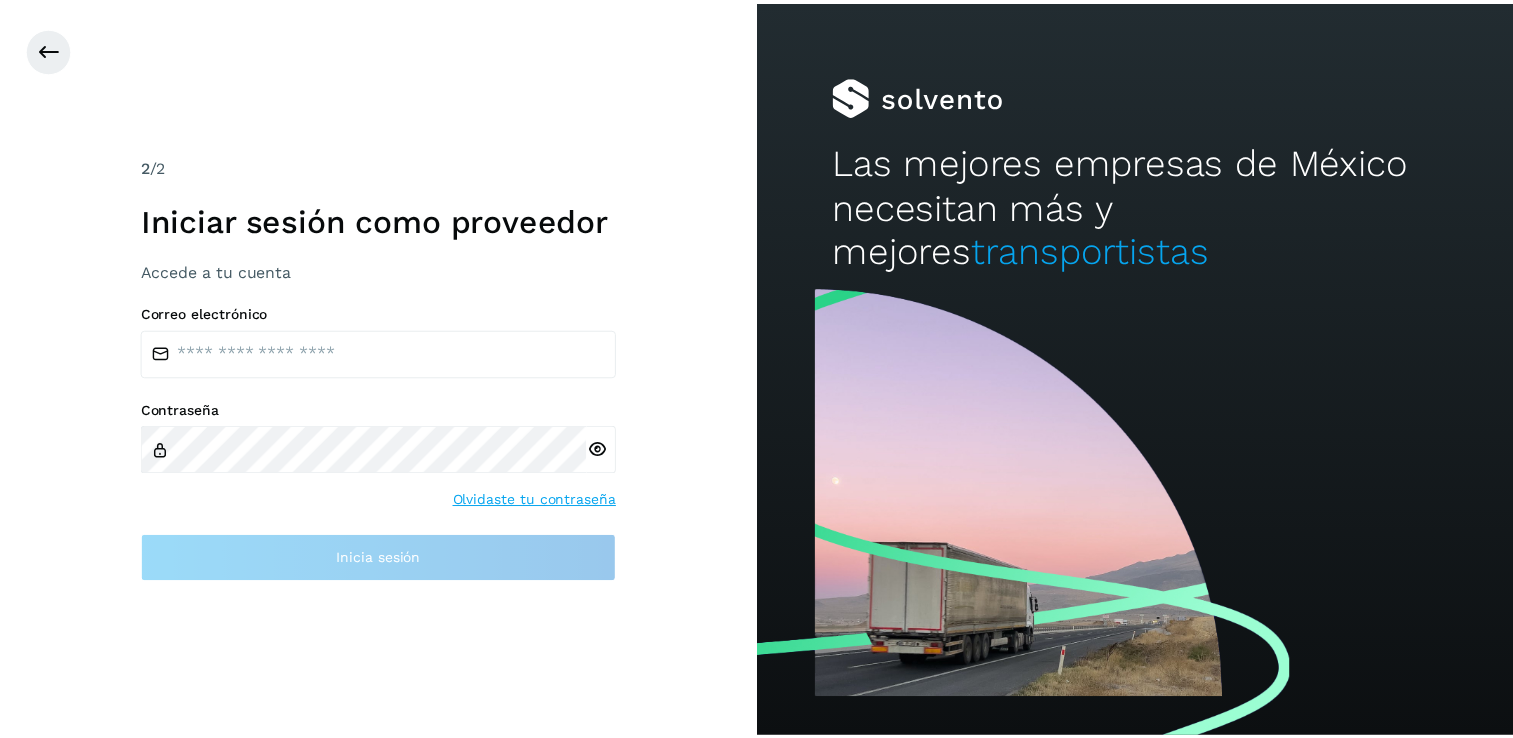 scroll, scrollTop: 0, scrollLeft: 0, axis: both 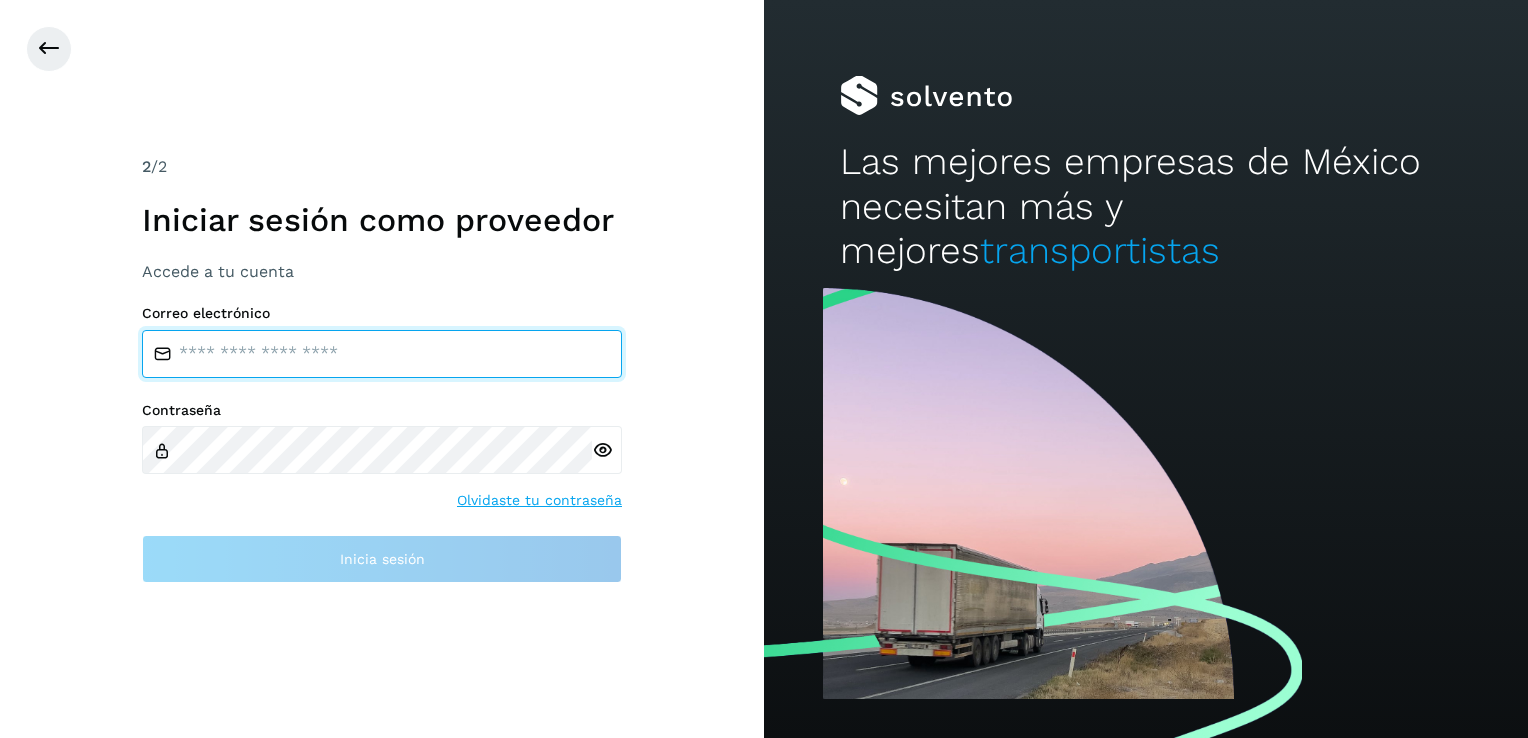 click at bounding box center [382, 354] 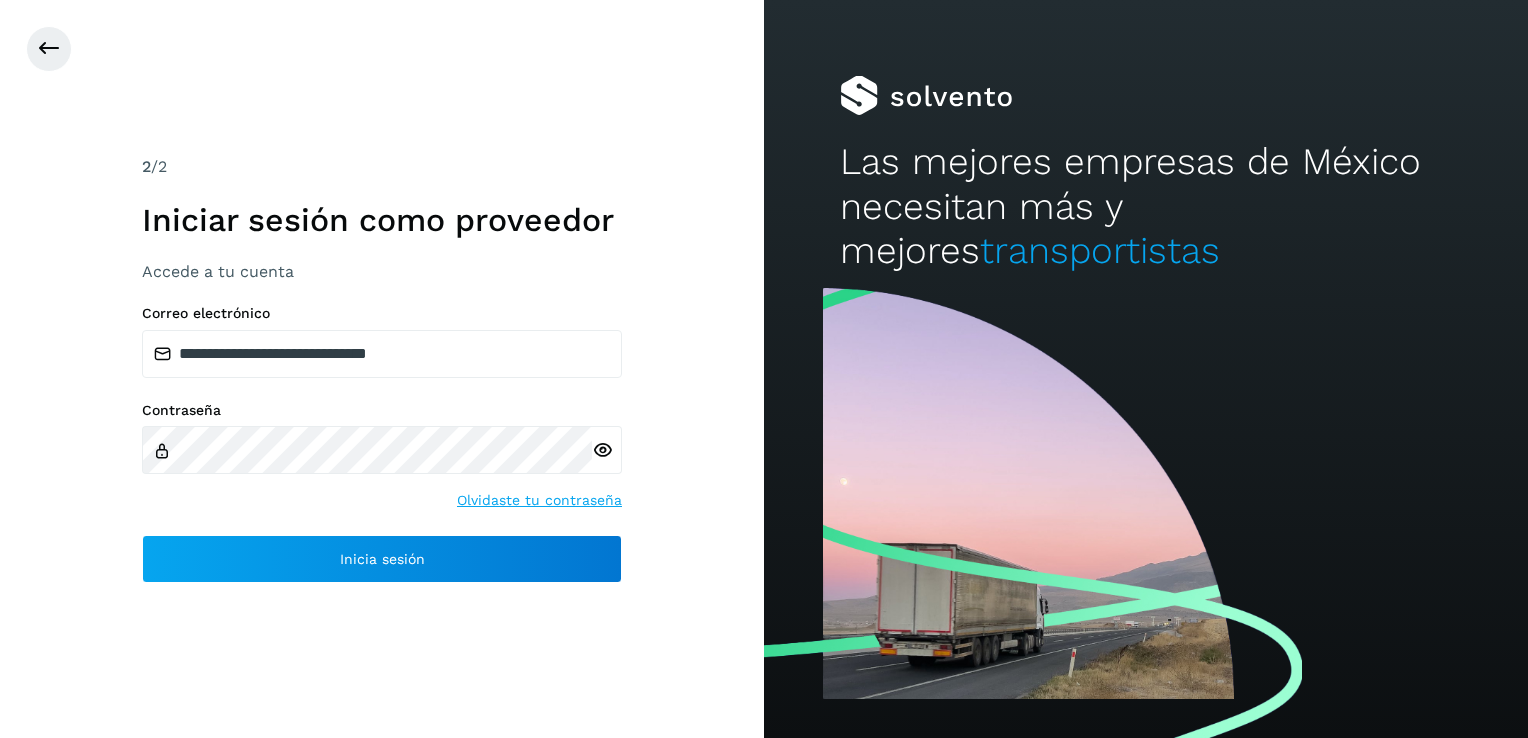 click at bounding box center [602, 450] 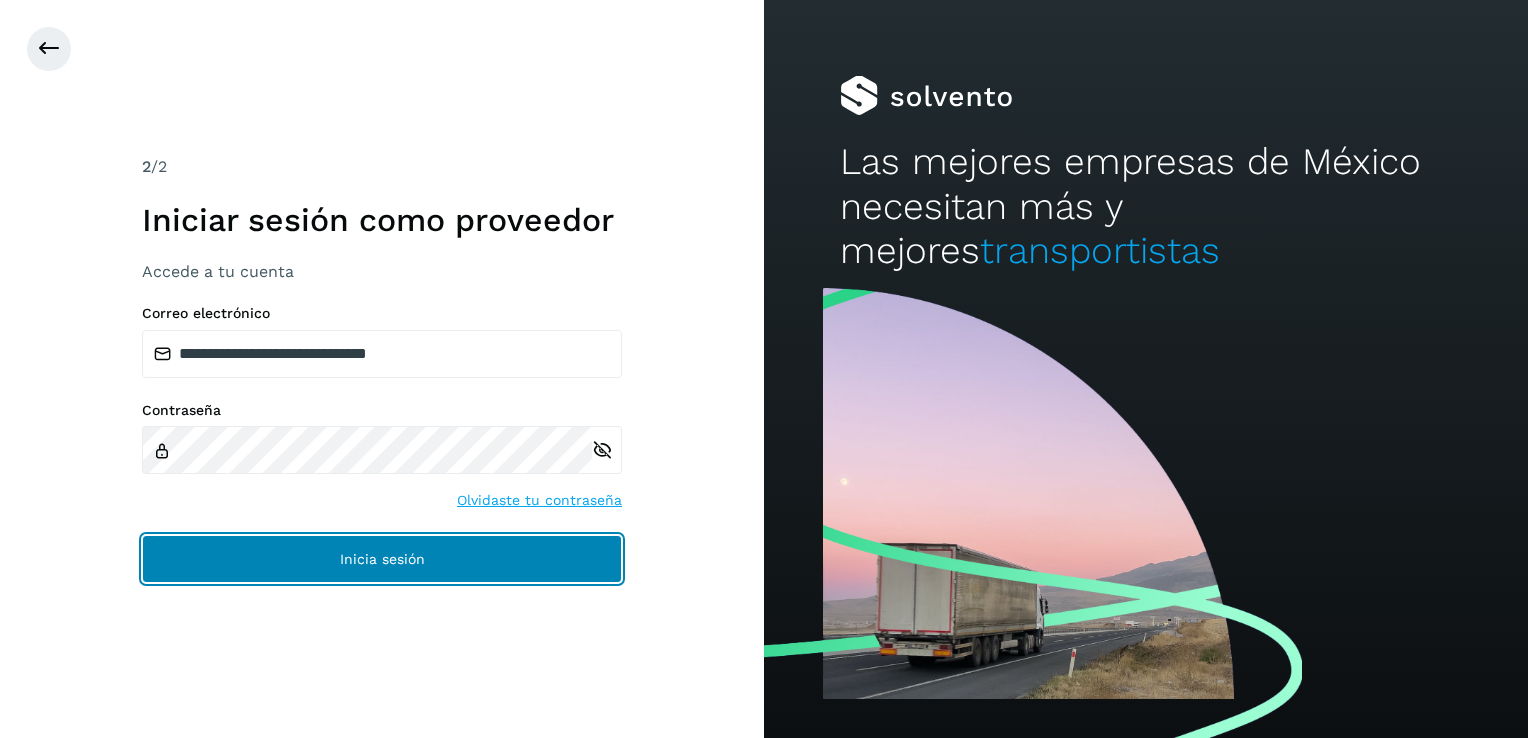 click on "Inicia sesión" at bounding box center [382, 559] 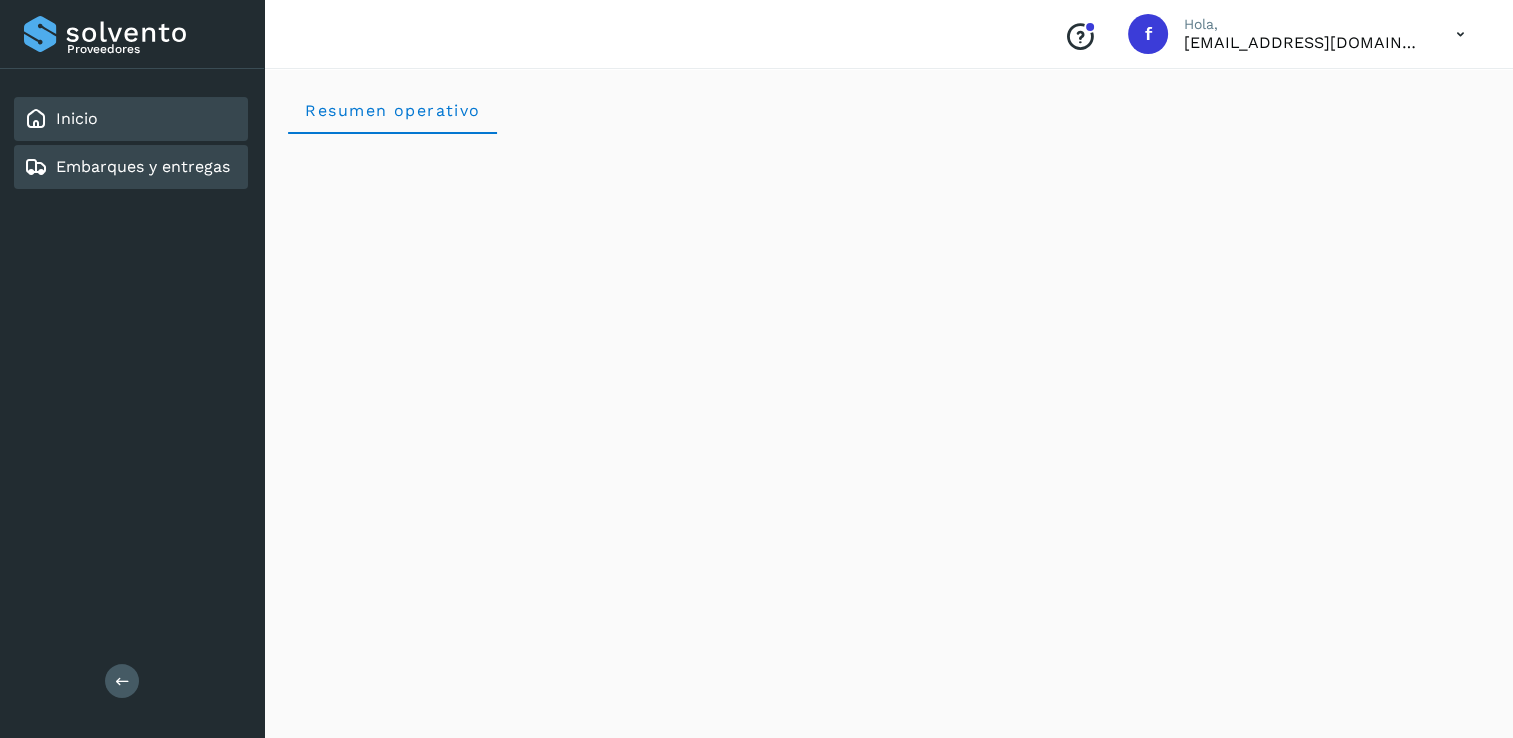 click on "Embarques y entregas" at bounding box center [143, 166] 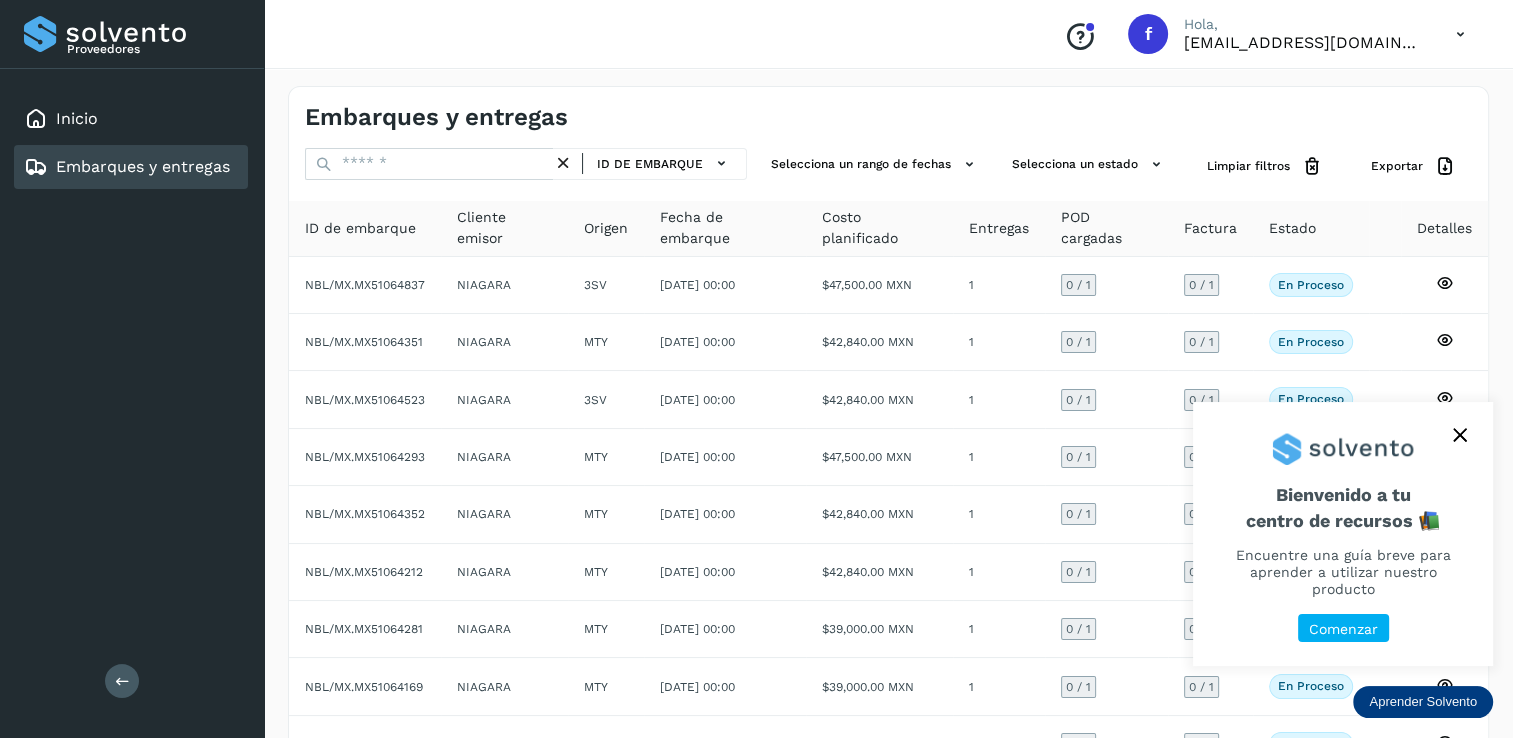 click 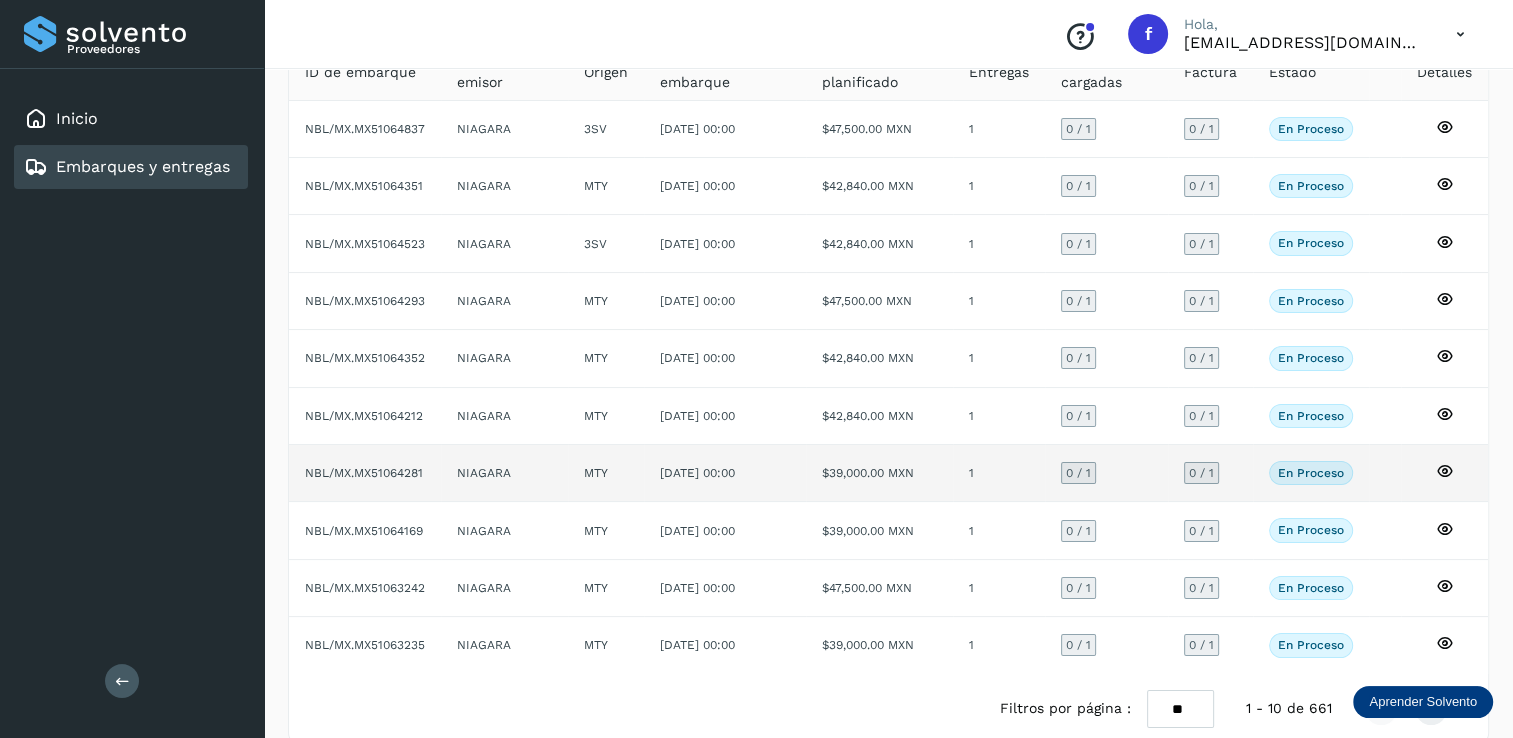 scroll, scrollTop: 180, scrollLeft: 0, axis: vertical 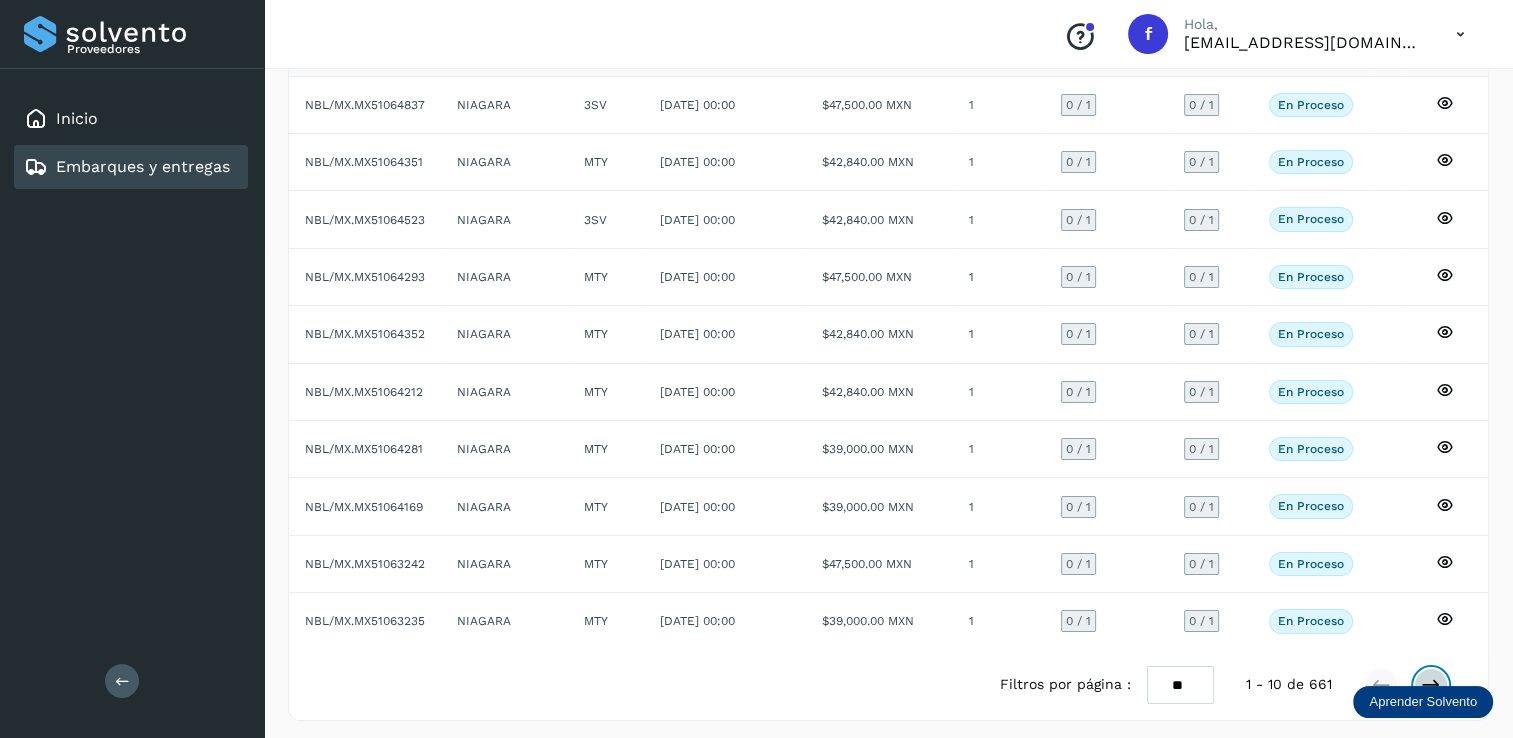 click at bounding box center (1431, 685) 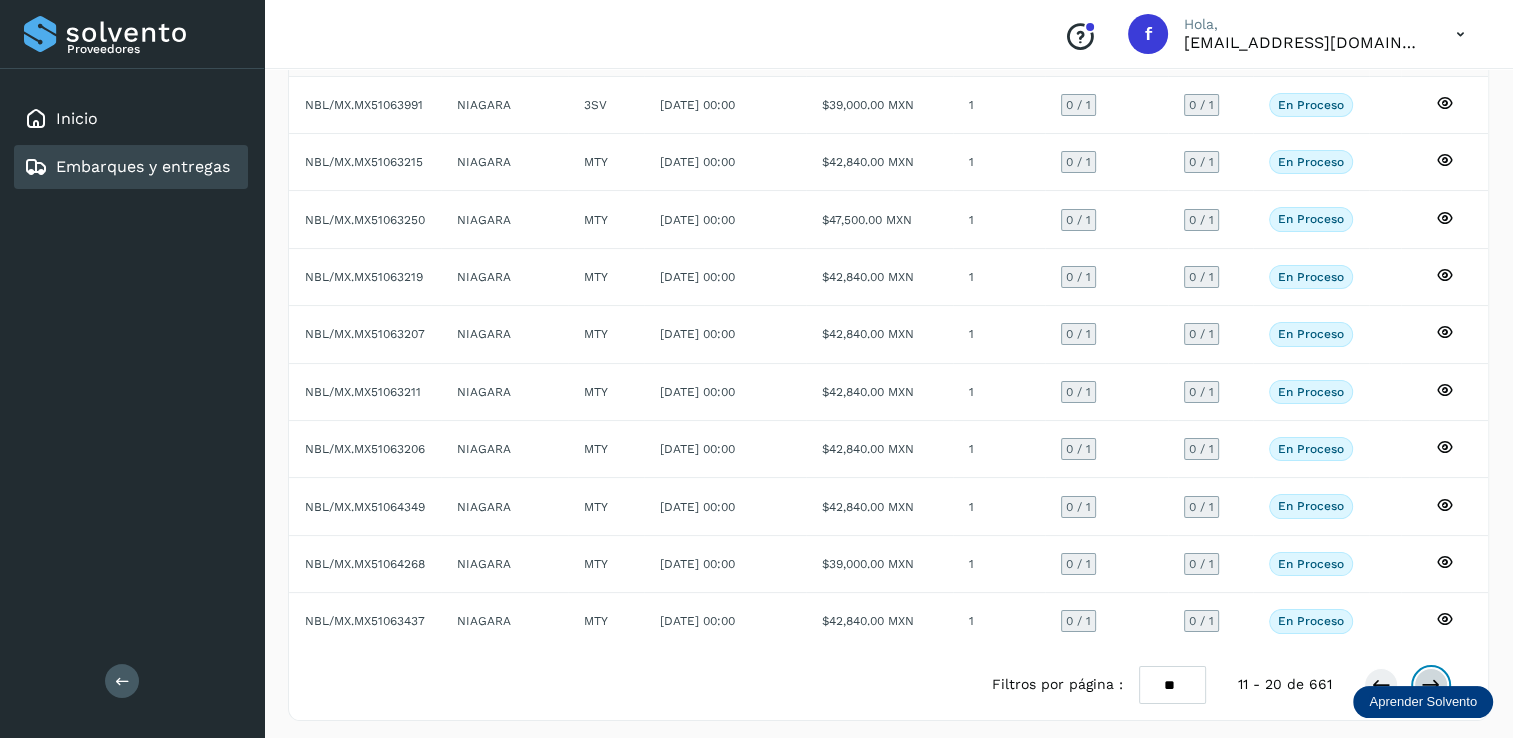 click at bounding box center [1431, 685] 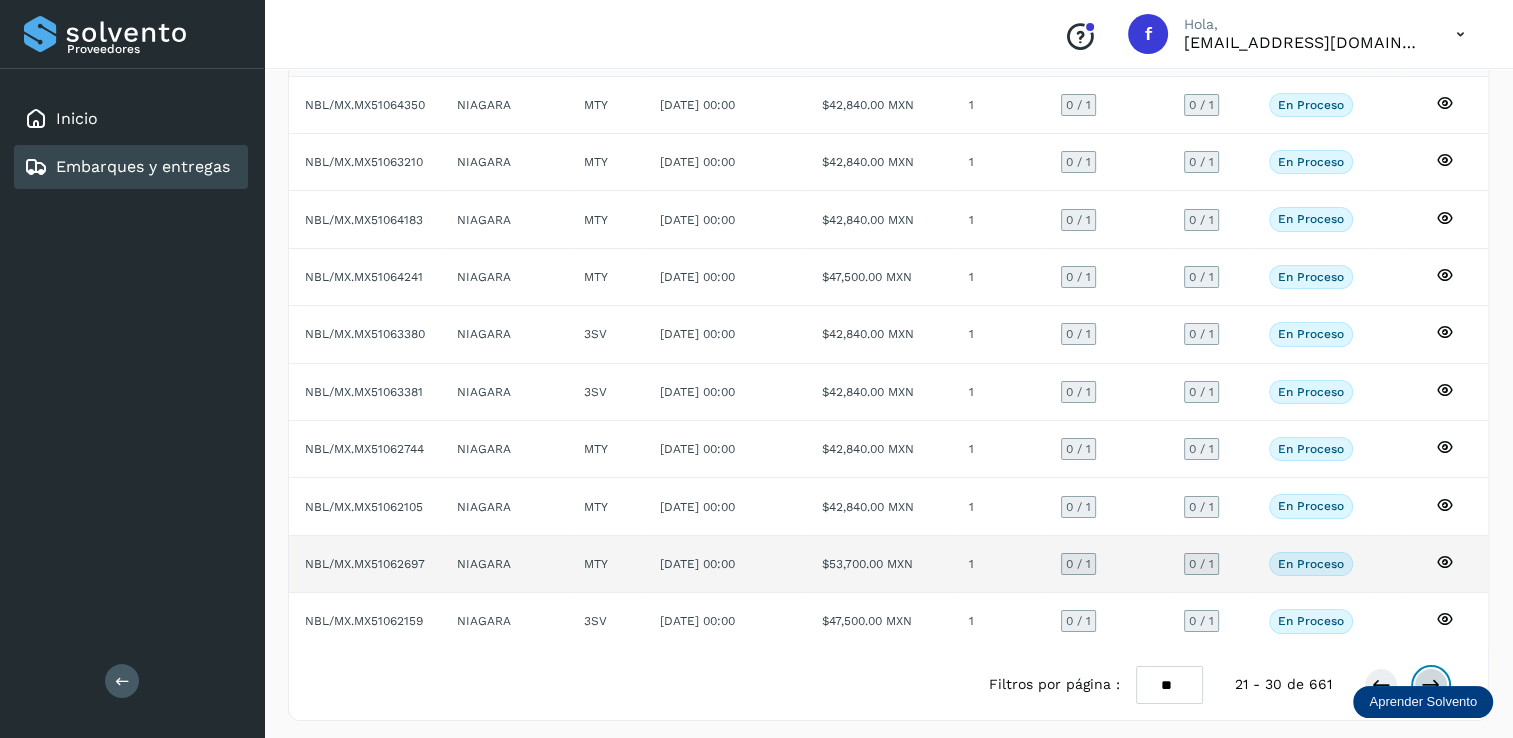 scroll, scrollTop: 180, scrollLeft: 0, axis: vertical 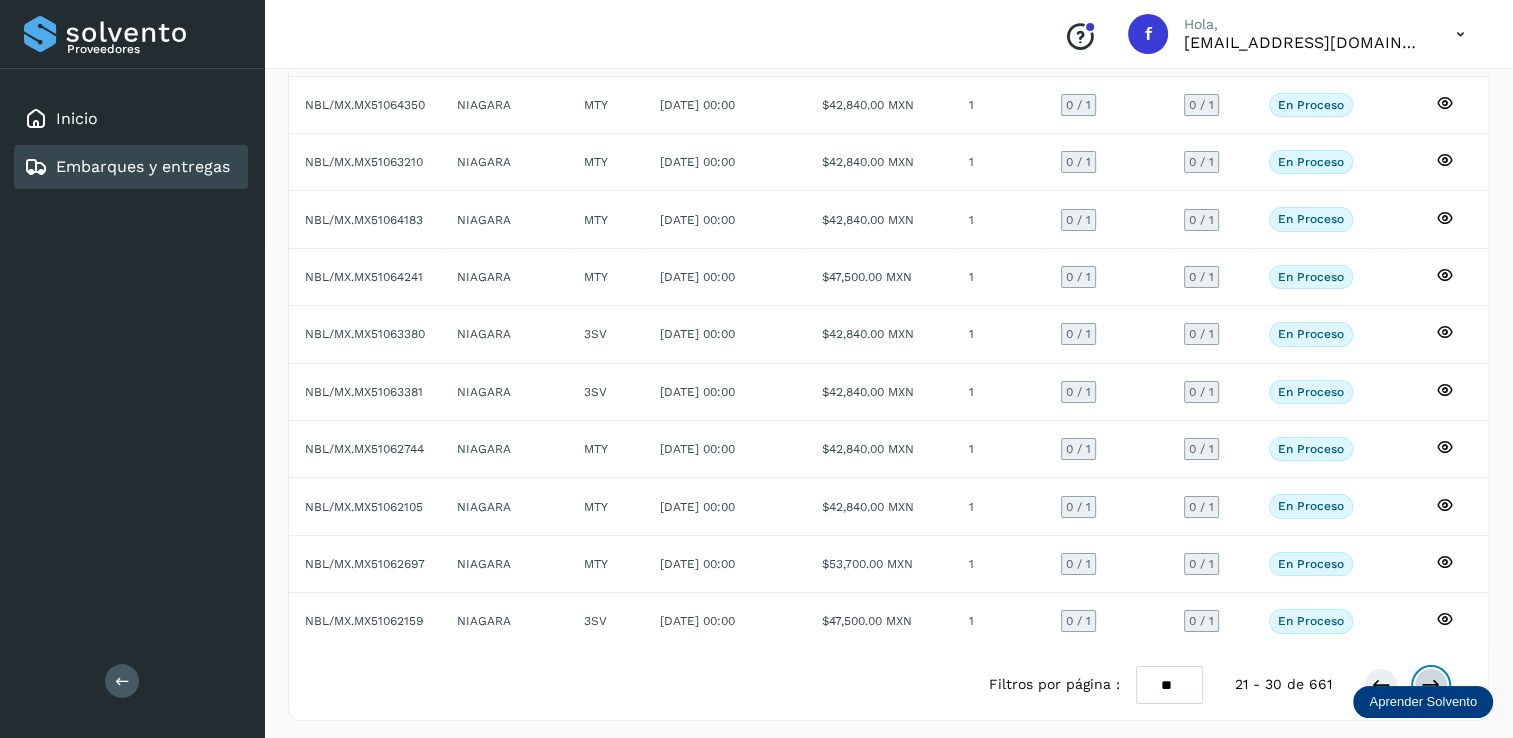 click at bounding box center [1431, 685] 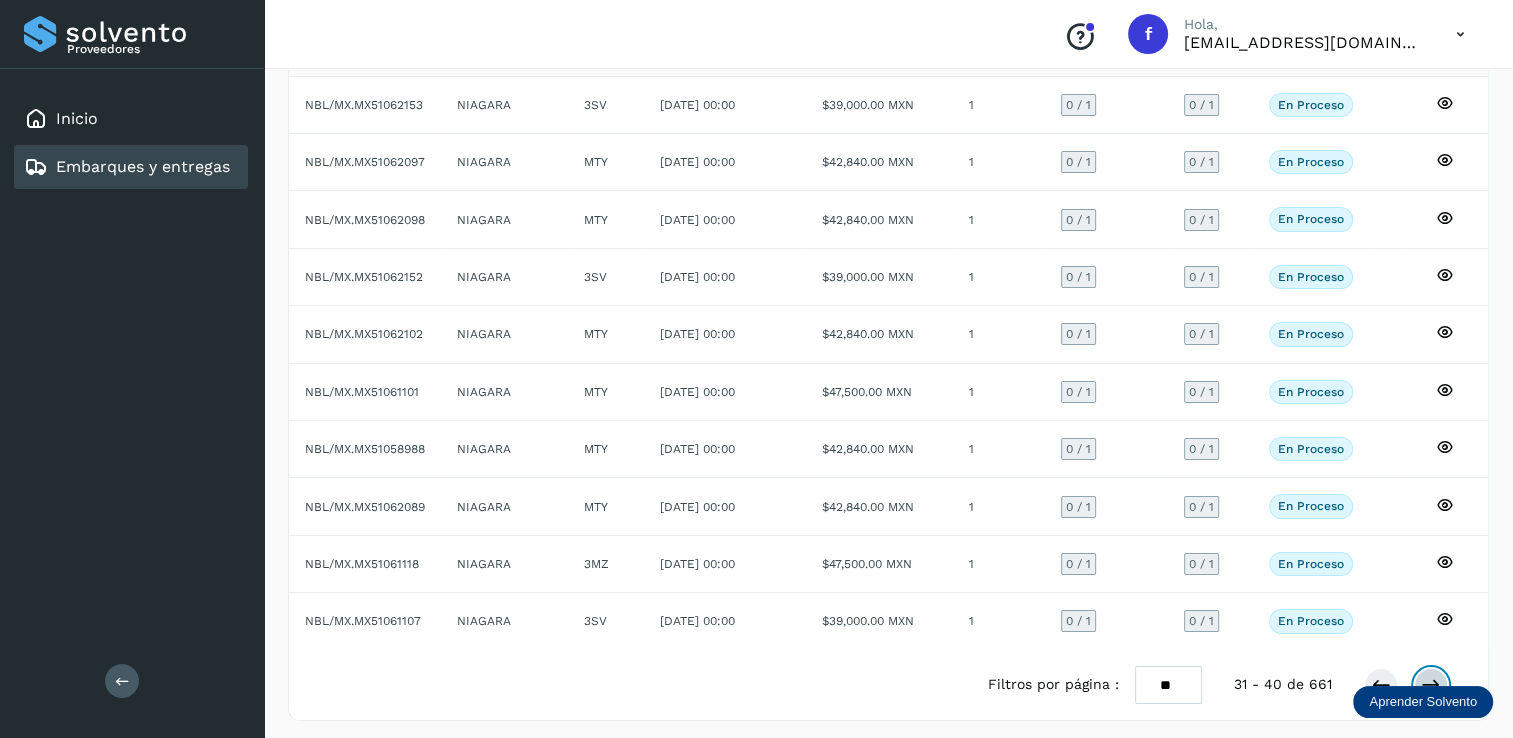 click at bounding box center [1431, 685] 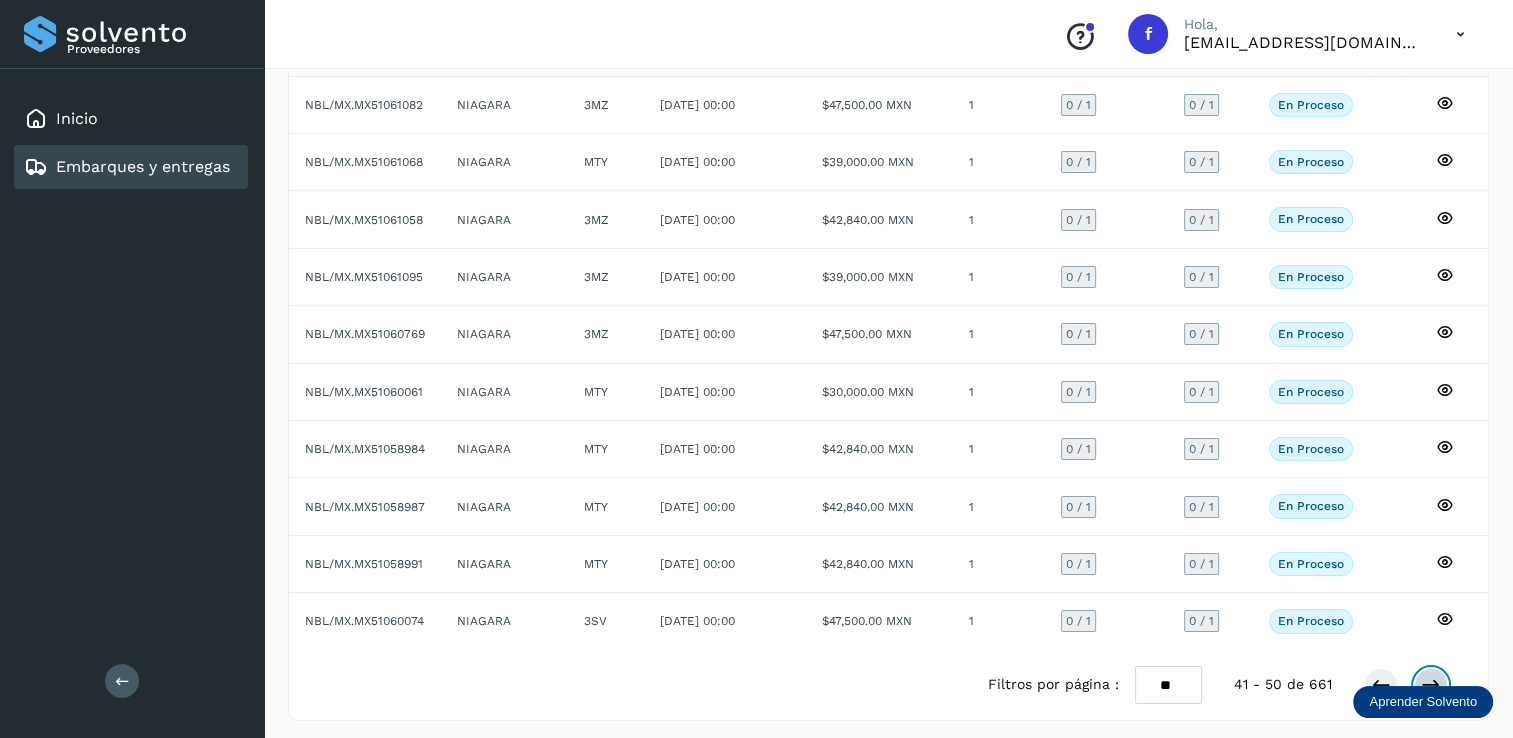 click at bounding box center (1431, 685) 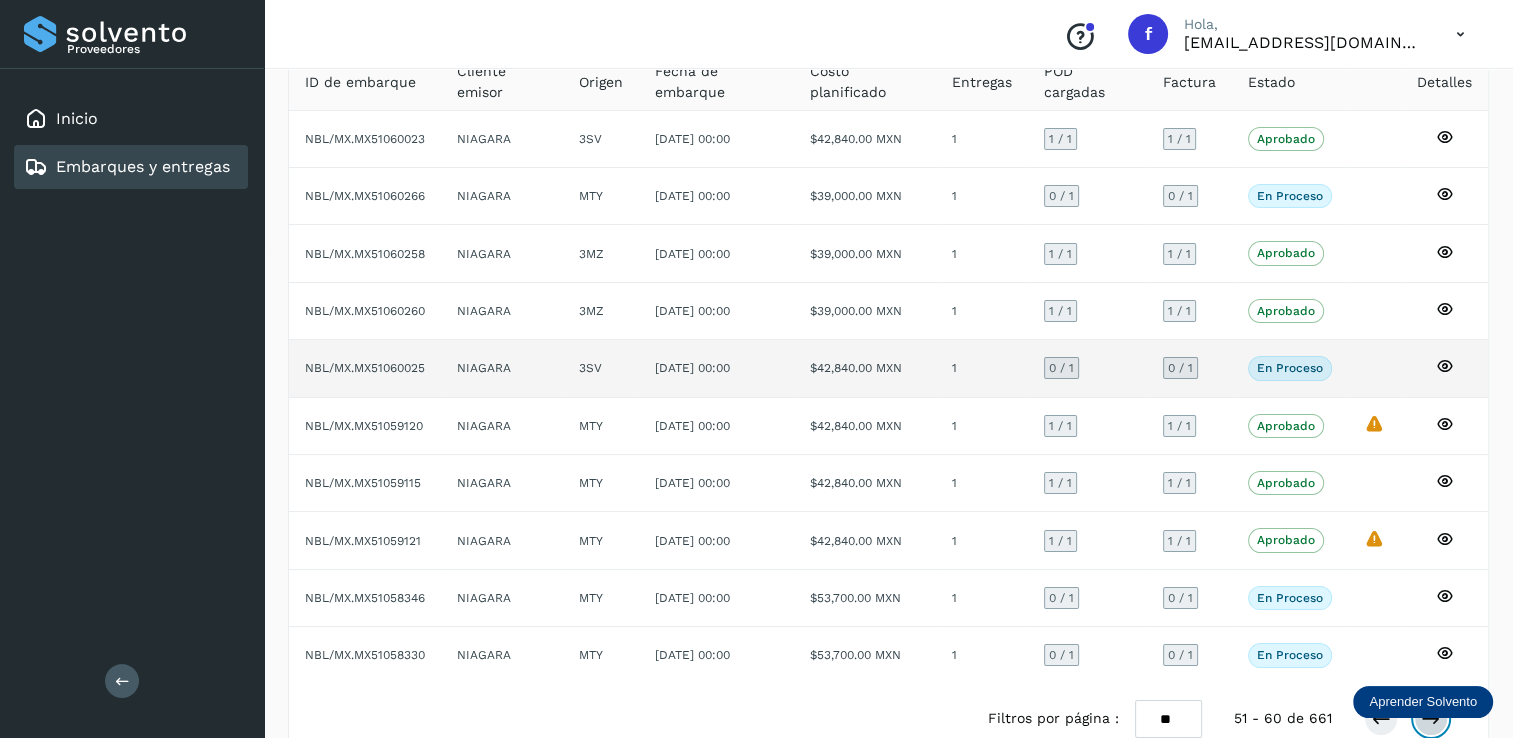 scroll, scrollTop: 181, scrollLeft: 0, axis: vertical 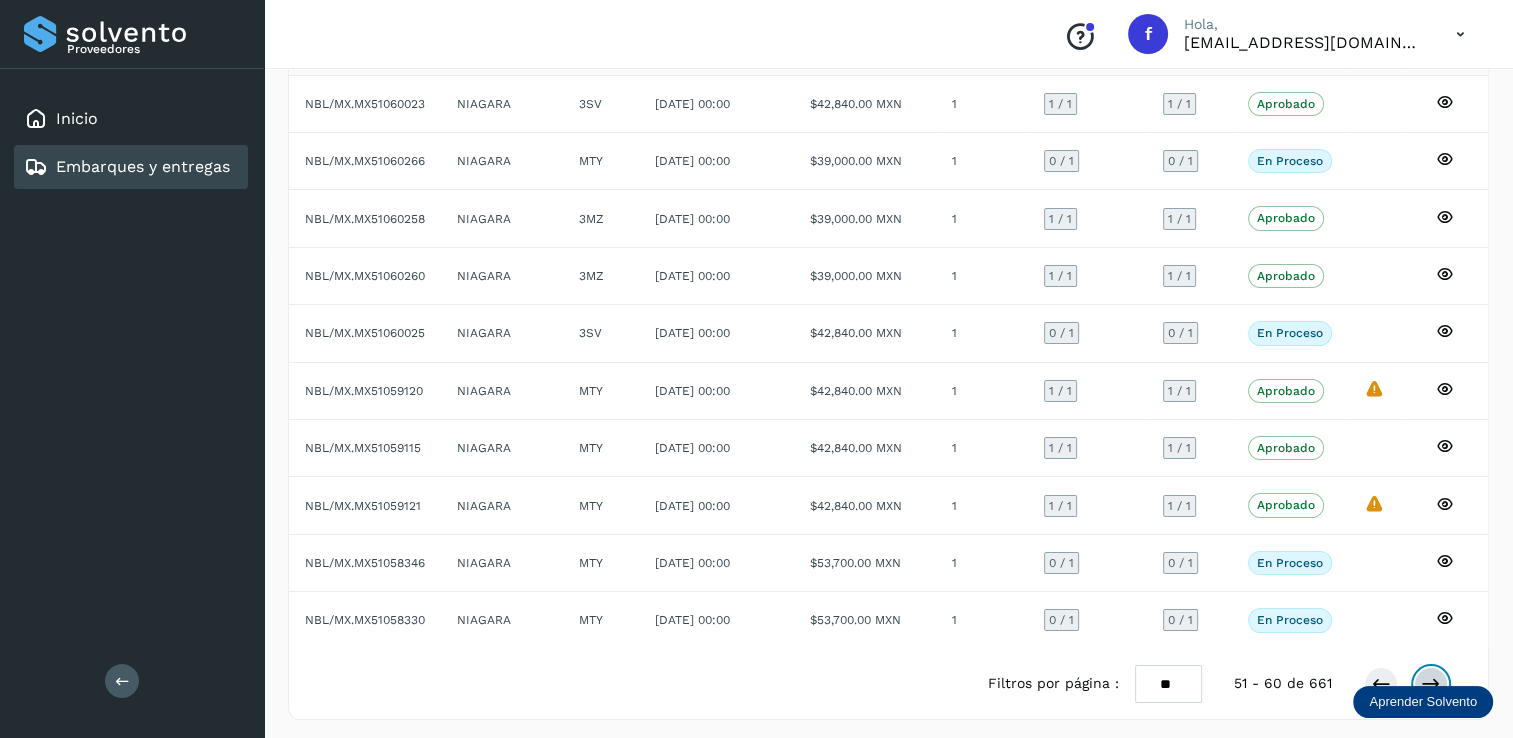 click at bounding box center (1431, 684) 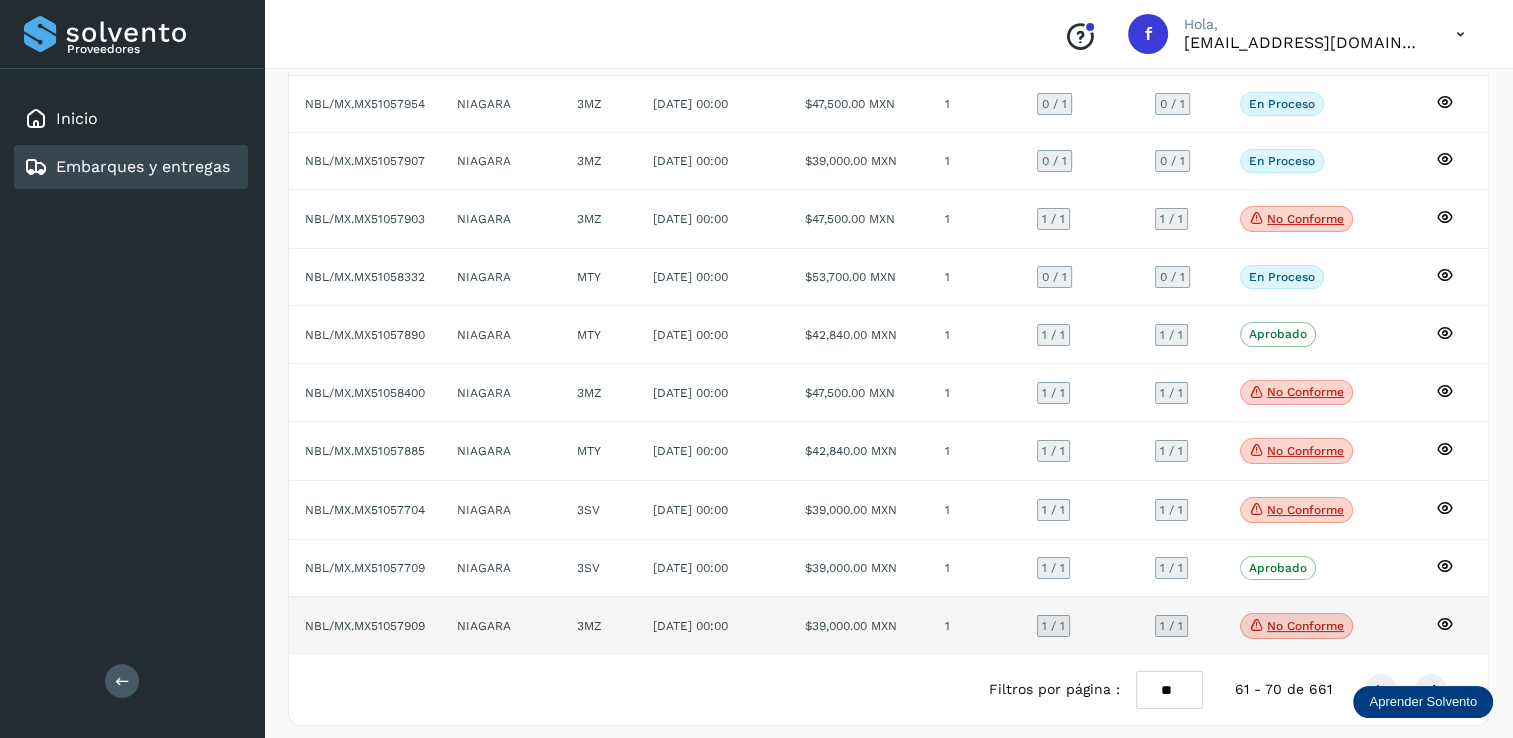 click on "No conforme" 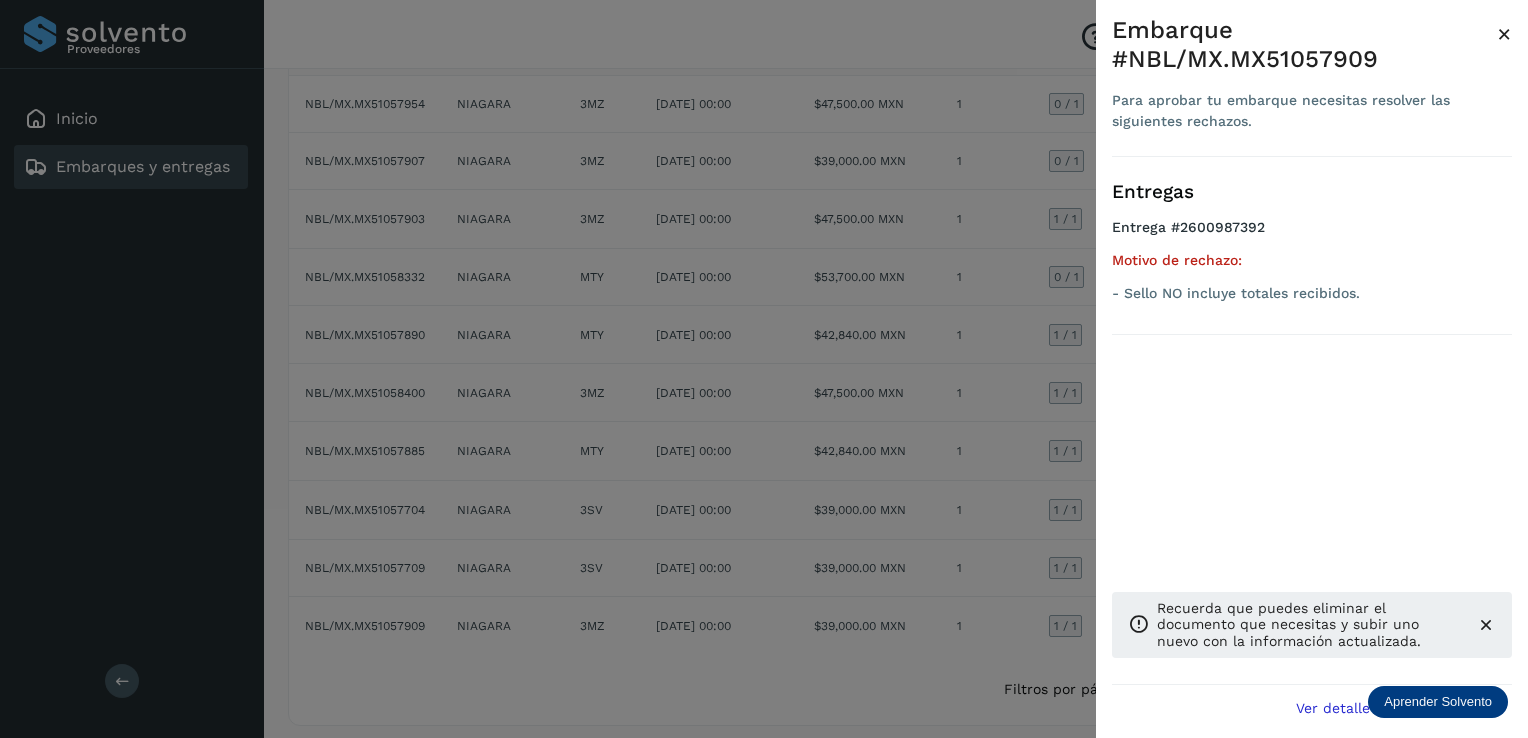 click on "×" at bounding box center (1504, 34) 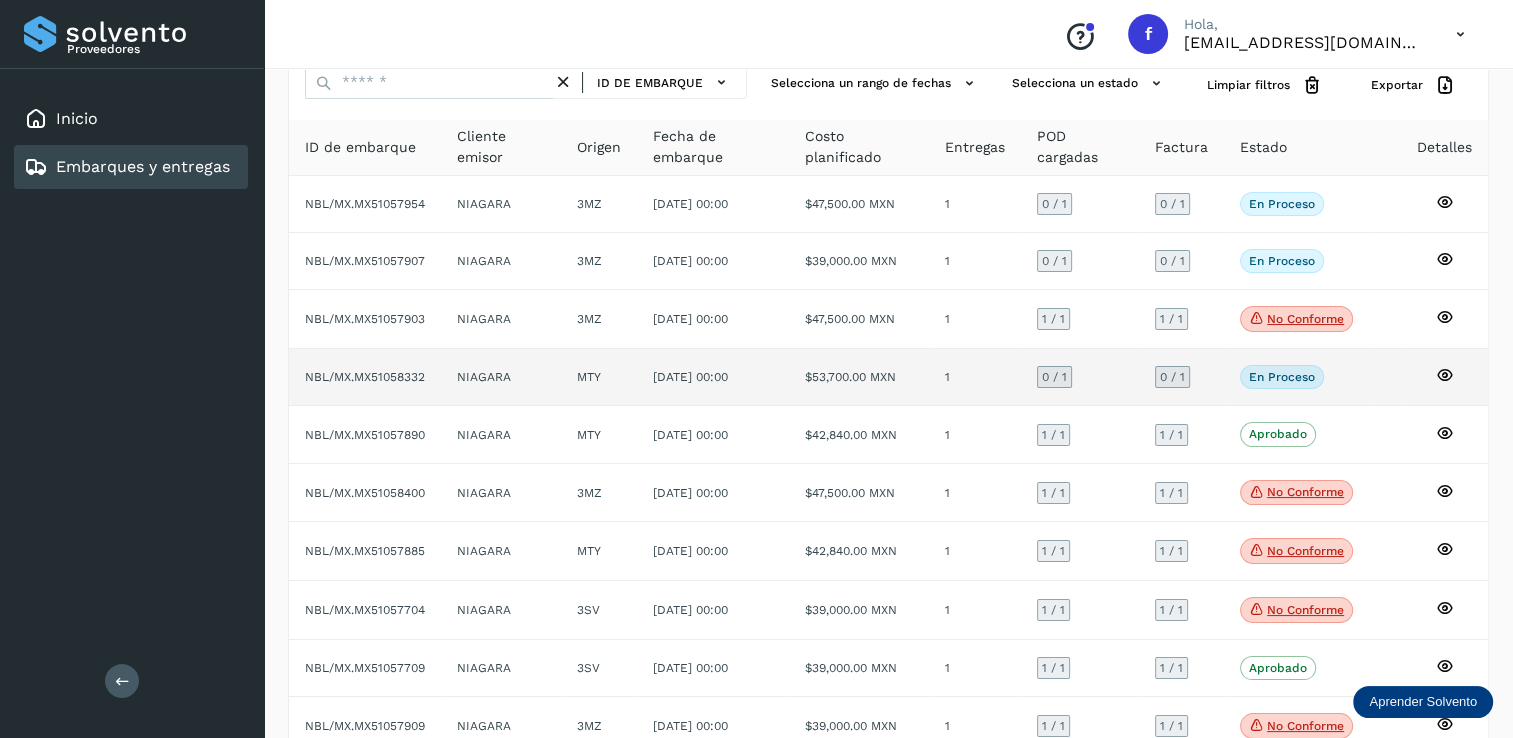 scroll, scrollTop: 181, scrollLeft: 0, axis: vertical 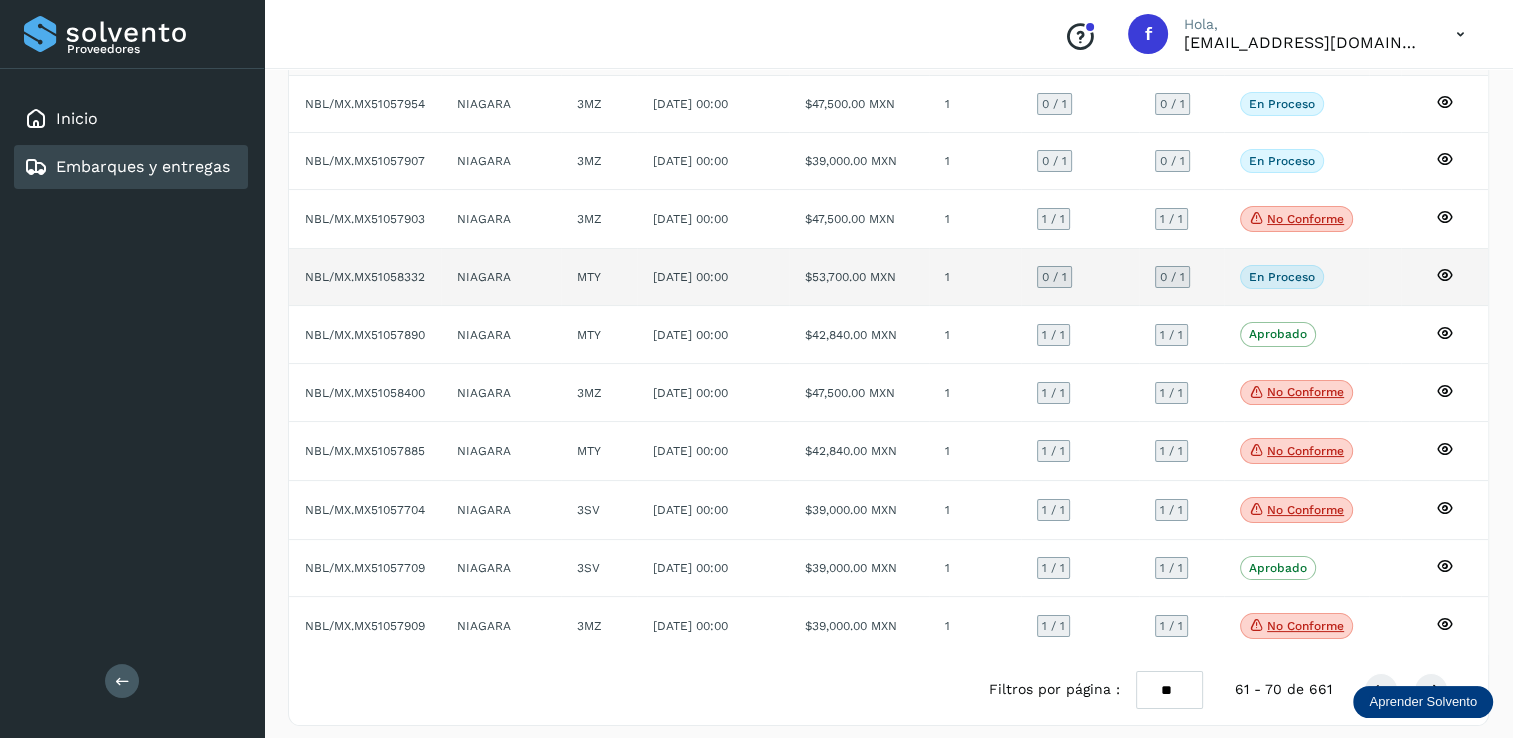 click on "0  / 1" at bounding box center [1054, 277] 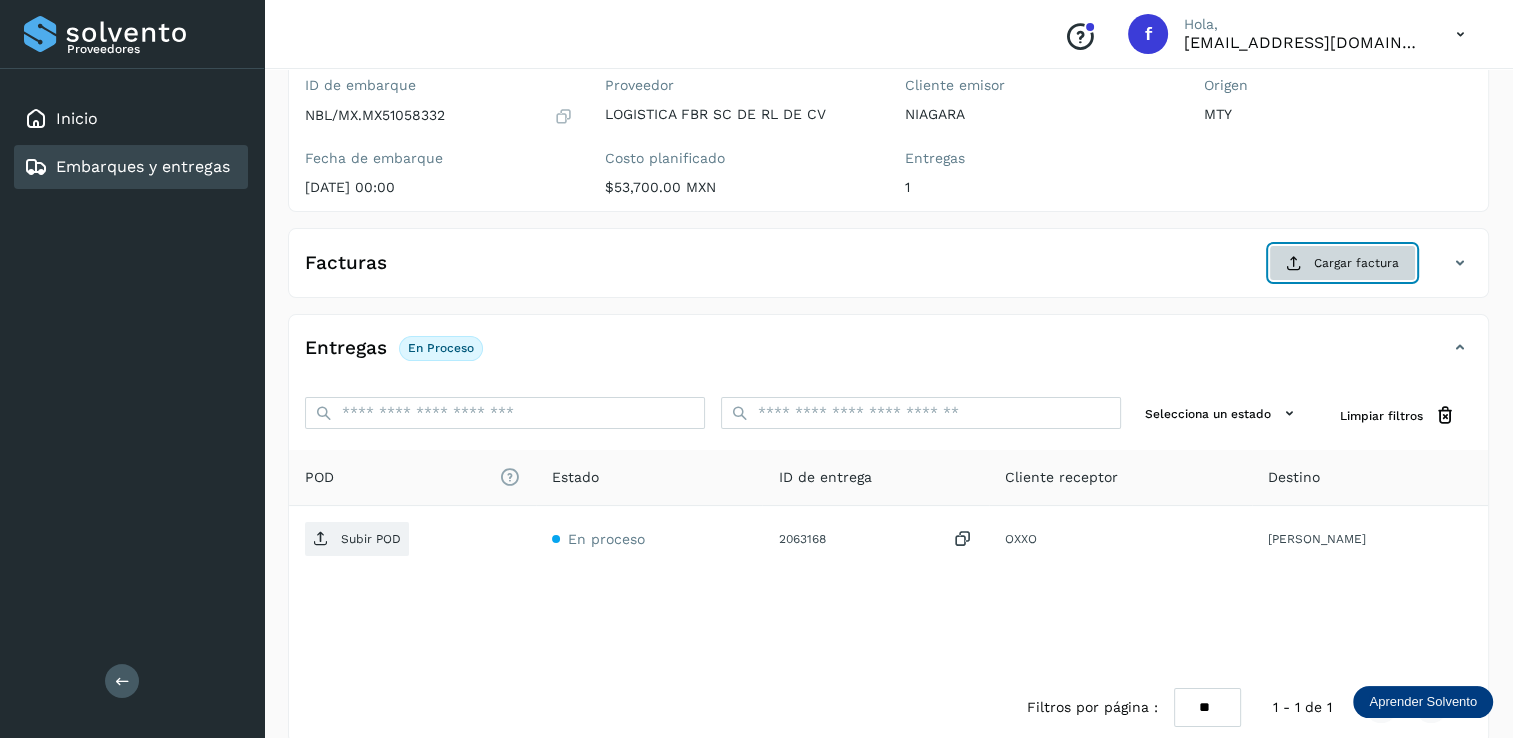 click on "Cargar factura" at bounding box center (1342, 263) 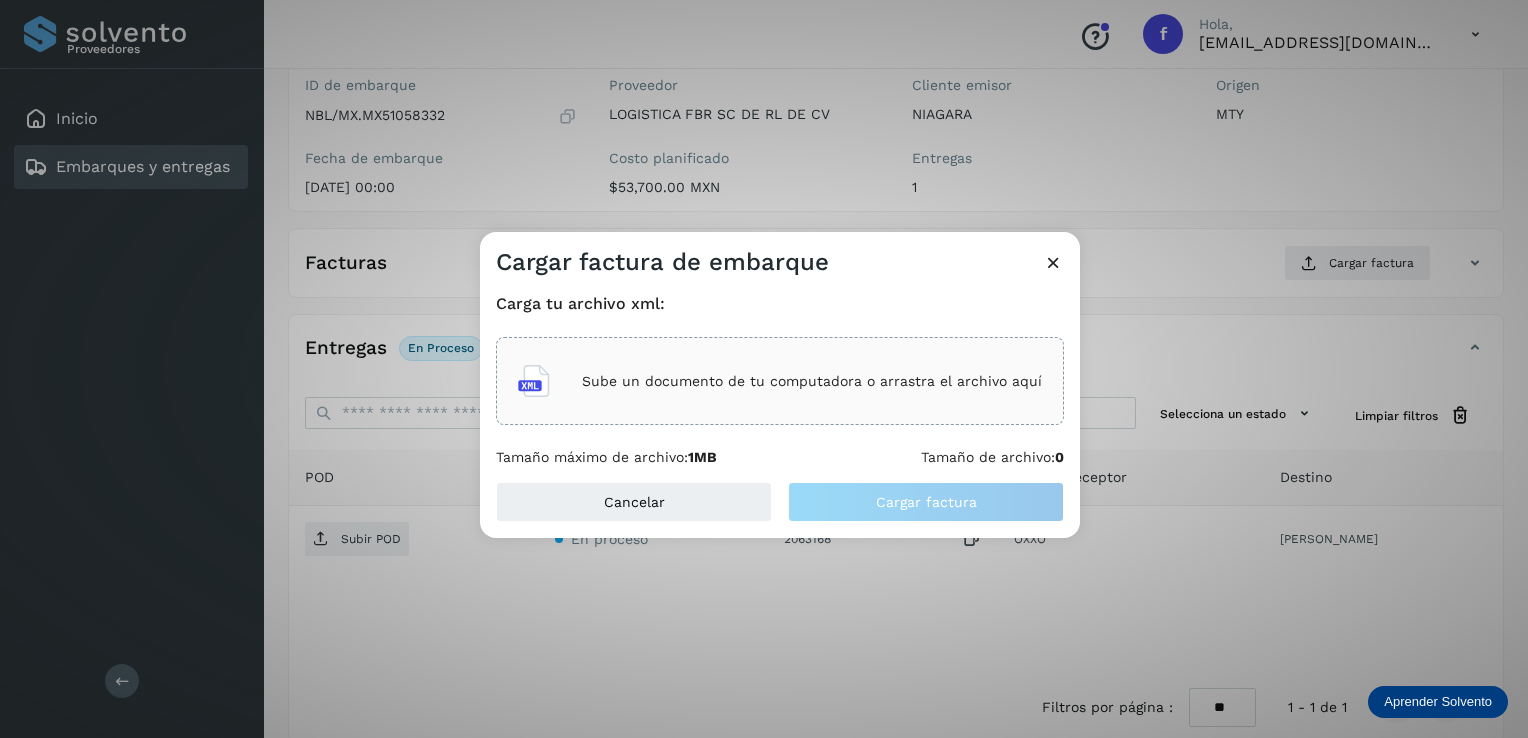 click on "Sube un documento de tu computadora o arrastra el archivo aquí" at bounding box center [812, 381] 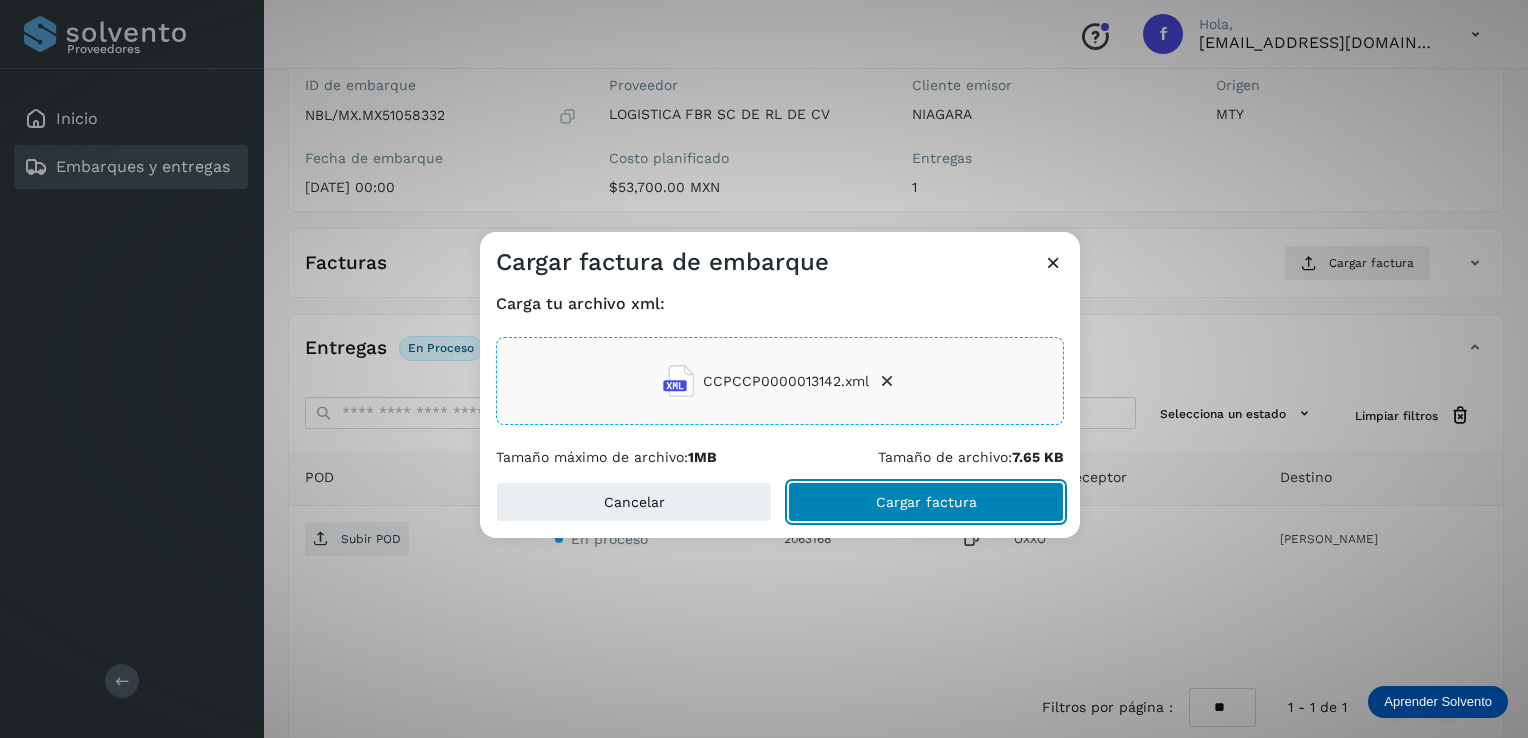 click on "Cargar factura" 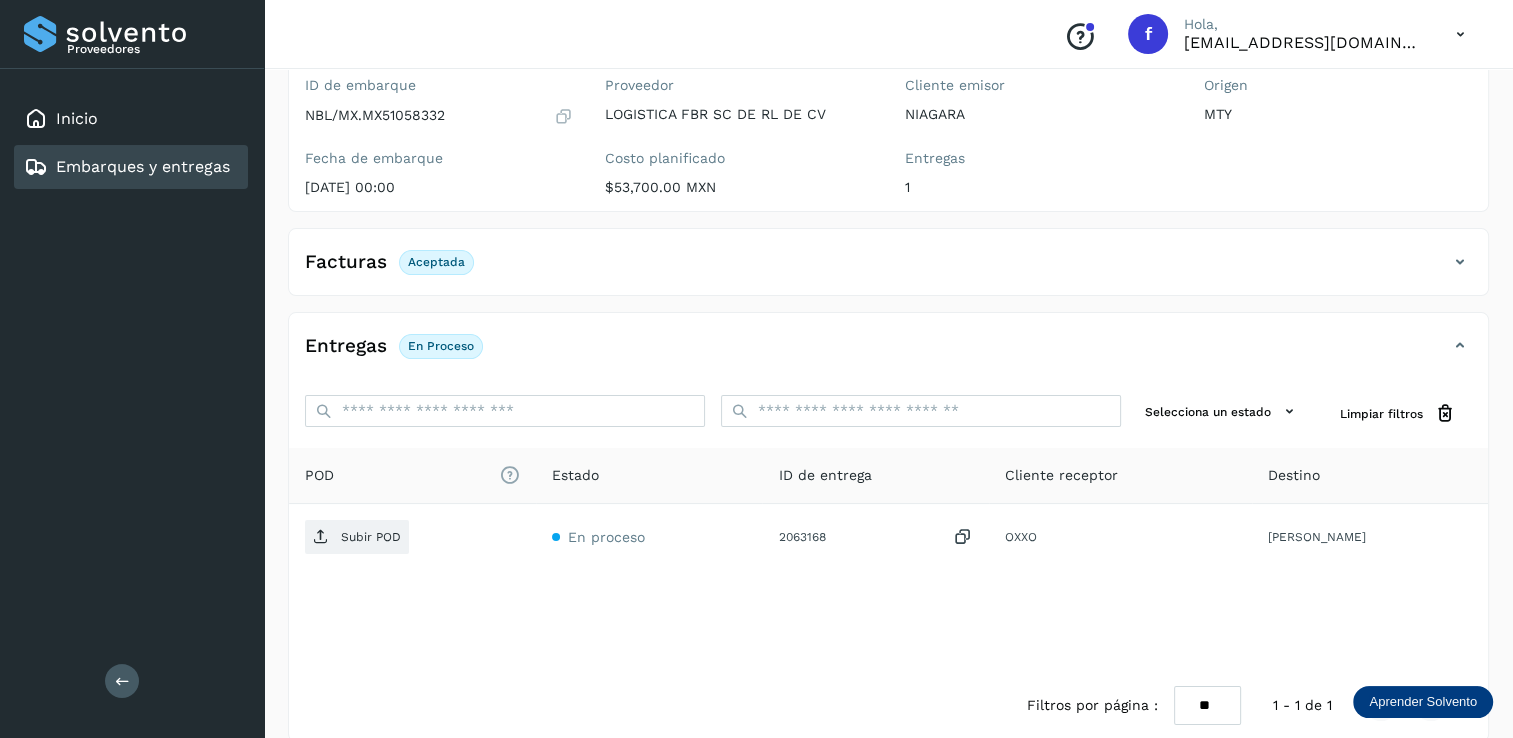 scroll, scrollTop: 207, scrollLeft: 0, axis: vertical 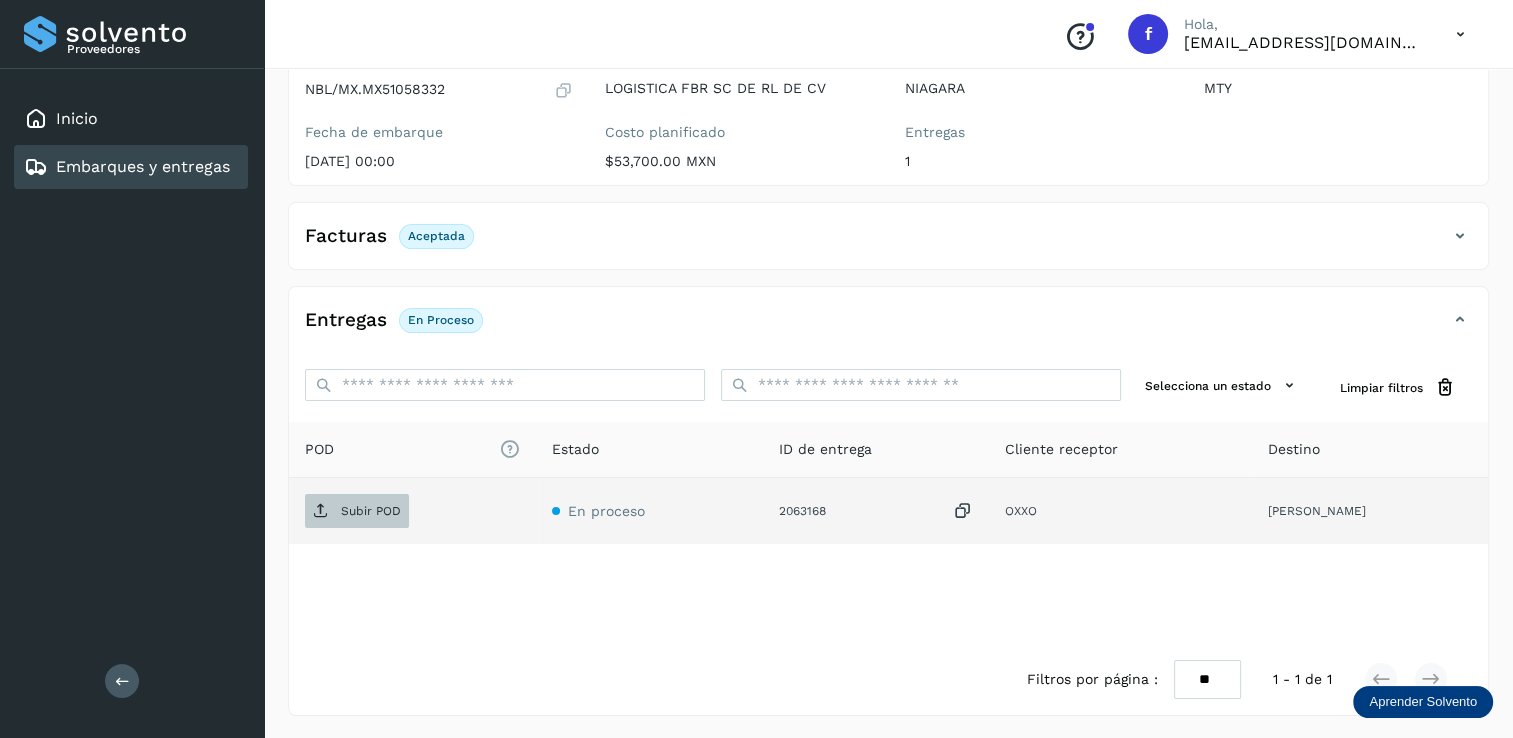 click on "Subir POD" at bounding box center (371, 511) 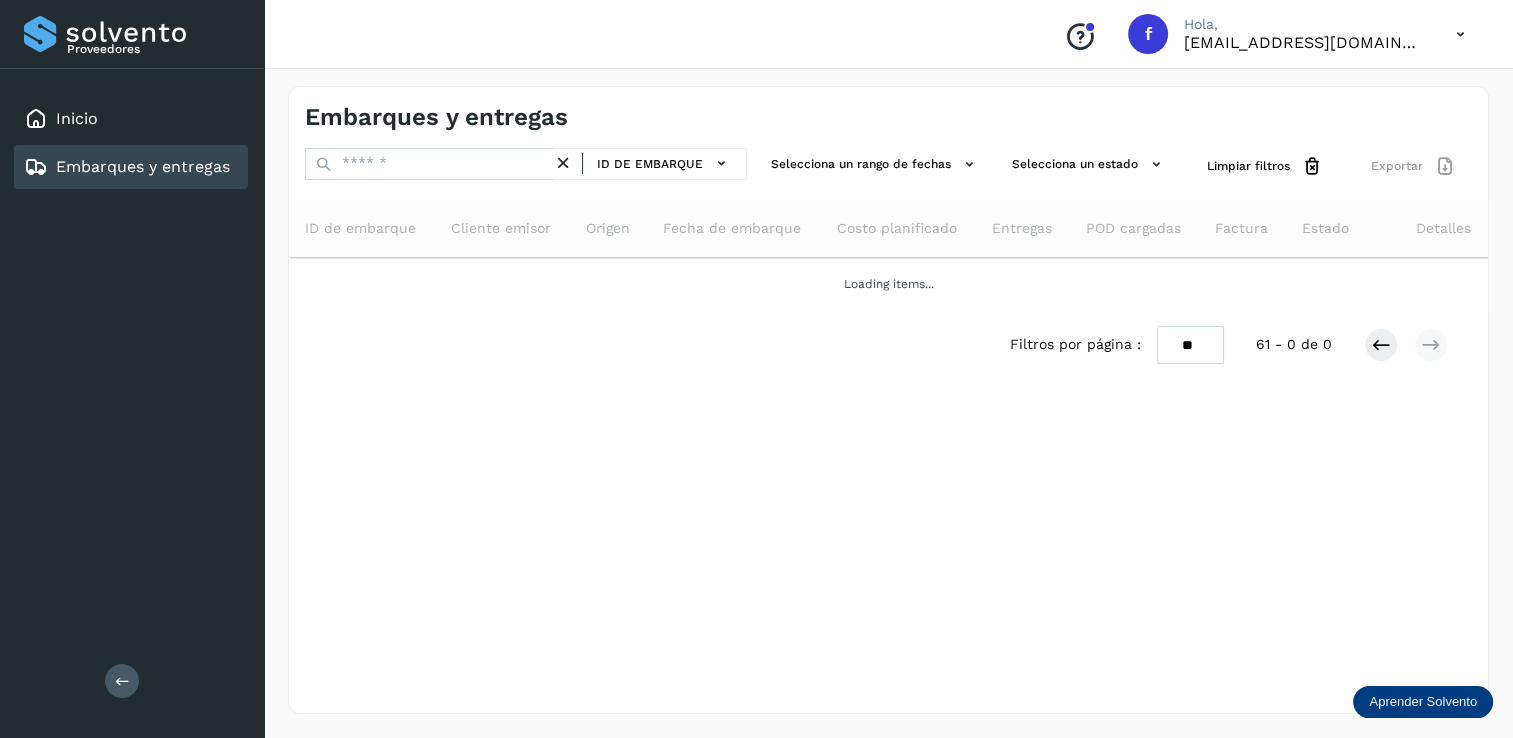 scroll, scrollTop: 0, scrollLeft: 0, axis: both 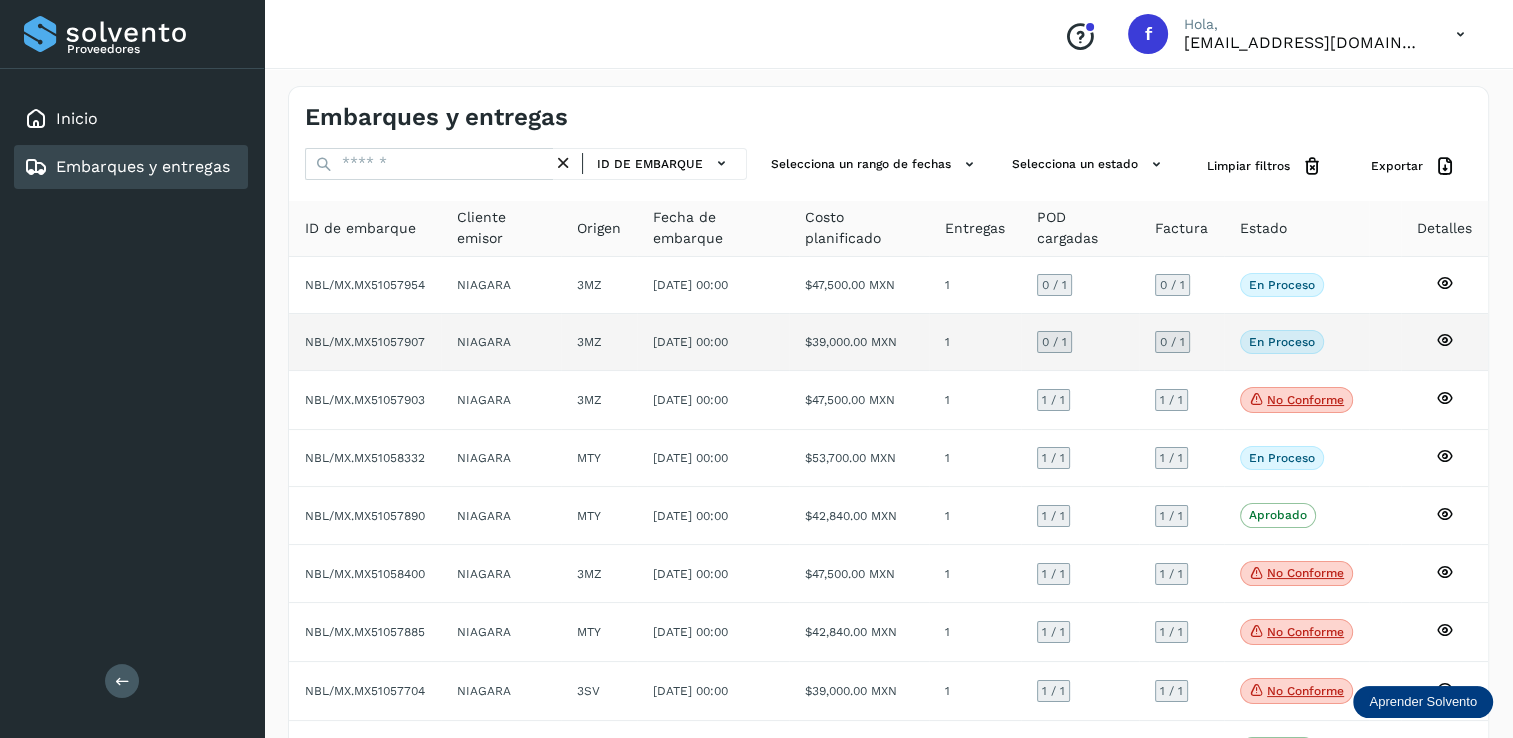 click on "0  / 1" at bounding box center (1054, 342) 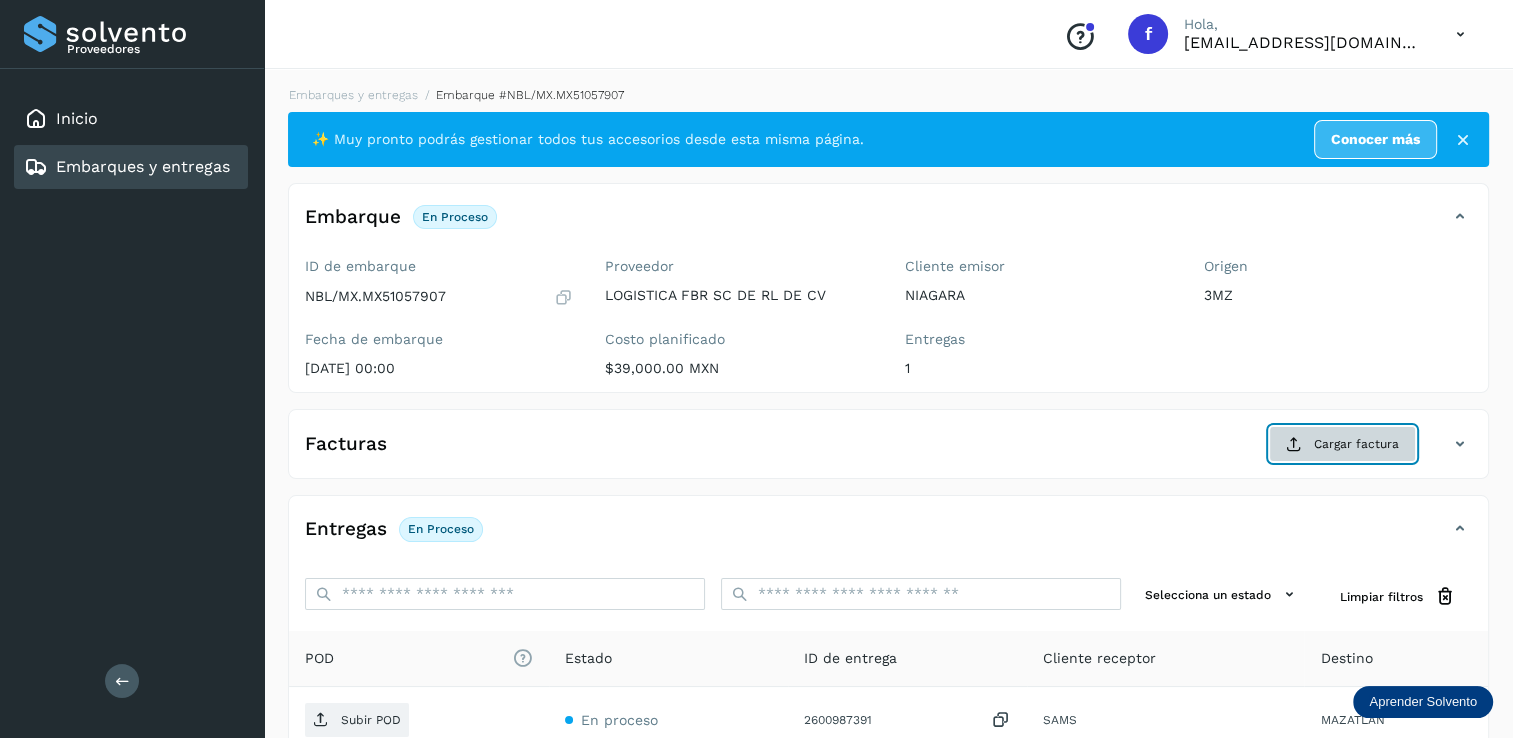 click on "Cargar factura" 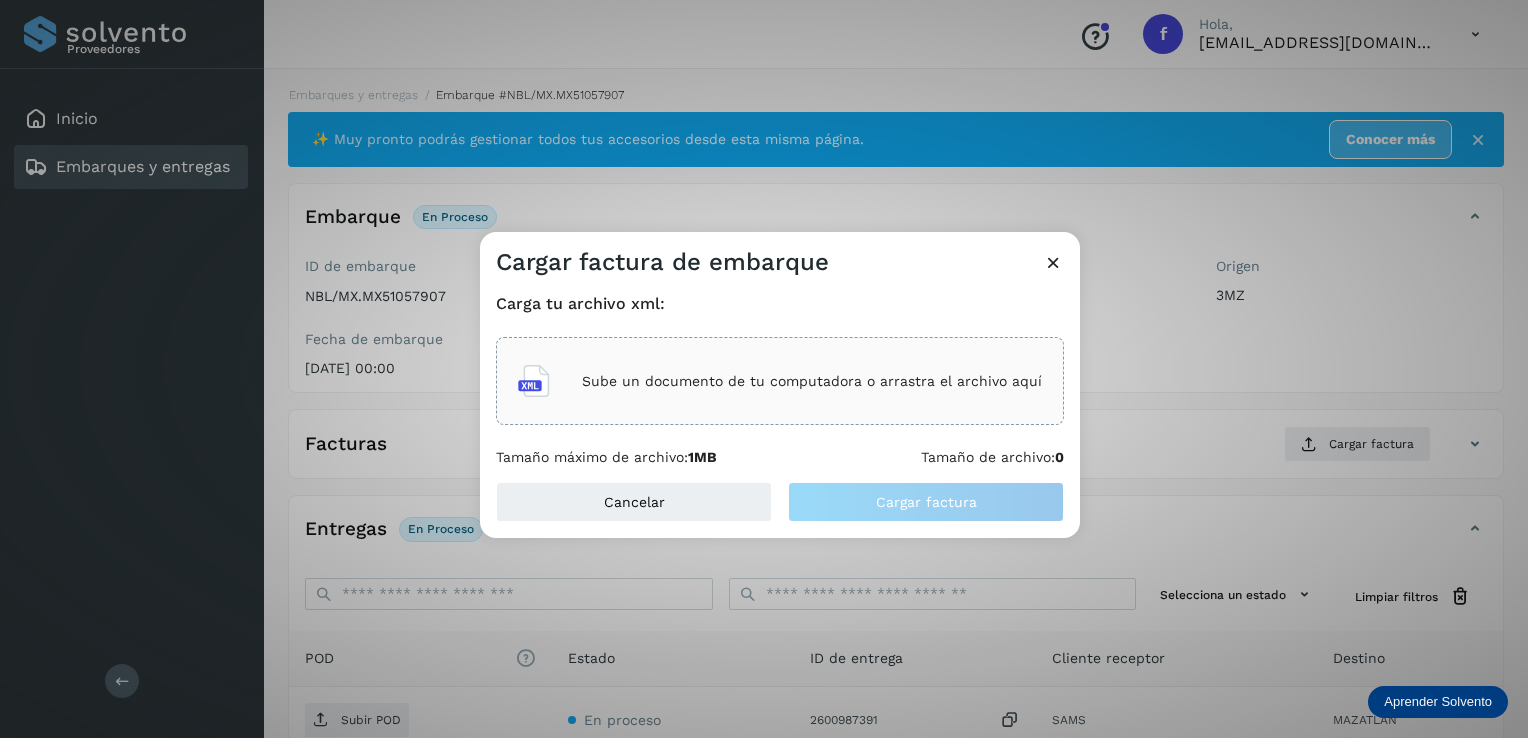 click on "Sube un documento de tu computadora o arrastra el archivo aquí" at bounding box center [812, 381] 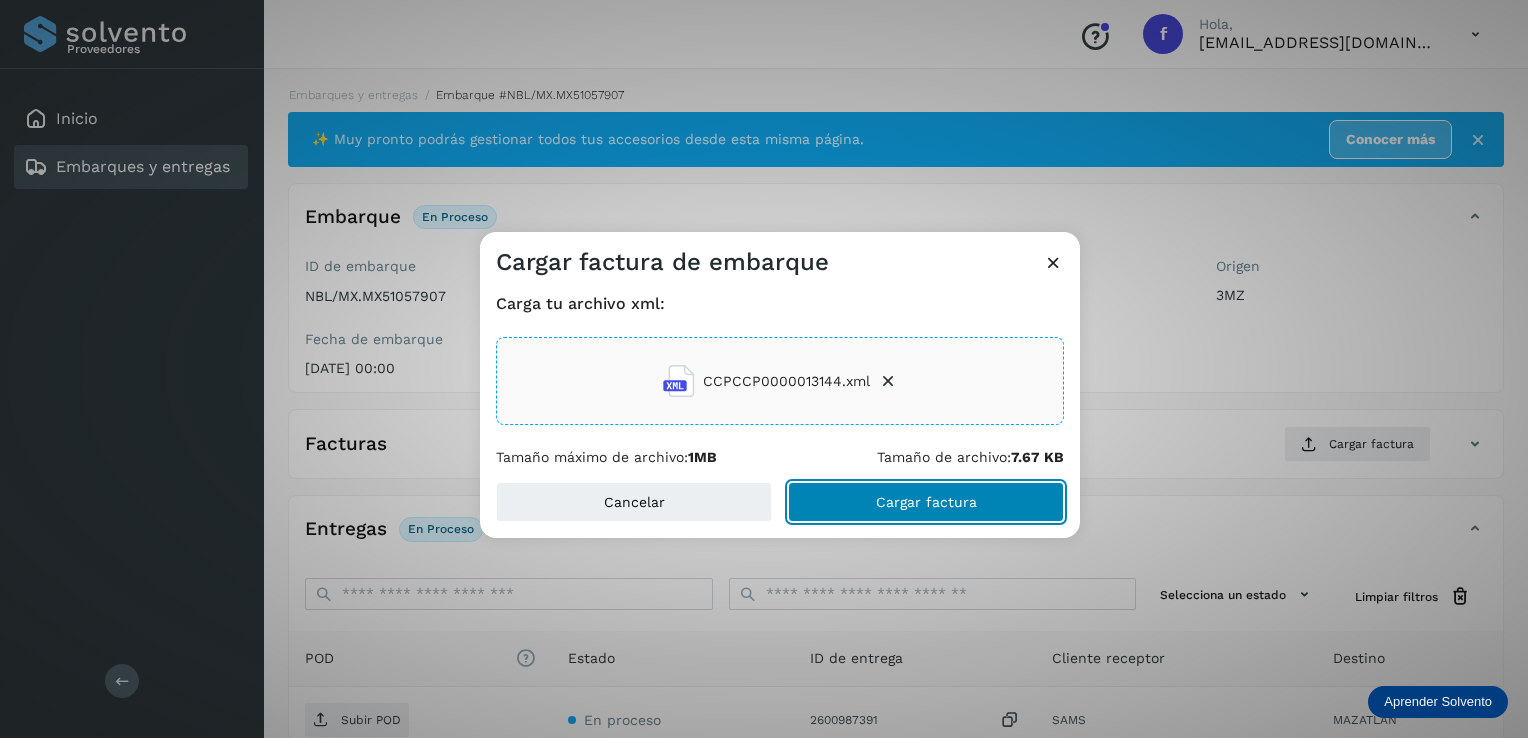 click on "Cargar factura" 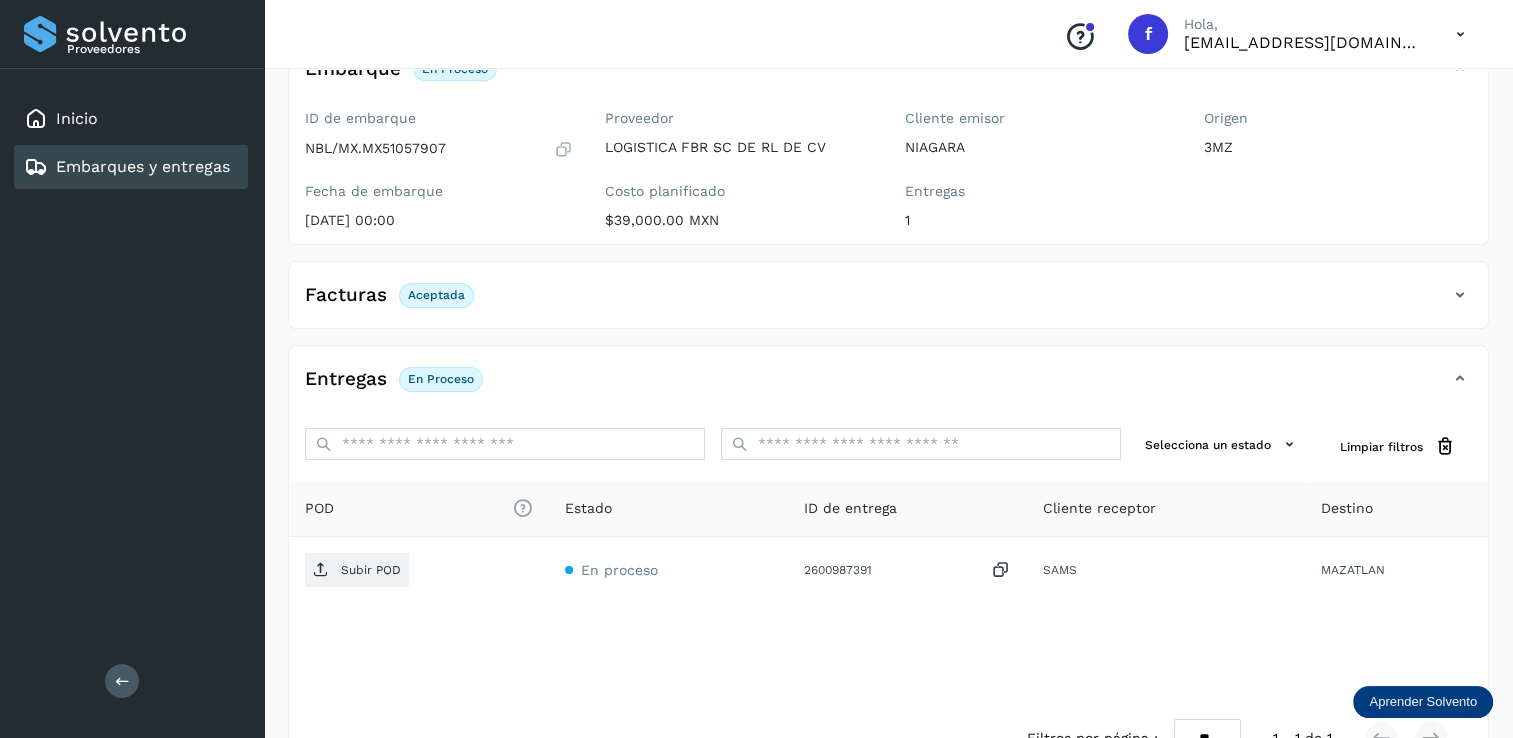 scroll, scrollTop: 200, scrollLeft: 0, axis: vertical 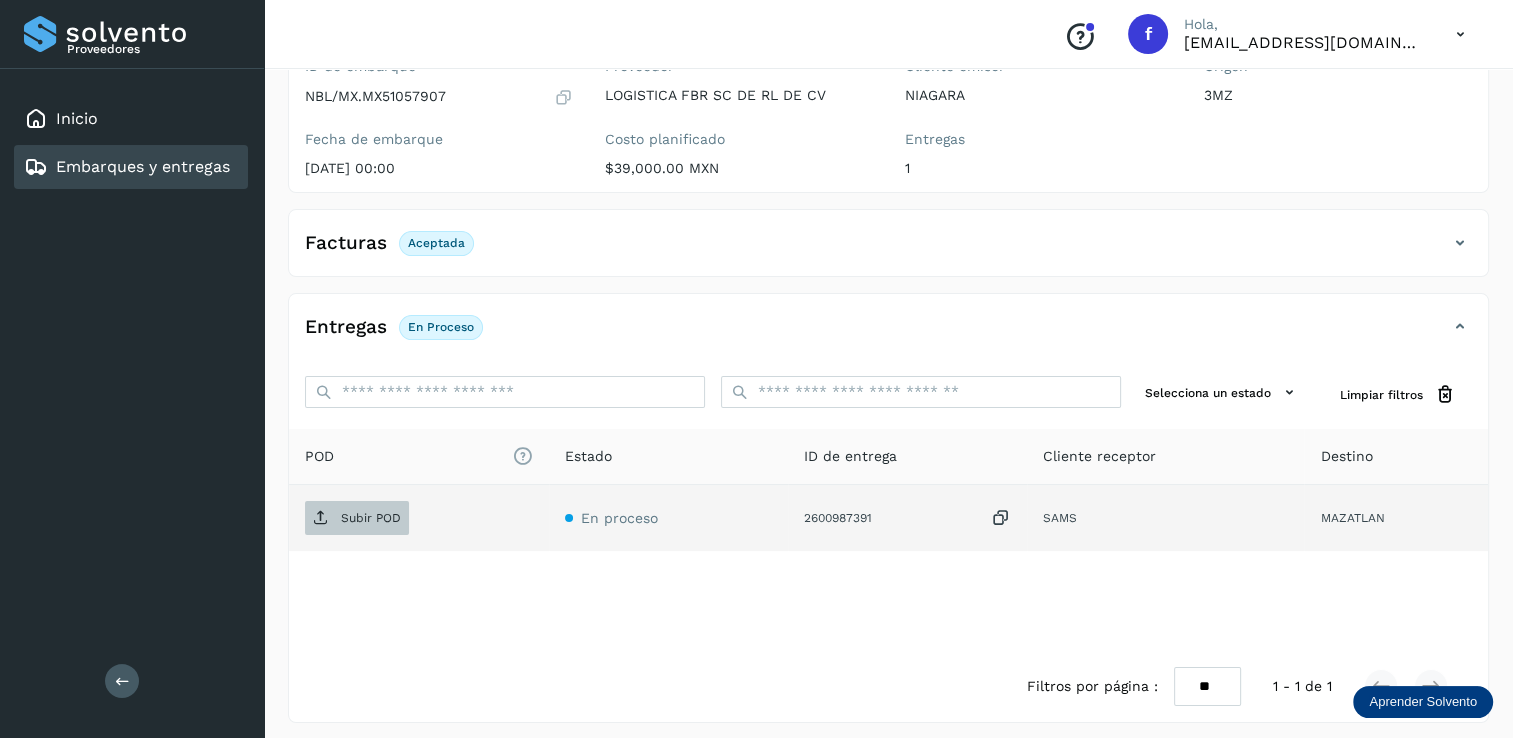 click on "Subir POD" at bounding box center (371, 518) 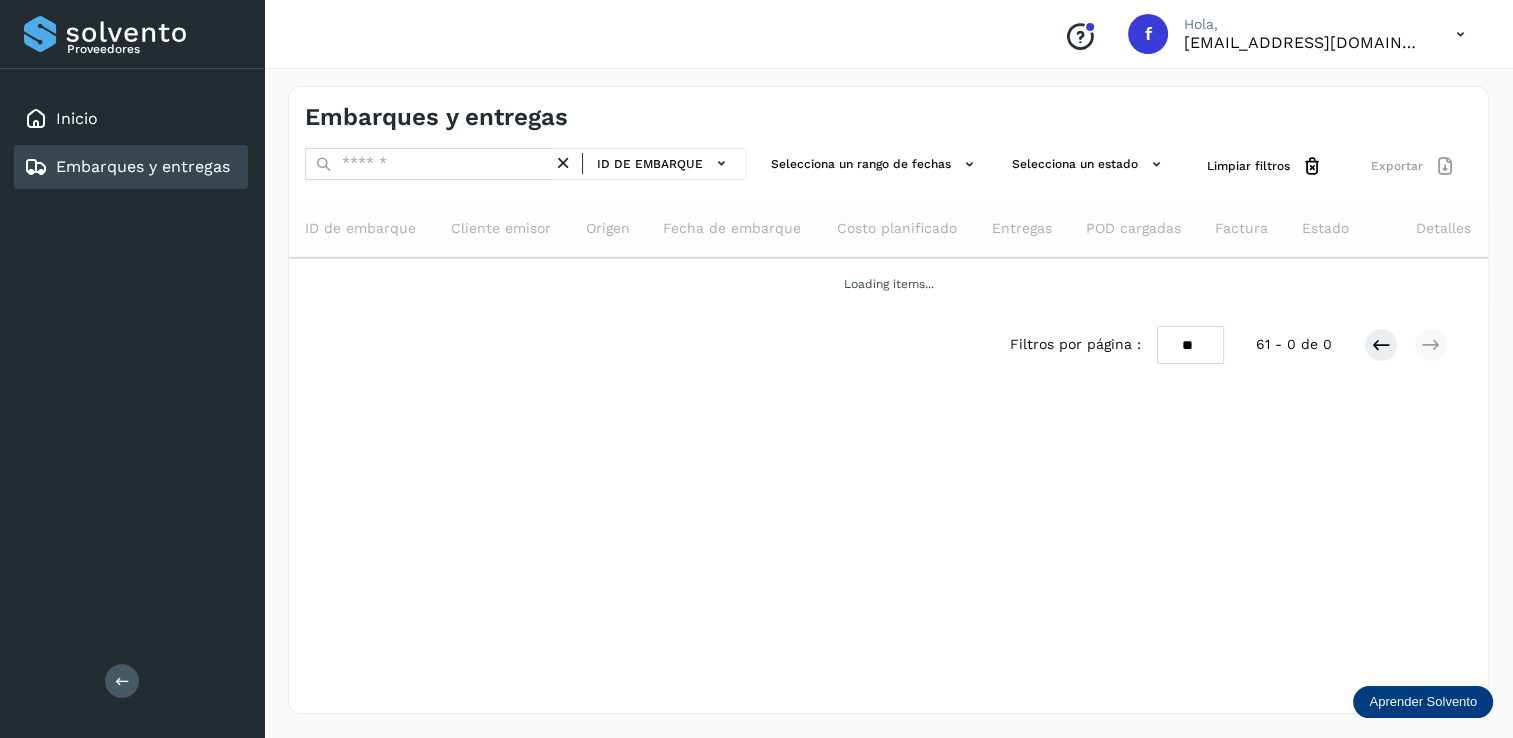 scroll, scrollTop: 0, scrollLeft: 0, axis: both 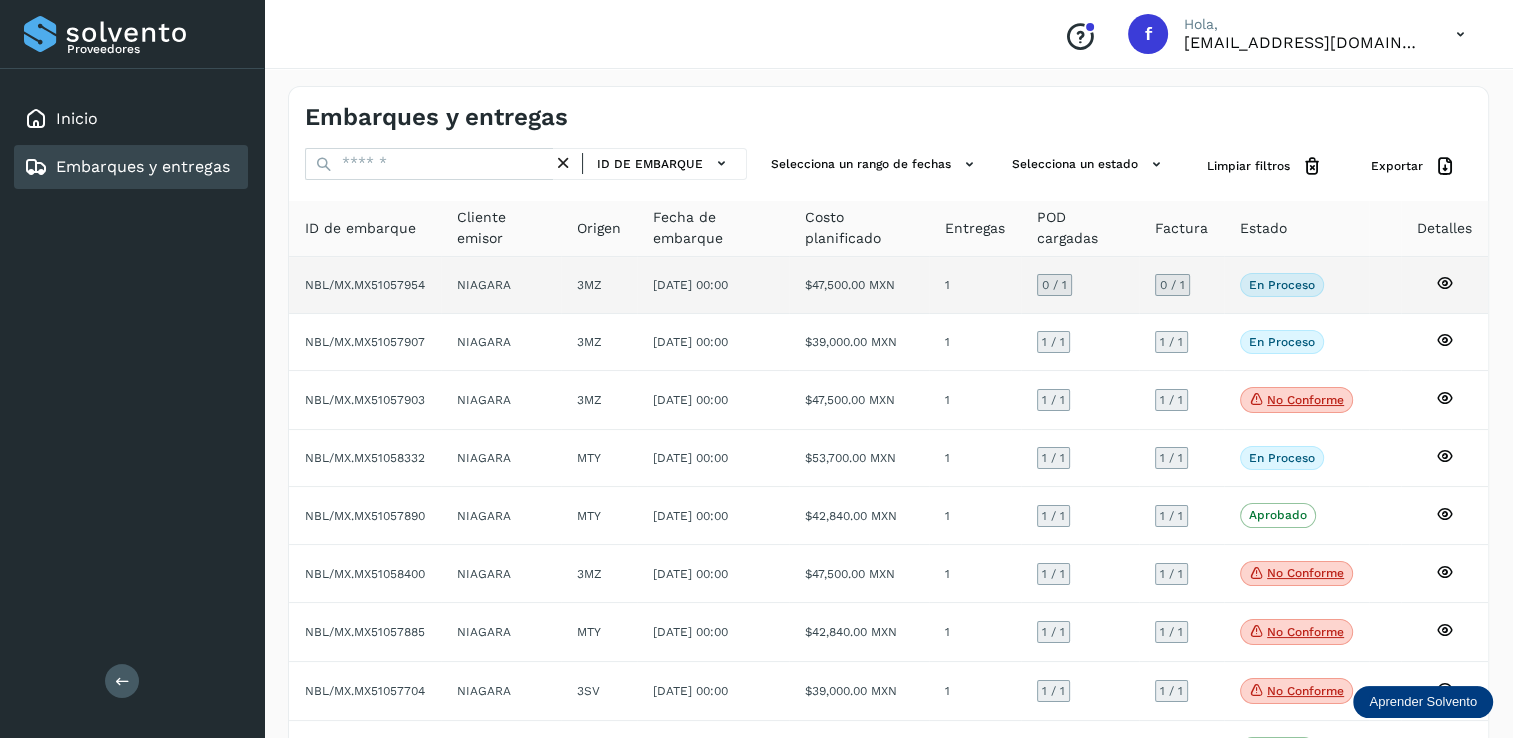 click on "0  / 1" at bounding box center (1054, 285) 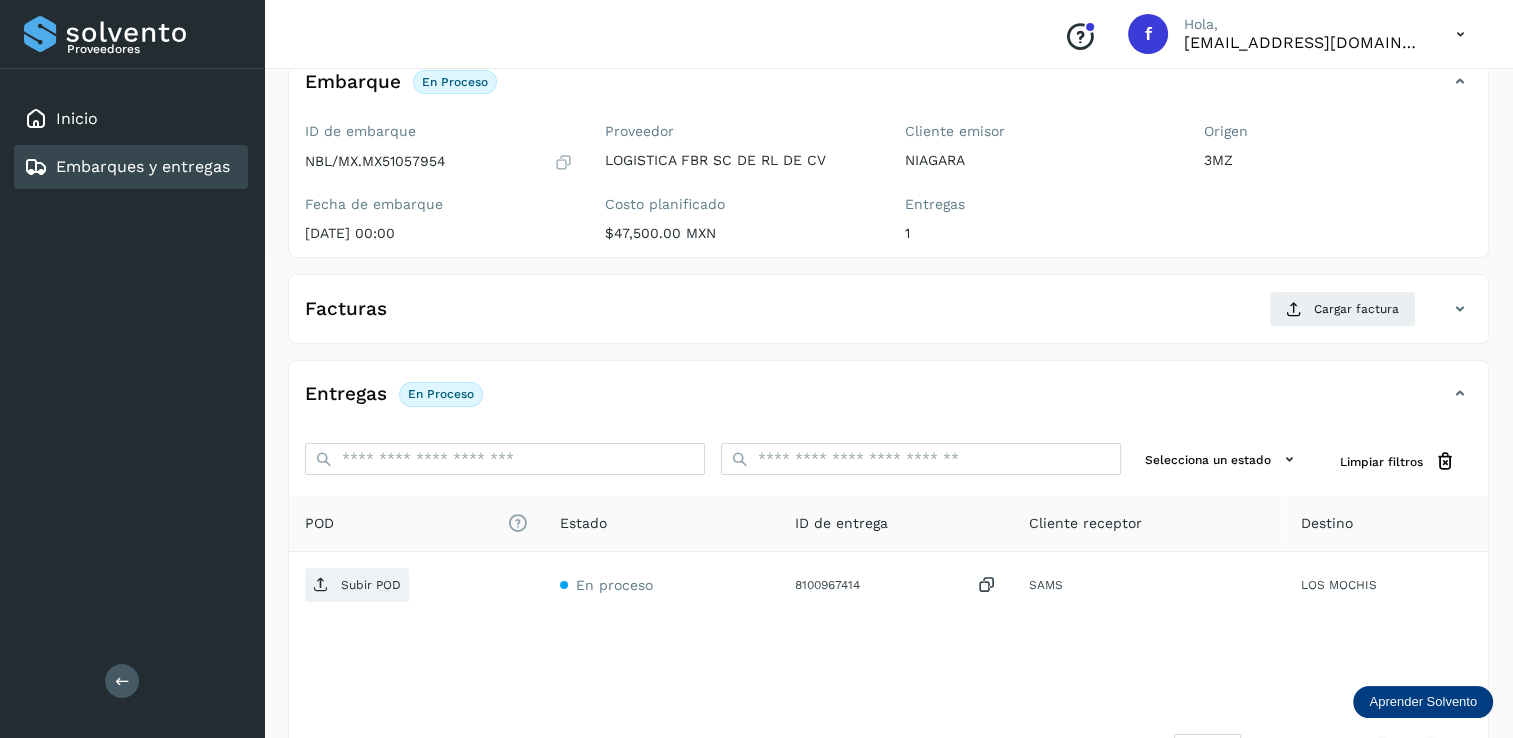 scroll, scrollTop: 100, scrollLeft: 0, axis: vertical 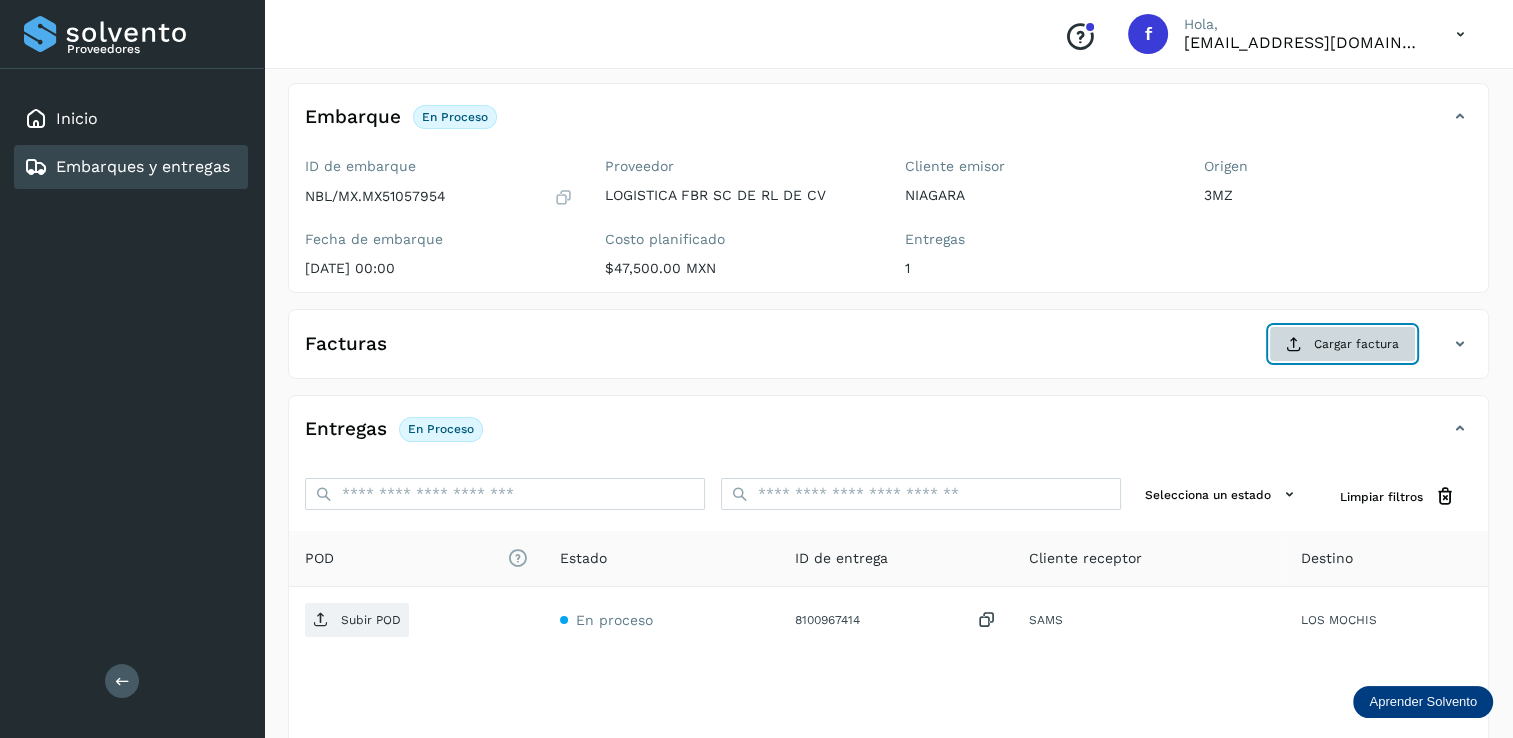 click on "Cargar factura" 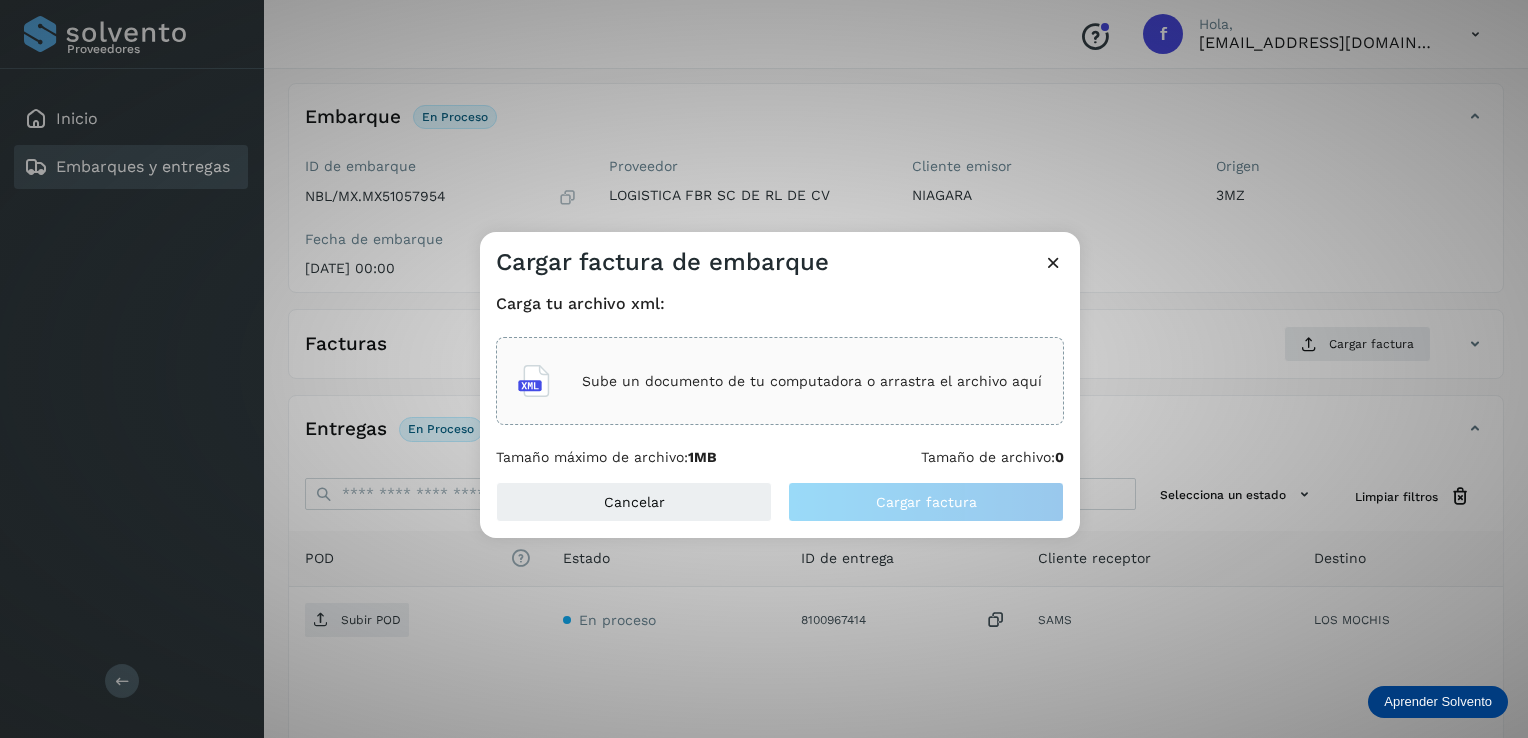 click on "Sube un documento de tu computadora o arrastra el archivo aquí" 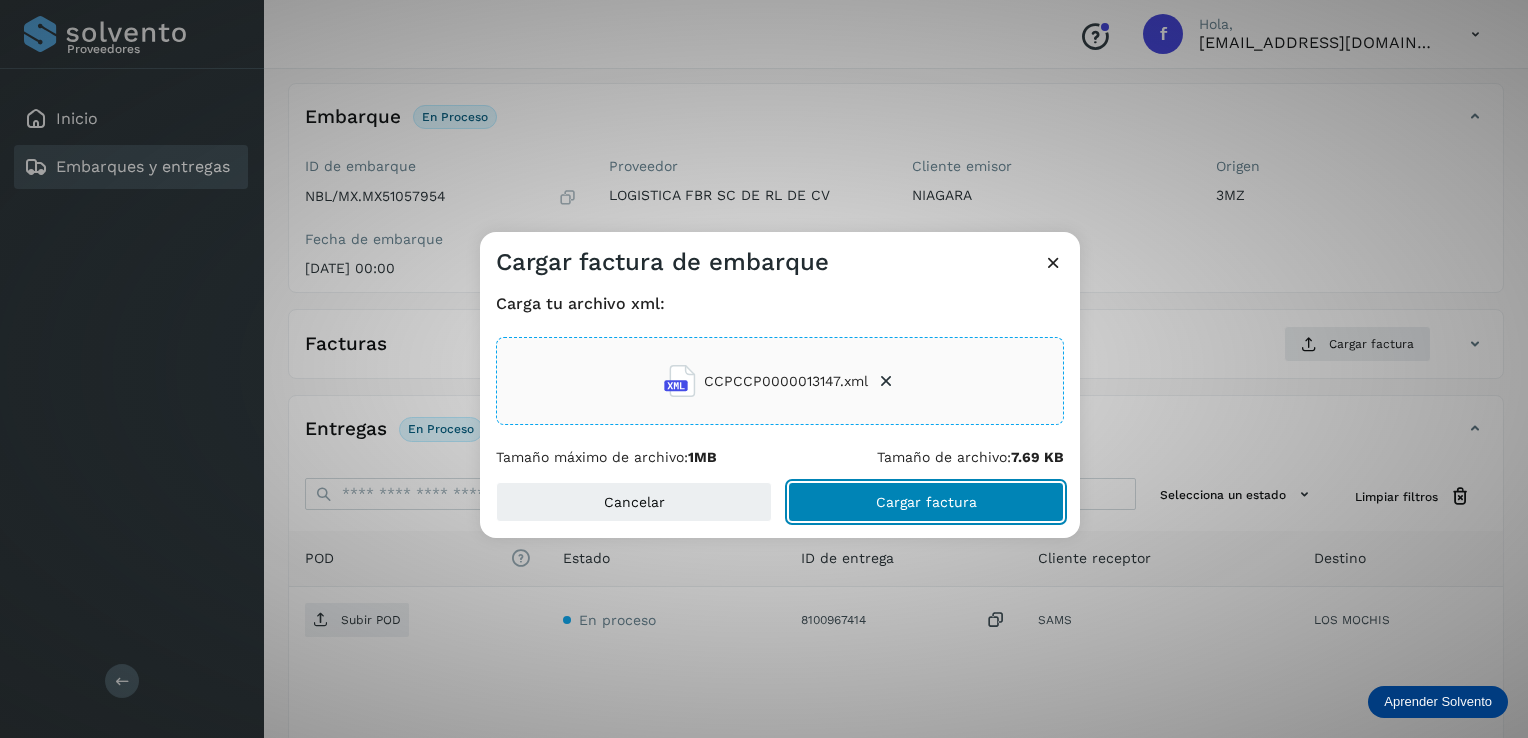 click on "Cargar factura" 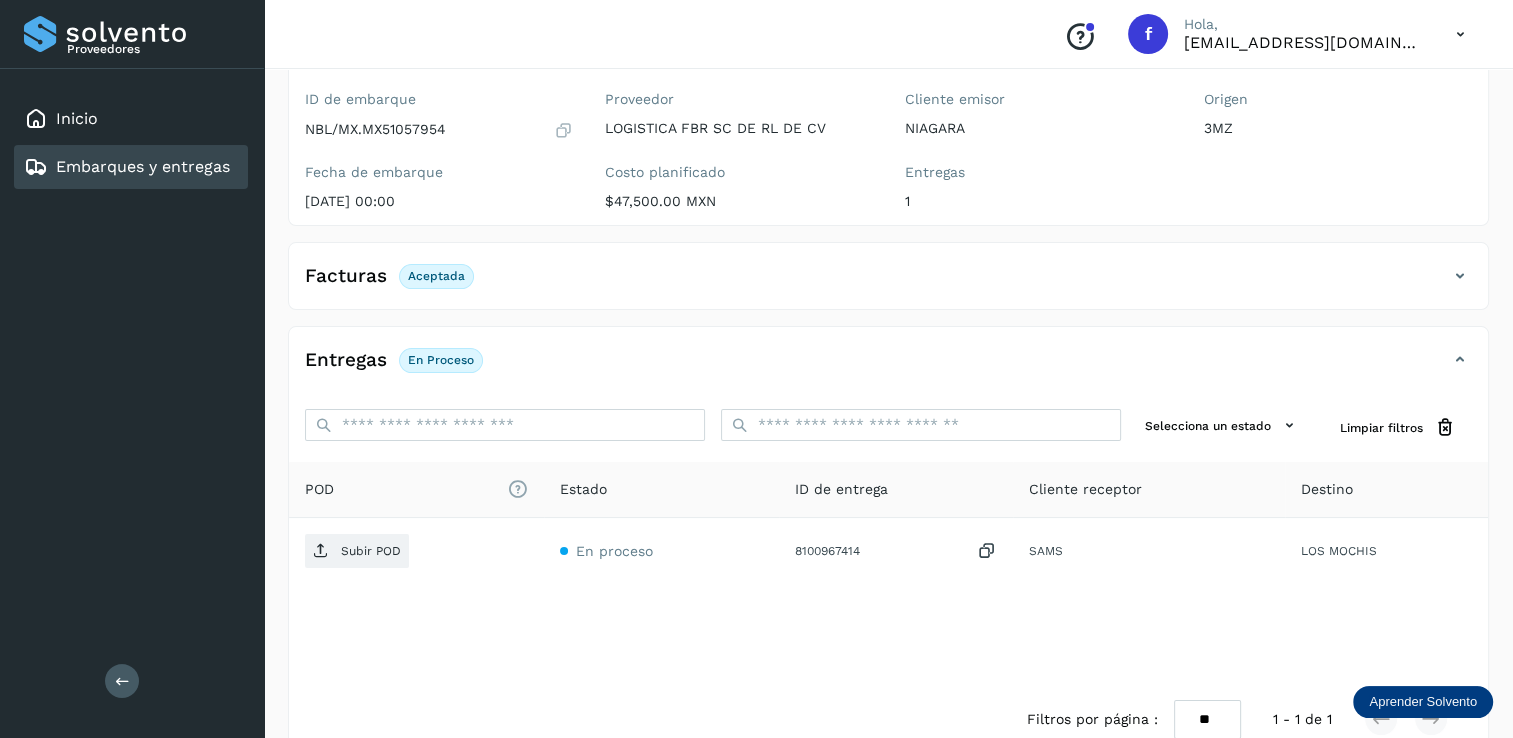 scroll, scrollTop: 207, scrollLeft: 0, axis: vertical 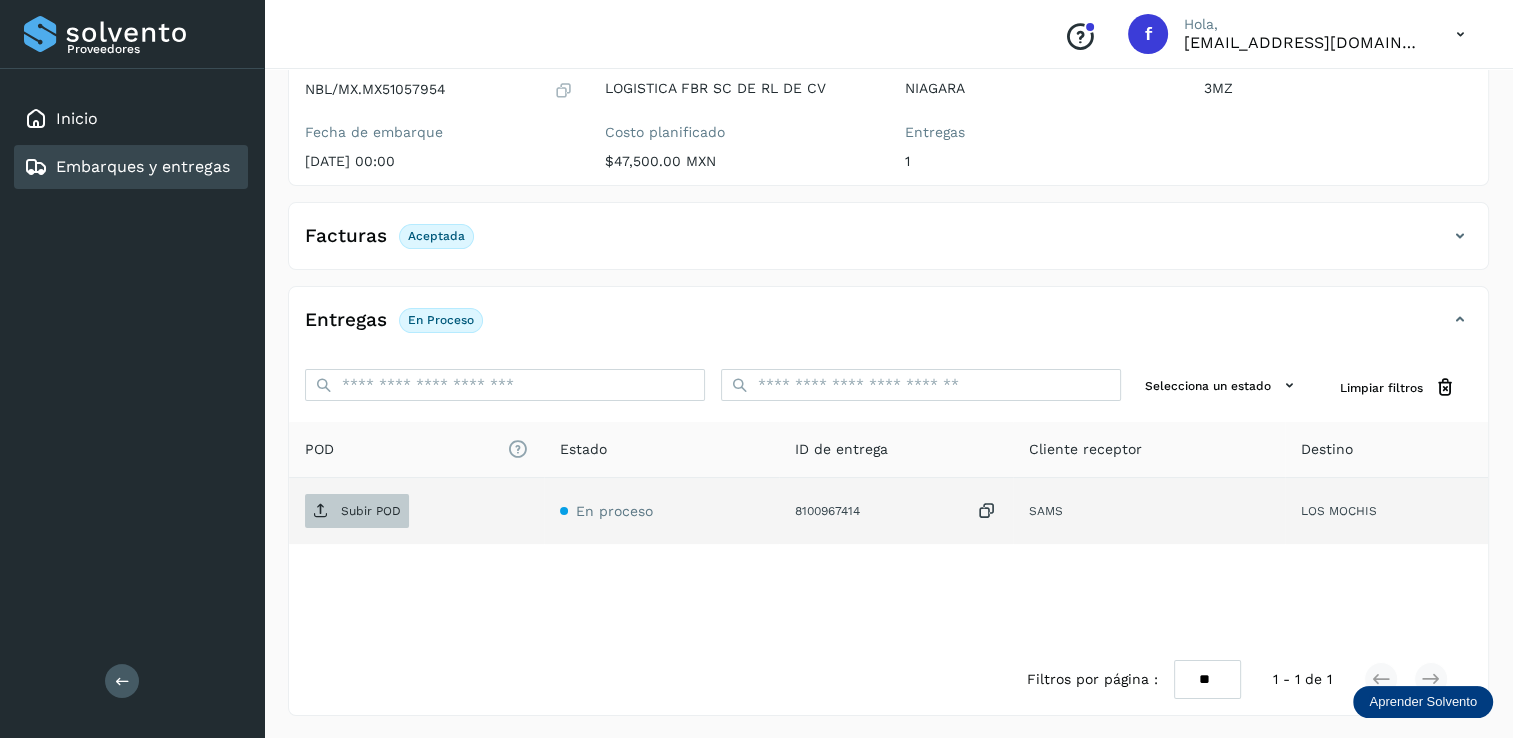 click on "Subir POD" at bounding box center (371, 511) 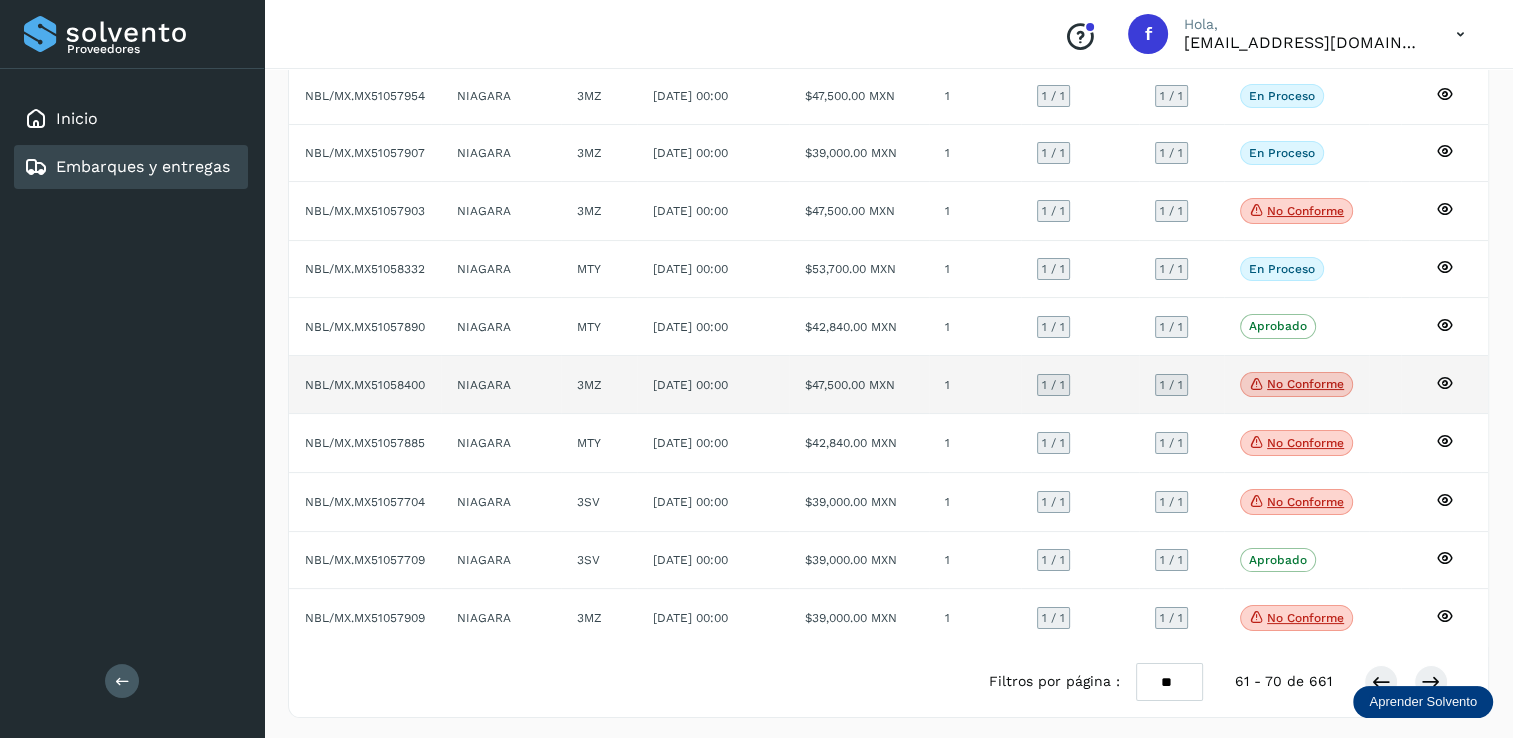 scroll, scrollTop: 190, scrollLeft: 0, axis: vertical 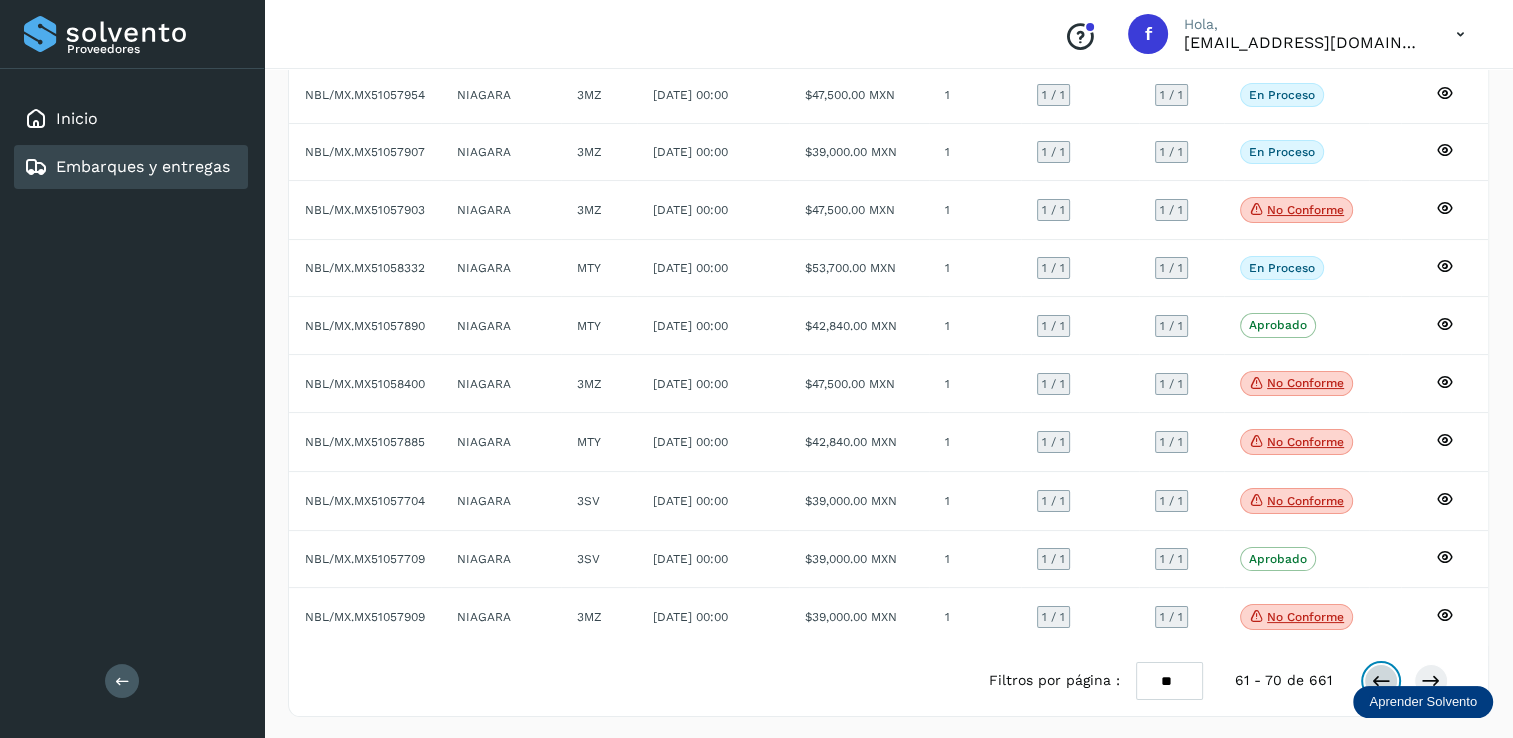 click at bounding box center (1381, 681) 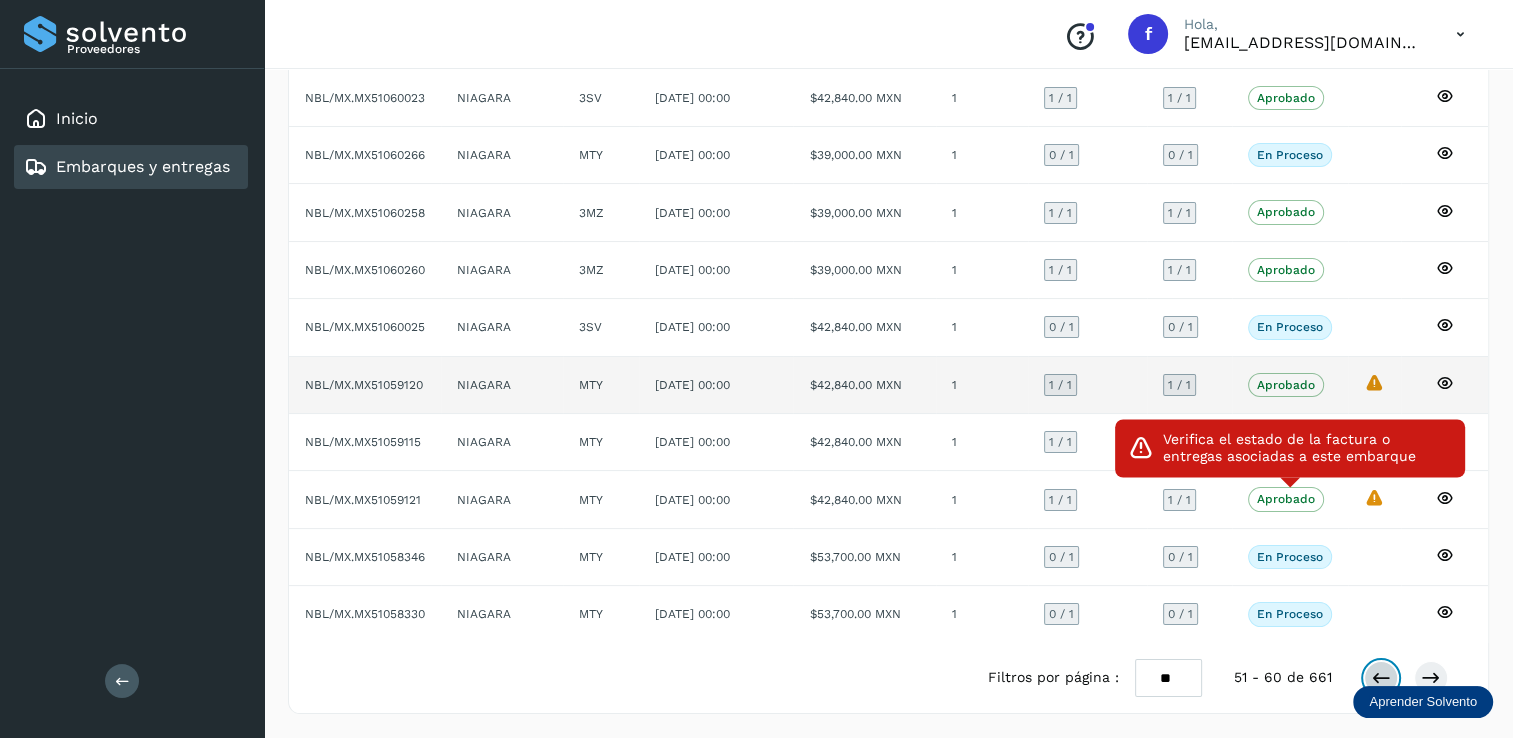 scroll, scrollTop: 181, scrollLeft: 0, axis: vertical 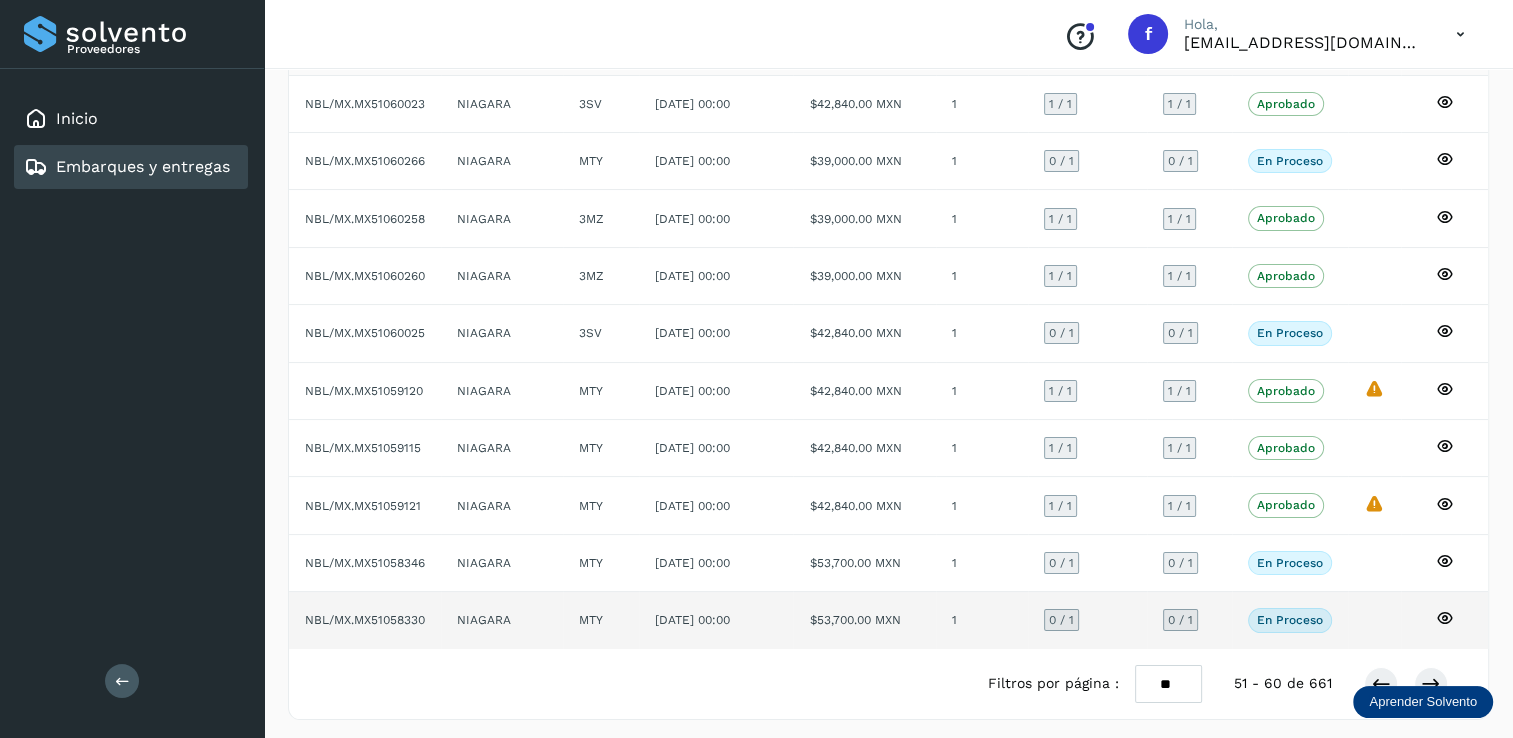 click on "0  / 1" at bounding box center (1061, 620) 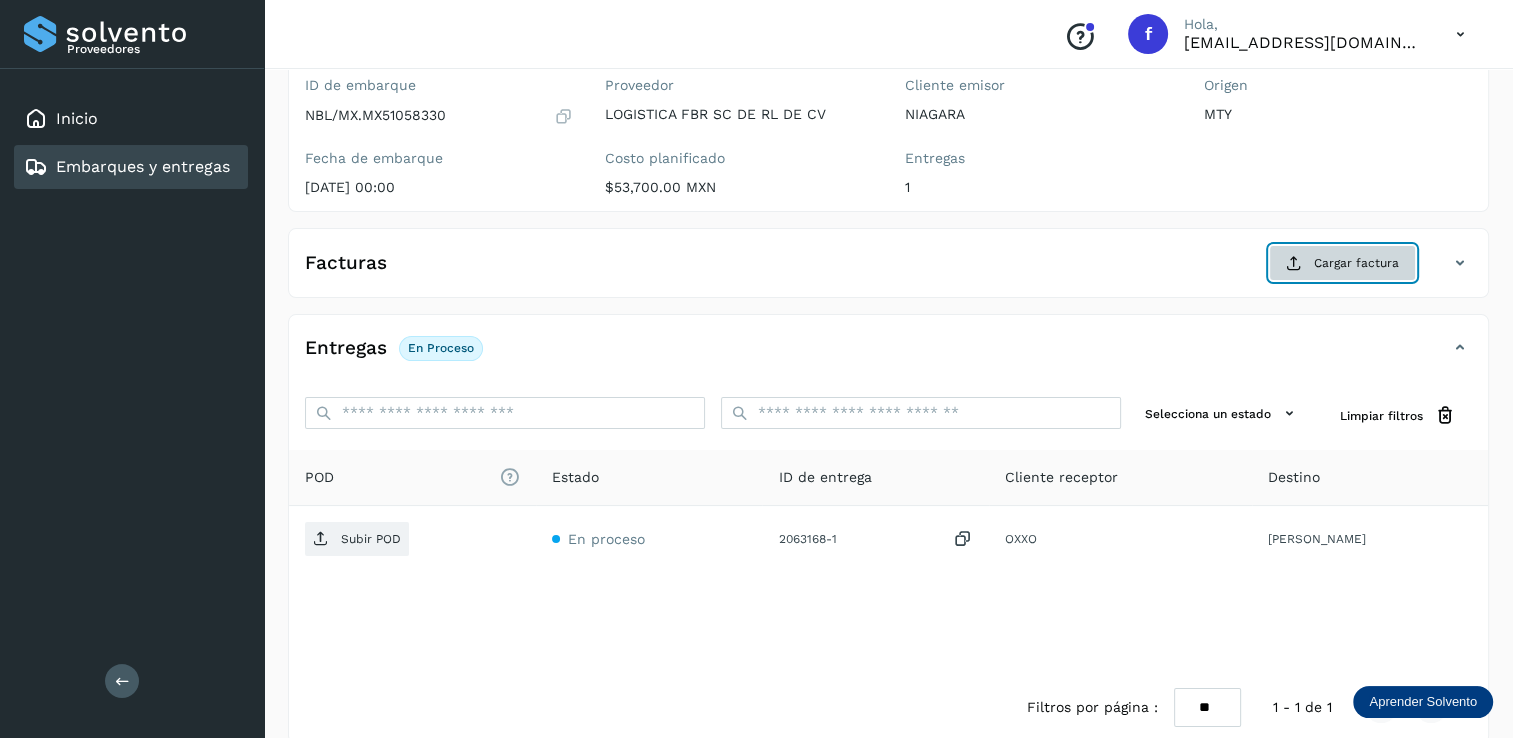 click on "Cargar factura" at bounding box center [1342, 263] 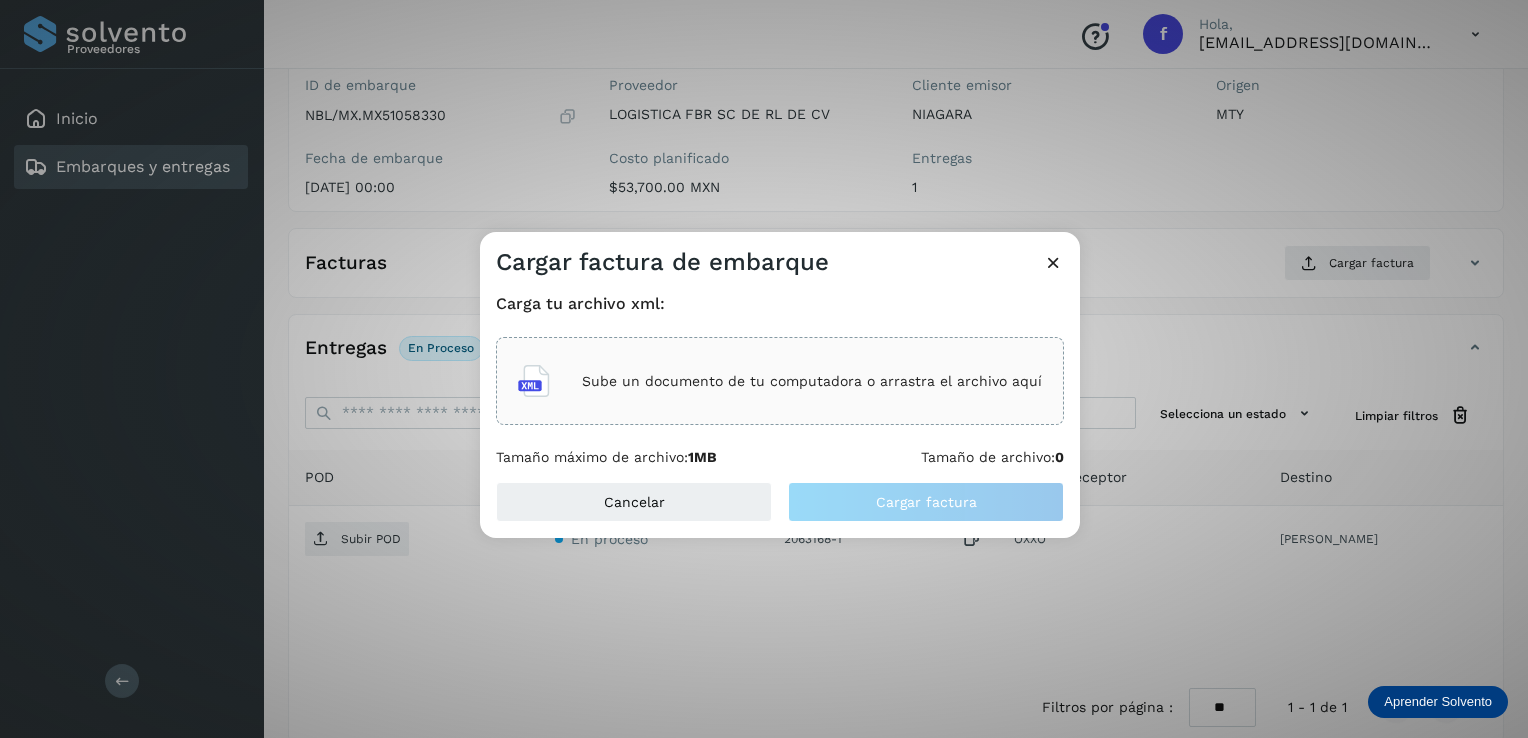 click on "Sube un documento de tu computadora o arrastra el archivo aquí" at bounding box center (812, 381) 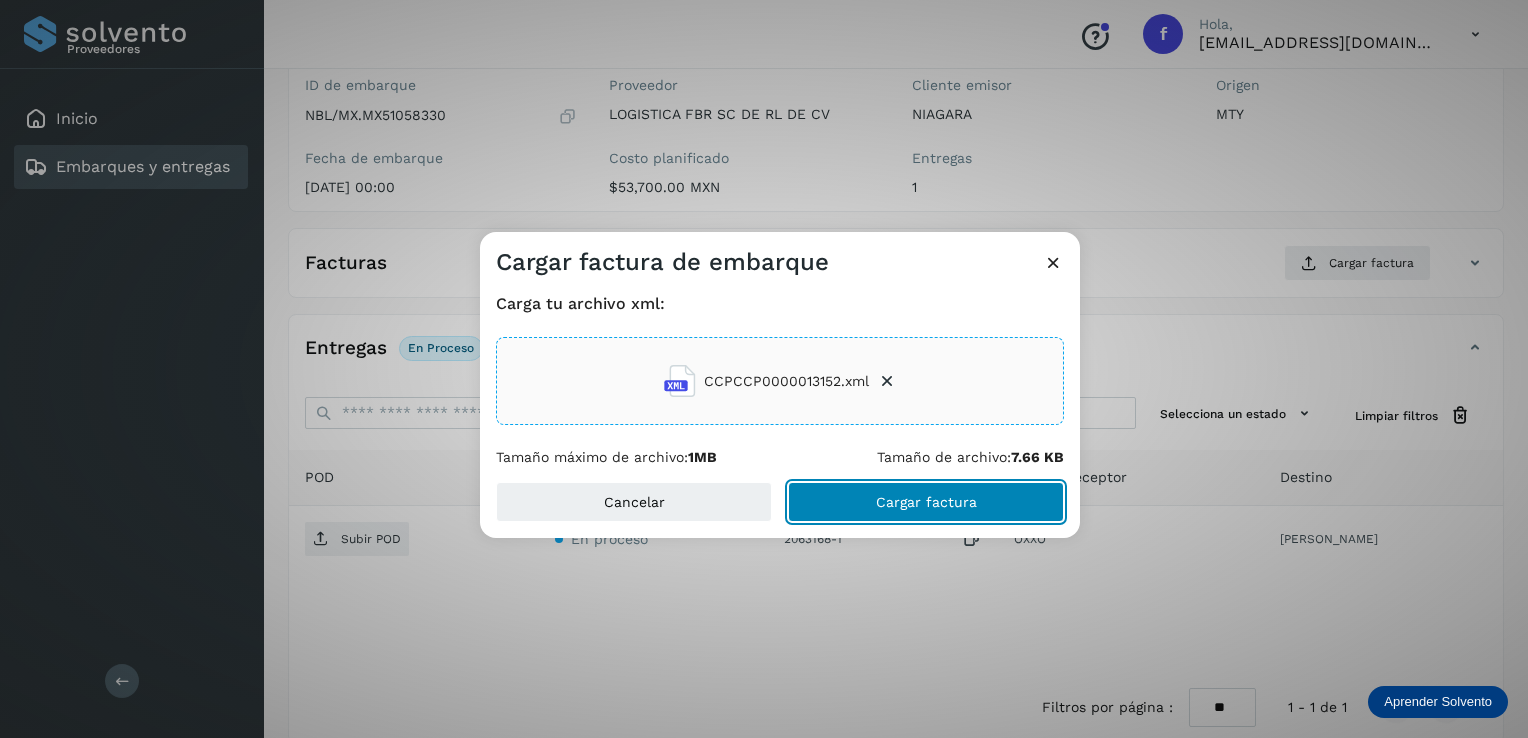 click on "Cargar factura" 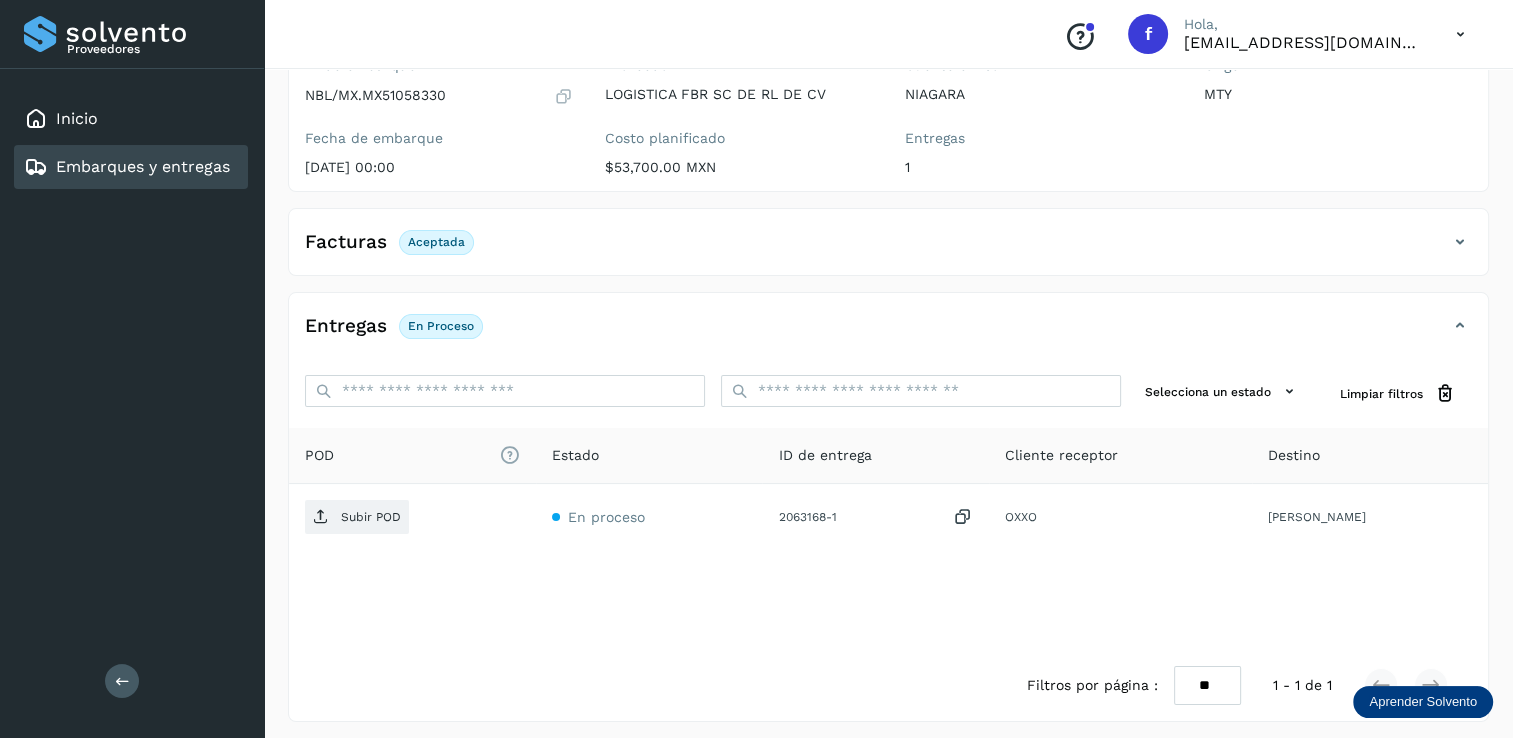 scroll, scrollTop: 207, scrollLeft: 0, axis: vertical 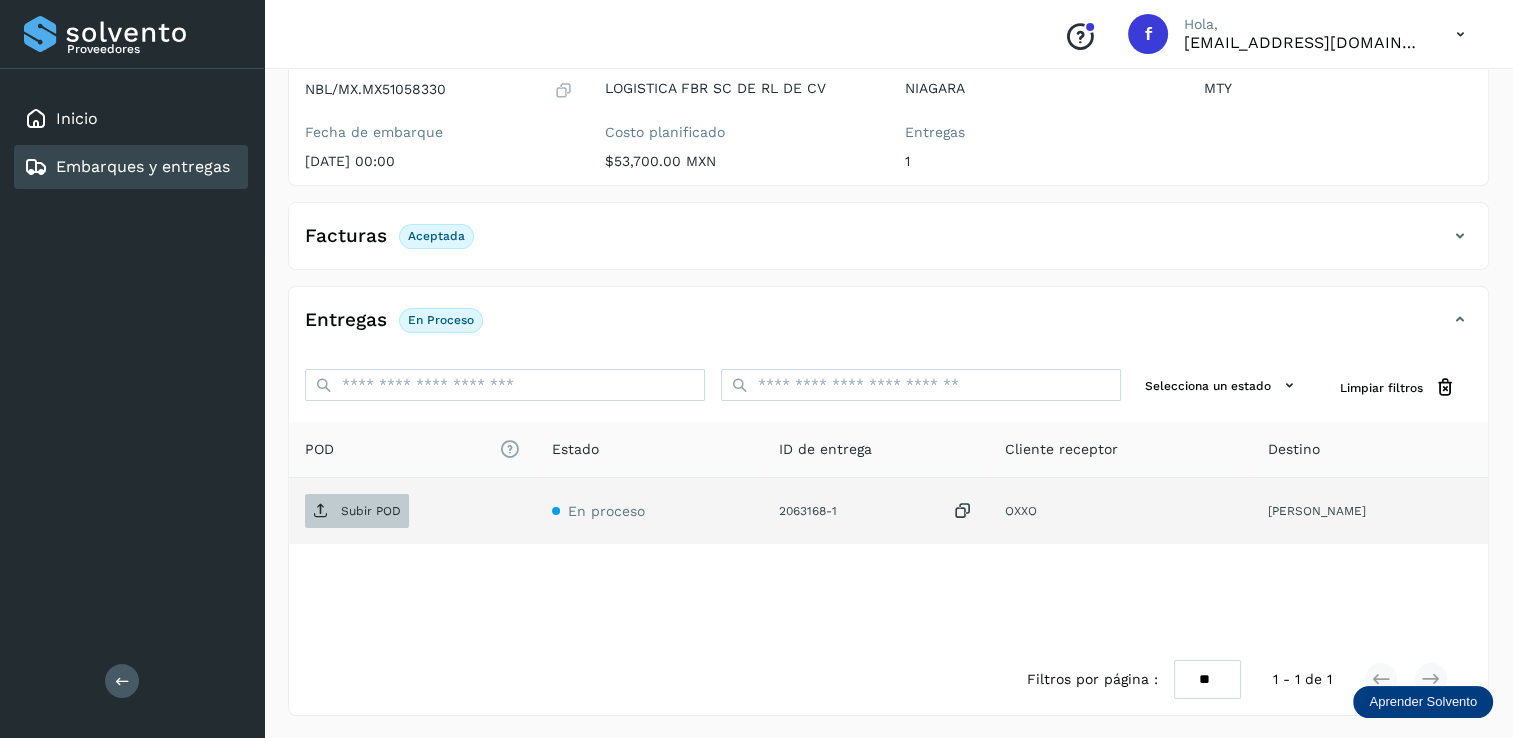 click on "Subir POD" at bounding box center (371, 511) 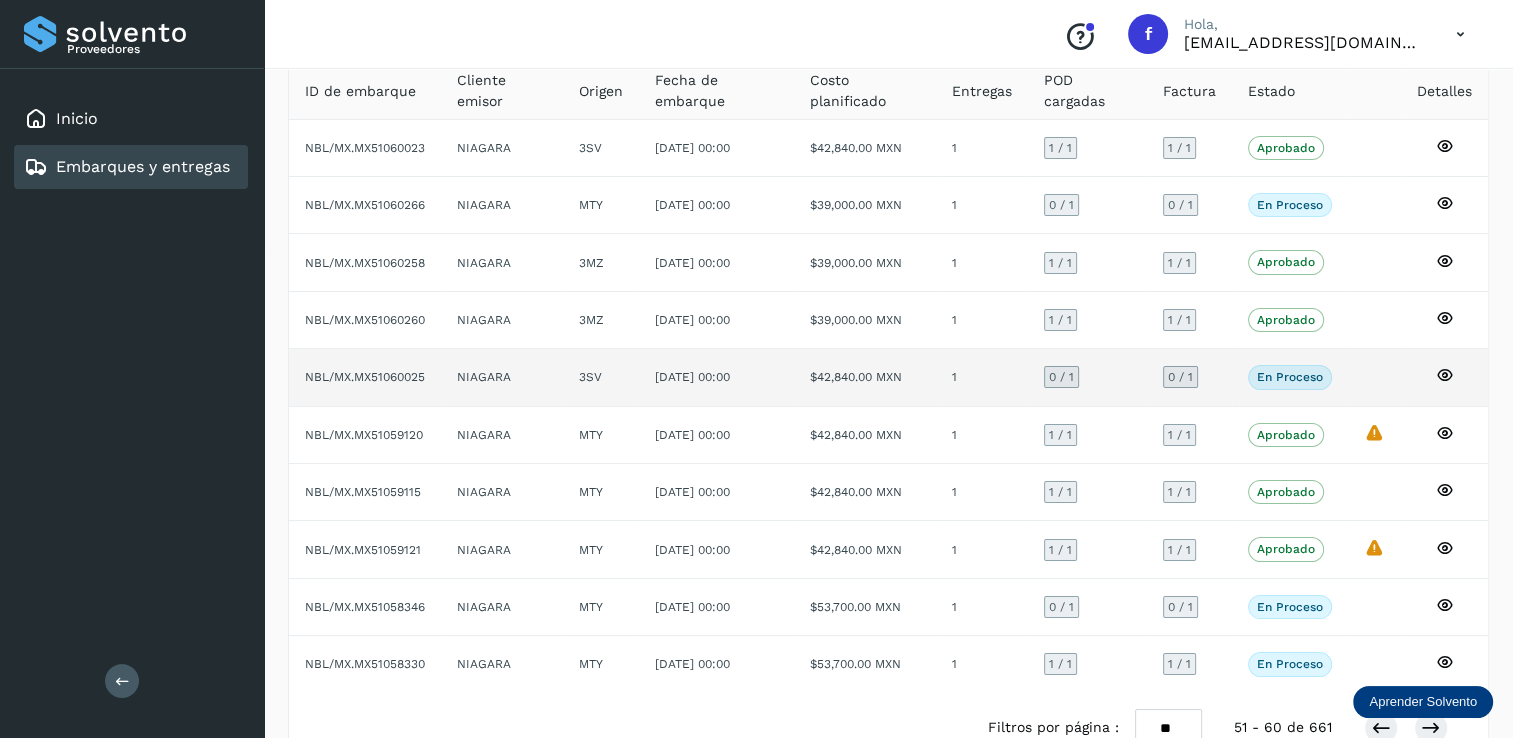 scroll, scrollTop: 181, scrollLeft: 0, axis: vertical 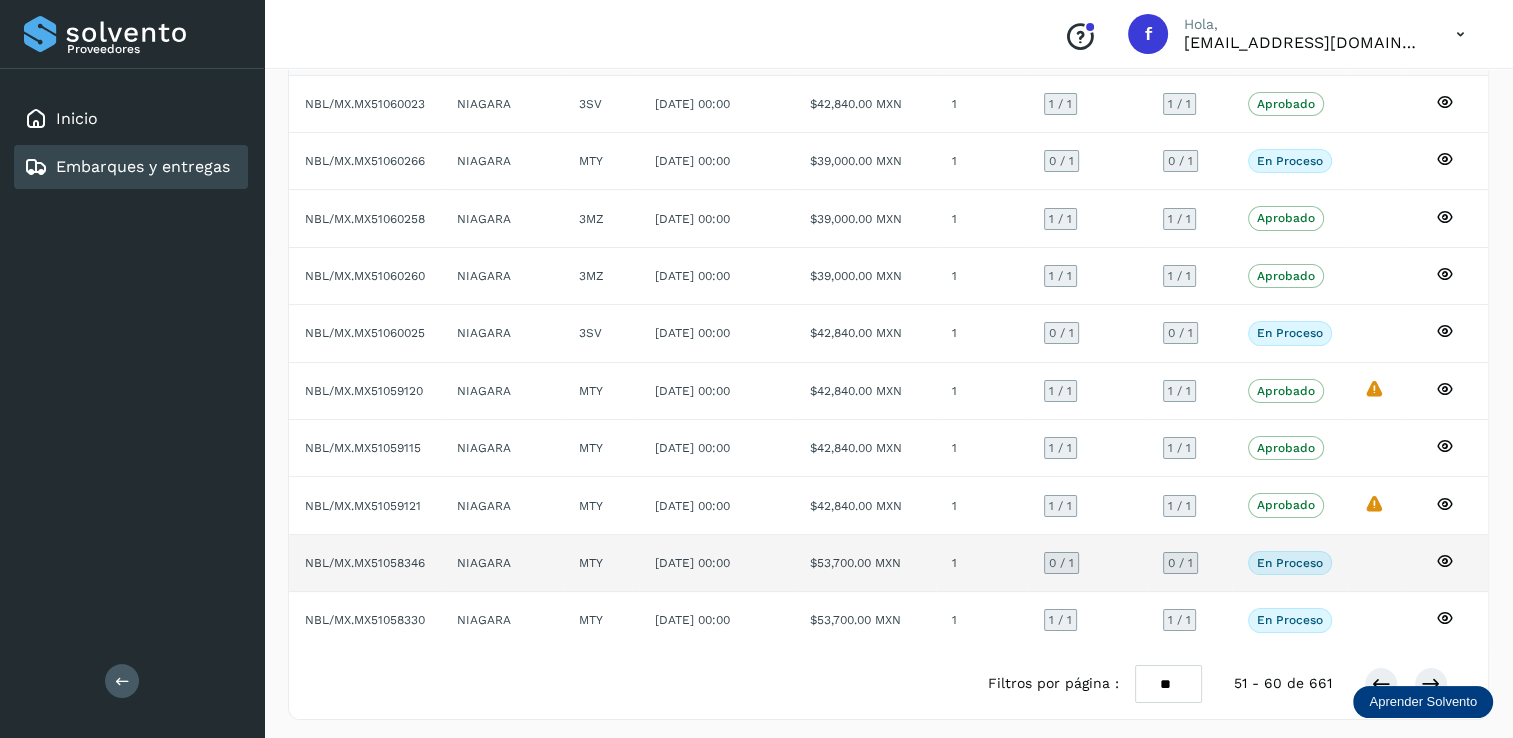 click on "0  / 1" at bounding box center [1061, 563] 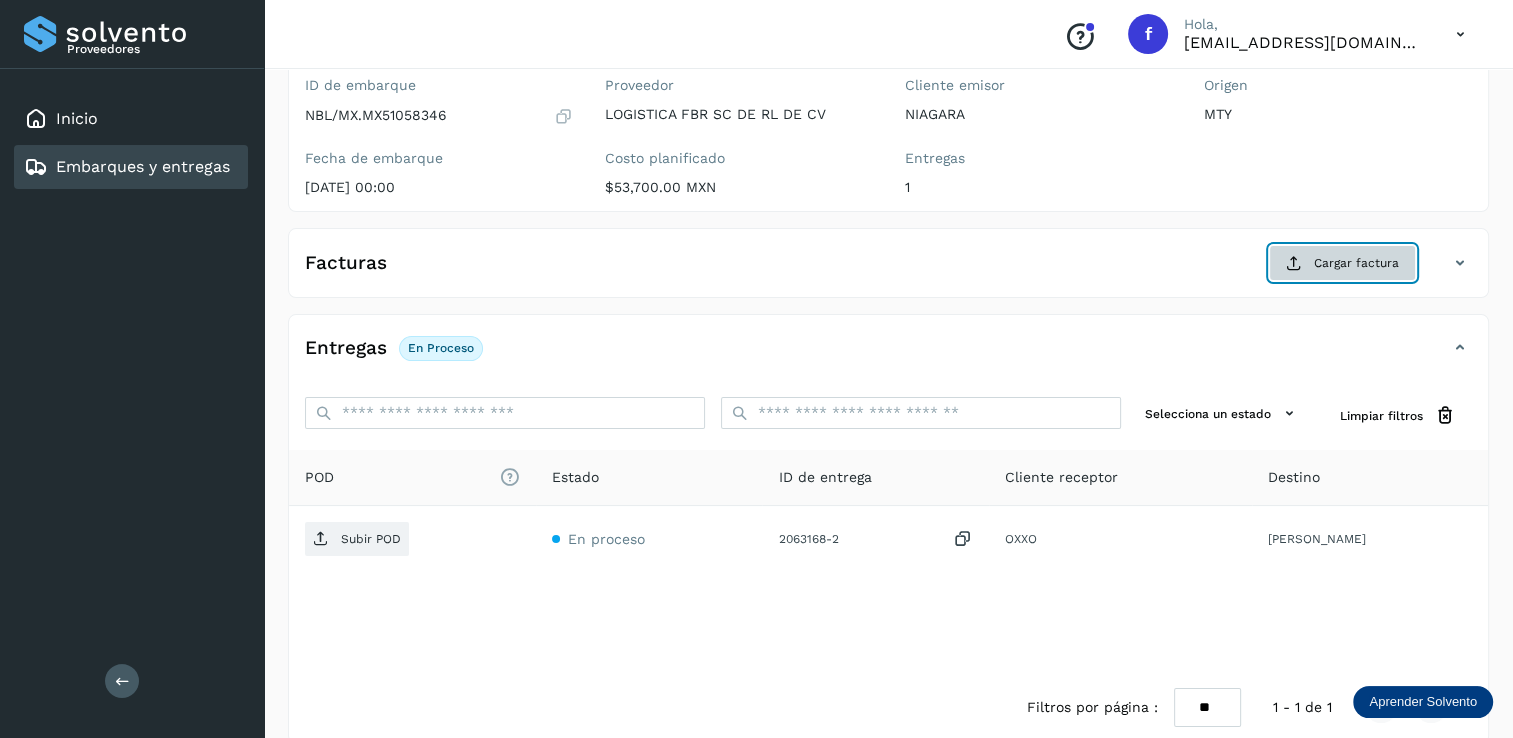 click on "Cargar factura" at bounding box center (1342, 263) 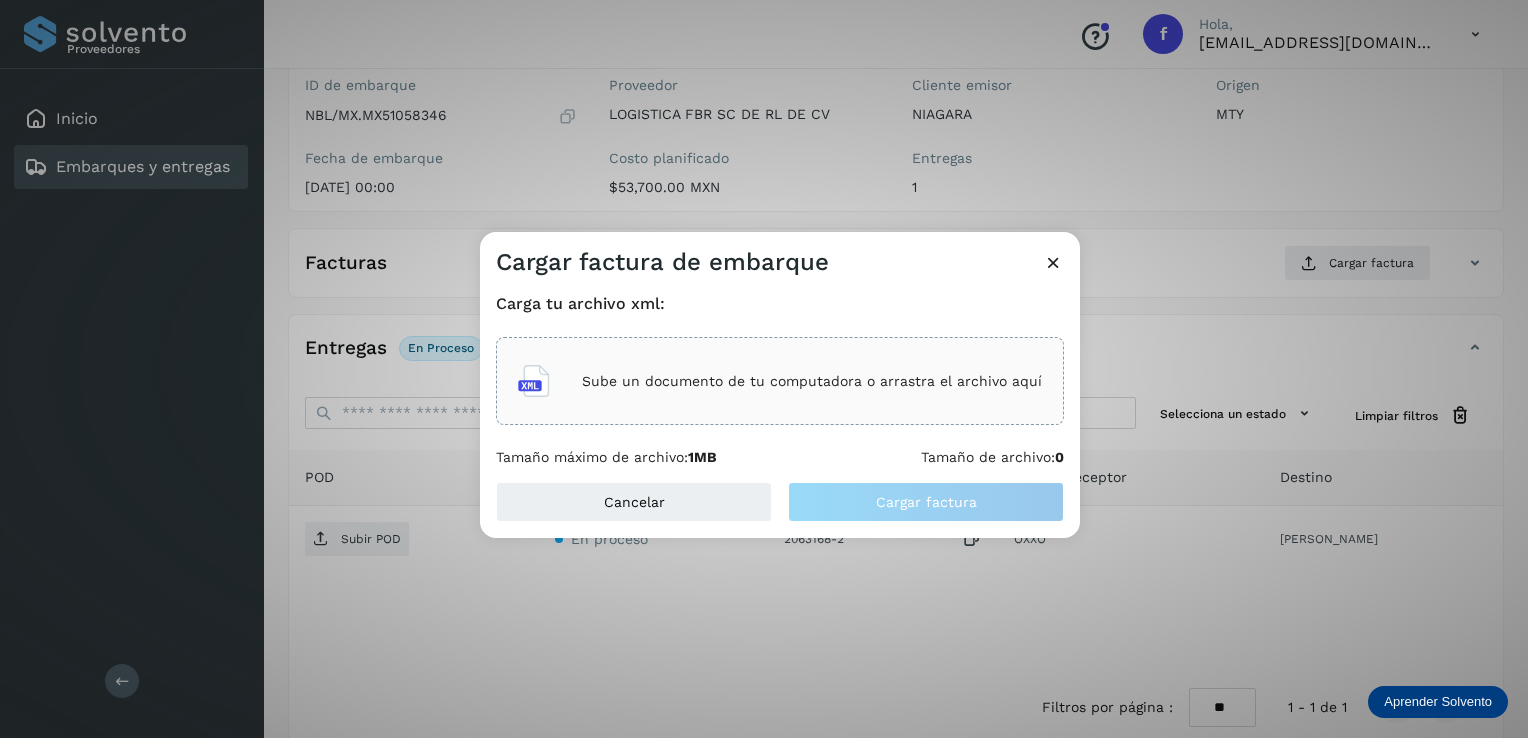 click on "Sube un documento de tu computadora o arrastra el archivo aquí" at bounding box center (812, 381) 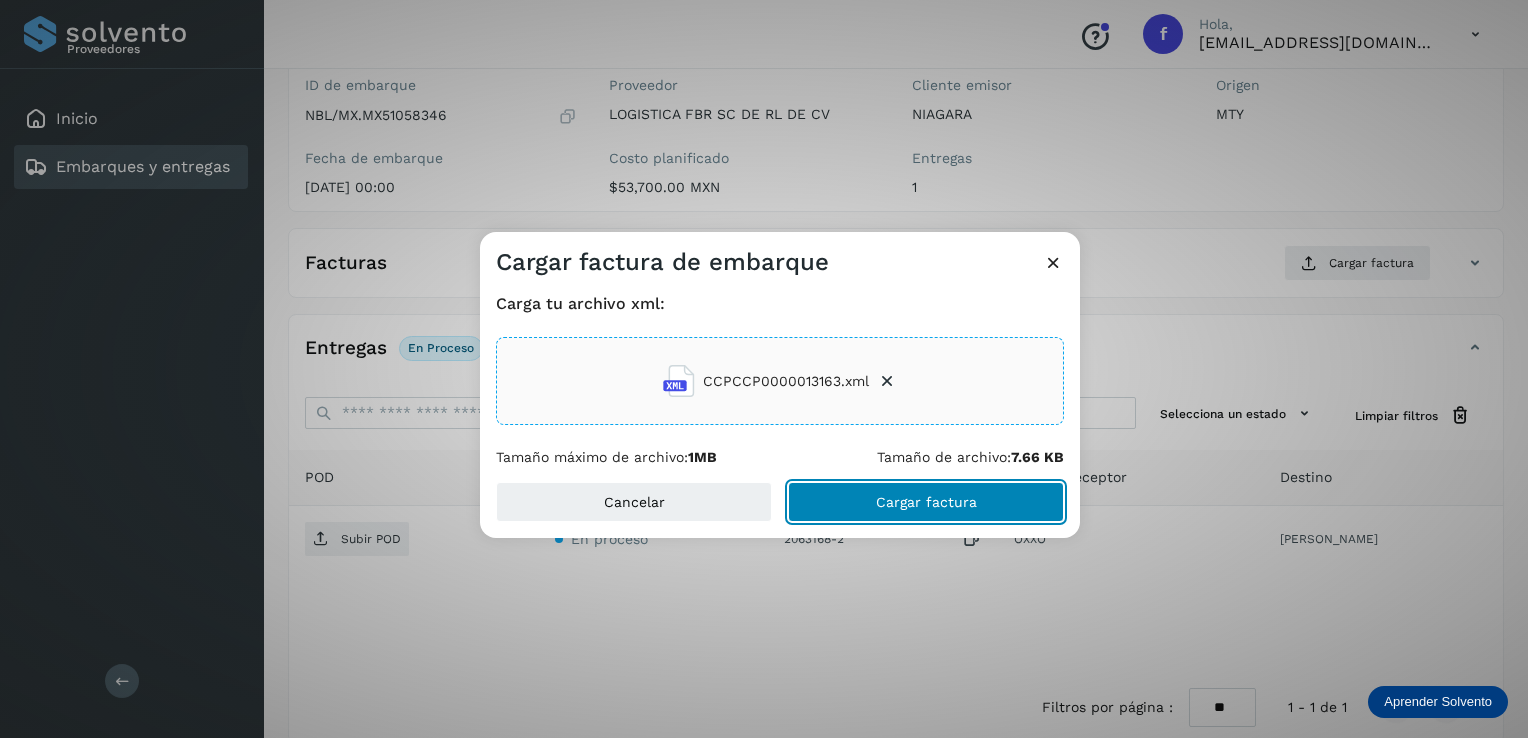 click on "Cargar factura" 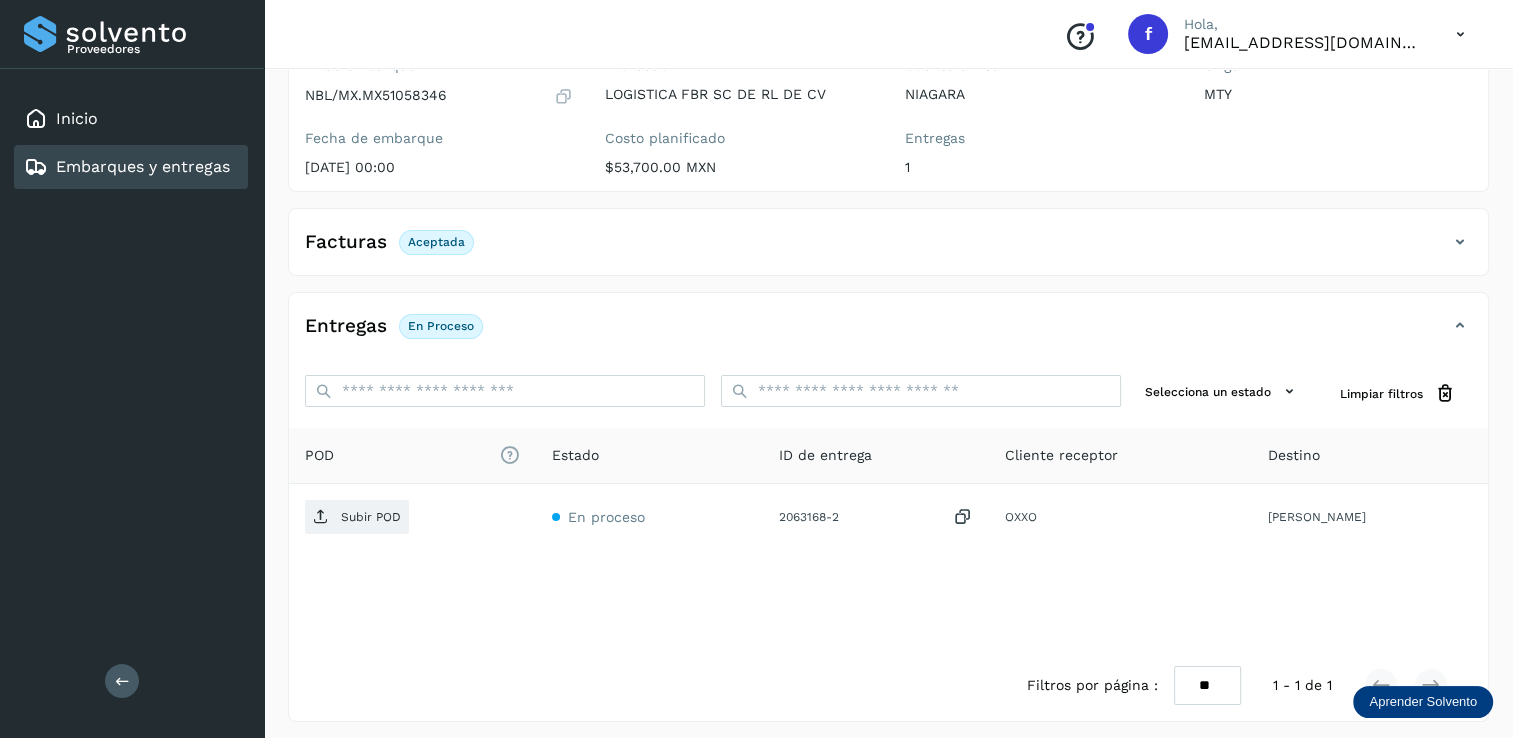 scroll, scrollTop: 207, scrollLeft: 0, axis: vertical 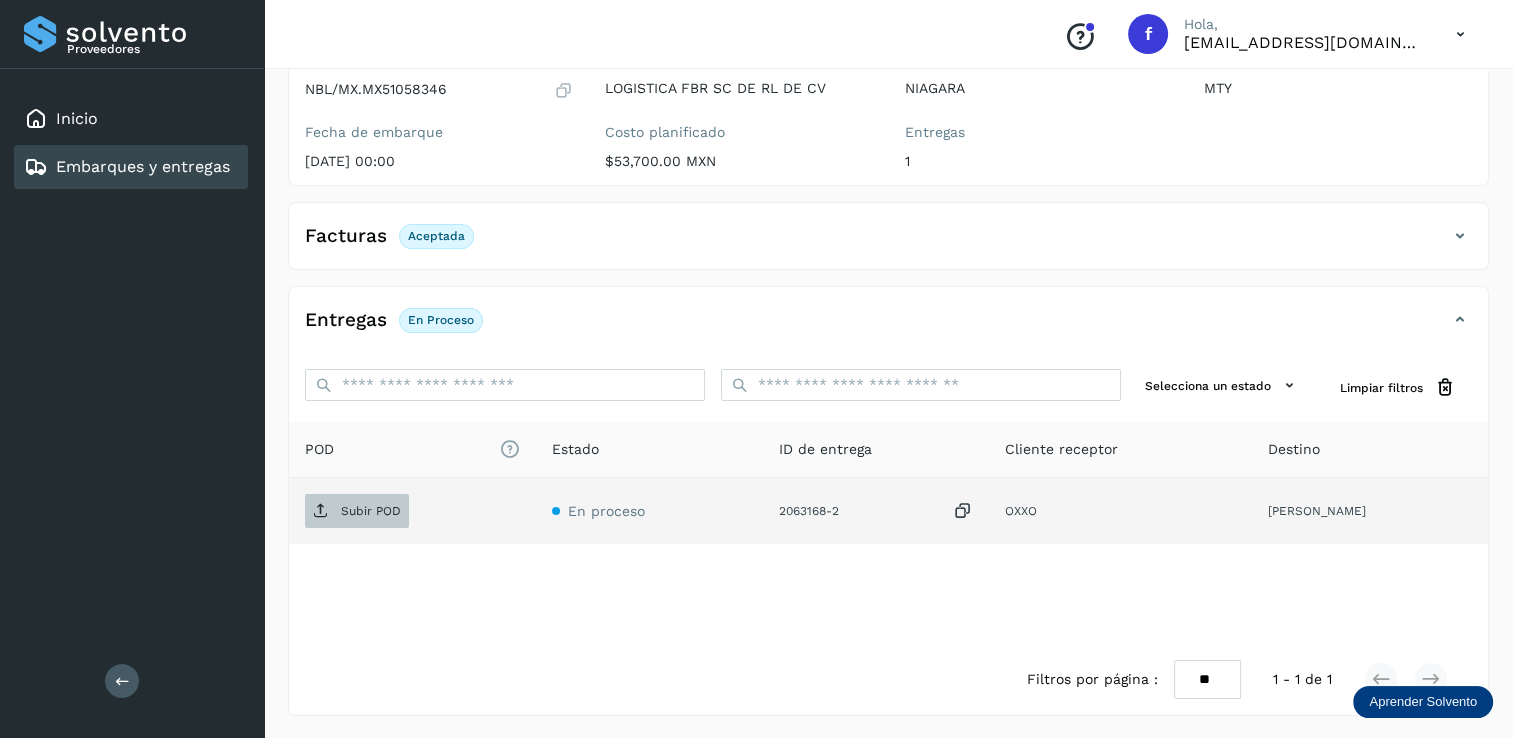 click on "Subir POD" at bounding box center [371, 511] 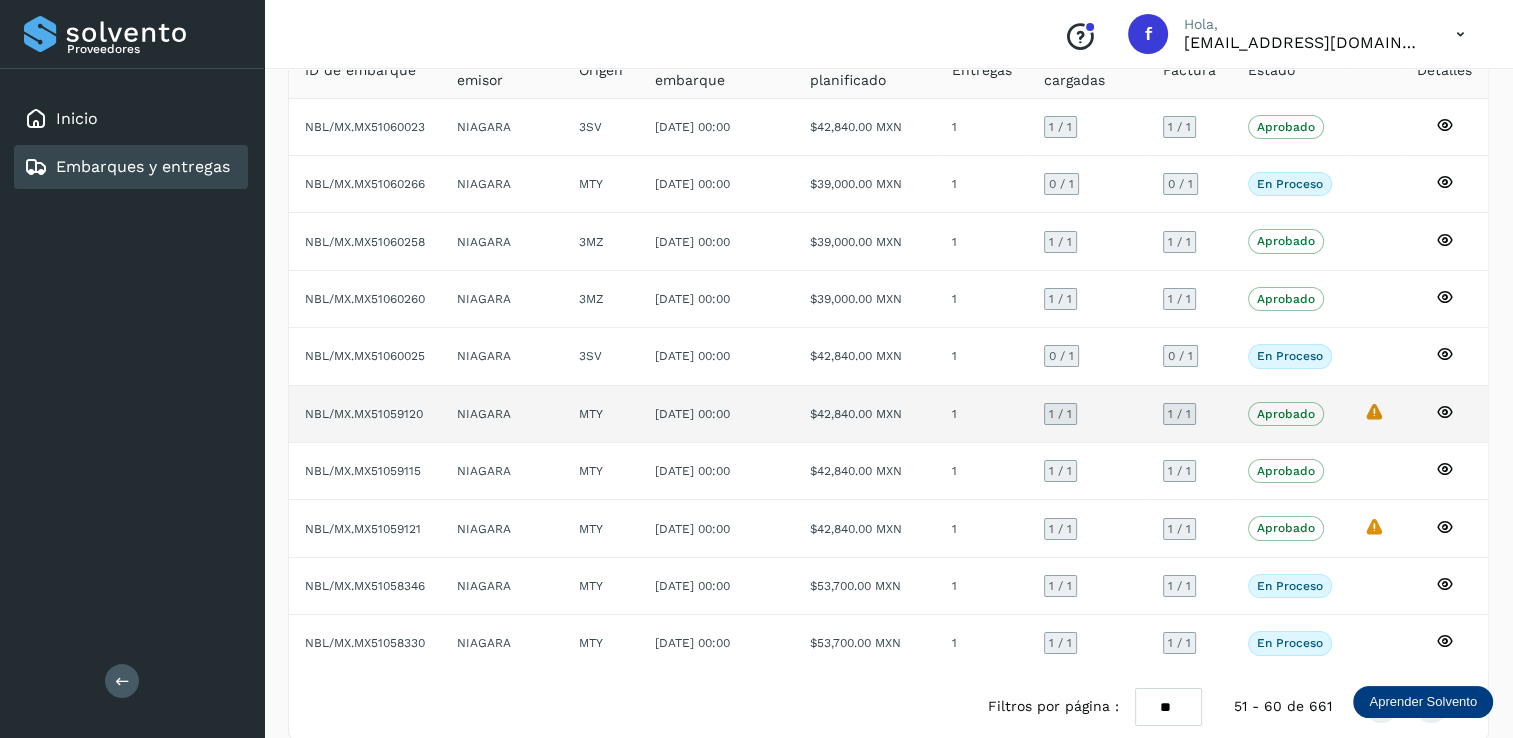 scroll, scrollTop: 181, scrollLeft: 0, axis: vertical 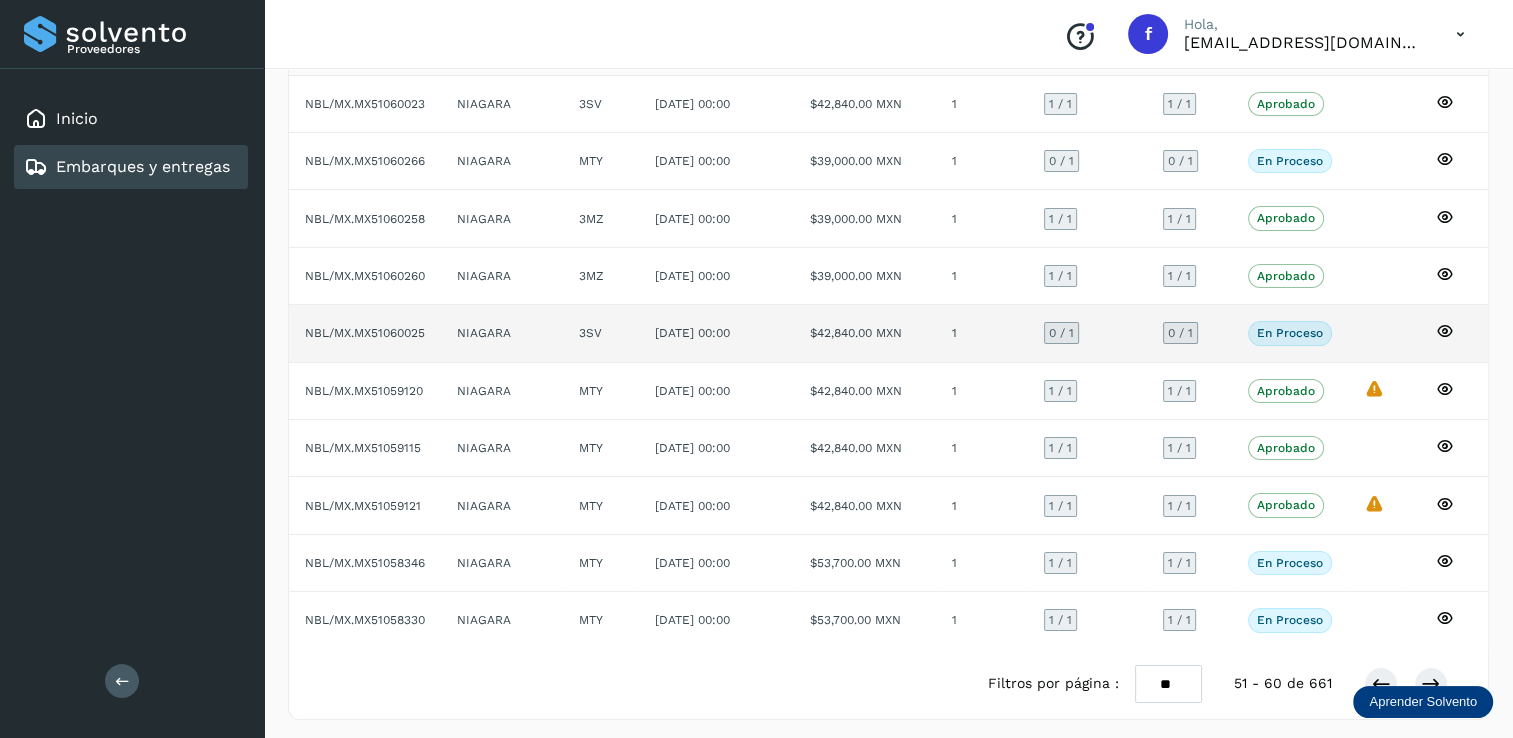 click on "0  / 1" at bounding box center [1061, 333] 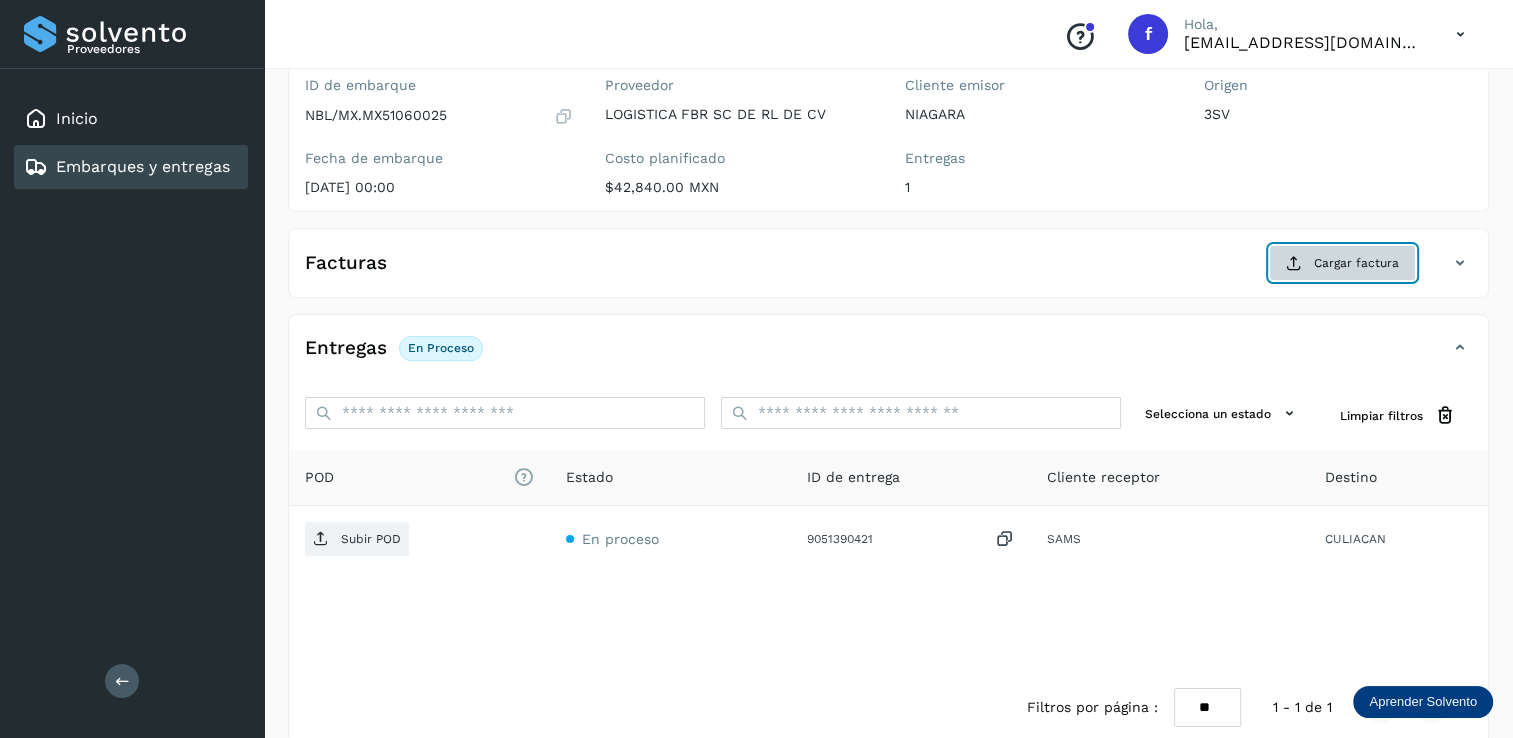 click on "Cargar factura" 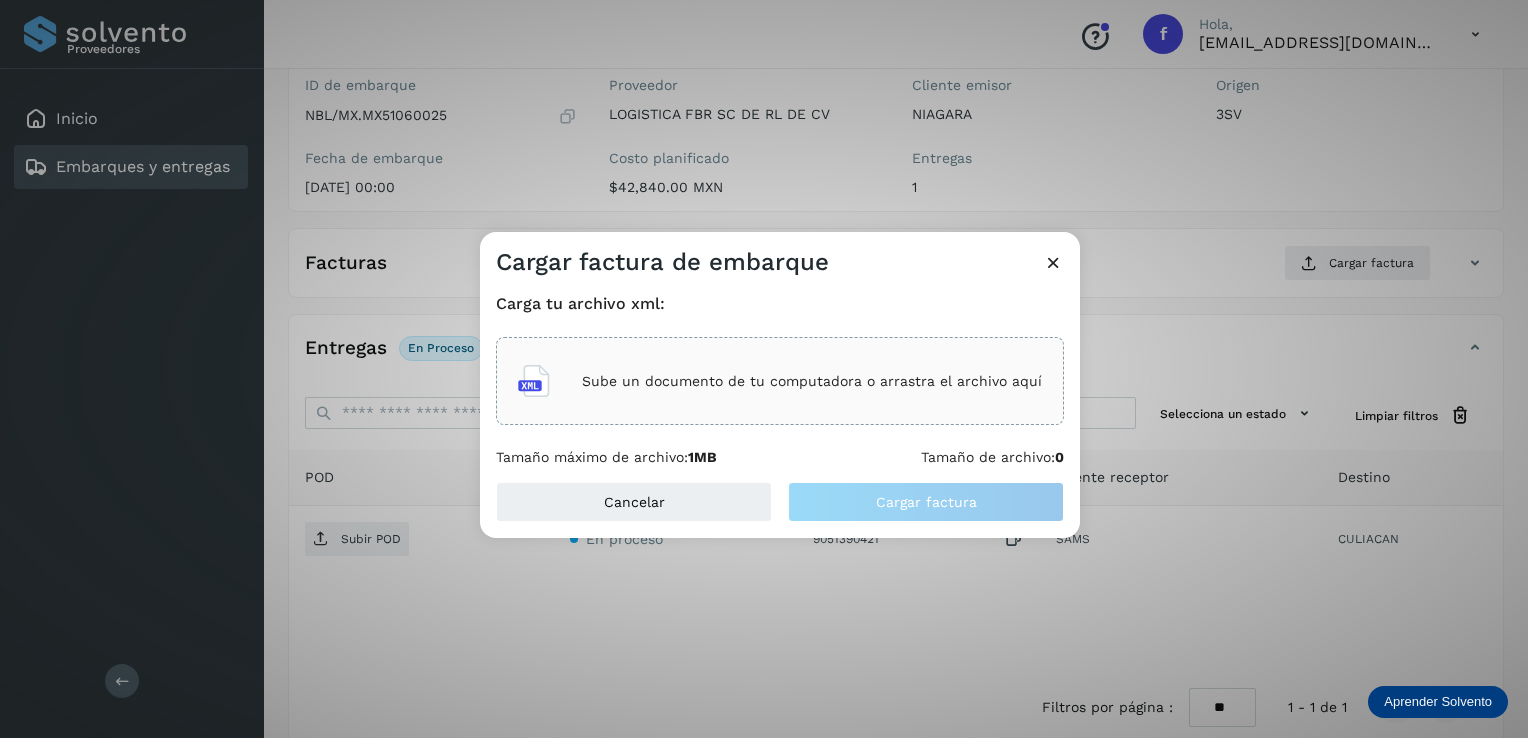 click on "Sube un documento de tu computadora o arrastra el archivo aquí" at bounding box center (812, 381) 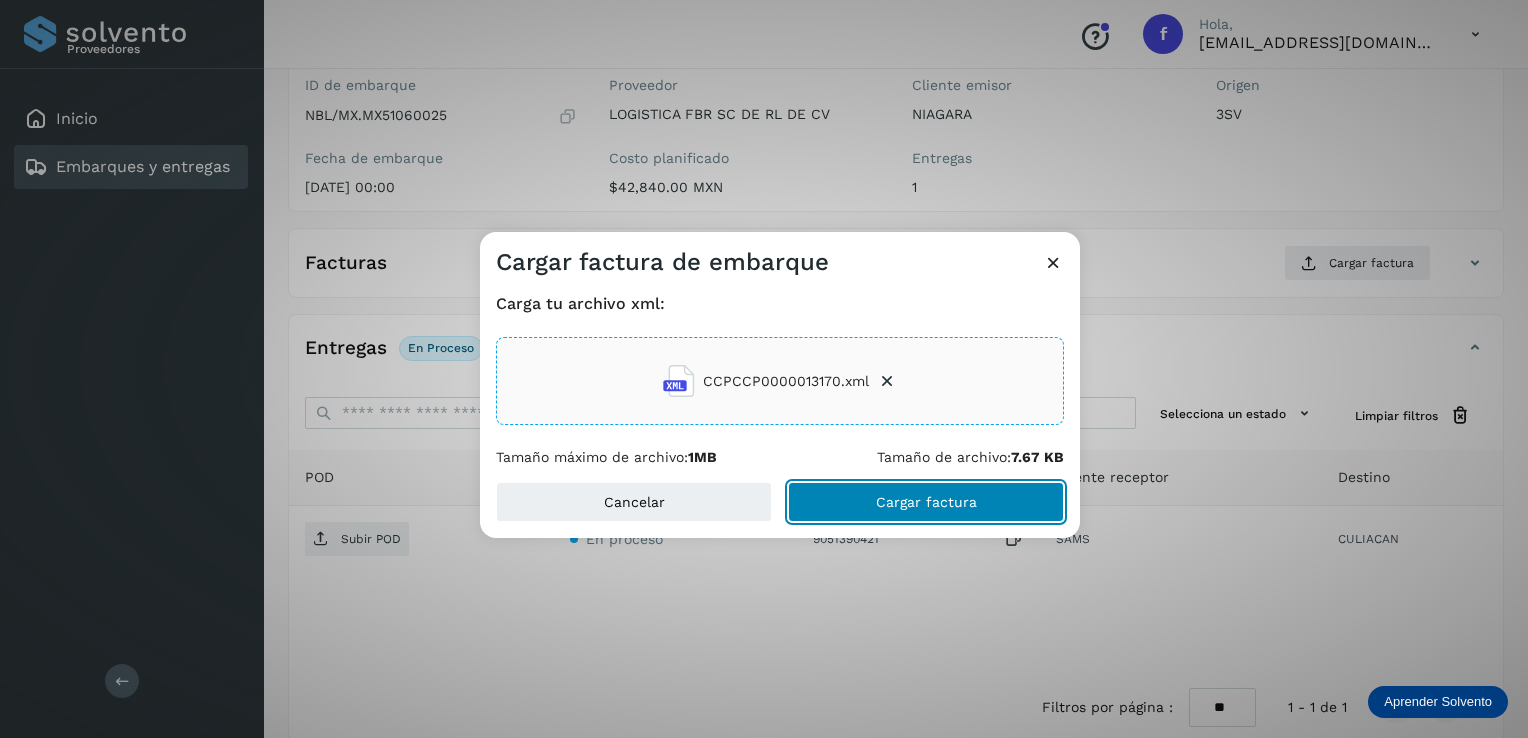 click on "Cargar factura" 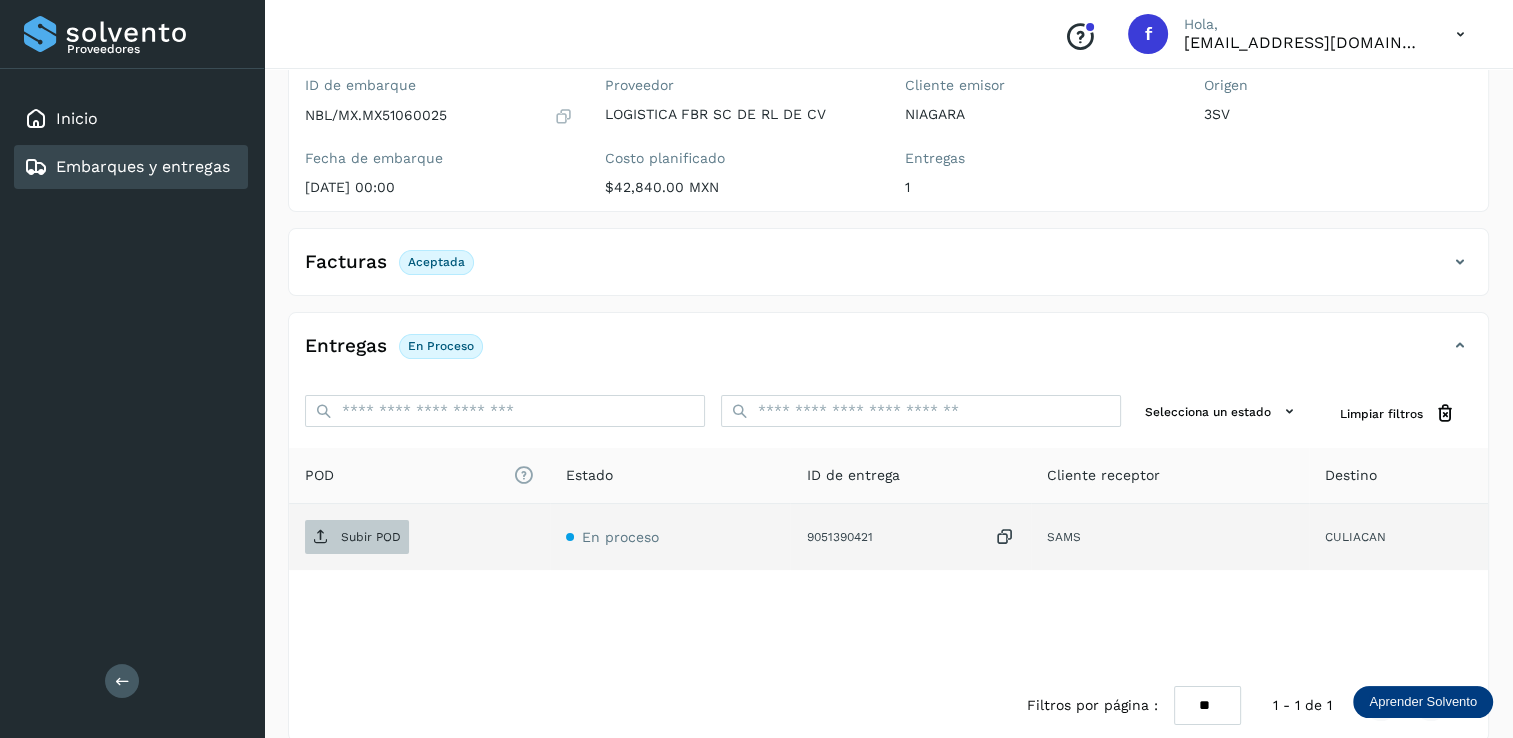 click on "Subir POD" at bounding box center (371, 537) 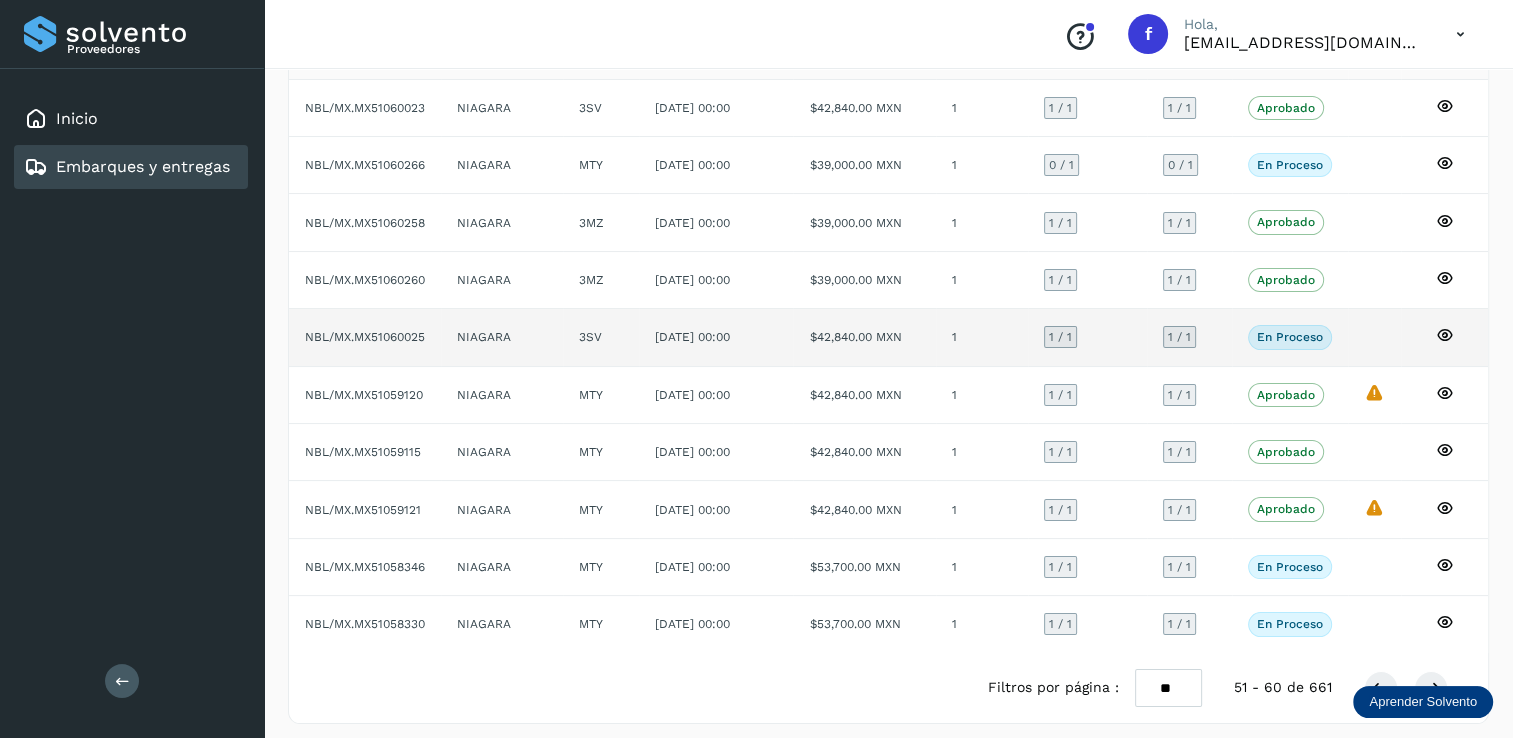 scroll, scrollTop: 181, scrollLeft: 0, axis: vertical 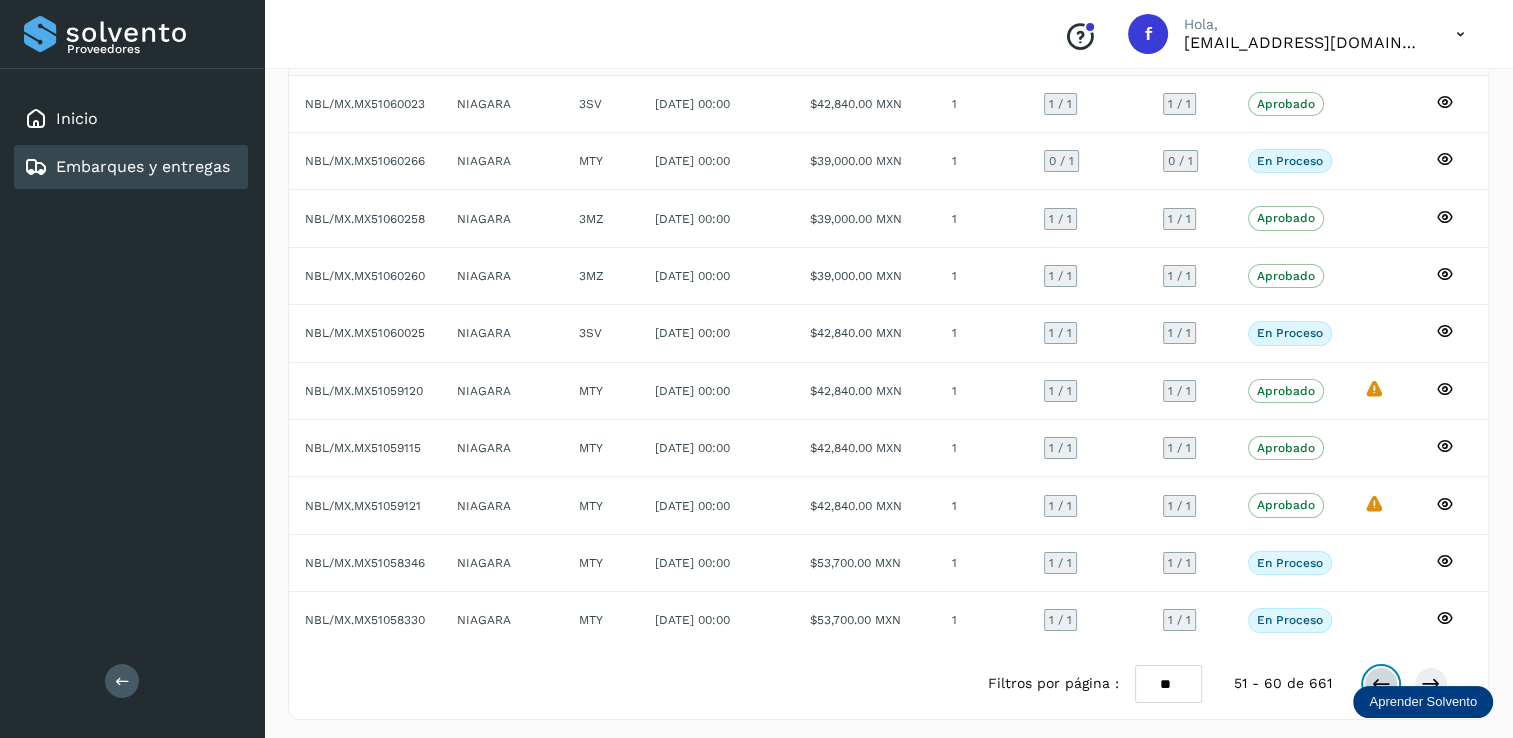 click at bounding box center (1381, 684) 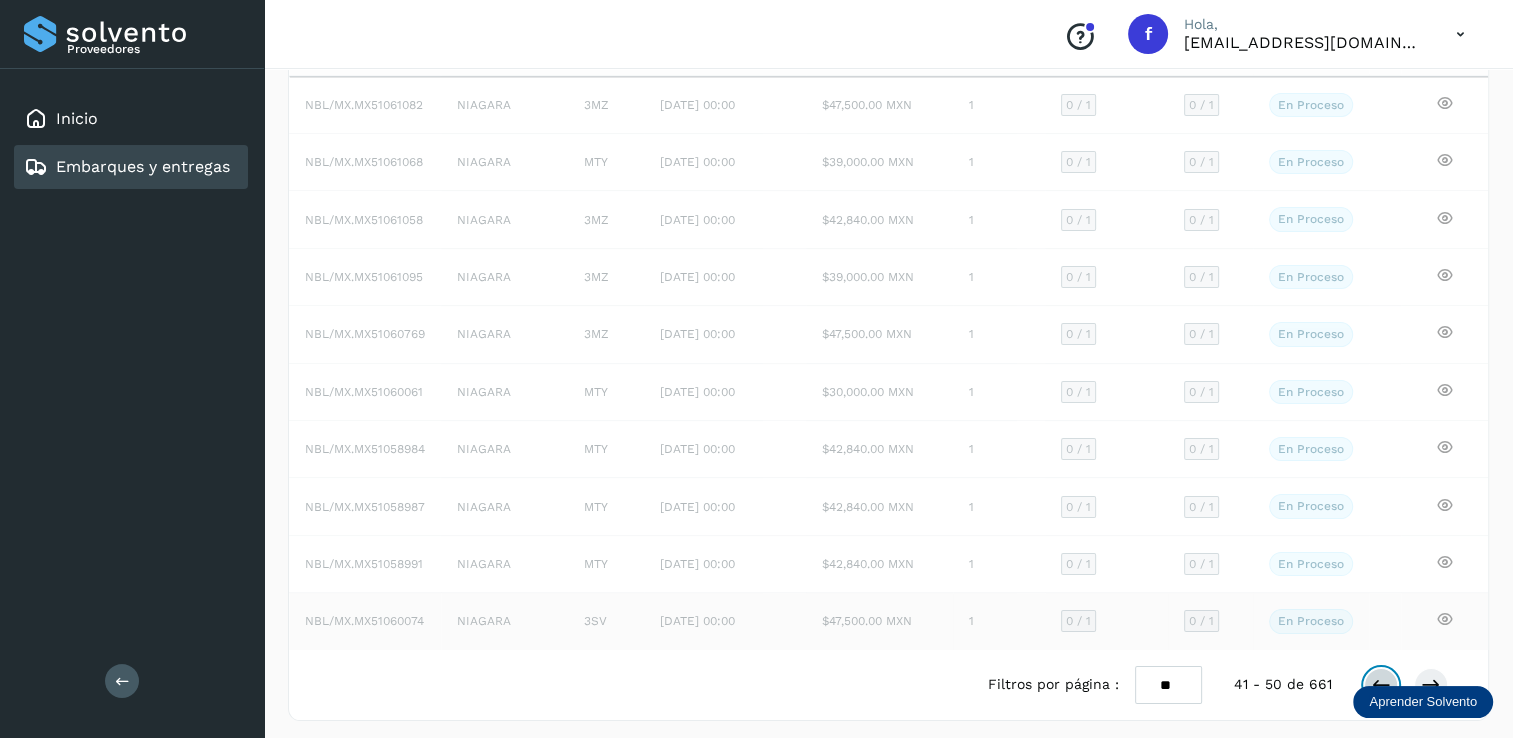 scroll, scrollTop: 180, scrollLeft: 0, axis: vertical 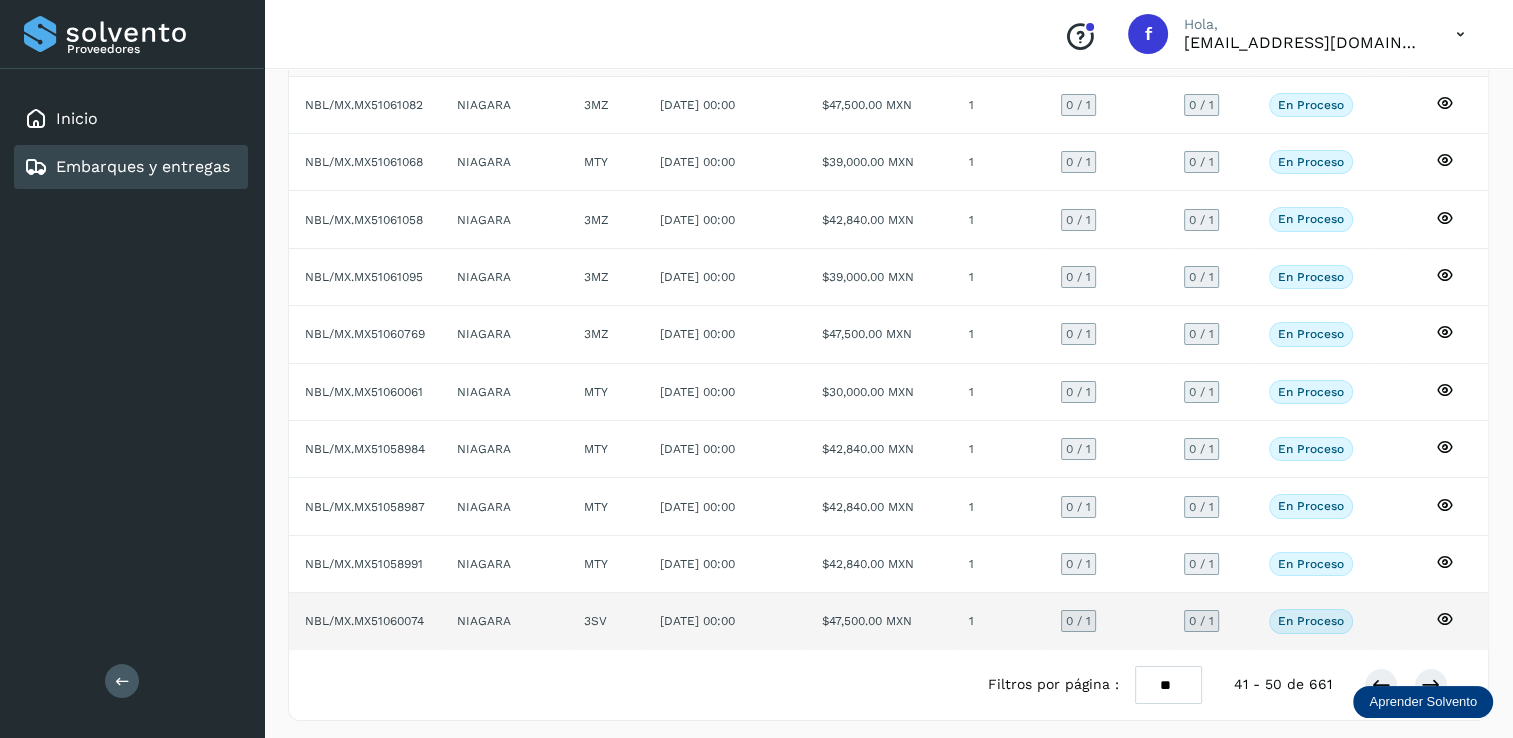 click on "0  / 1" at bounding box center [1078, 621] 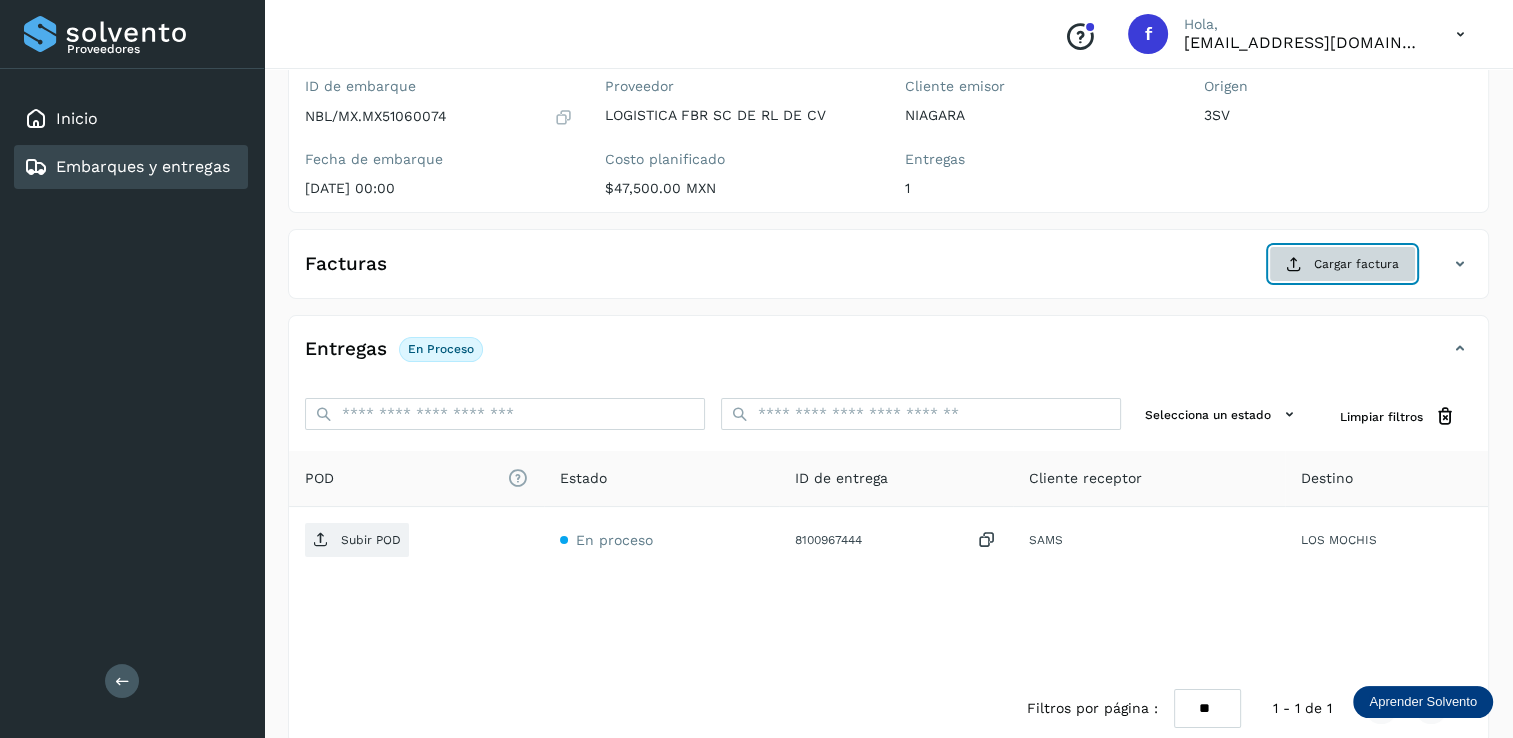 click on "Cargar factura" 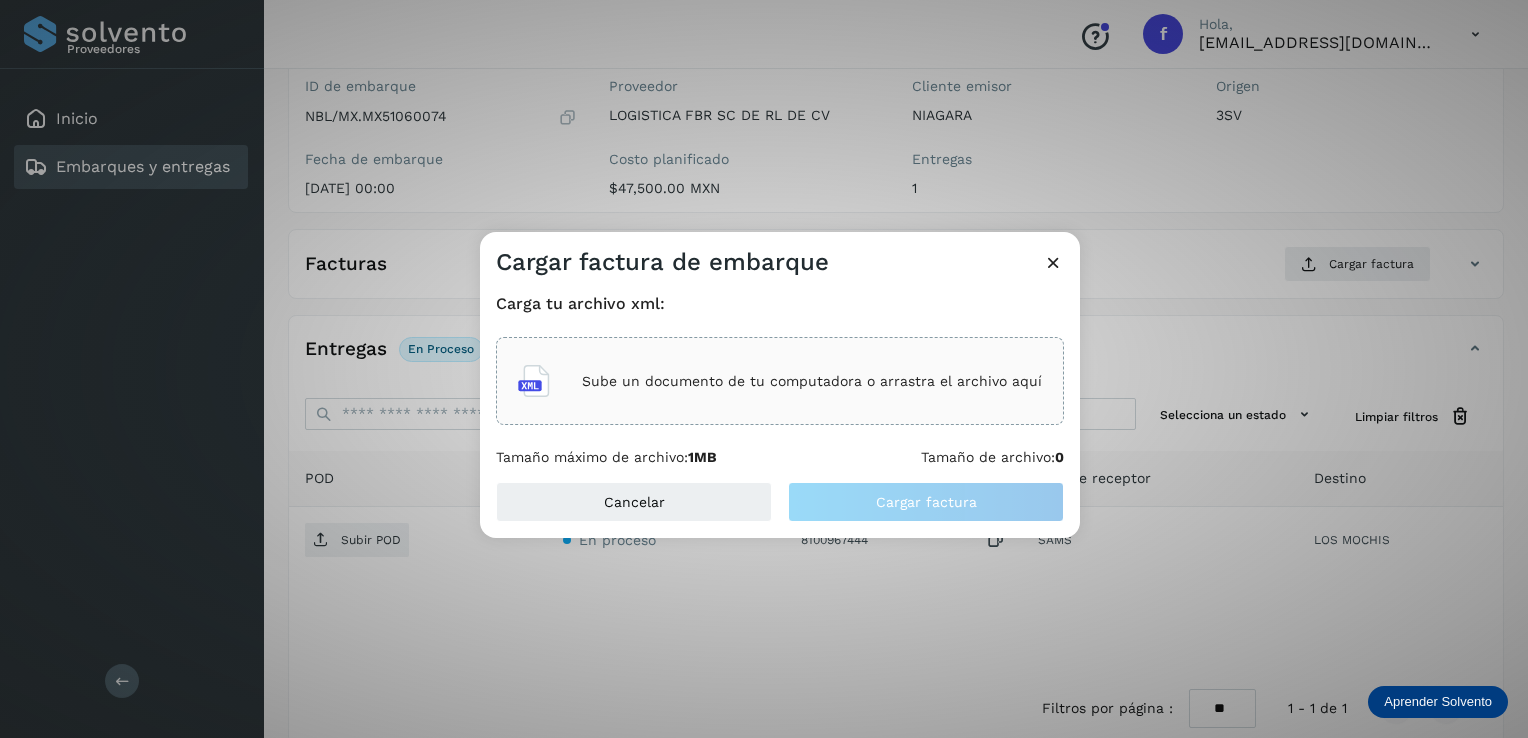 click on "Sube un documento de tu computadora o arrastra el archivo aquí" 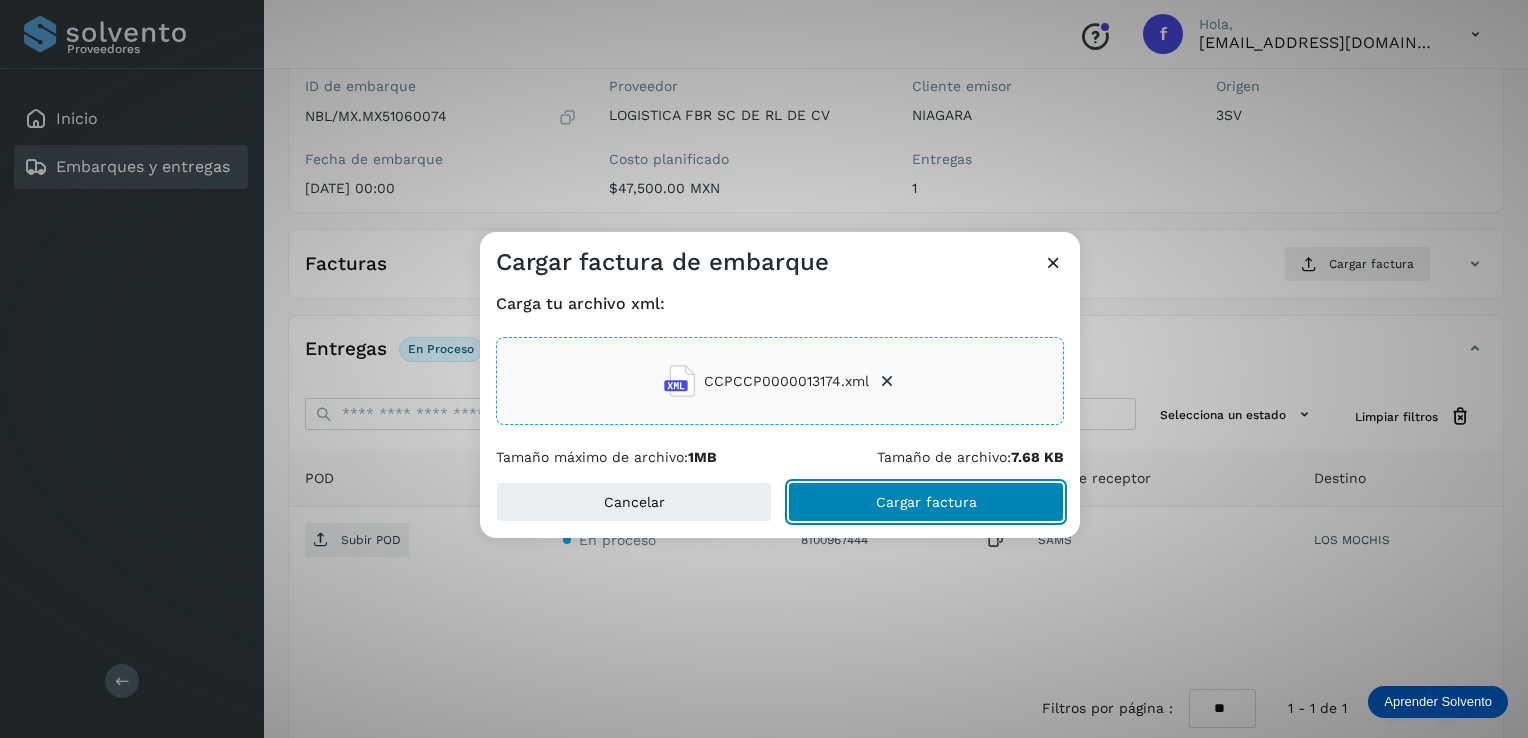 click on "Cargar factura" 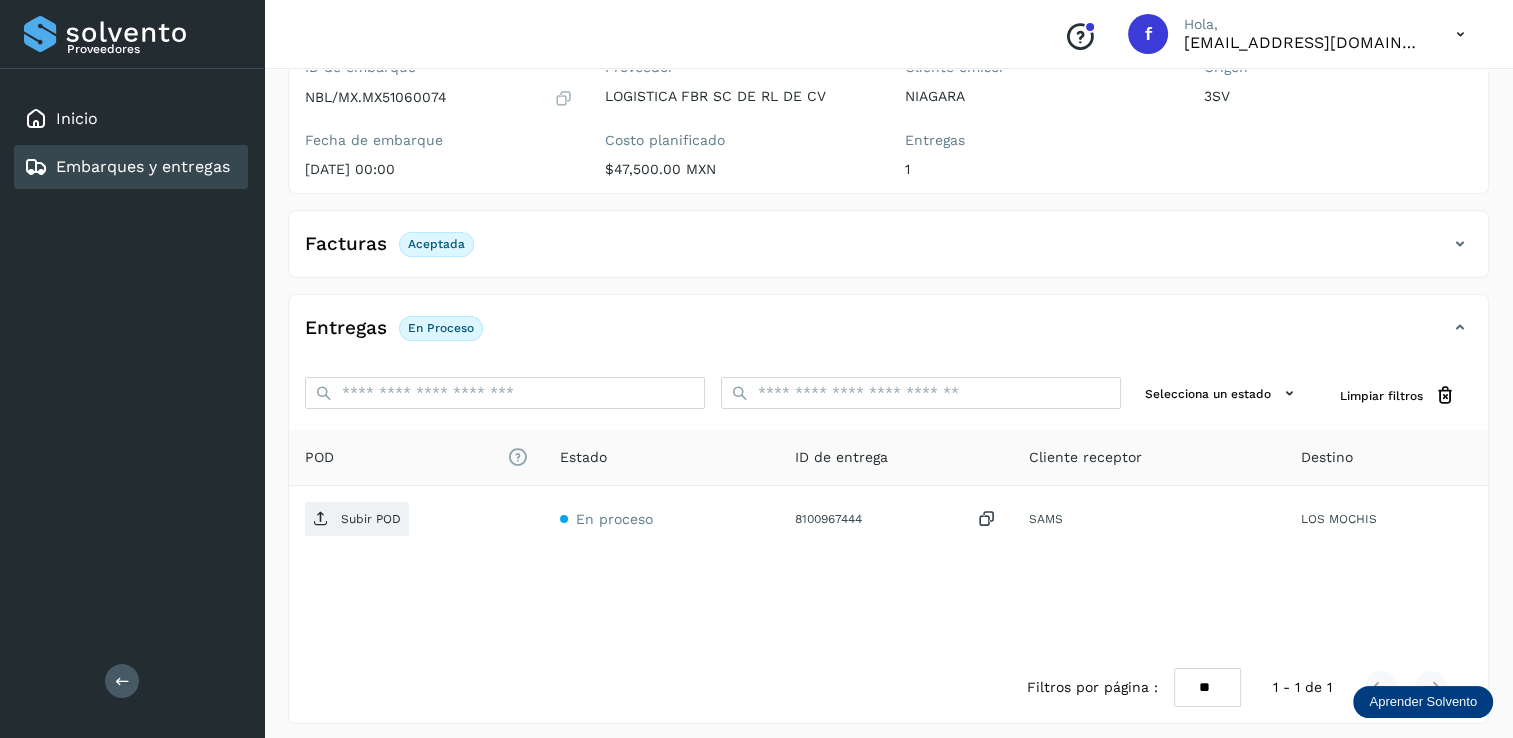 scroll, scrollTop: 207, scrollLeft: 0, axis: vertical 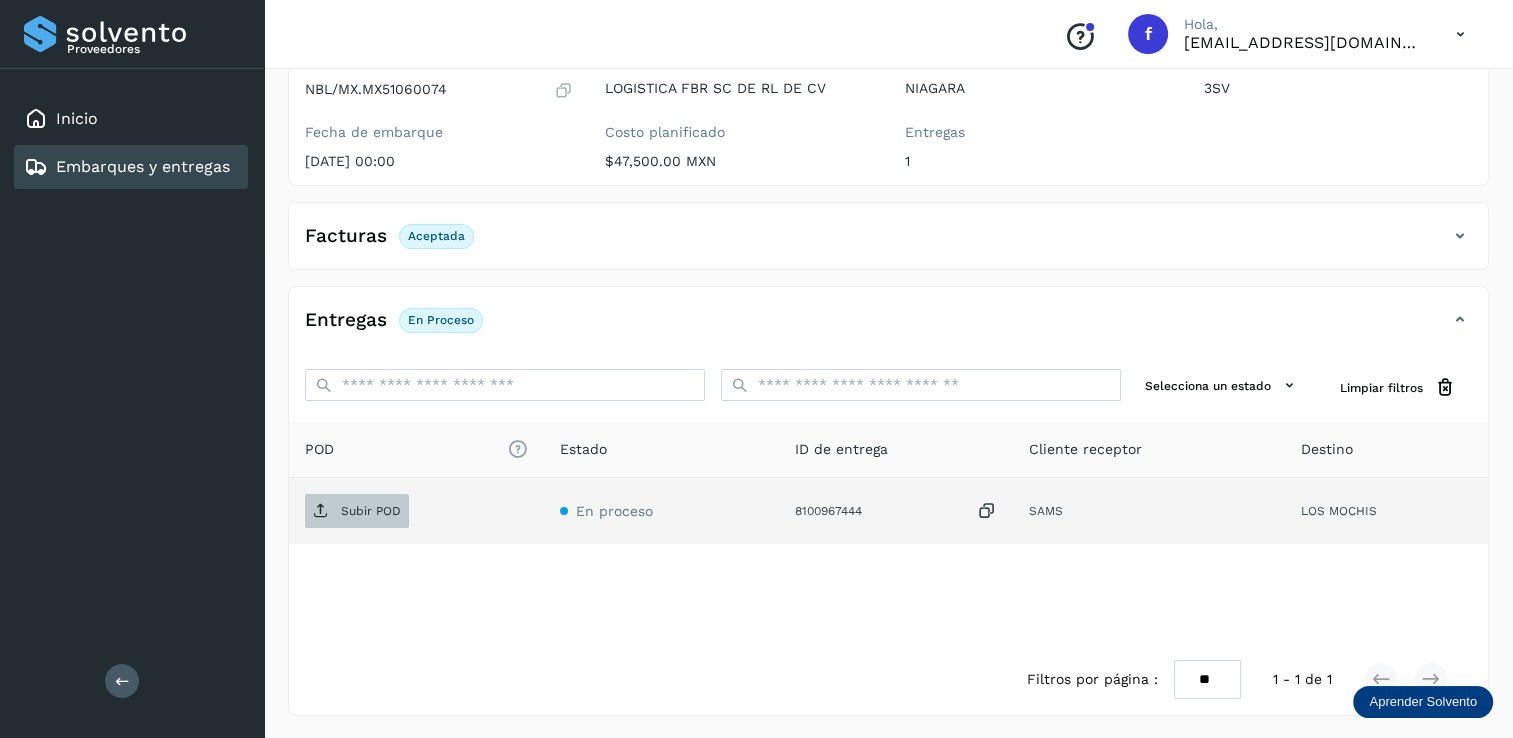 click on "Subir POD" at bounding box center [371, 511] 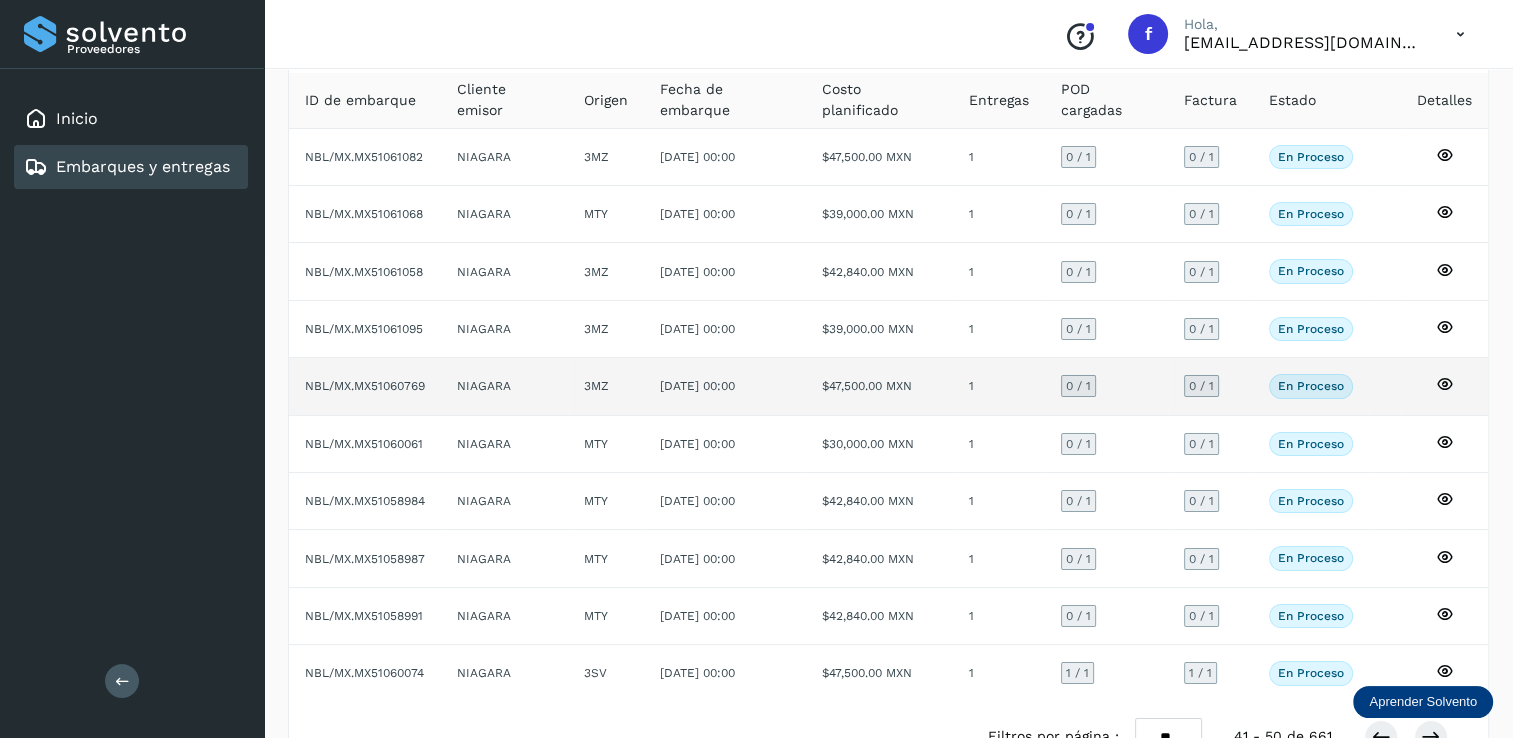 scroll, scrollTop: 180, scrollLeft: 0, axis: vertical 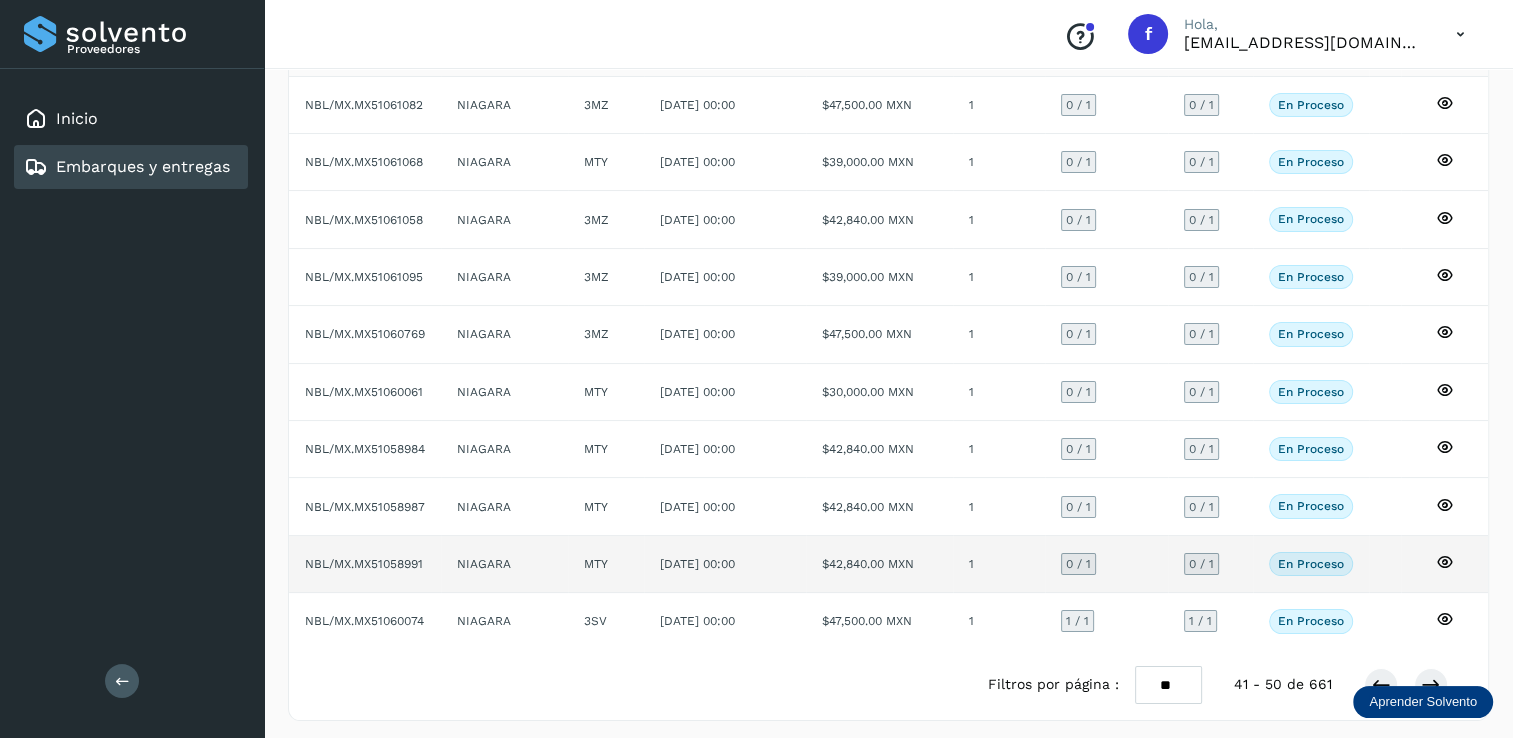 click on "0  / 1" at bounding box center (1078, 564) 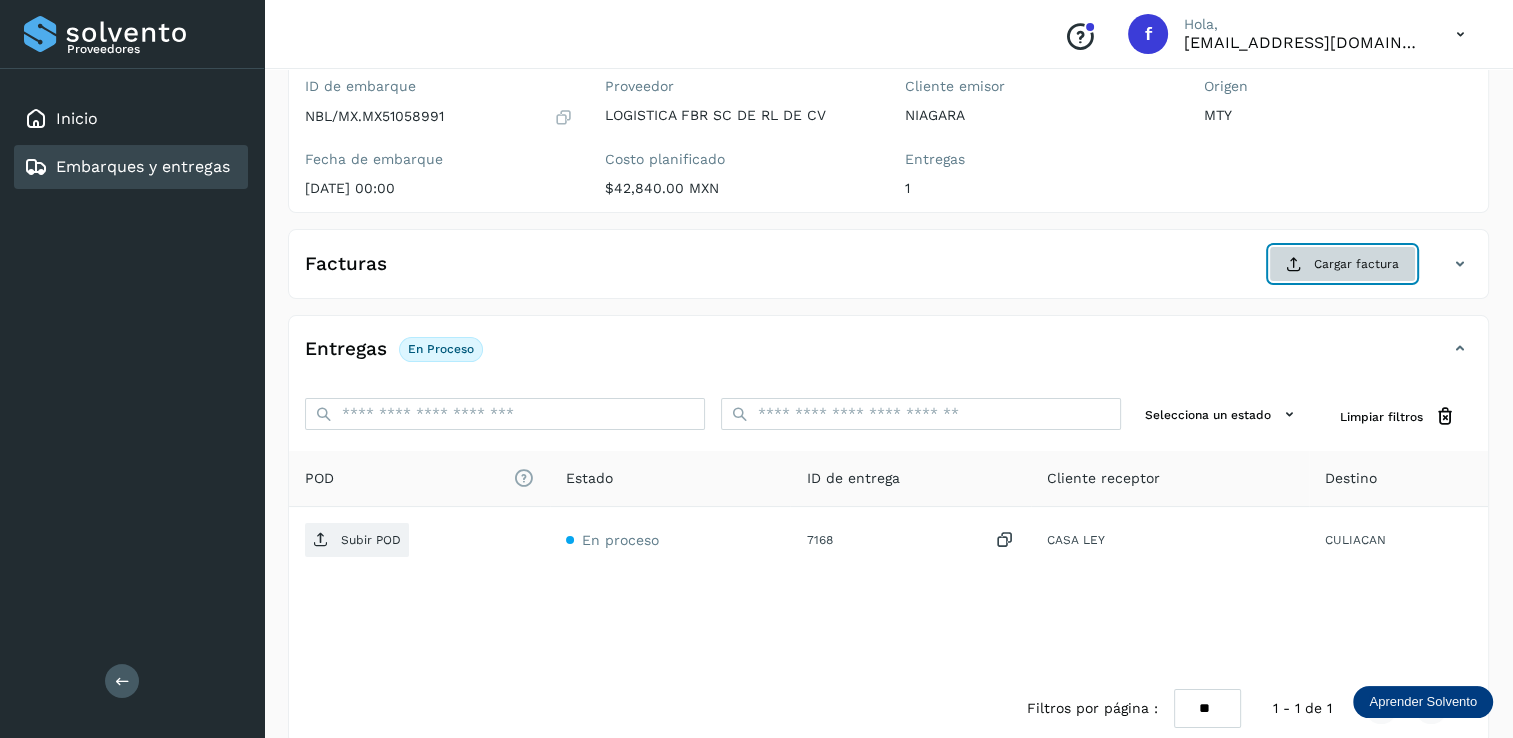 click on "Cargar factura" 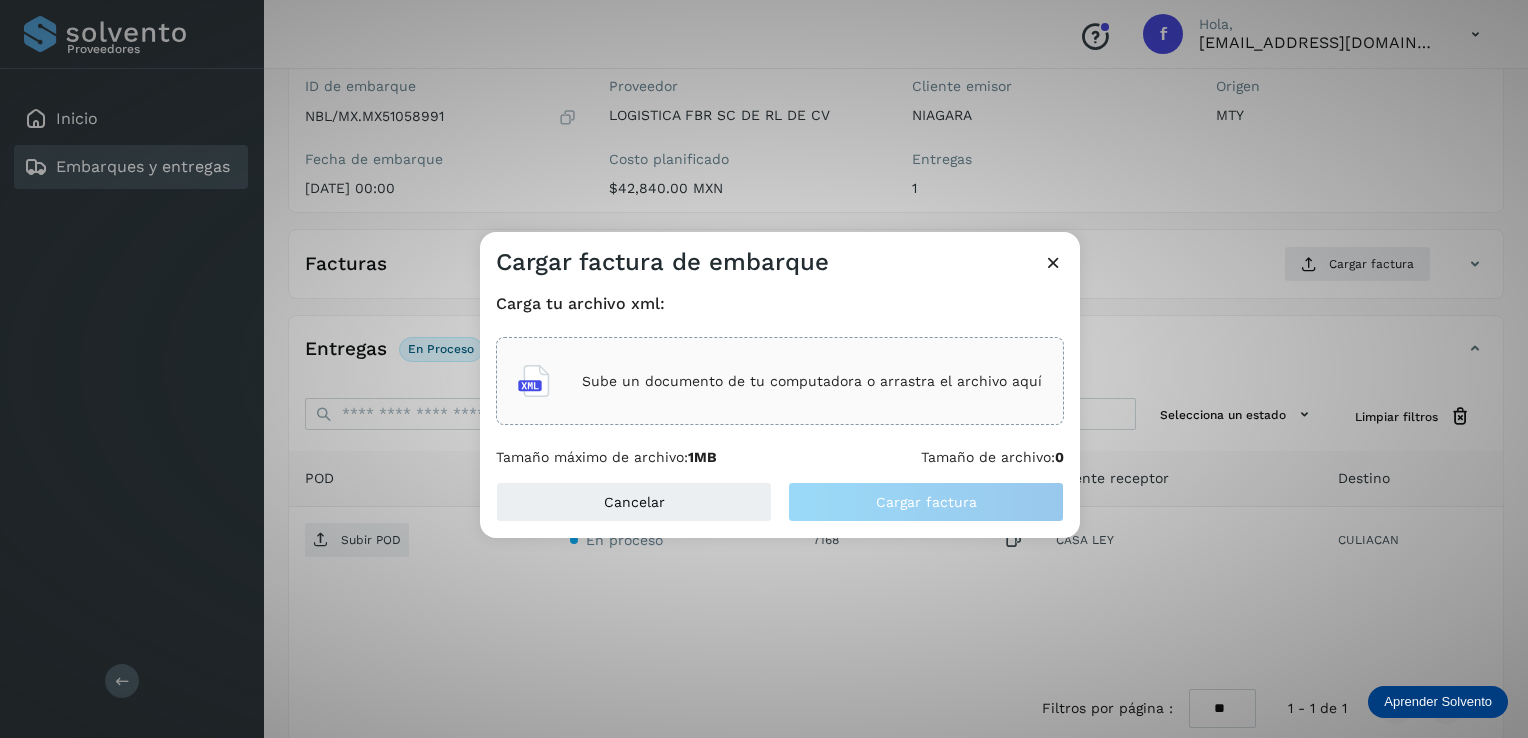 click on "Sube un documento de tu computadora o arrastra el archivo aquí" at bounding box center [812, 381] 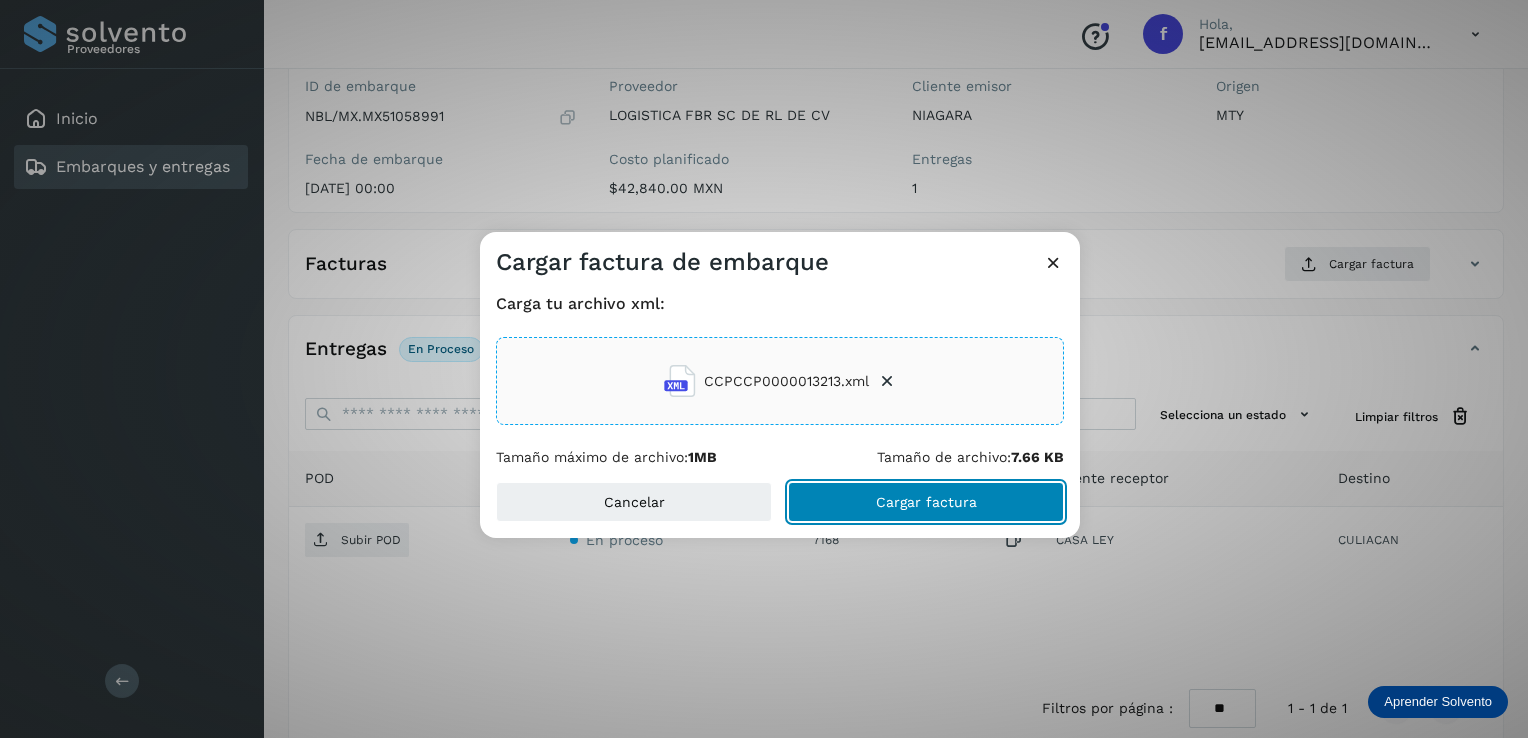 click on "Cargar factura" 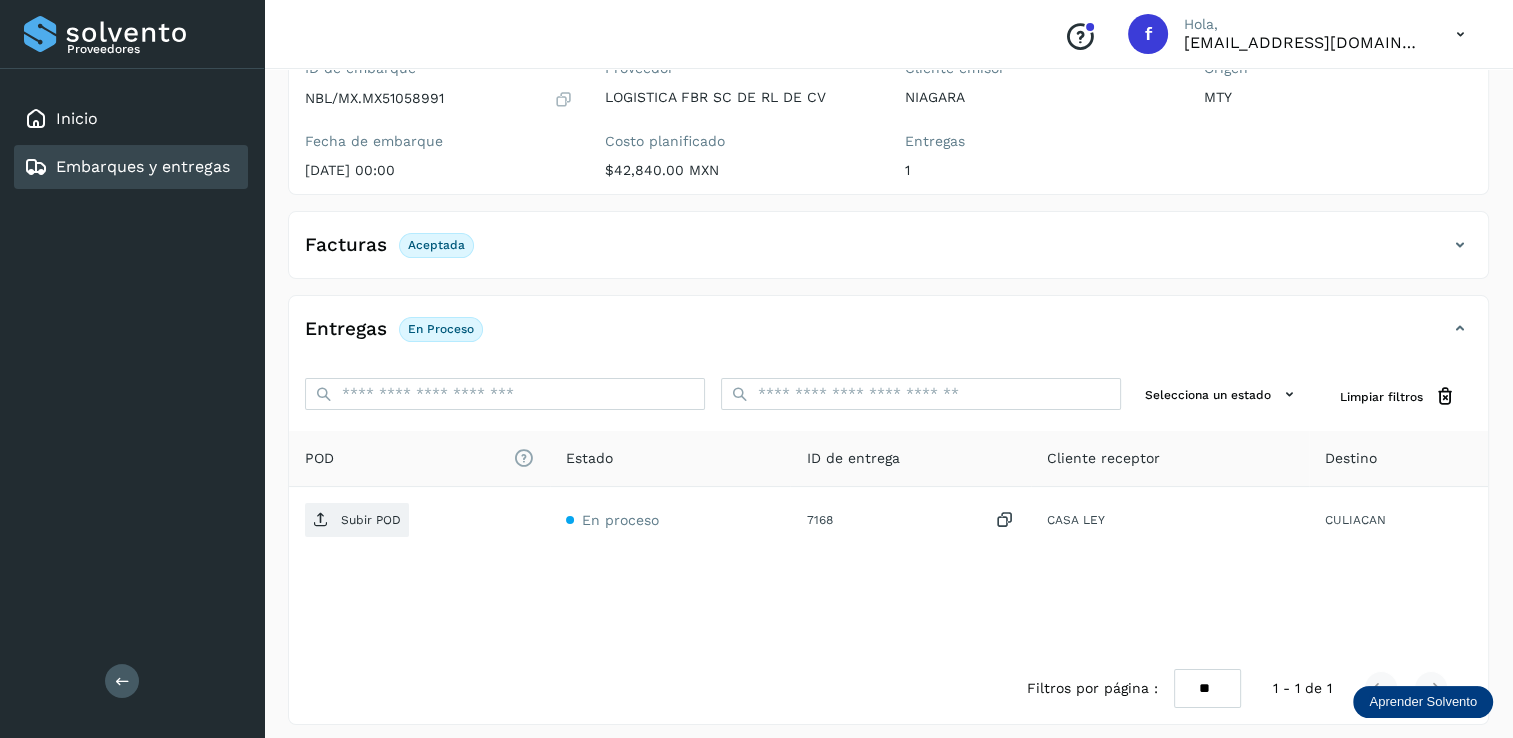 scroll, scrollTop: 207, scrollLeft: 0, axis: vertical 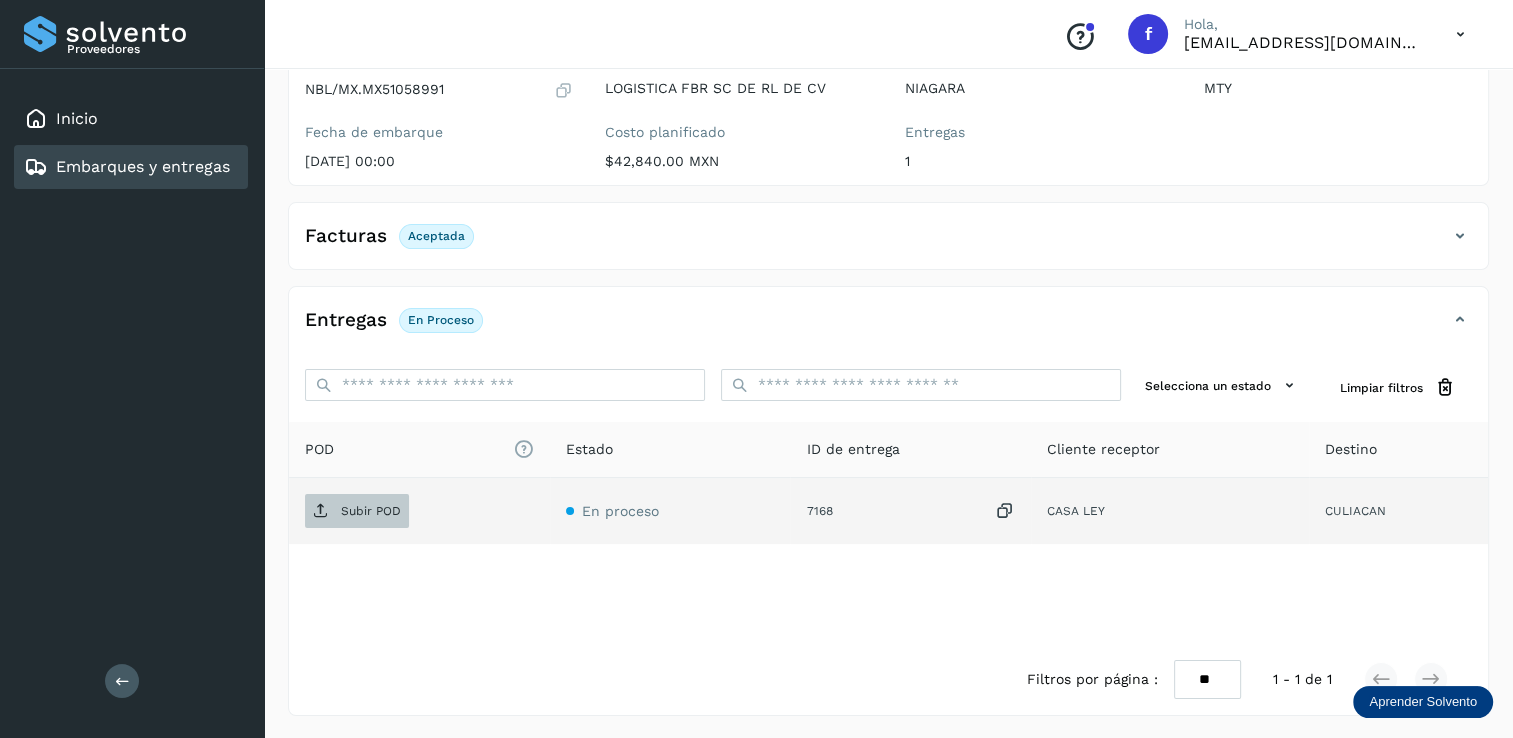 click on "Subir POD" at bounding box center (371, 511) 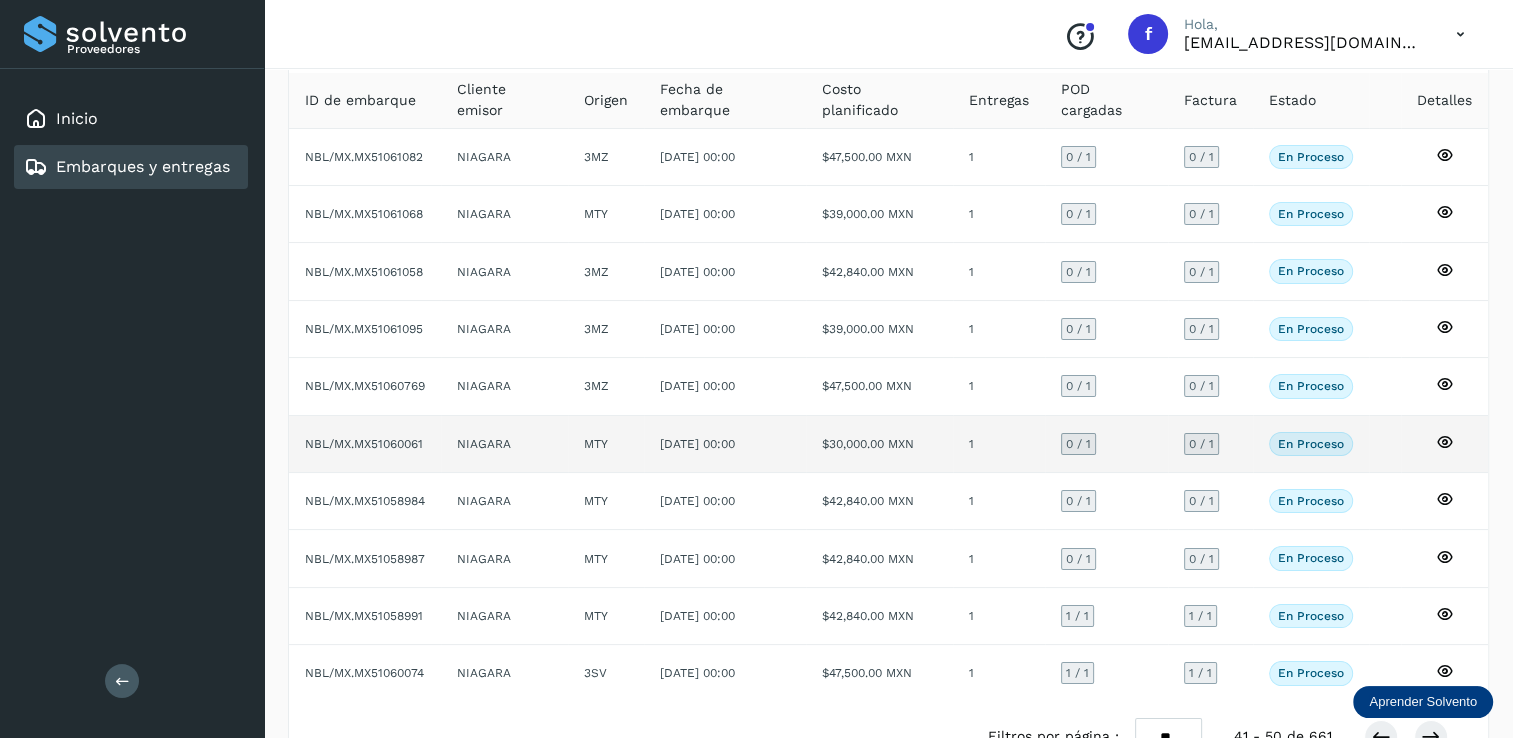 scroll, scrollTop: 180, scrollLeft: 0, axis: vertical 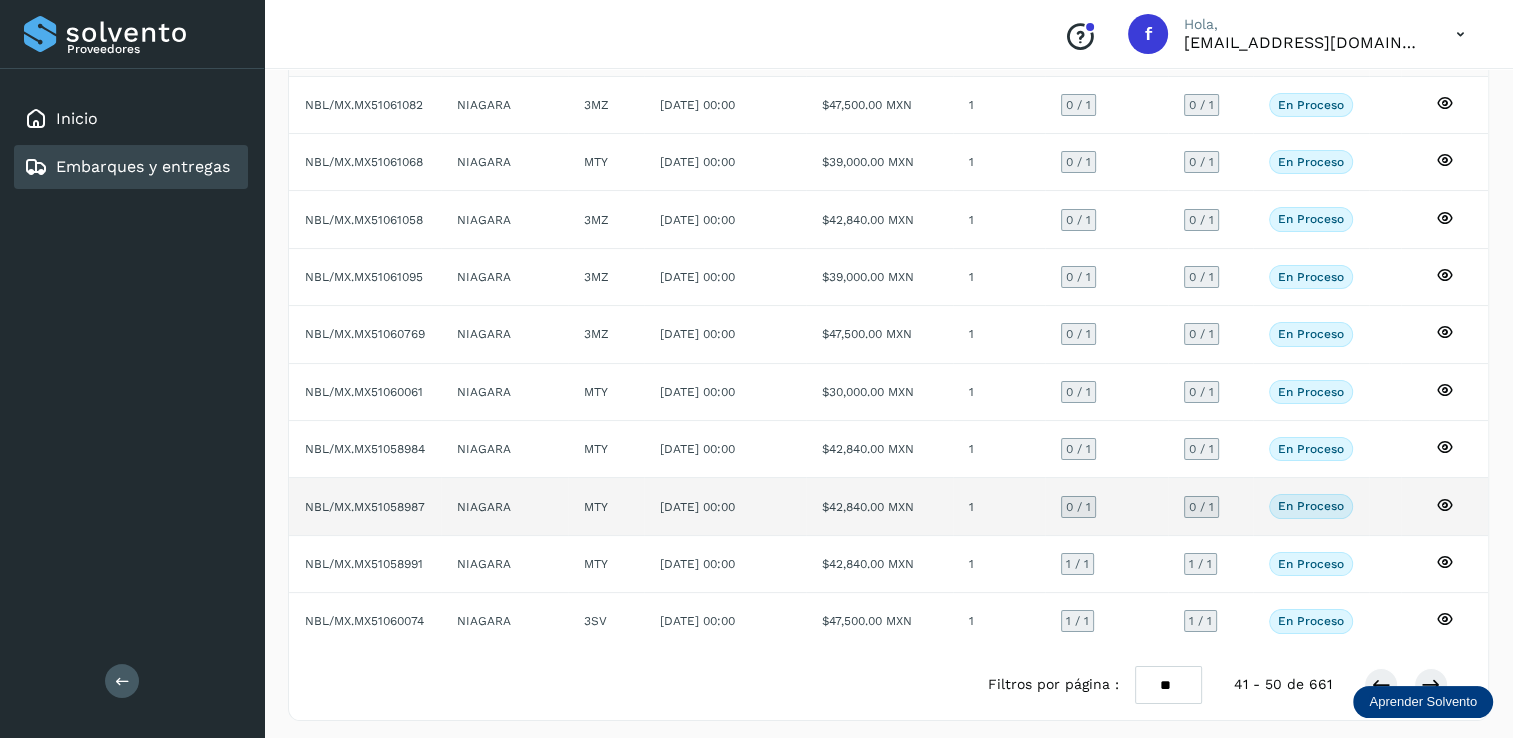 click on "0  / 1" at bounding box center (1078, 507) 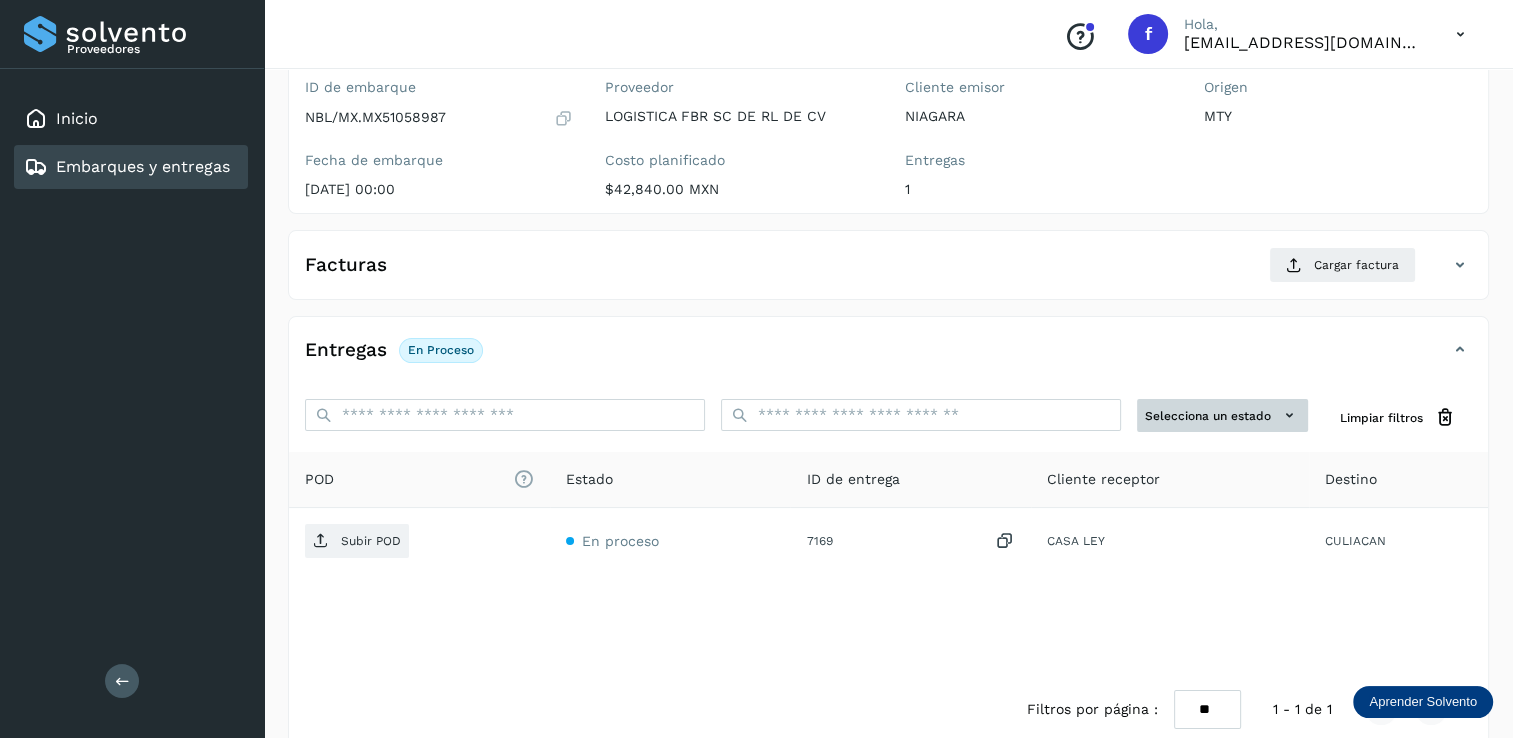 scroll, scrollTop: 200, scrollLeft: 0, axis: vertical 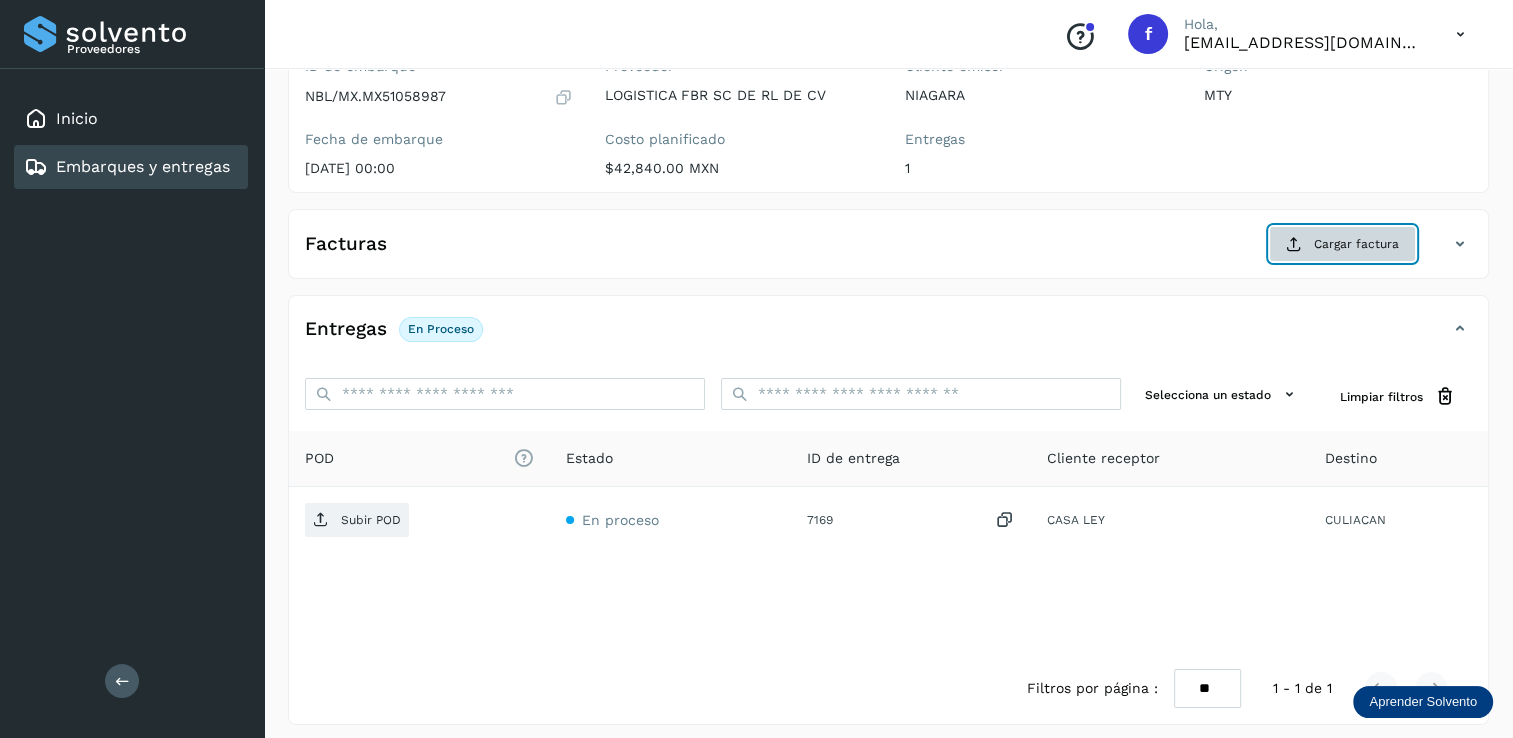 click on "Cargar factura" 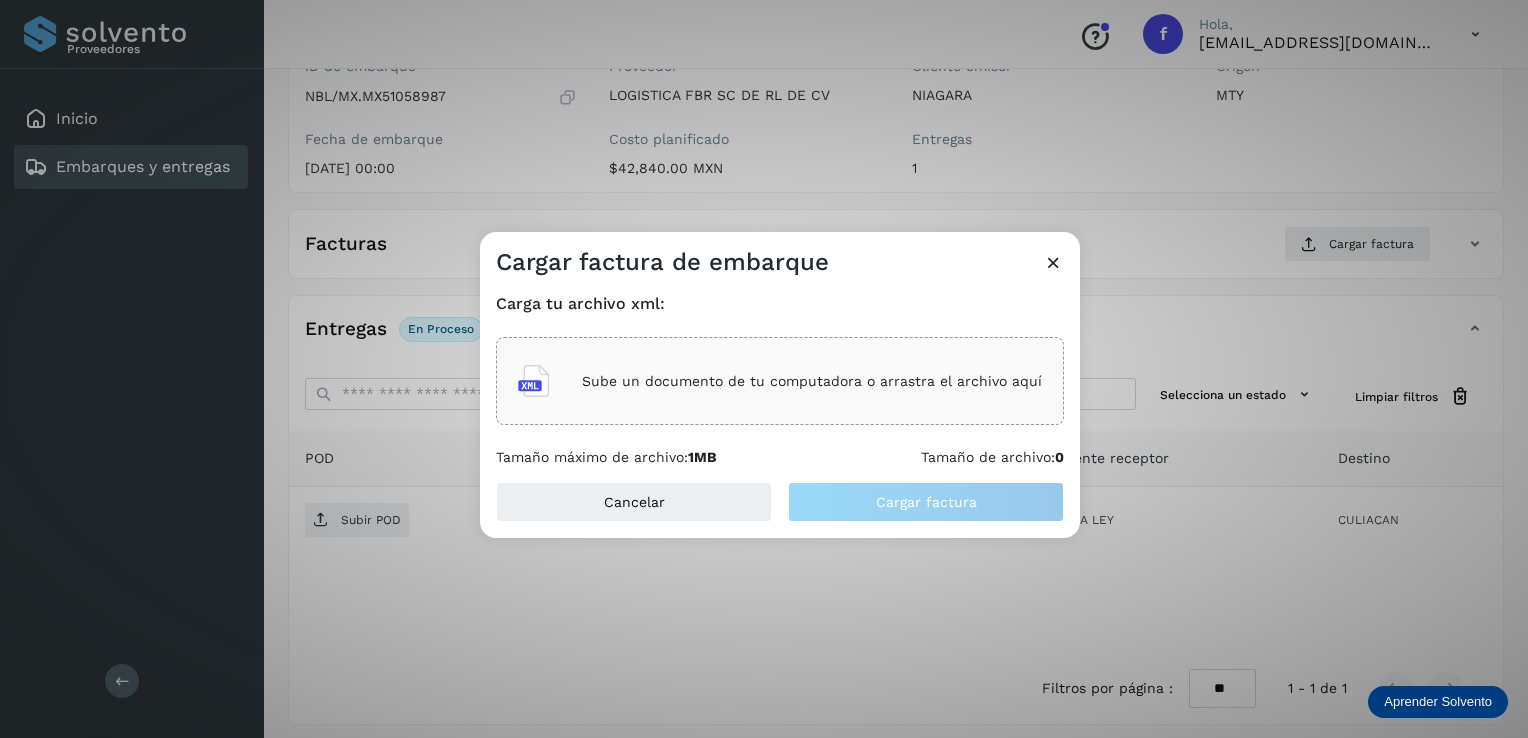 click on "Sube un documento de tu computadora o arrastra el archivo aquí" at bounding box center [812, 381] 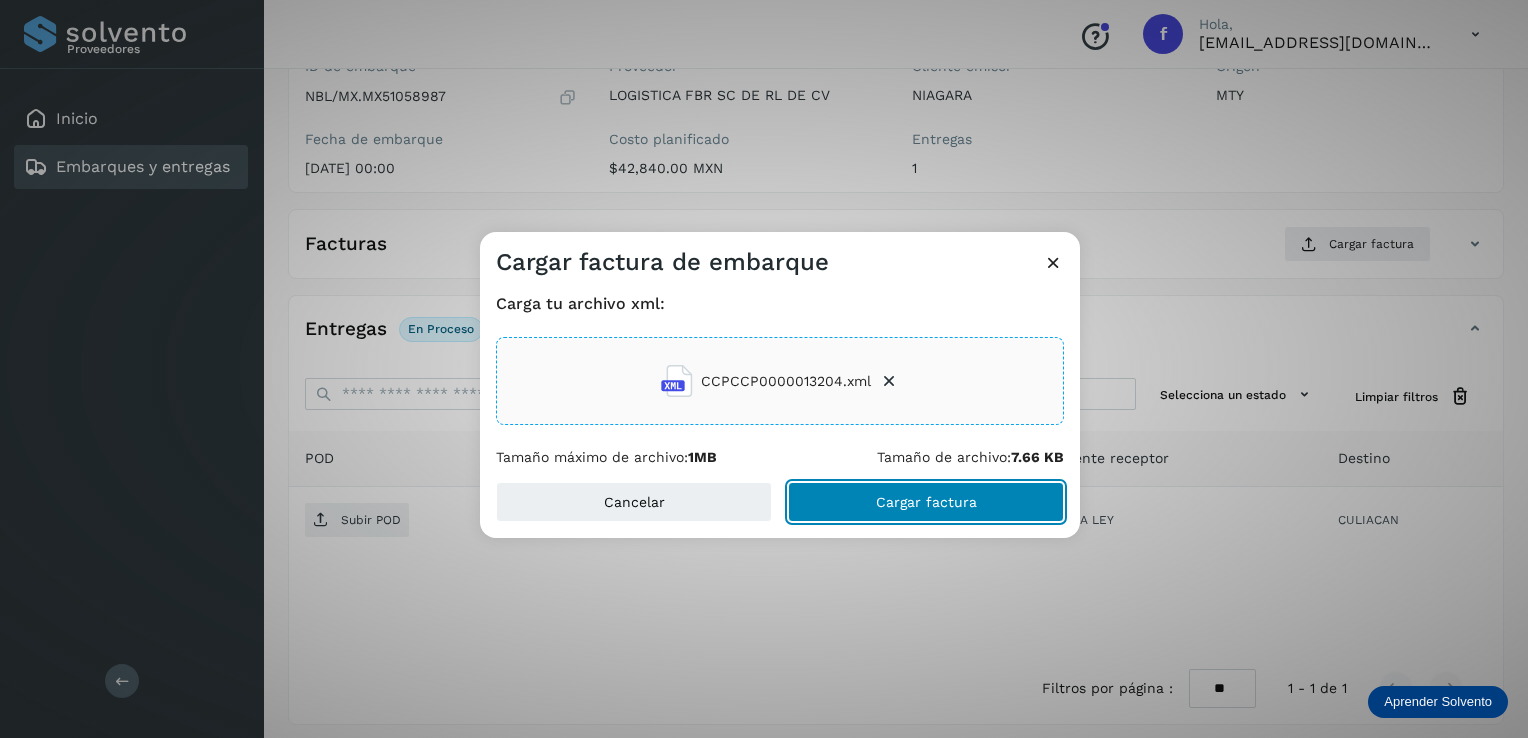click on "Cargar factura" 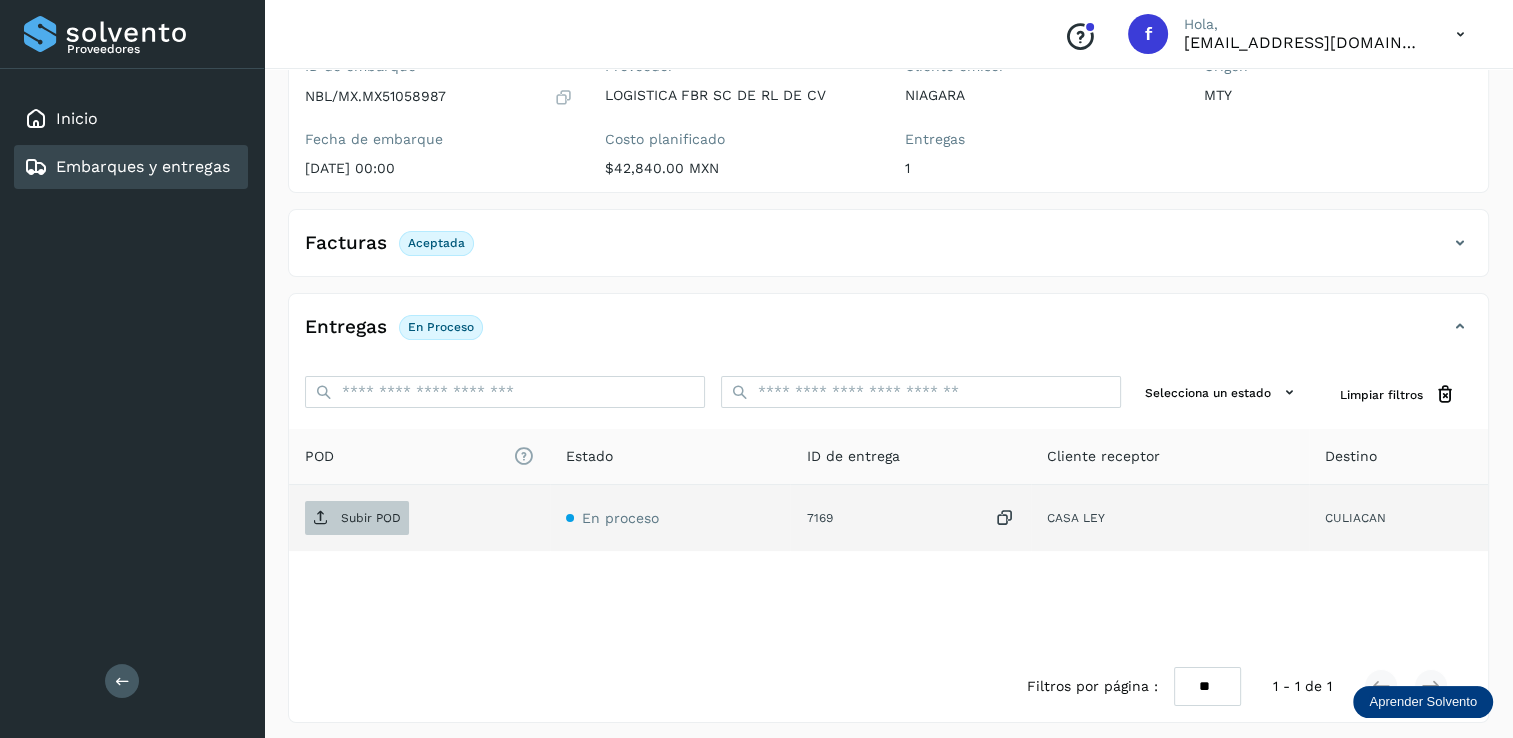 click on "Subir POD" at bounding box center (371, 518) 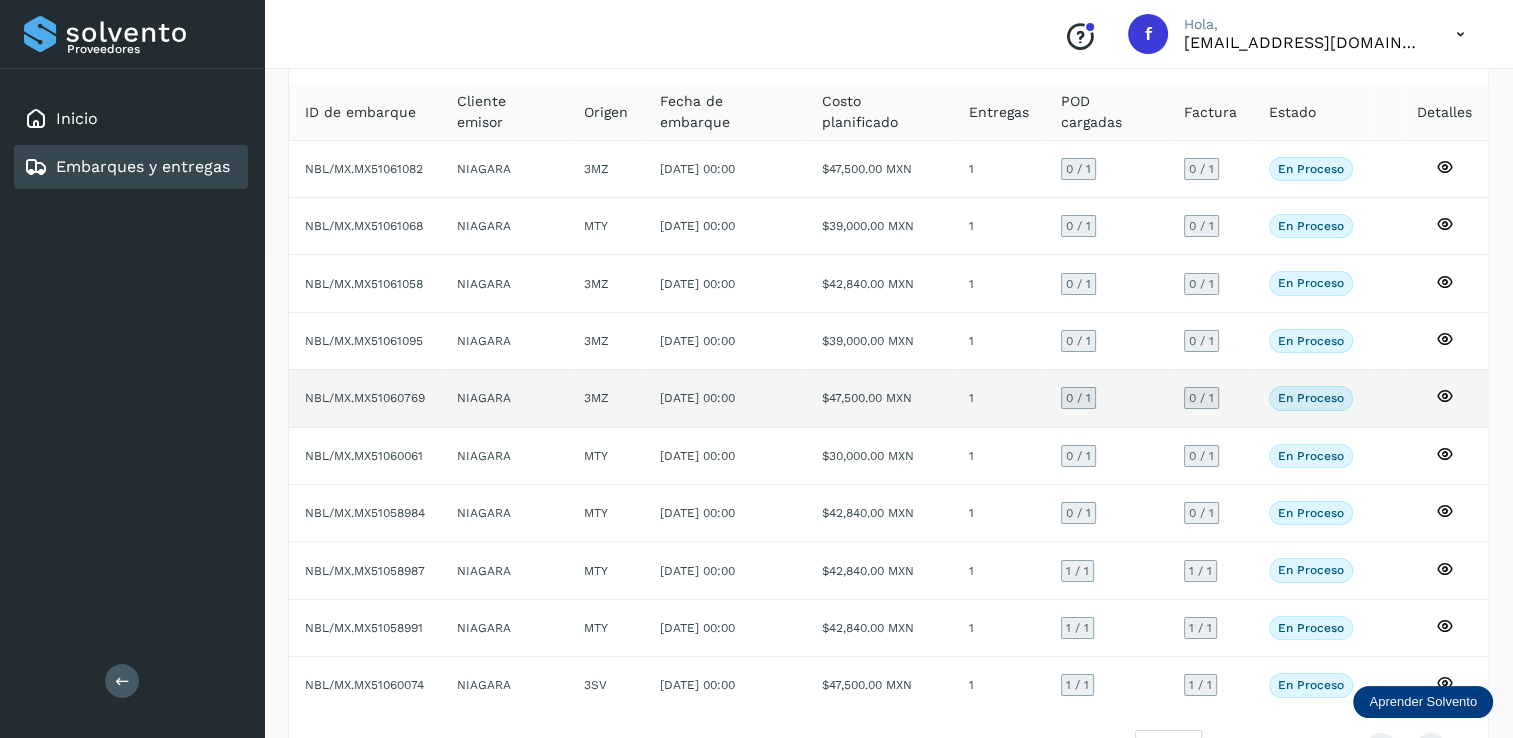 scroll, scrollTop: 180, scrollLeft: 0, axis: vertical 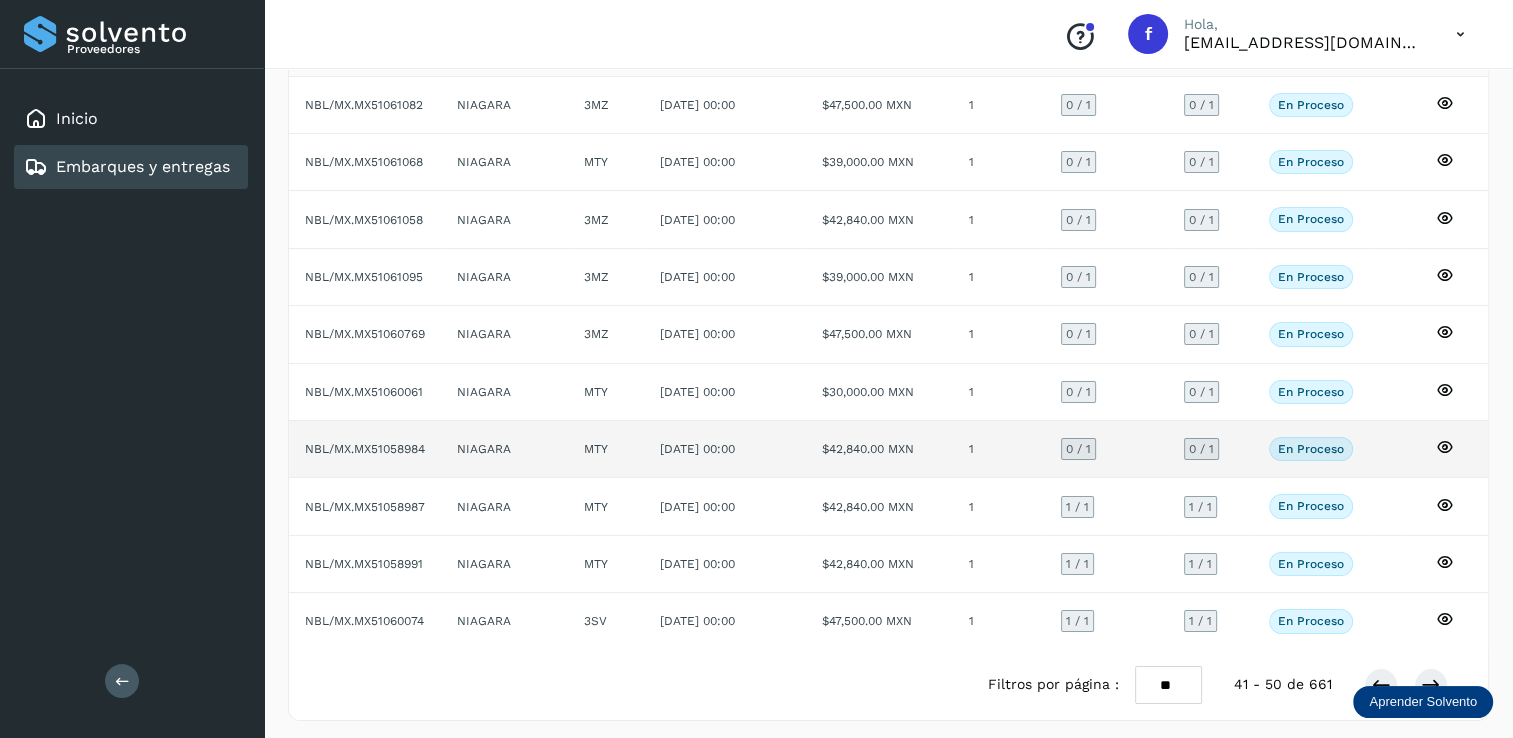 click on "0  / 1" at bounding box center (1078, 449) 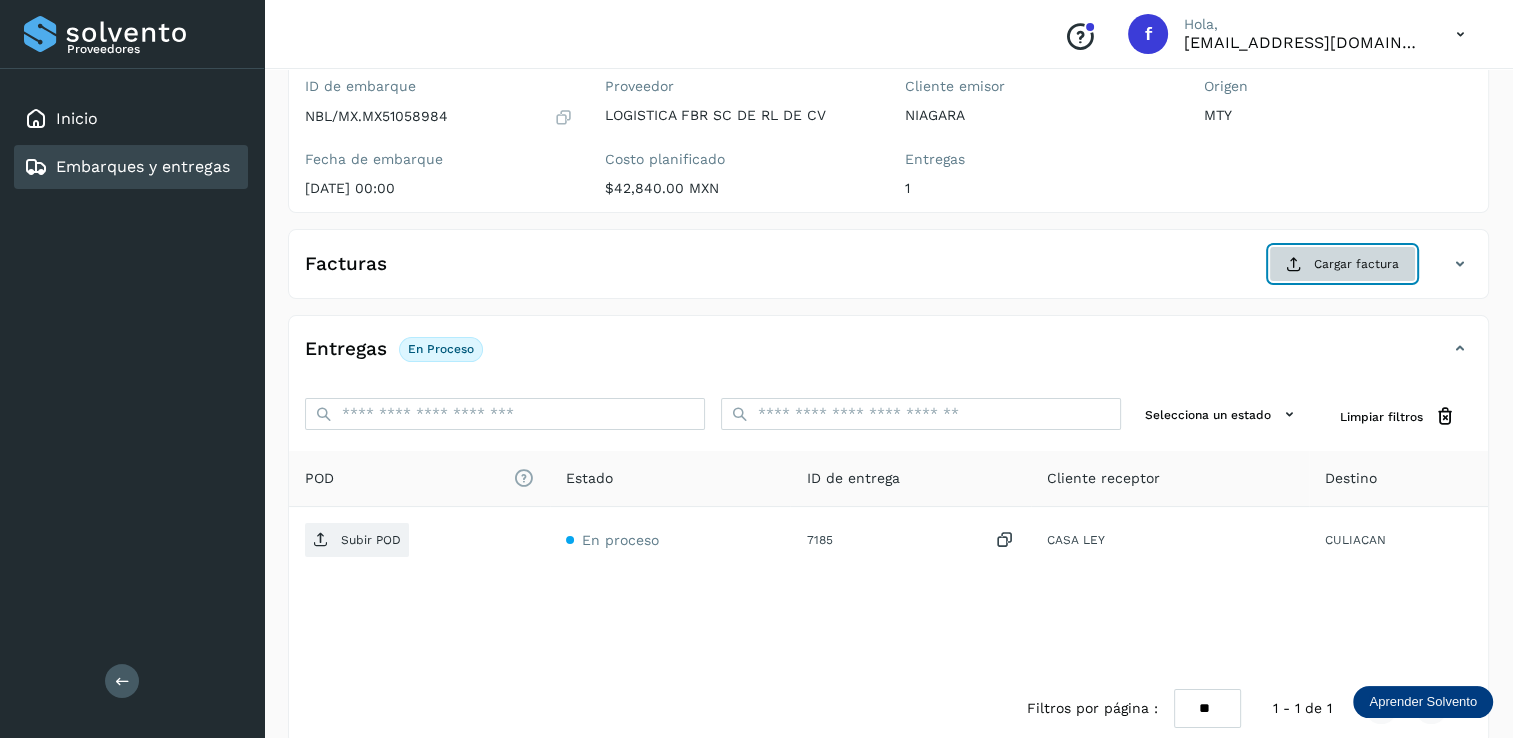 click on "Cargar factura" 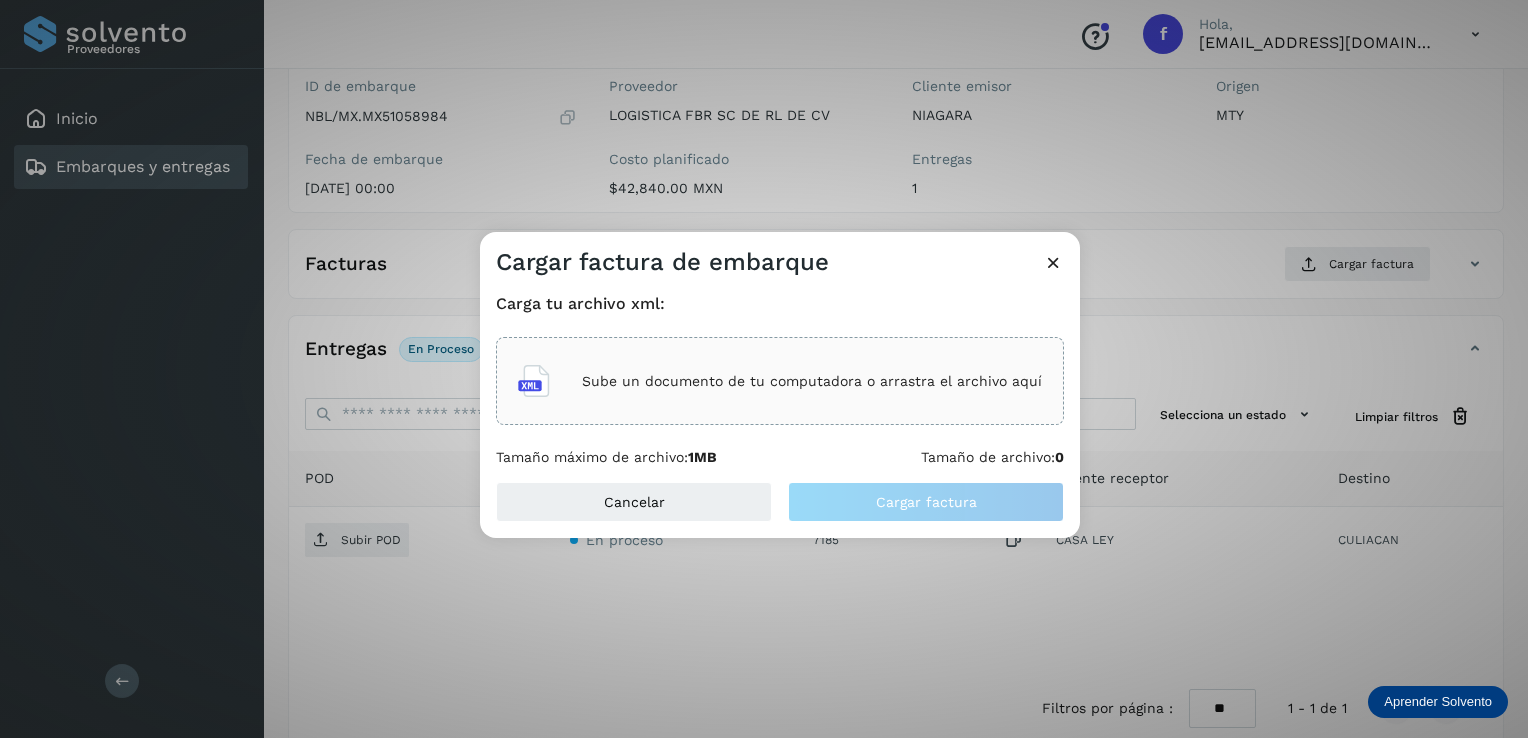 click on "Sube un documento de tu computadora o arrastra el archivo aquí" 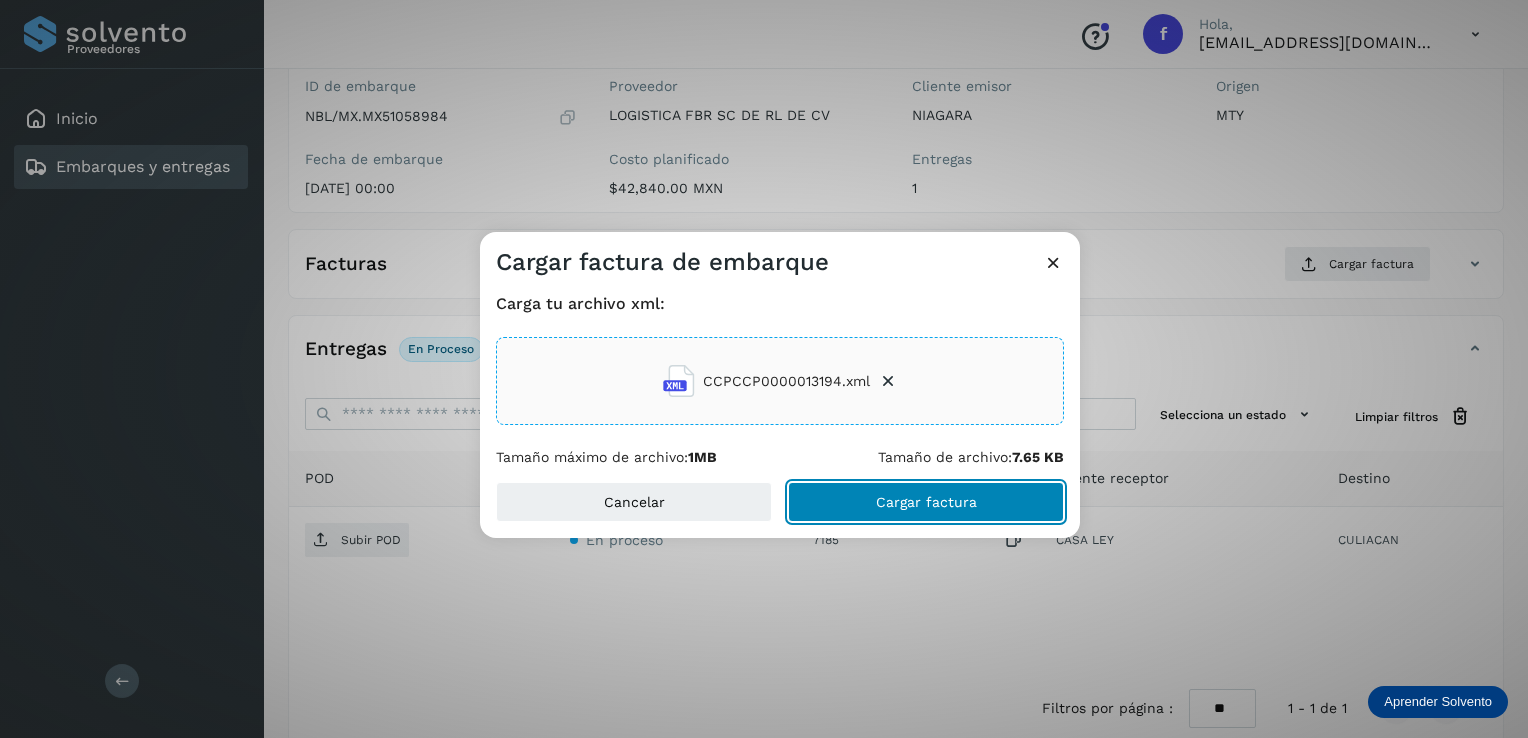 click on "Cargar factura" 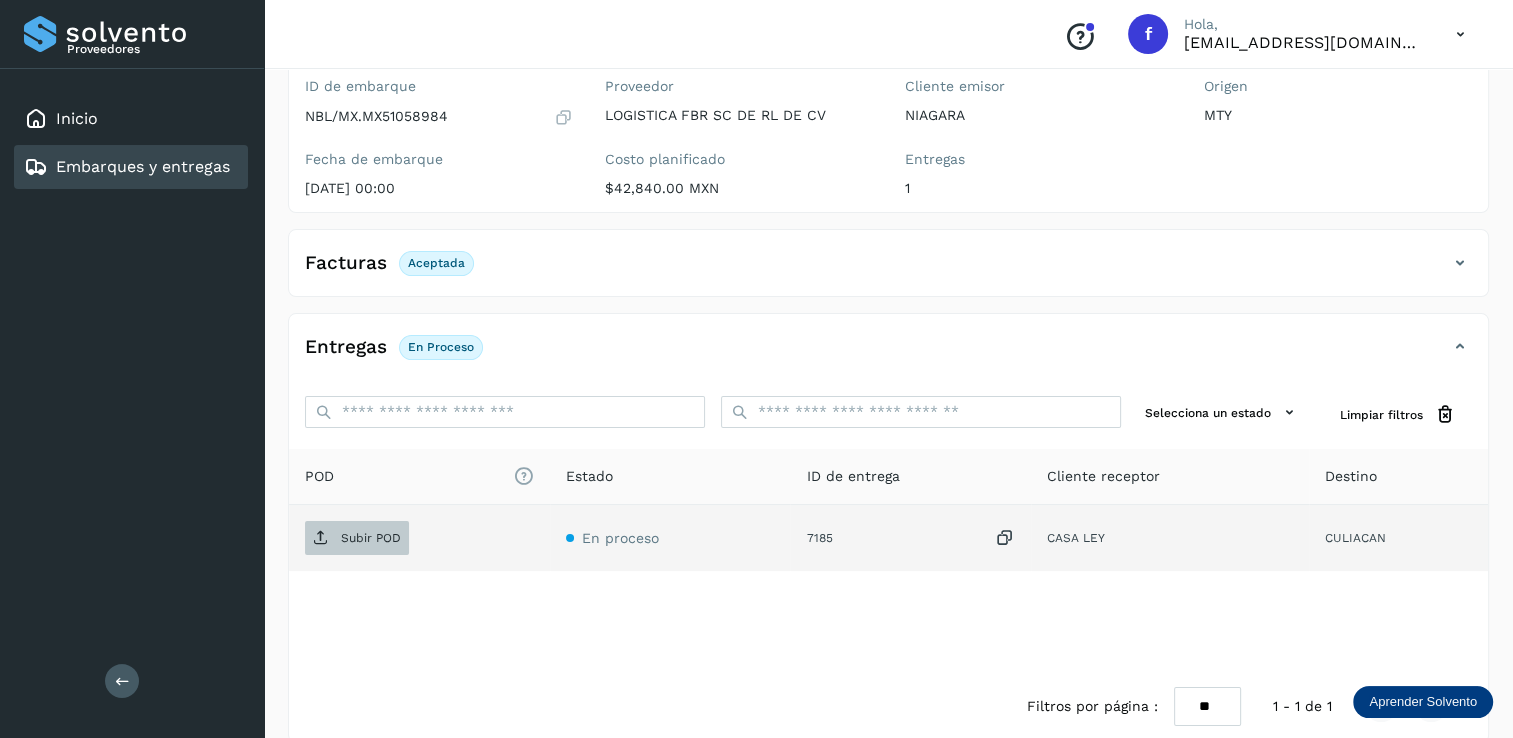 click on "Subir POD" at bounding box center [371, 538] 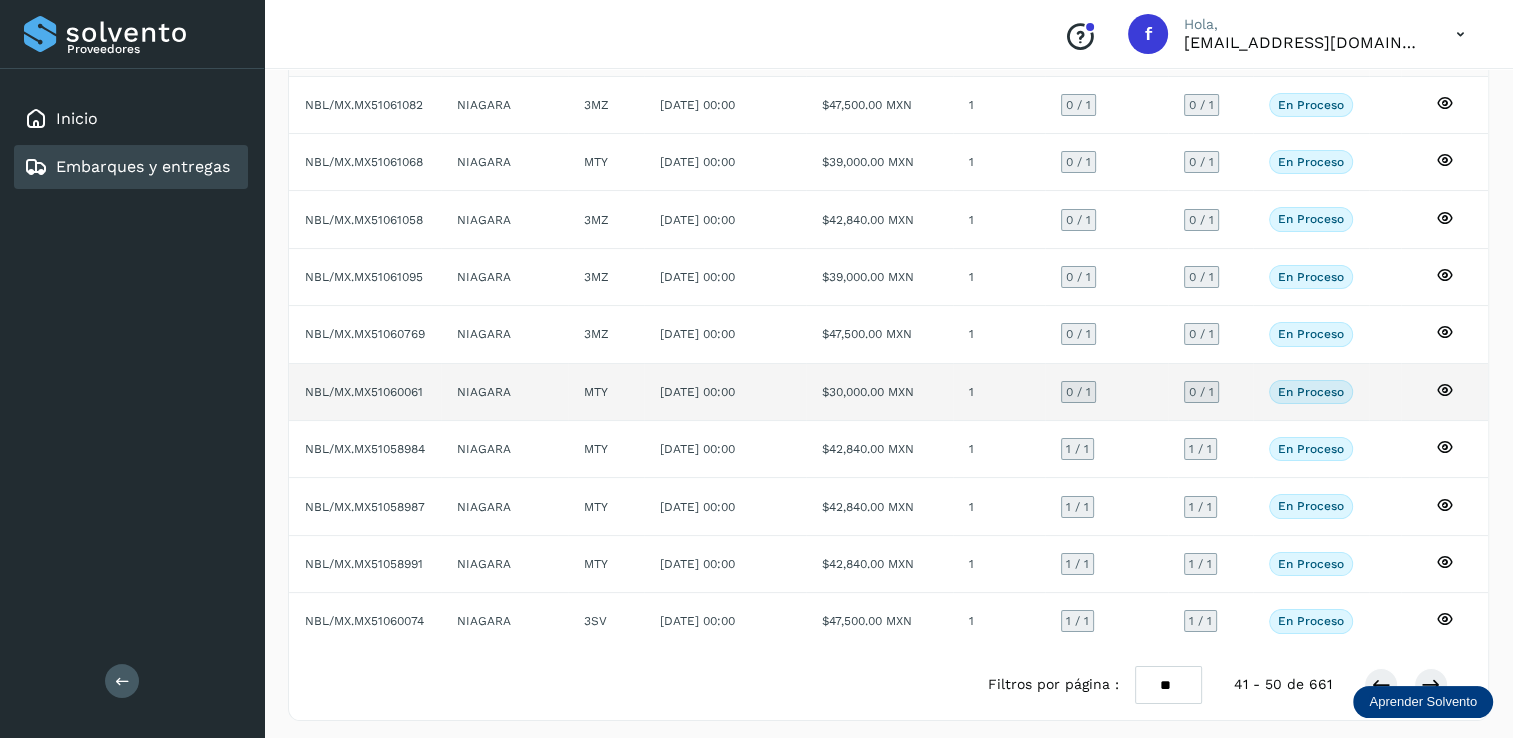 click on "0  / 1" at bounding box center (1078, 392) 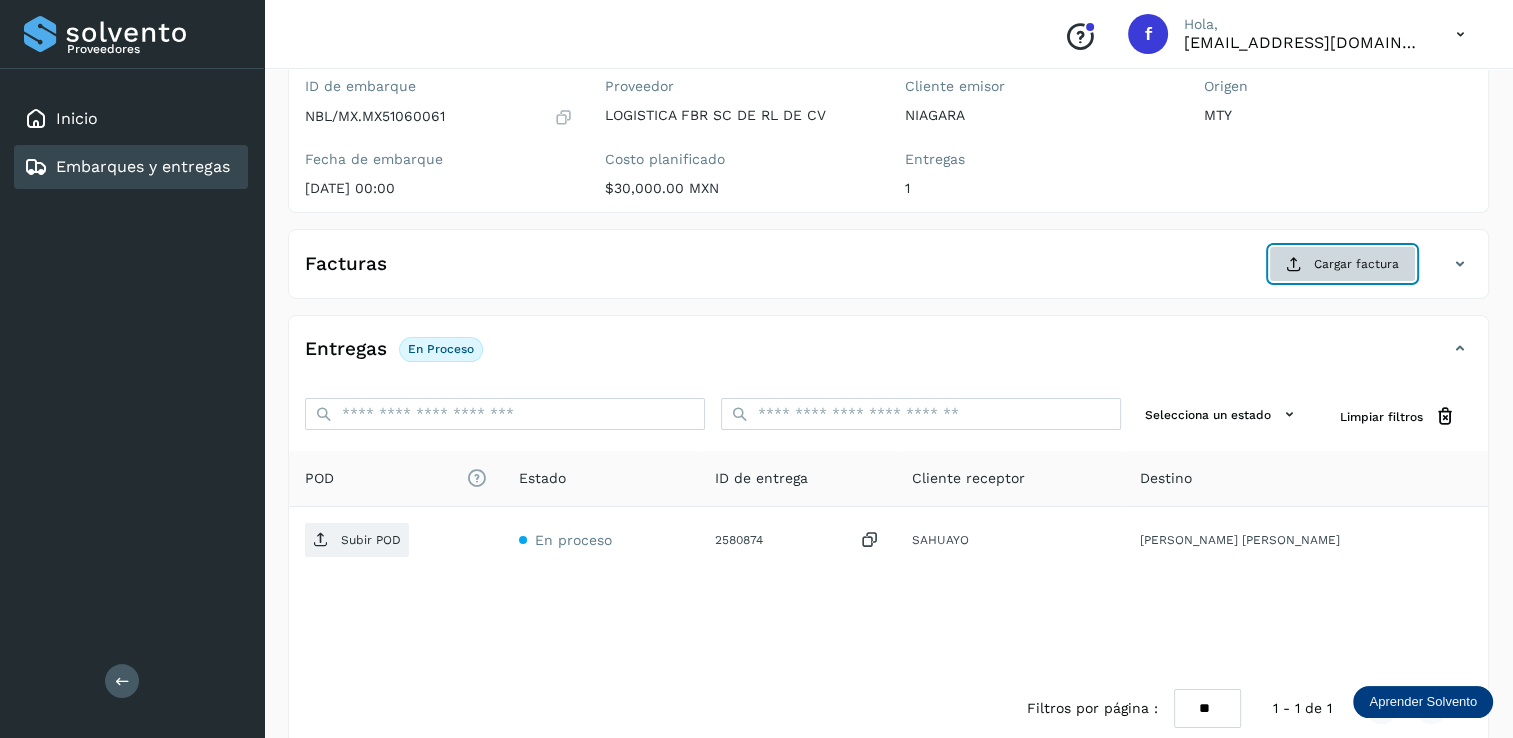 click on "Cargar factura" 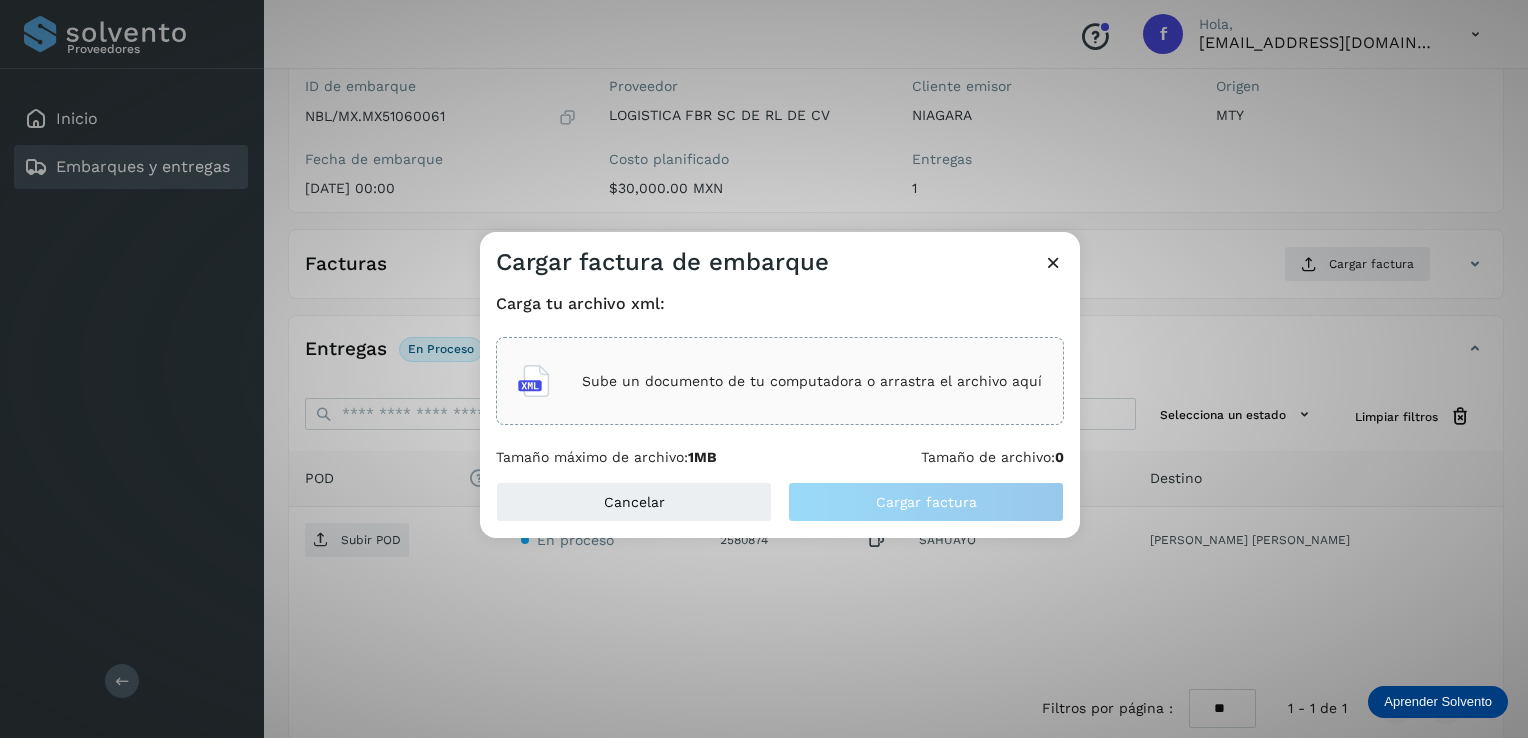 click on "Sube un documento de tu computadora o arrastra el archivo aquí" 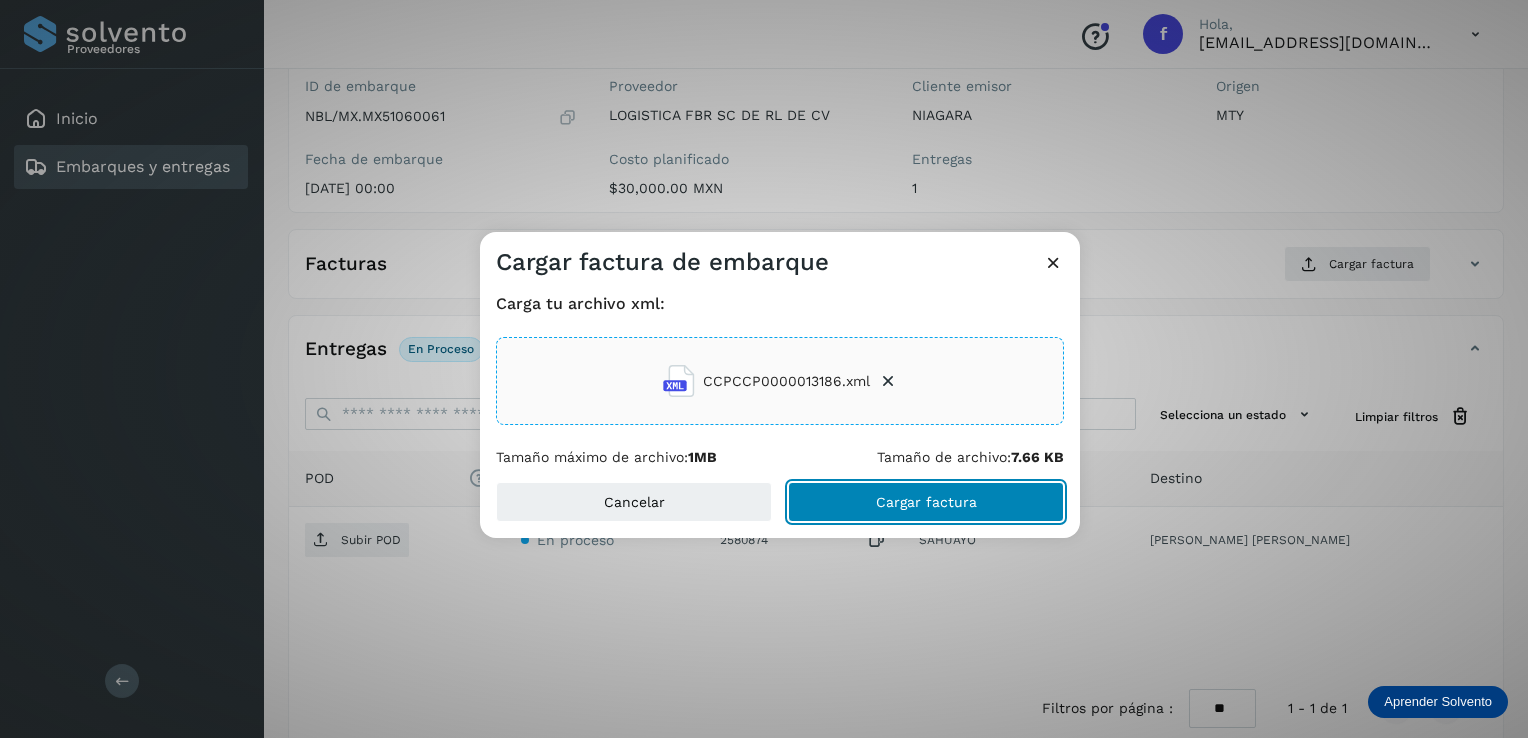 click on "Cargar factura" 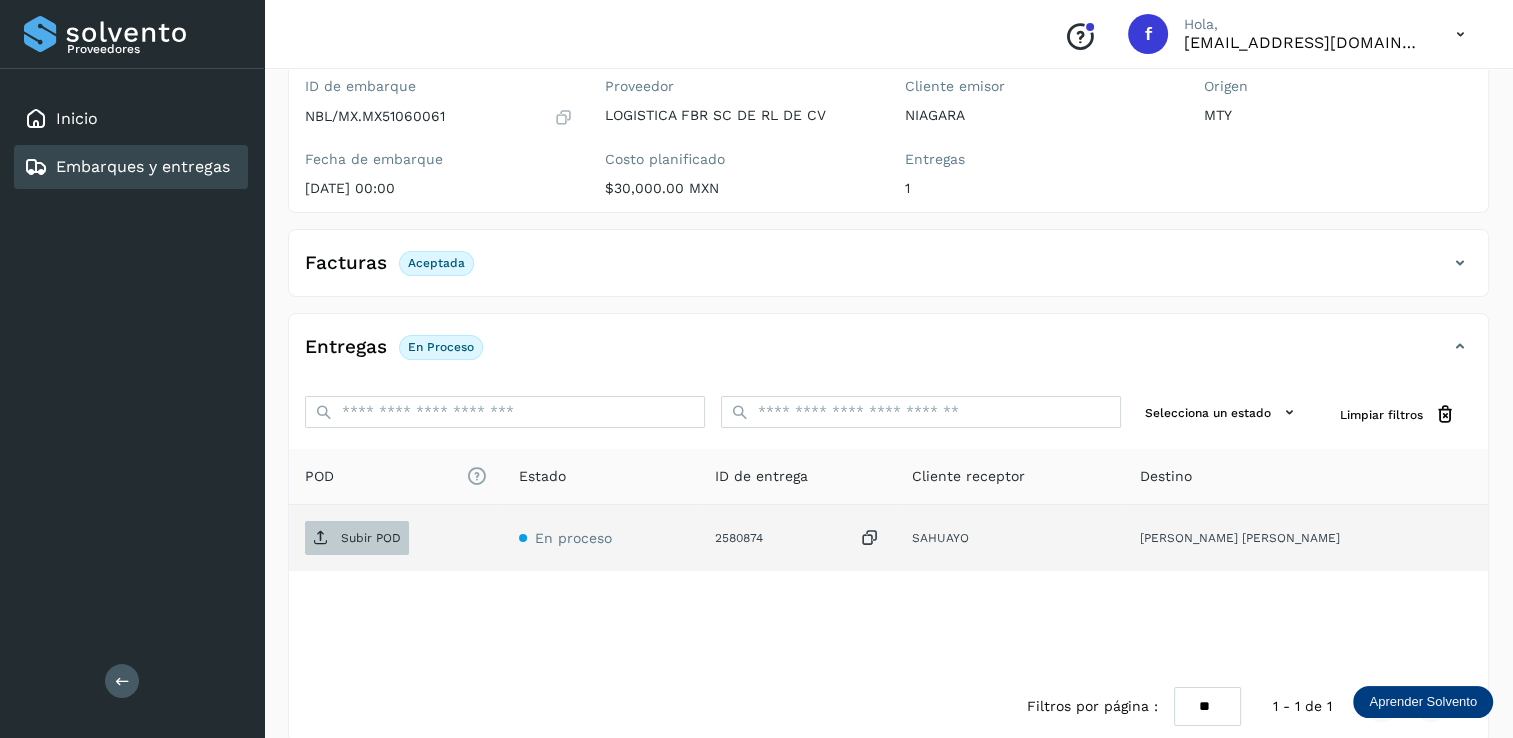 click on "Subir POD" at bounding box center [371, 538] 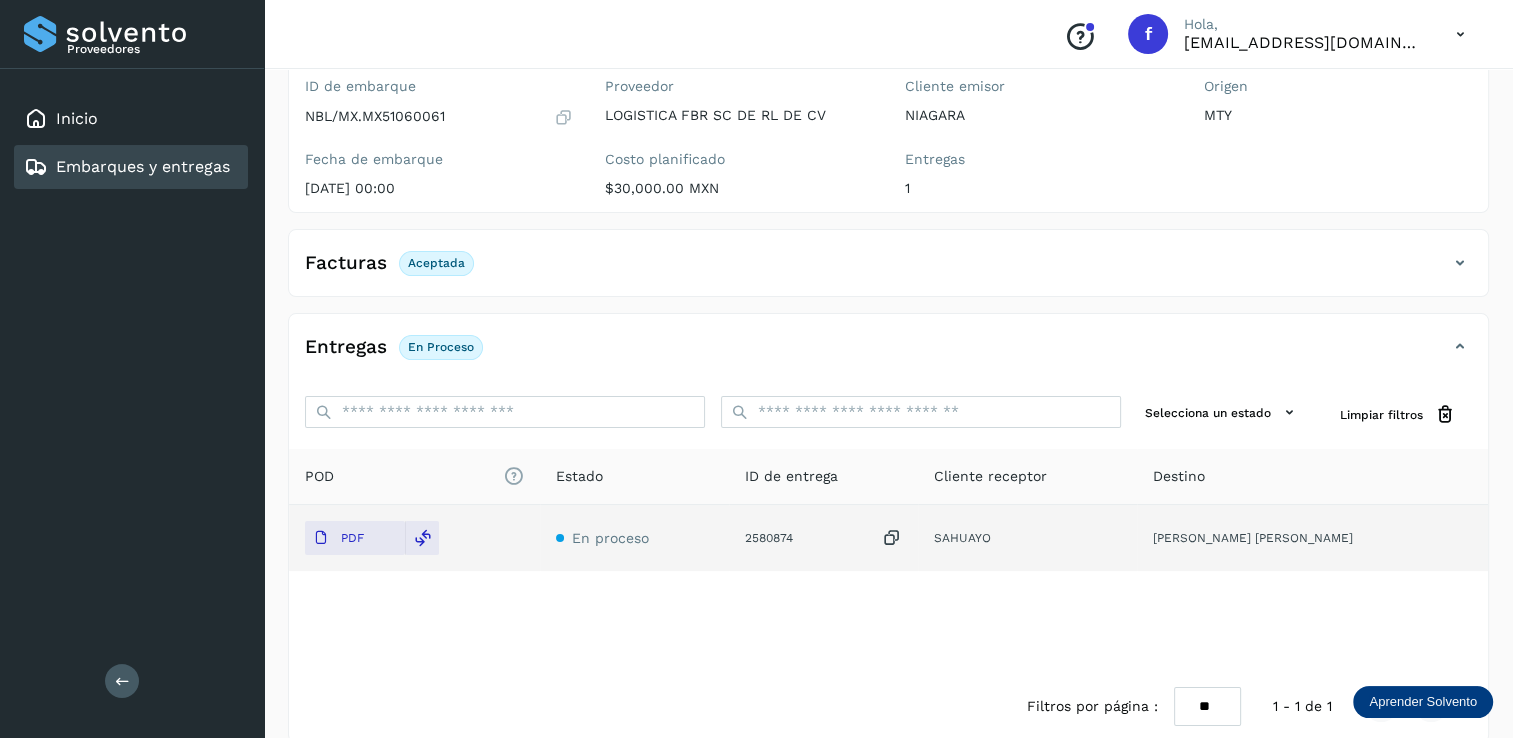 scroll, scrollTop: 0, scrollLeft: 0, axis: both 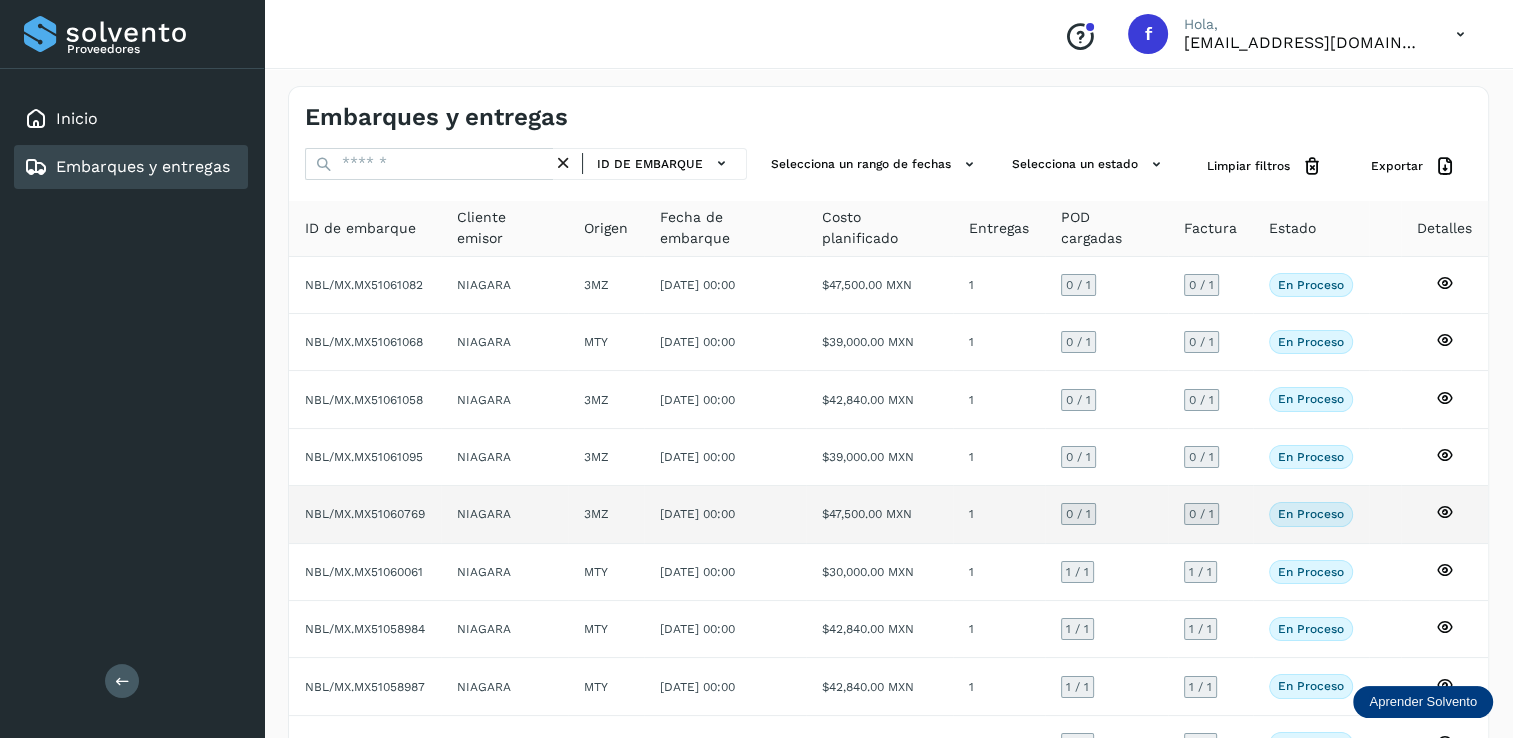 click on "0  / 1" at bounding box center [1078, 514] 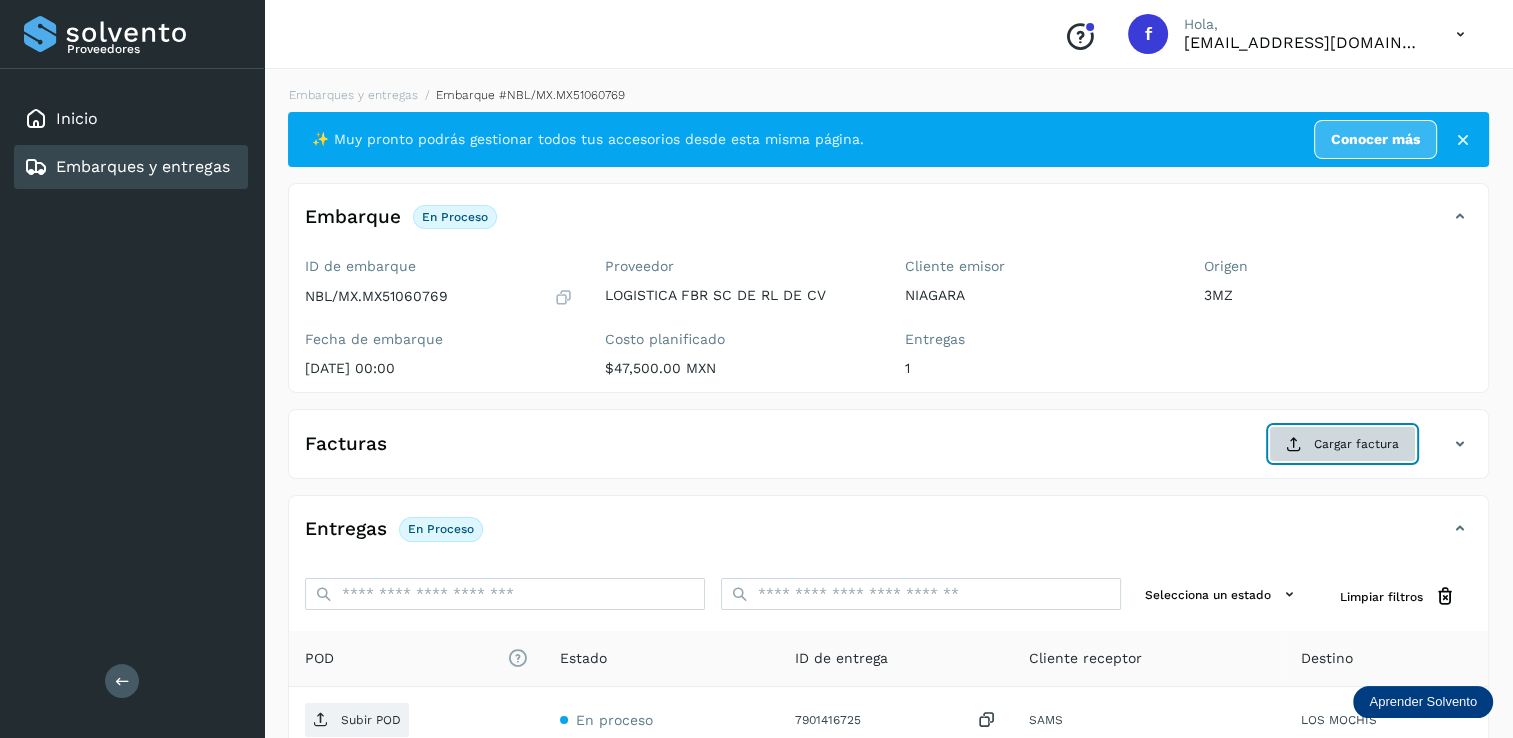 click on "Cargar factura" 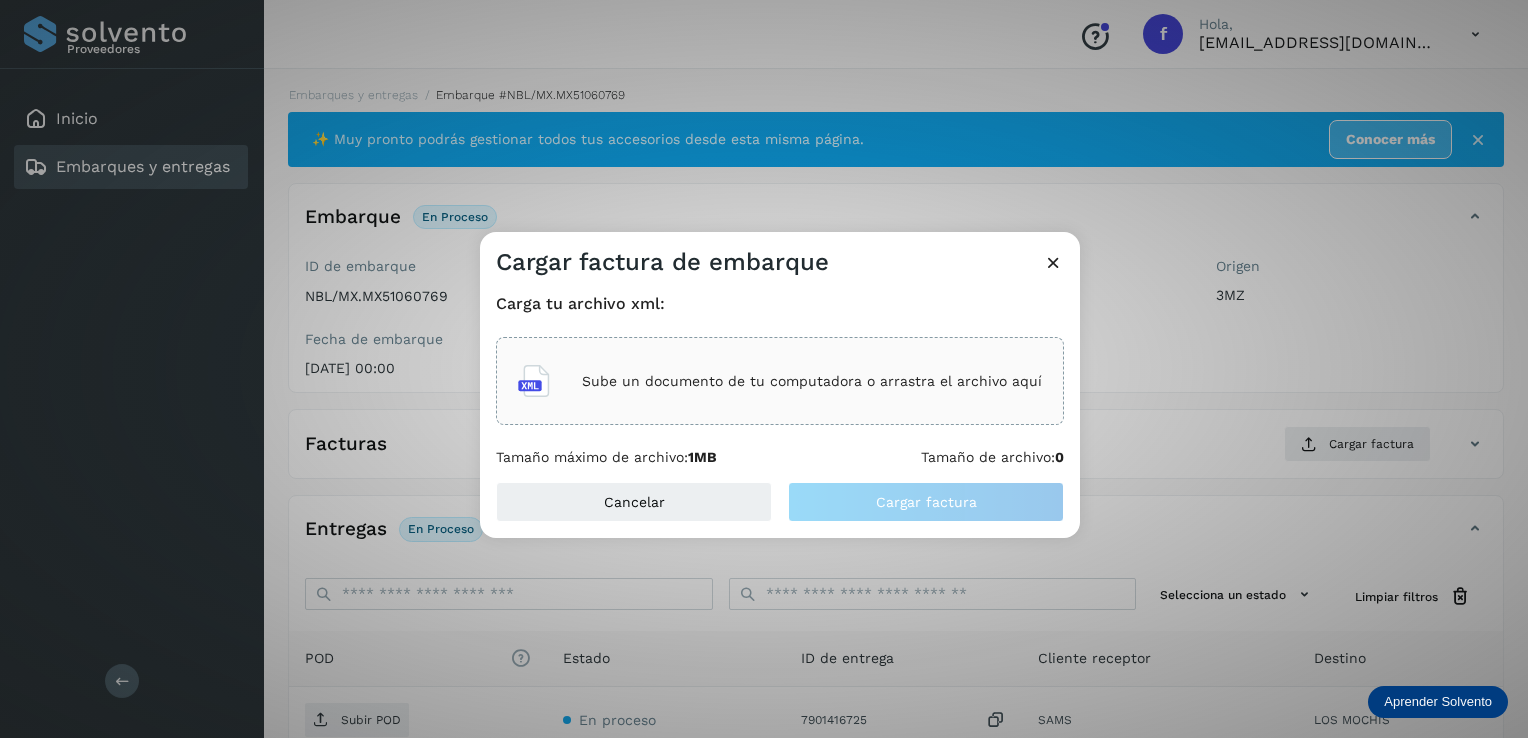 click on "Sube un documento de tu computadora o arrastra el archivo aquí" at bounding box center (812, 381) 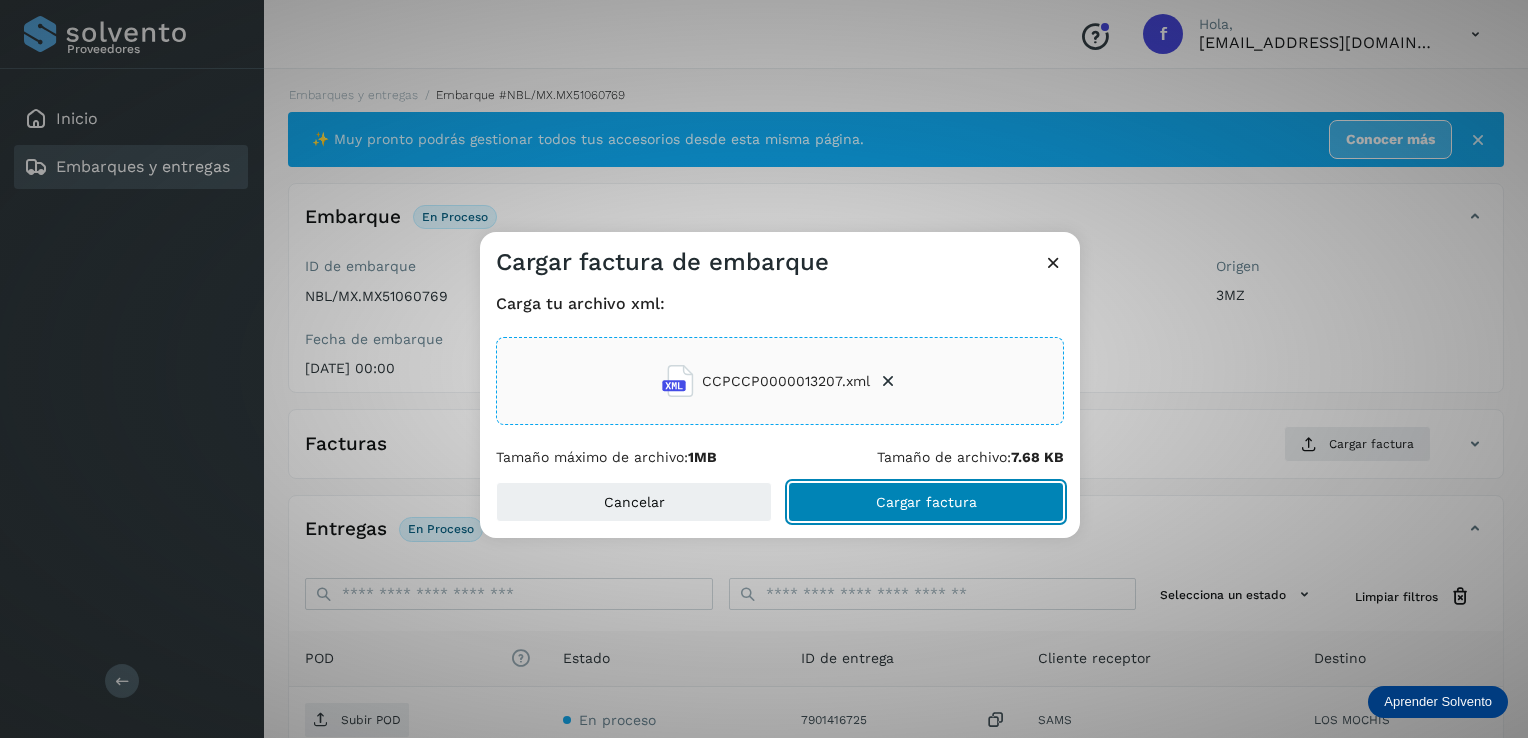 click on "Cargar factura" 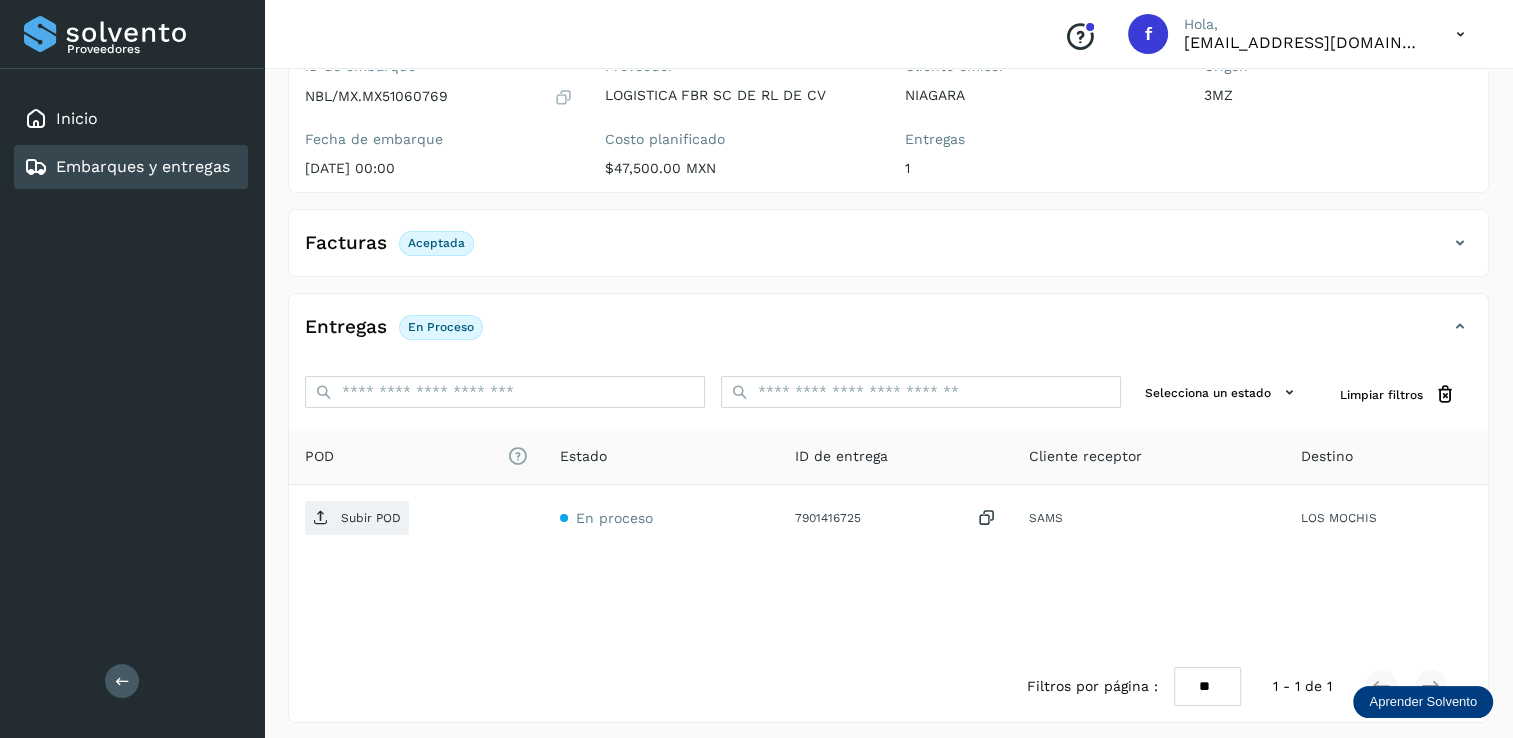 scroll, scrollTop: 100, scrollLeft: 0, axis: vertical 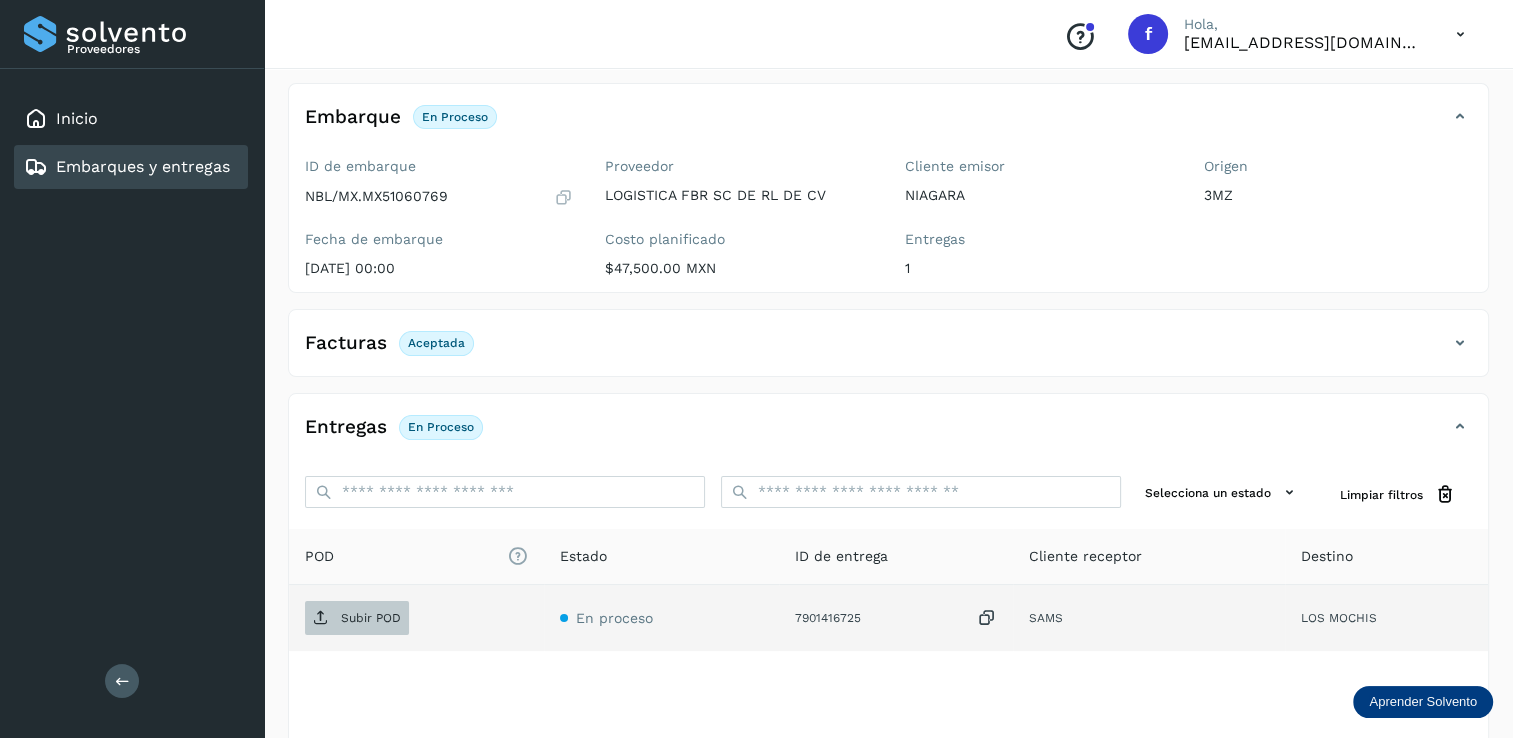 click on "Subir POD" at bounding box center [371, 618] 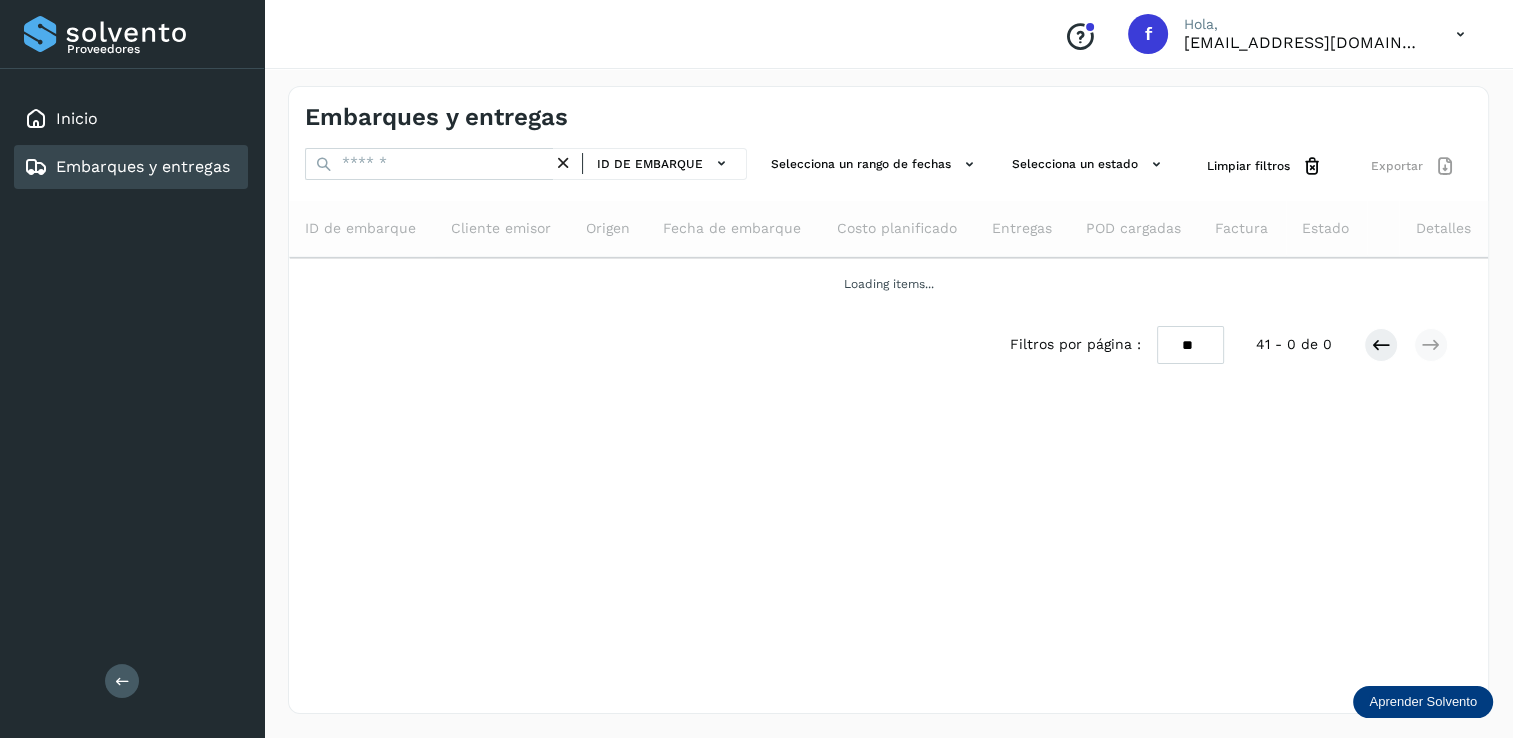 scroll, scrollTop: 0, scrollLeft: 0, axis: both 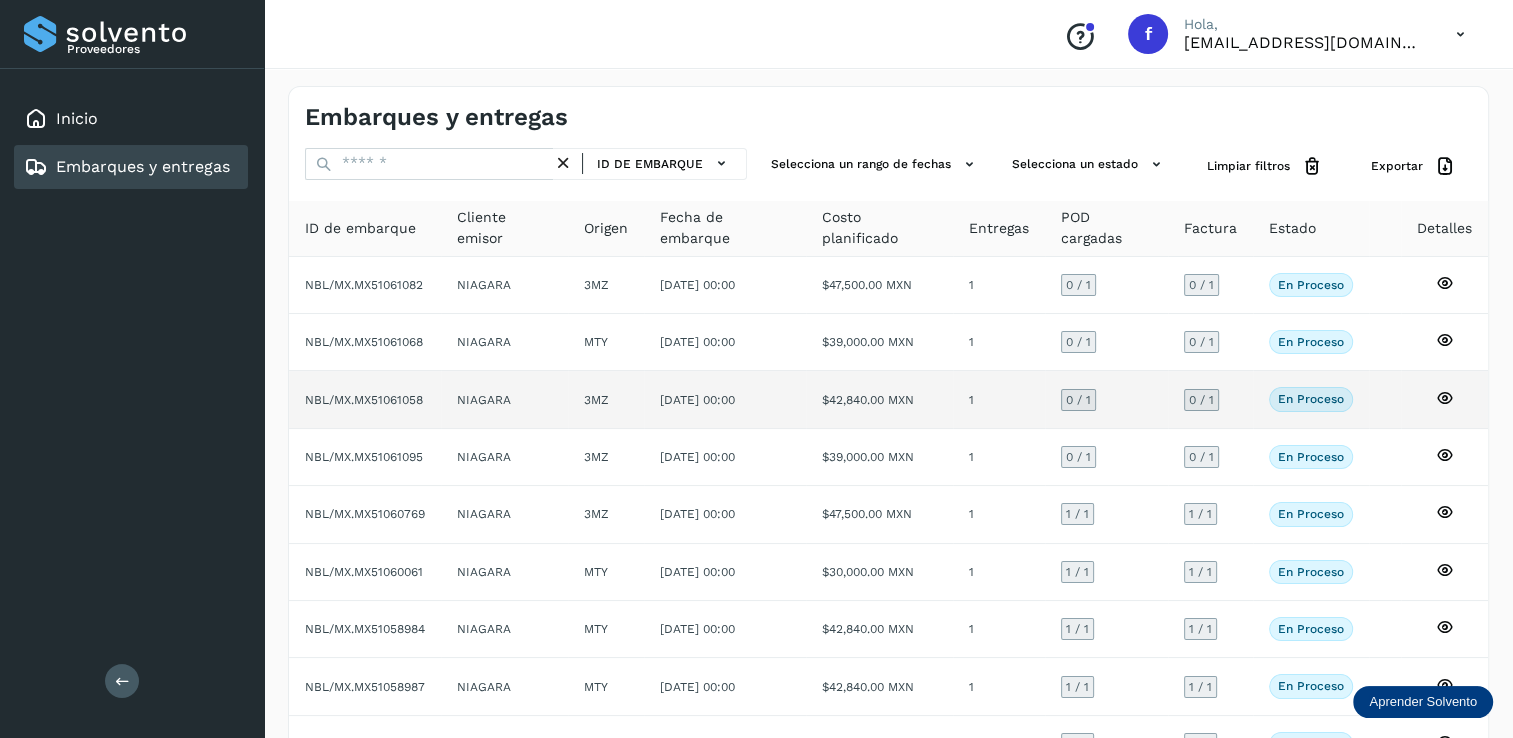 click on "0  / 1" at bounding box center [1078, 400] 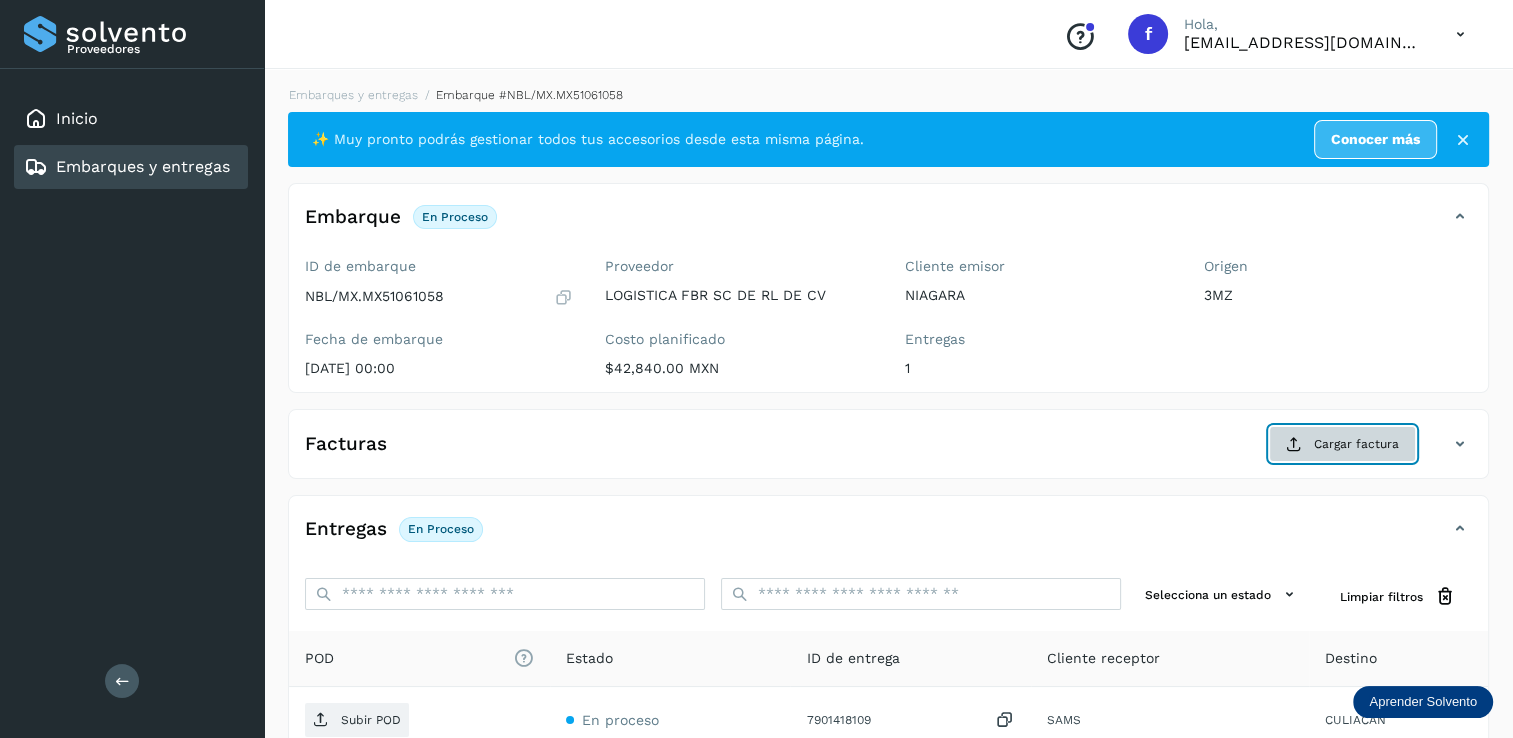 click on "Cargar factura" 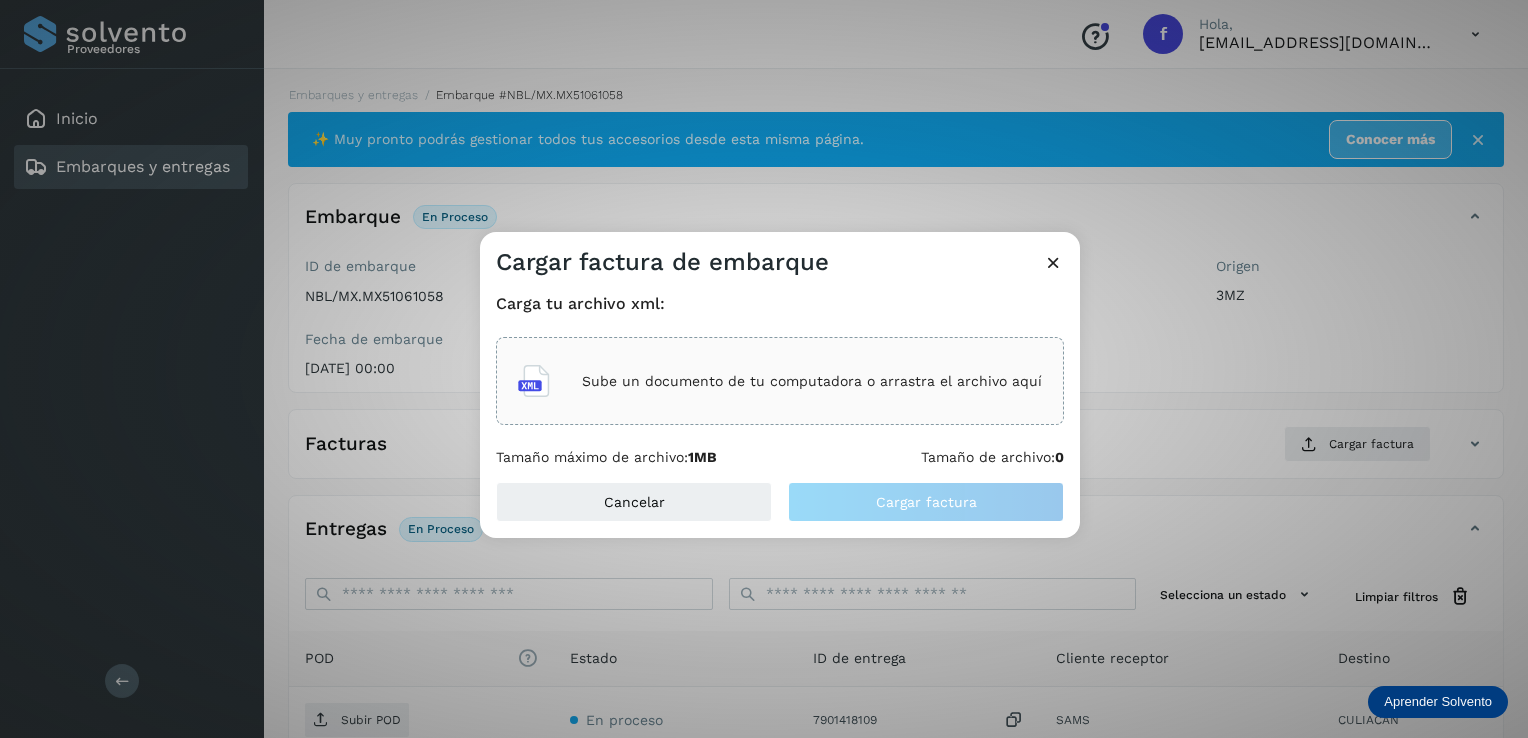 click on "Sube un documento de tu computadora o arrastra el archivo aquí" 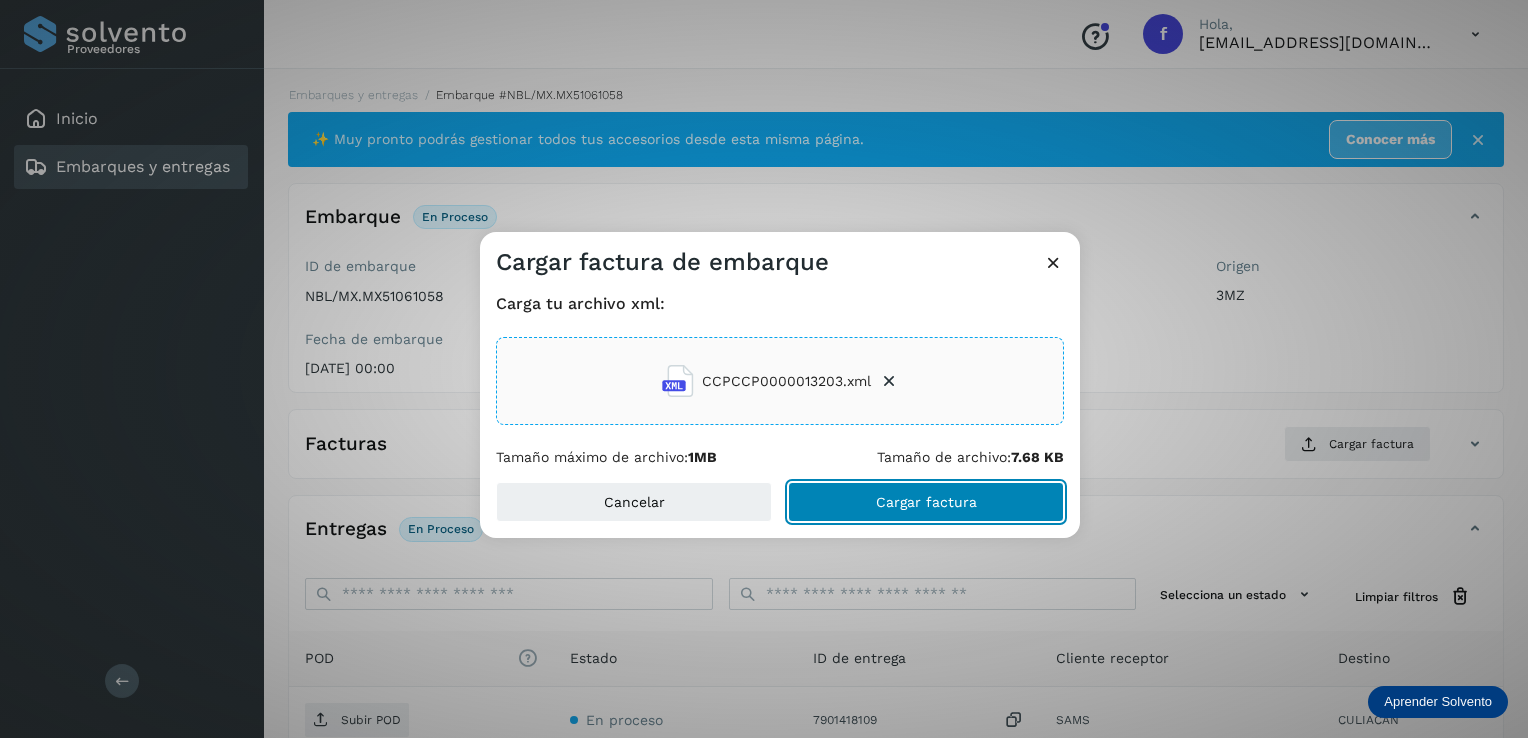 click on "Cargar factura" 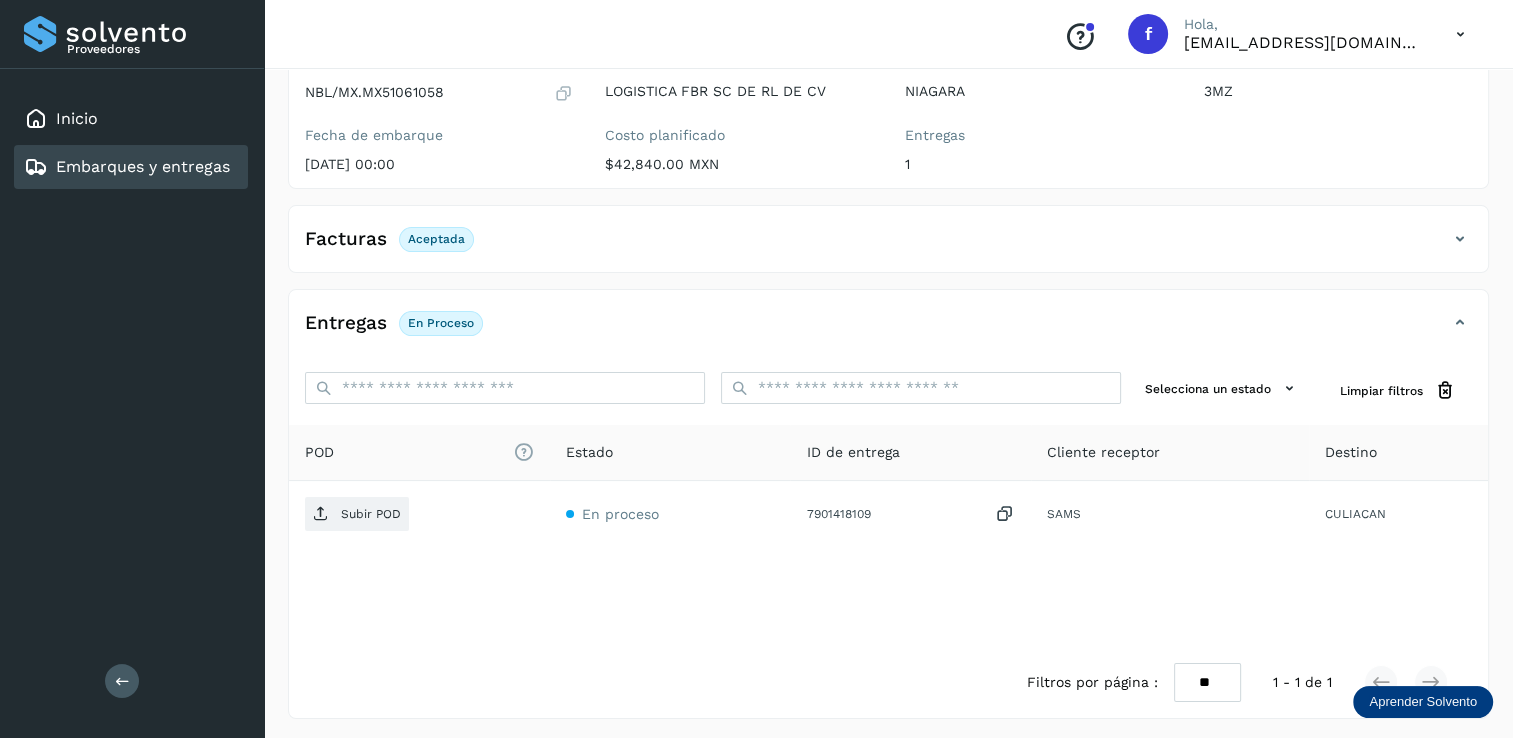 scroll, scrollTop: 207, scrollLeft: 0, axis: vertical 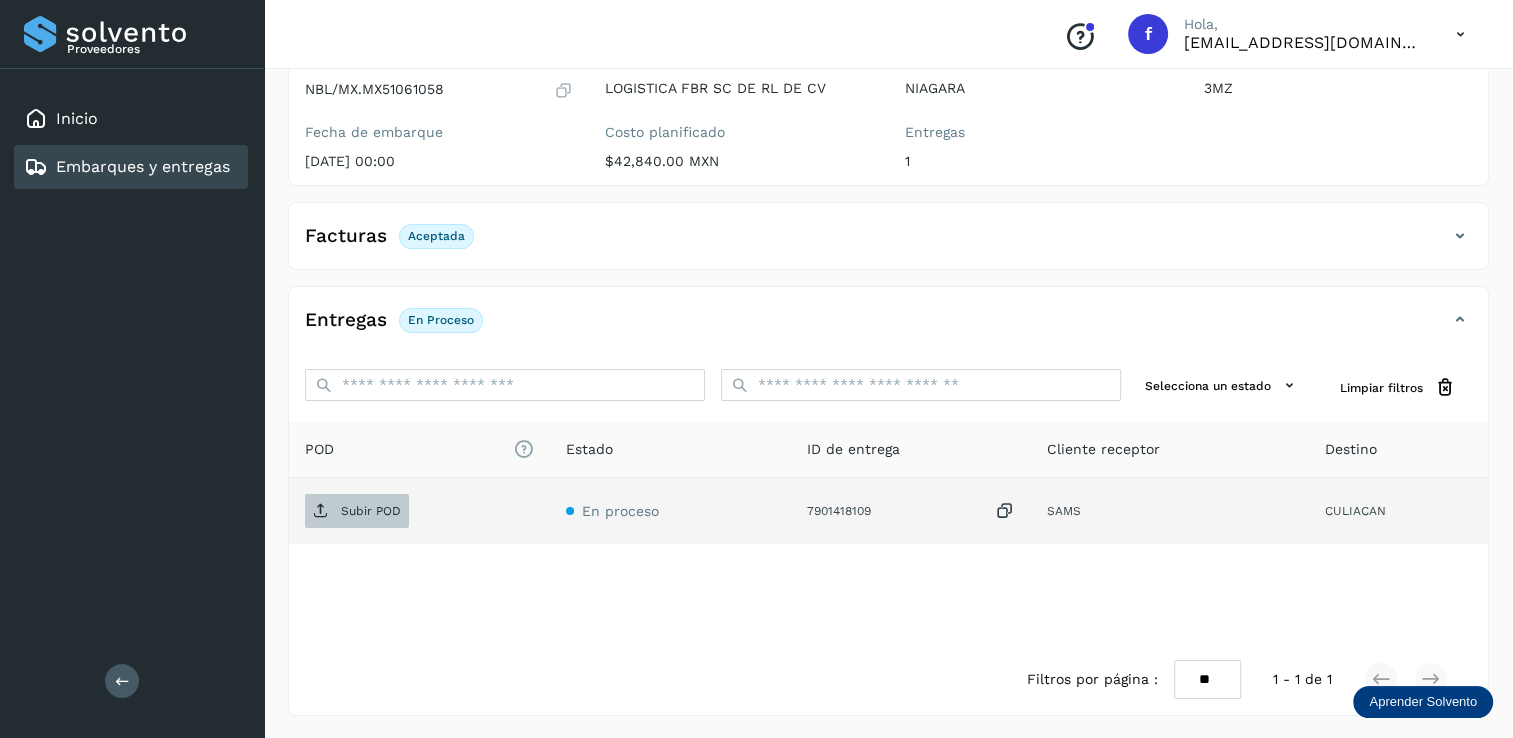 click on "Subir POD" at bounding box center (371, 511) 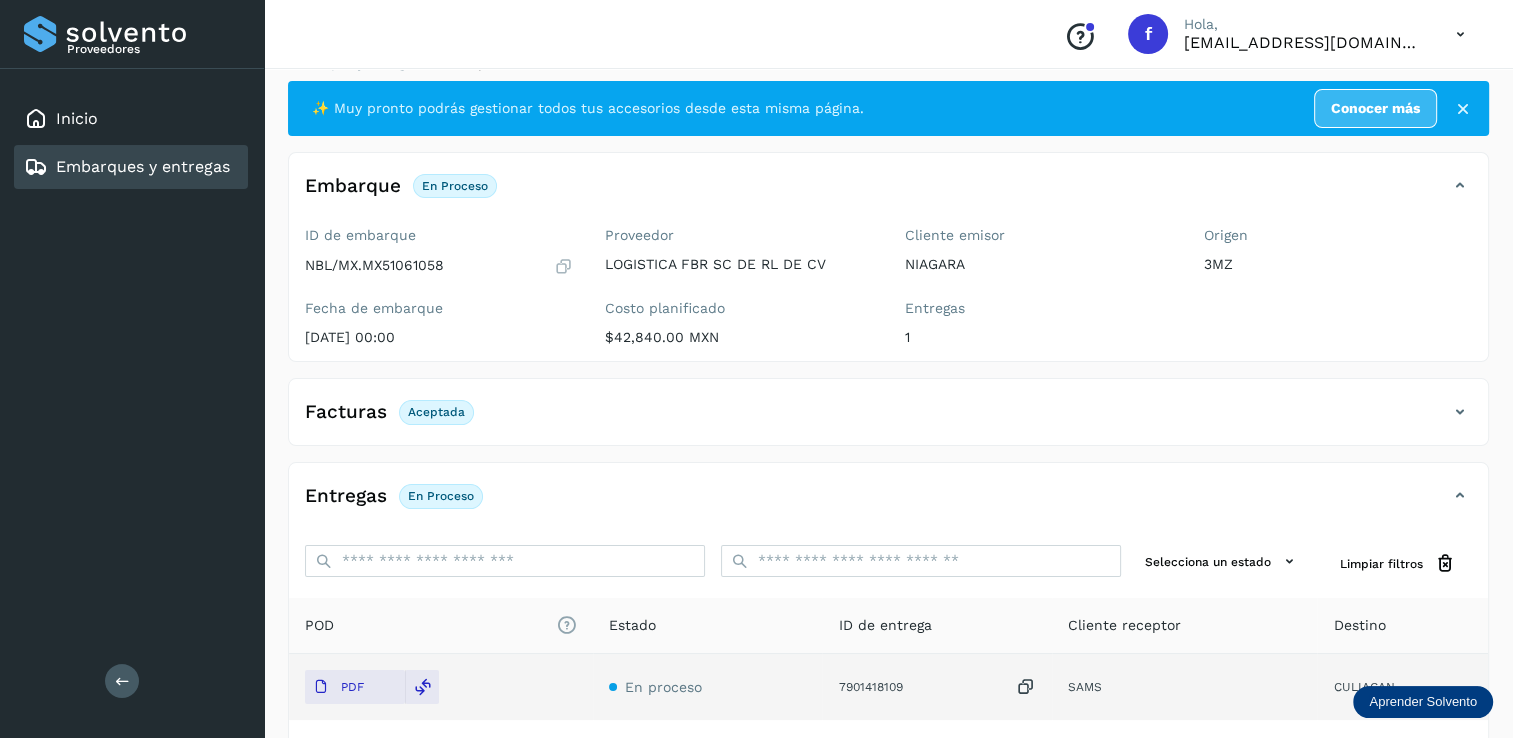 scroll, scrollTop: 0, scrollLeft: 0, axis: both 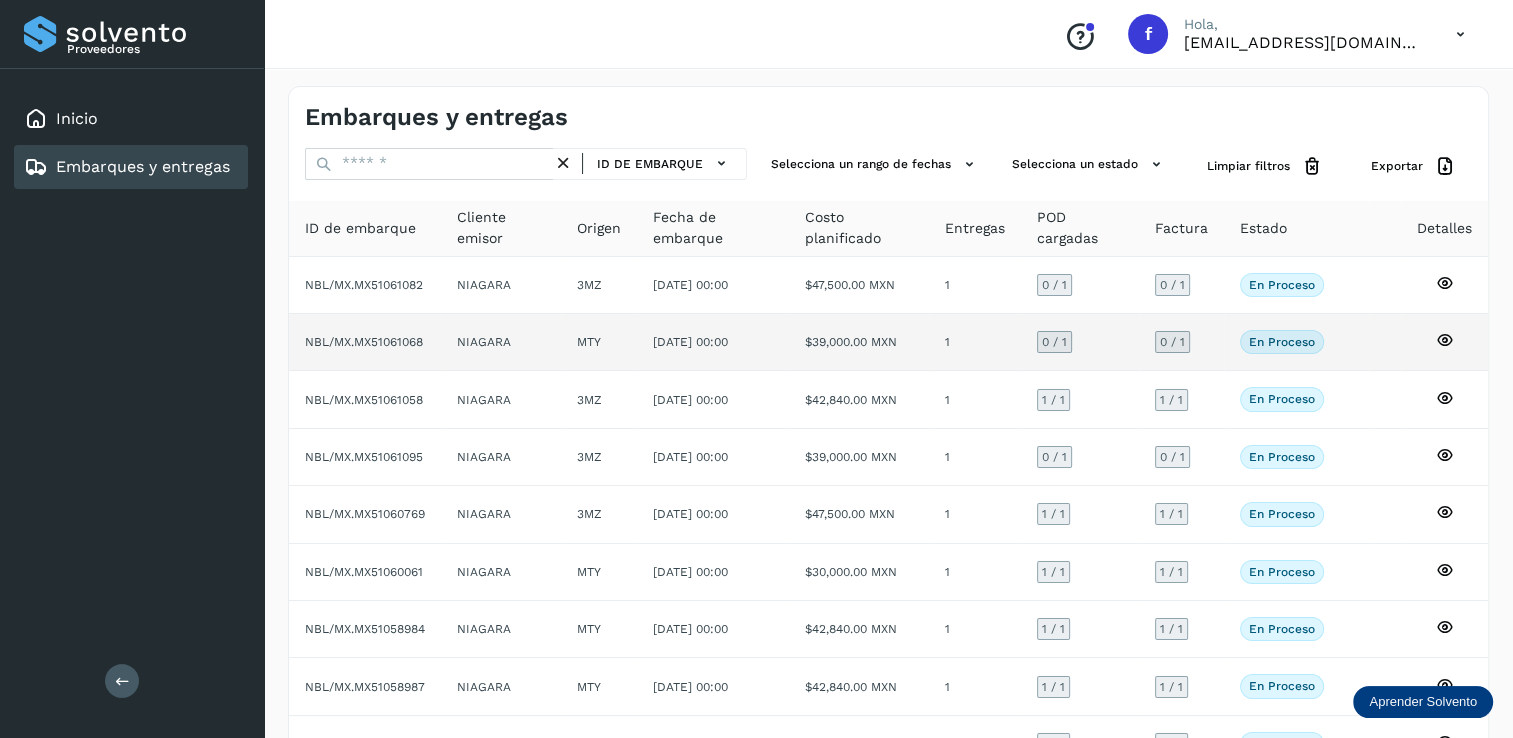 click on "0  / 1" 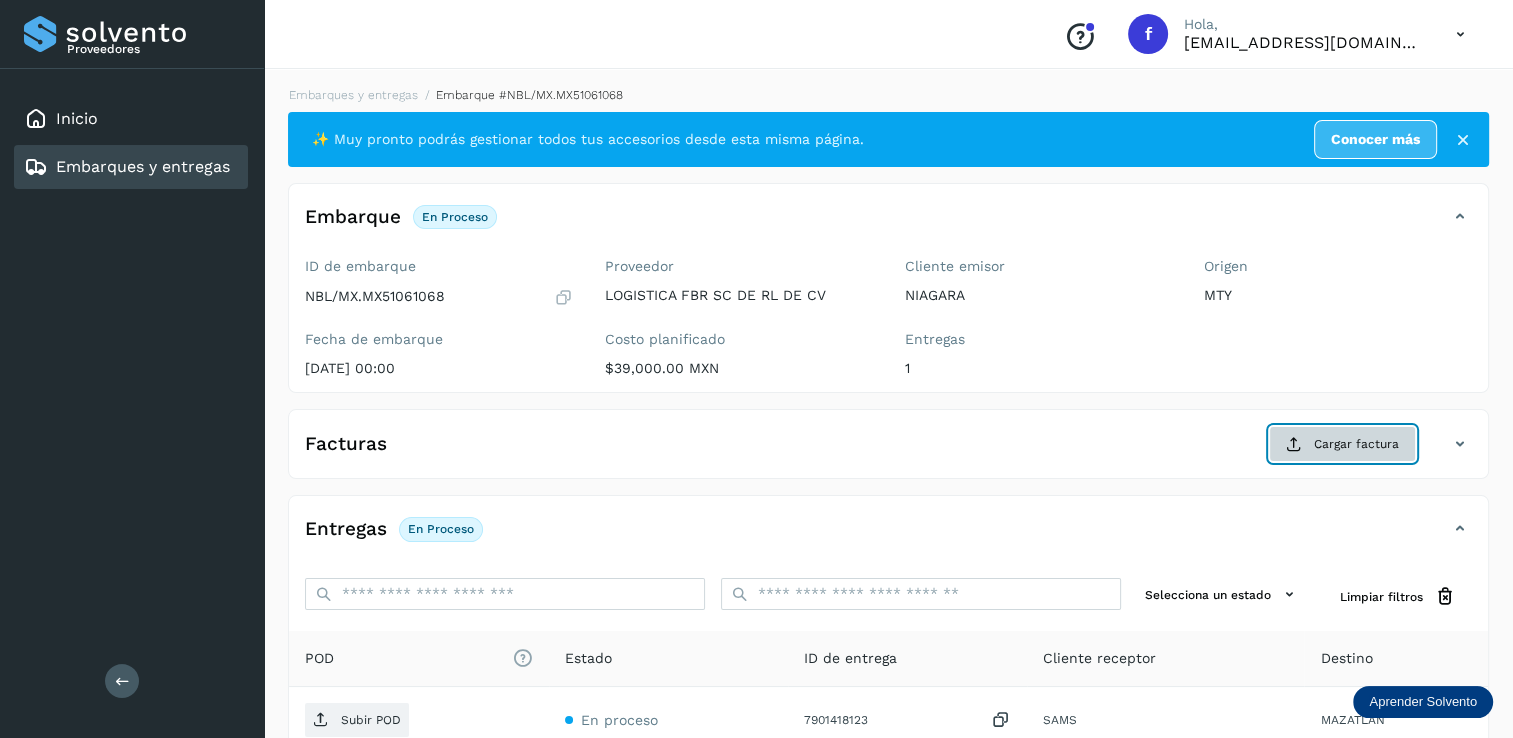 click on "Cargar factura" 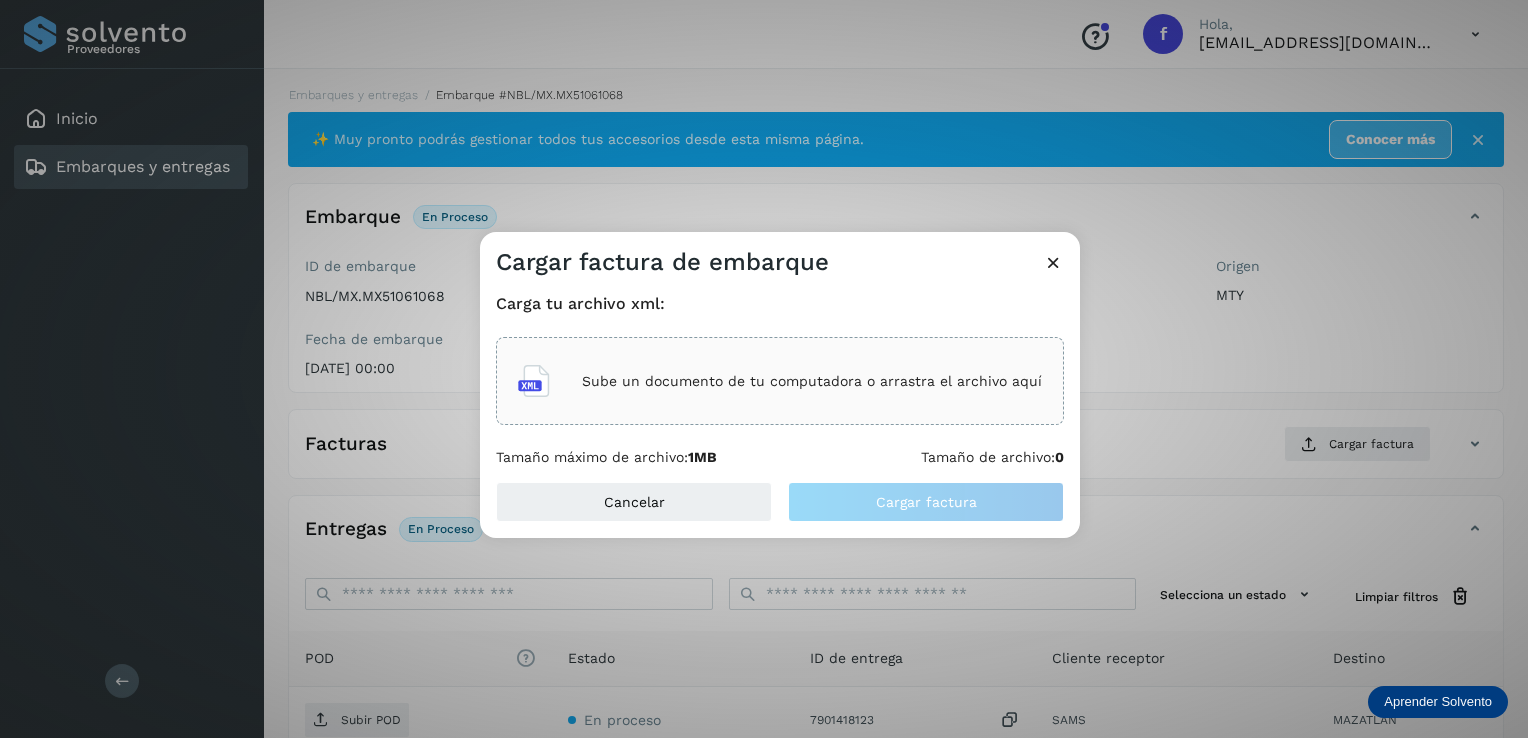 click on "Sube un documento de tu computadora o arrastra el archivo aquí" at bounding box center (812, 381) 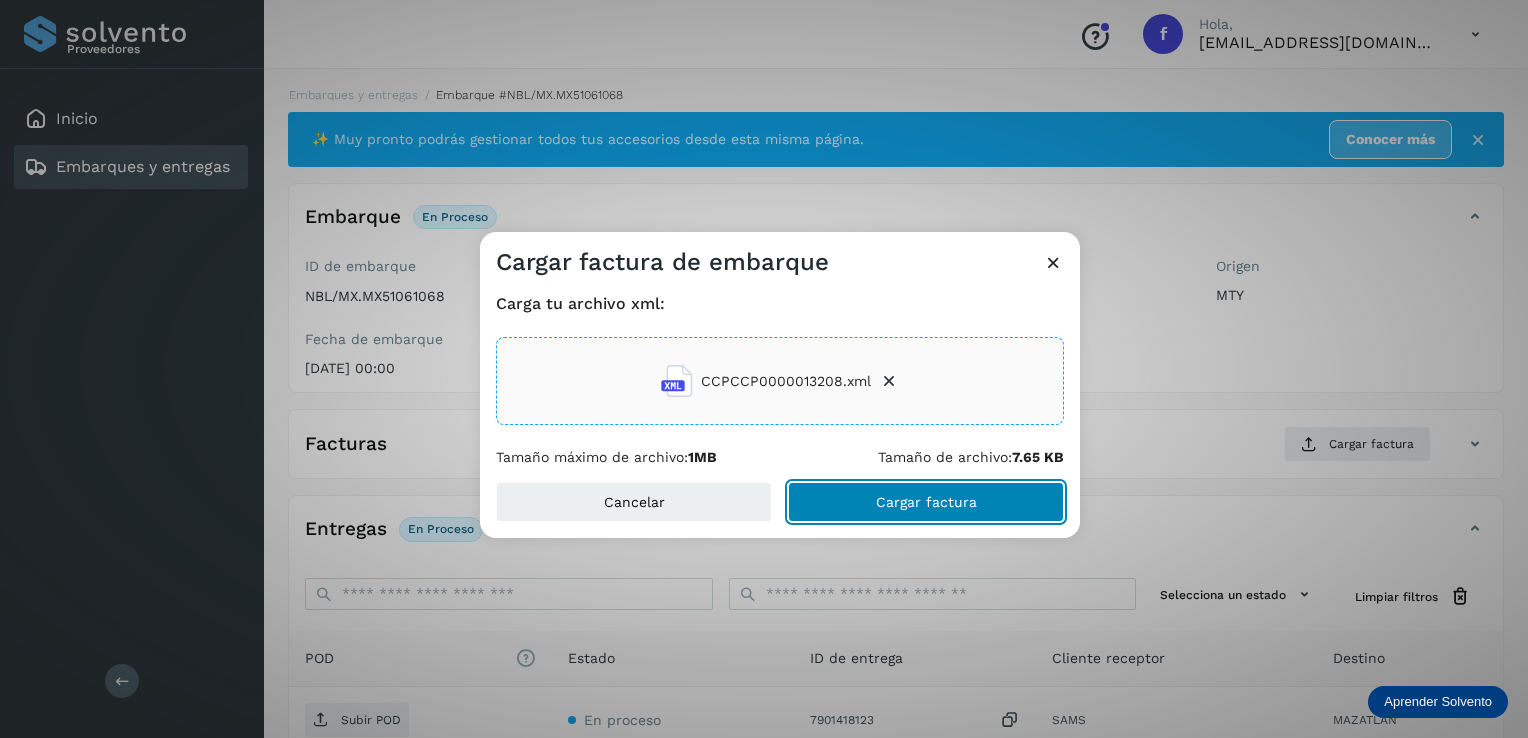 click on "Cargar factura" 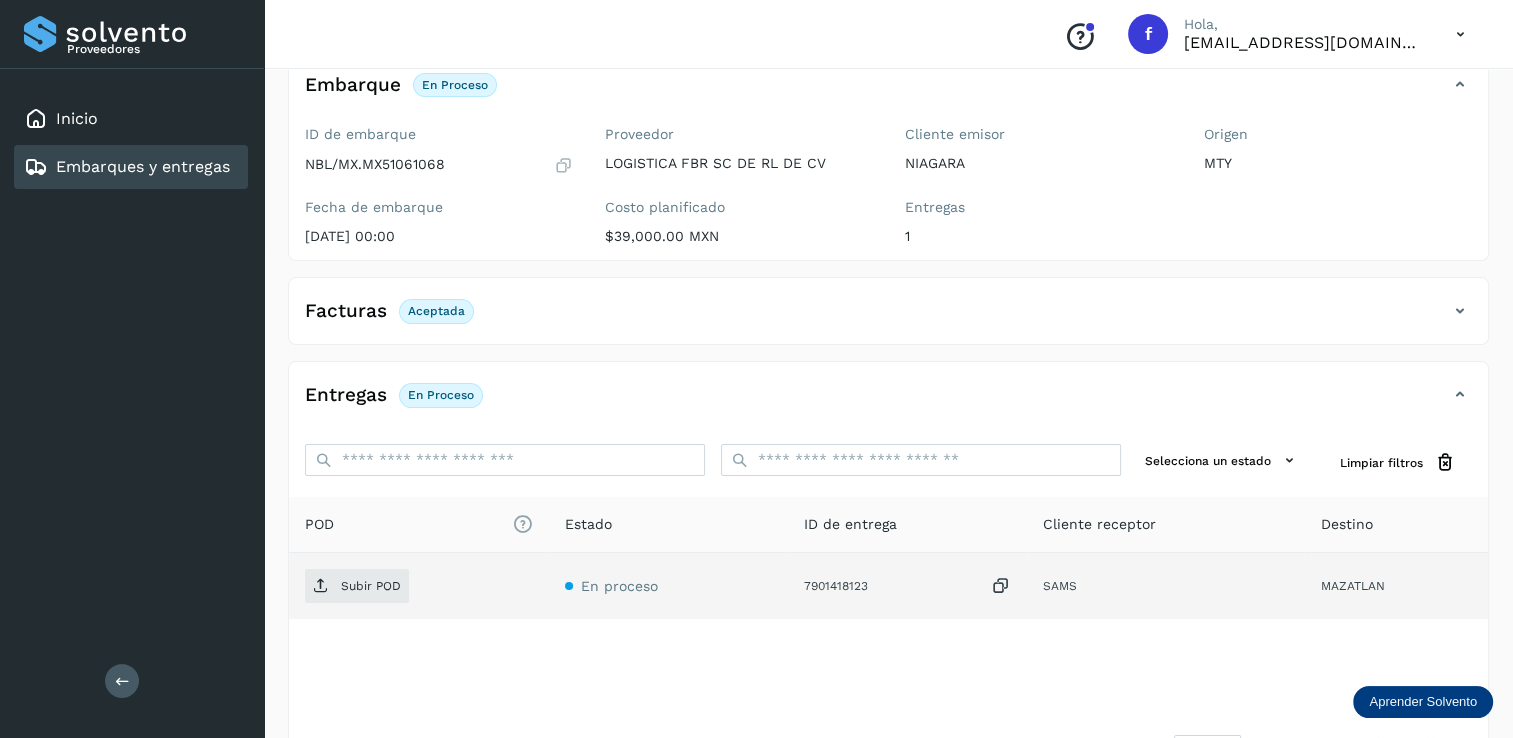 scroll, scrollTop: 207, scrollLeft: 0, axis: vertical 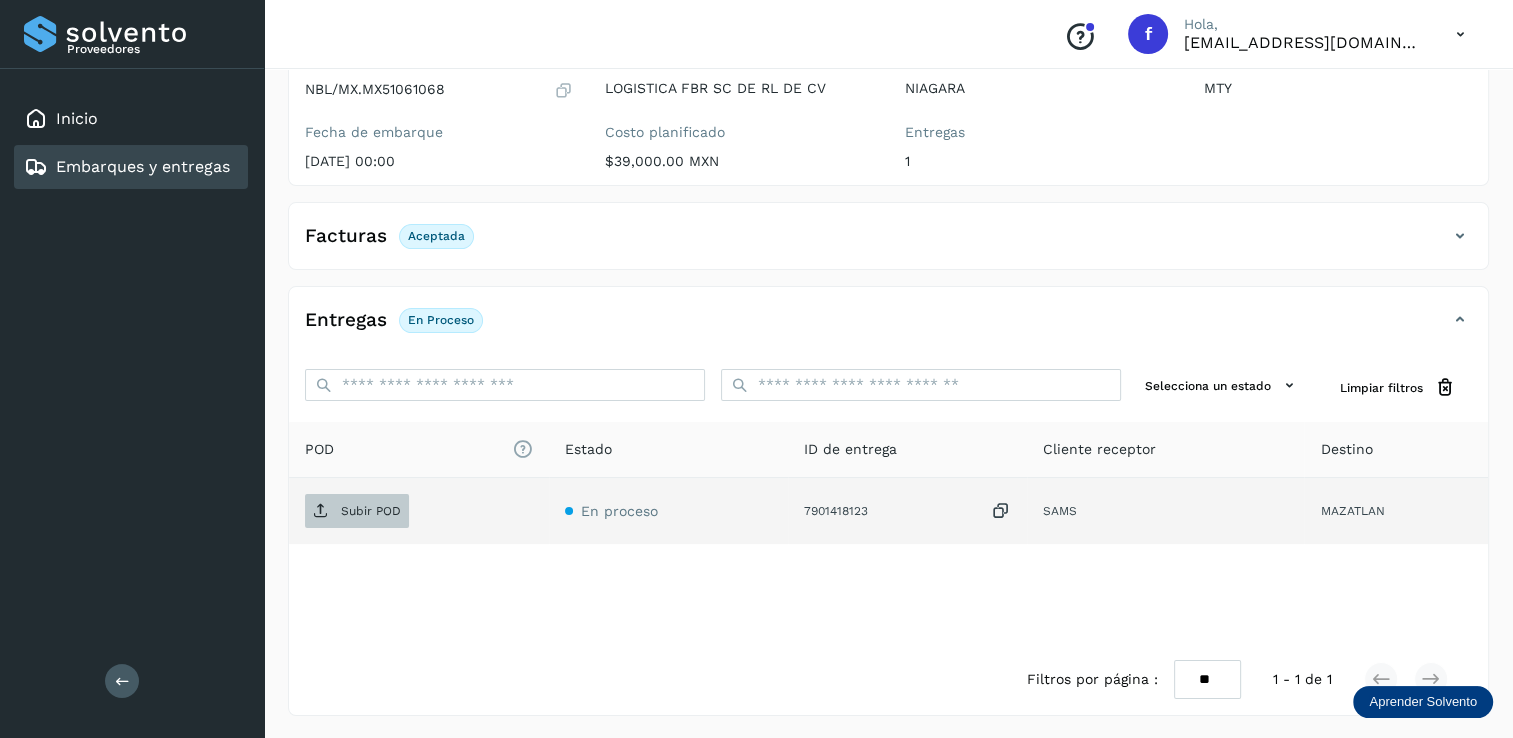 click on "Subir POD" at bounding box center [357, 511] 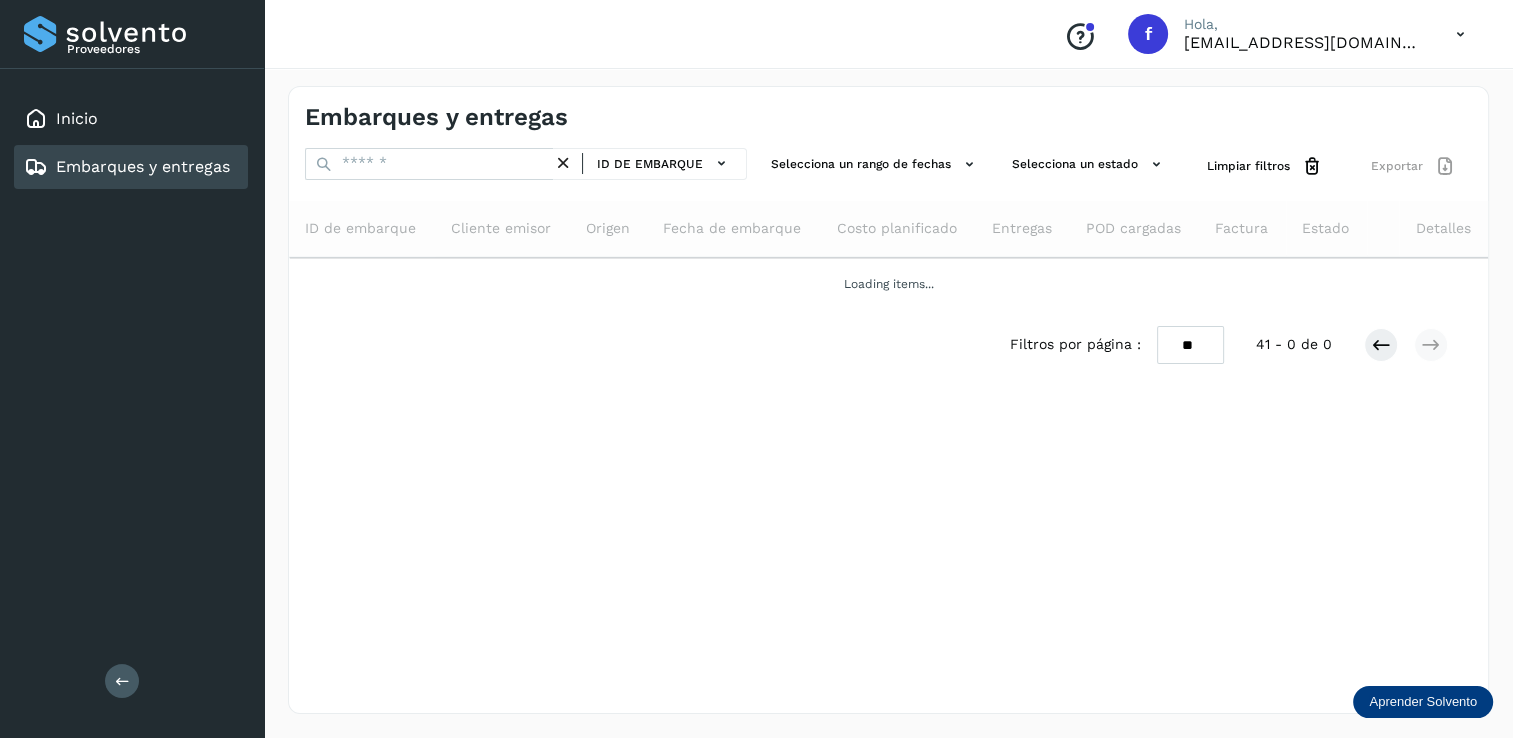 scroll, scrollTop: 0, scrollLeft: 0, axis: both 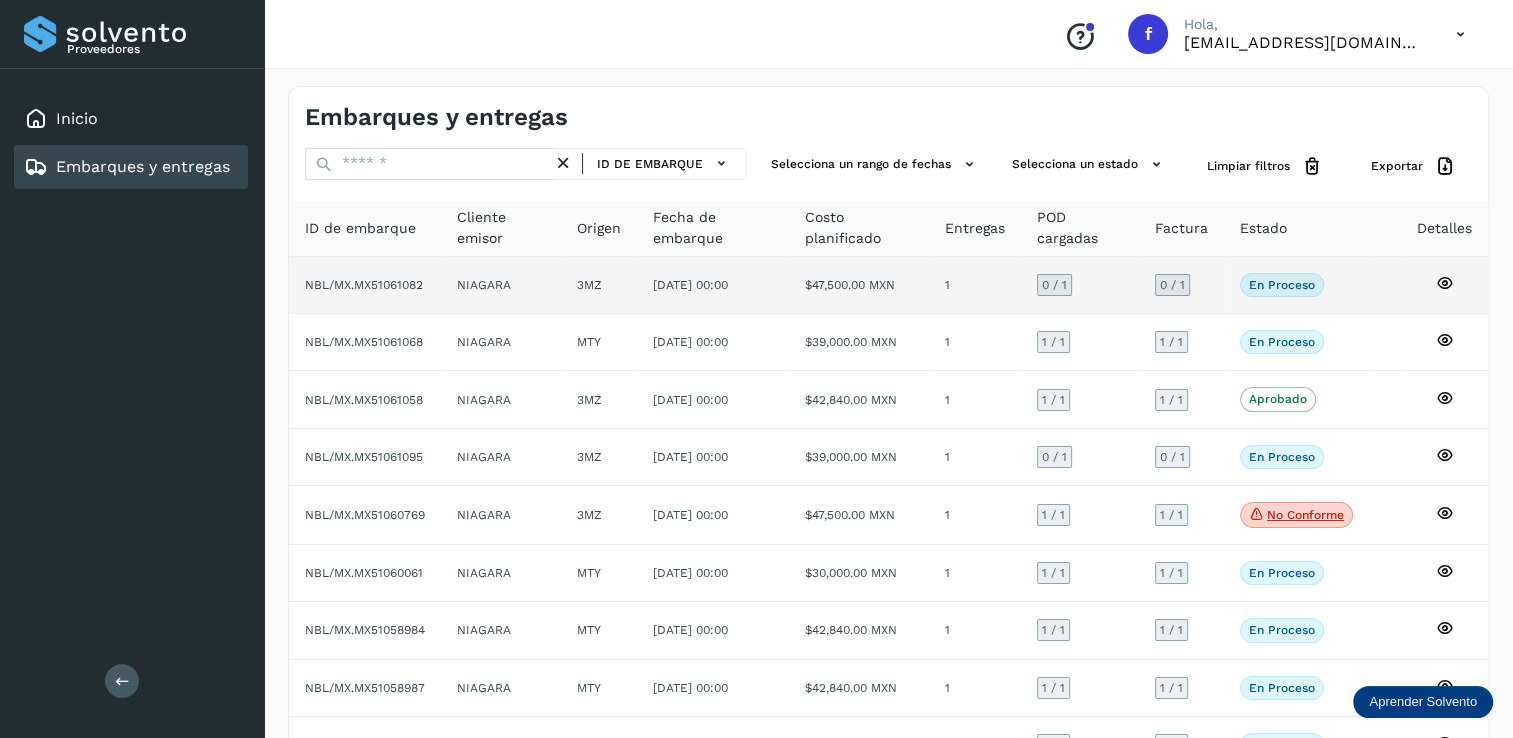 click on "0  / 1" at bounding box center [1054, 285] 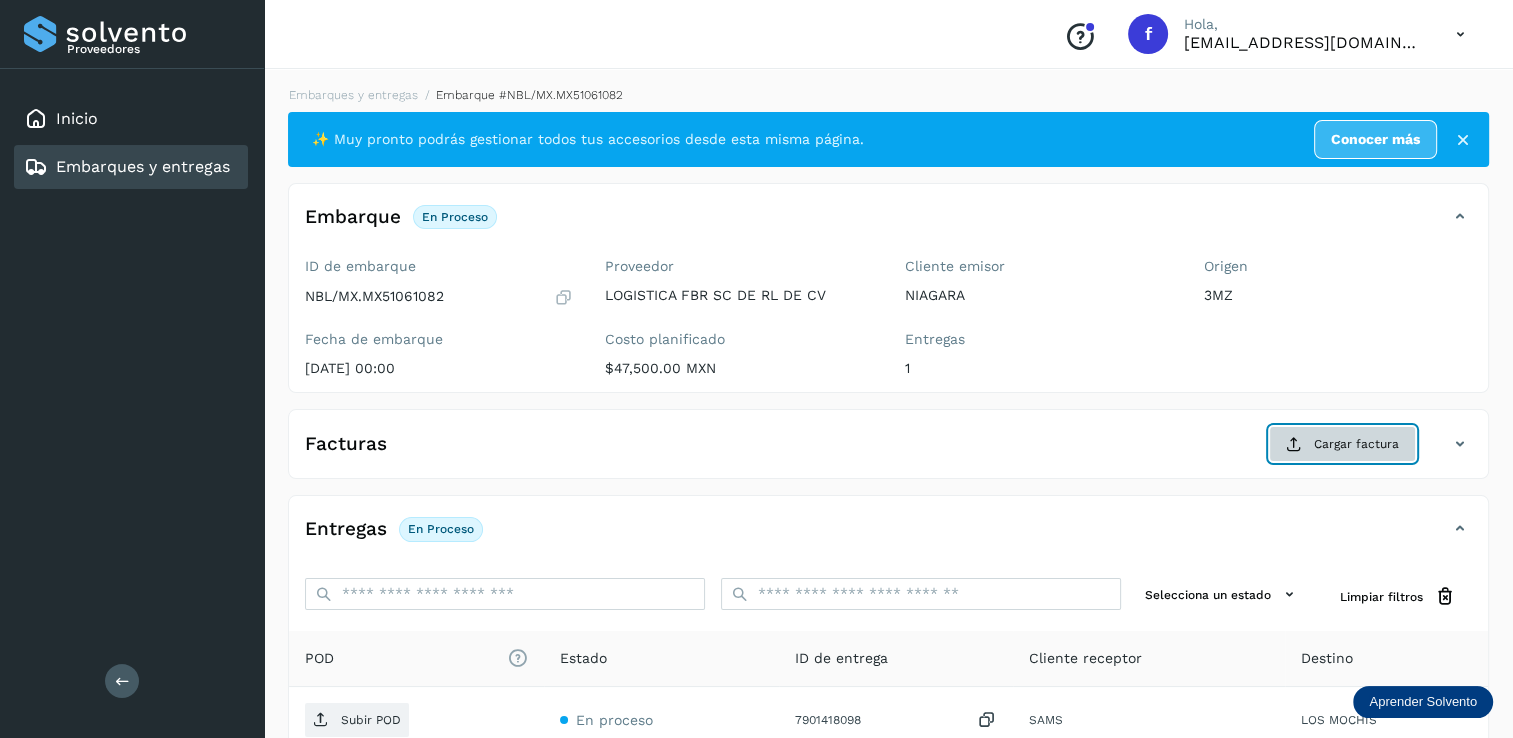 click on "Cargar factura" 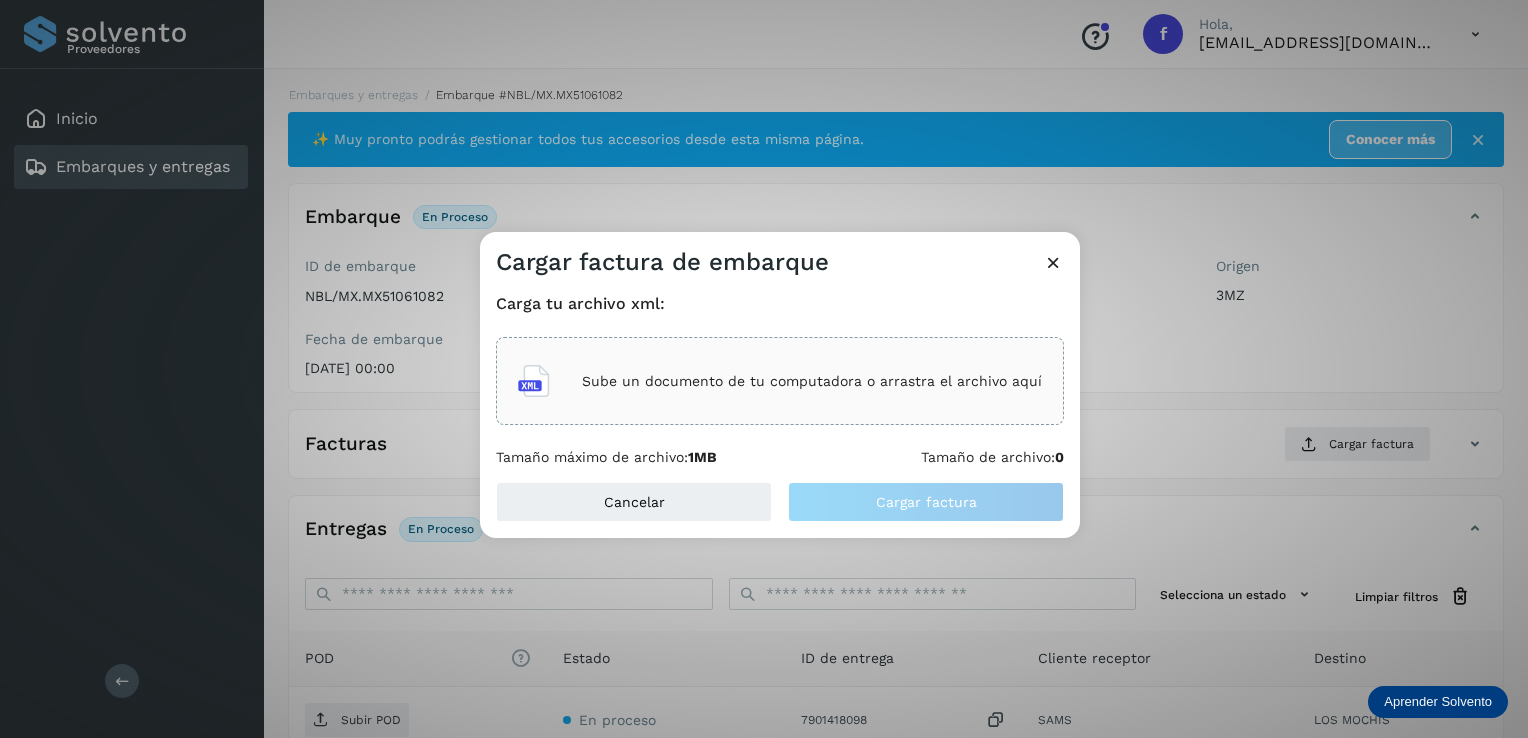 click on "Sube un documento de tu computadora o arrastra el archivo aquí" at bounding box center [812, 381] 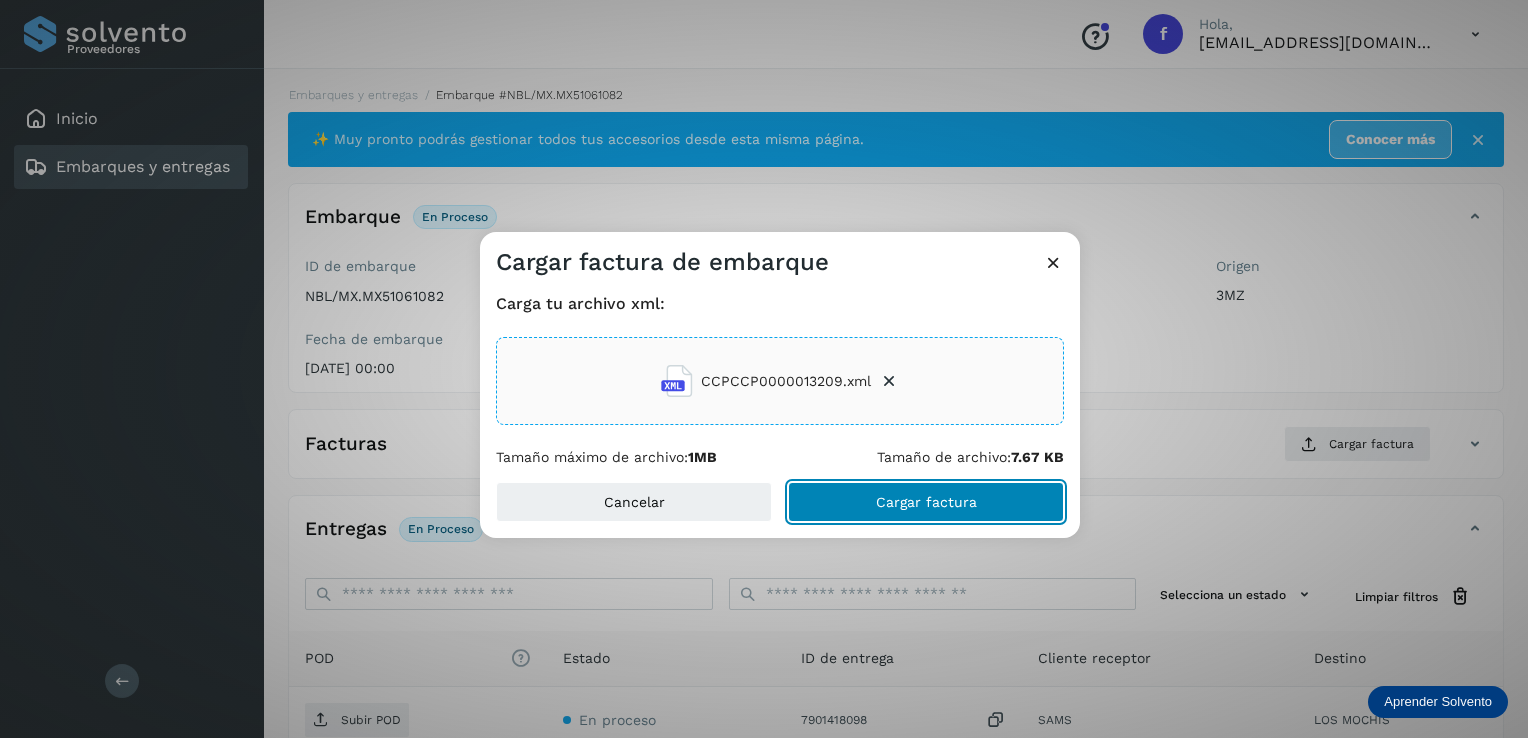 click on "Cargar factura" 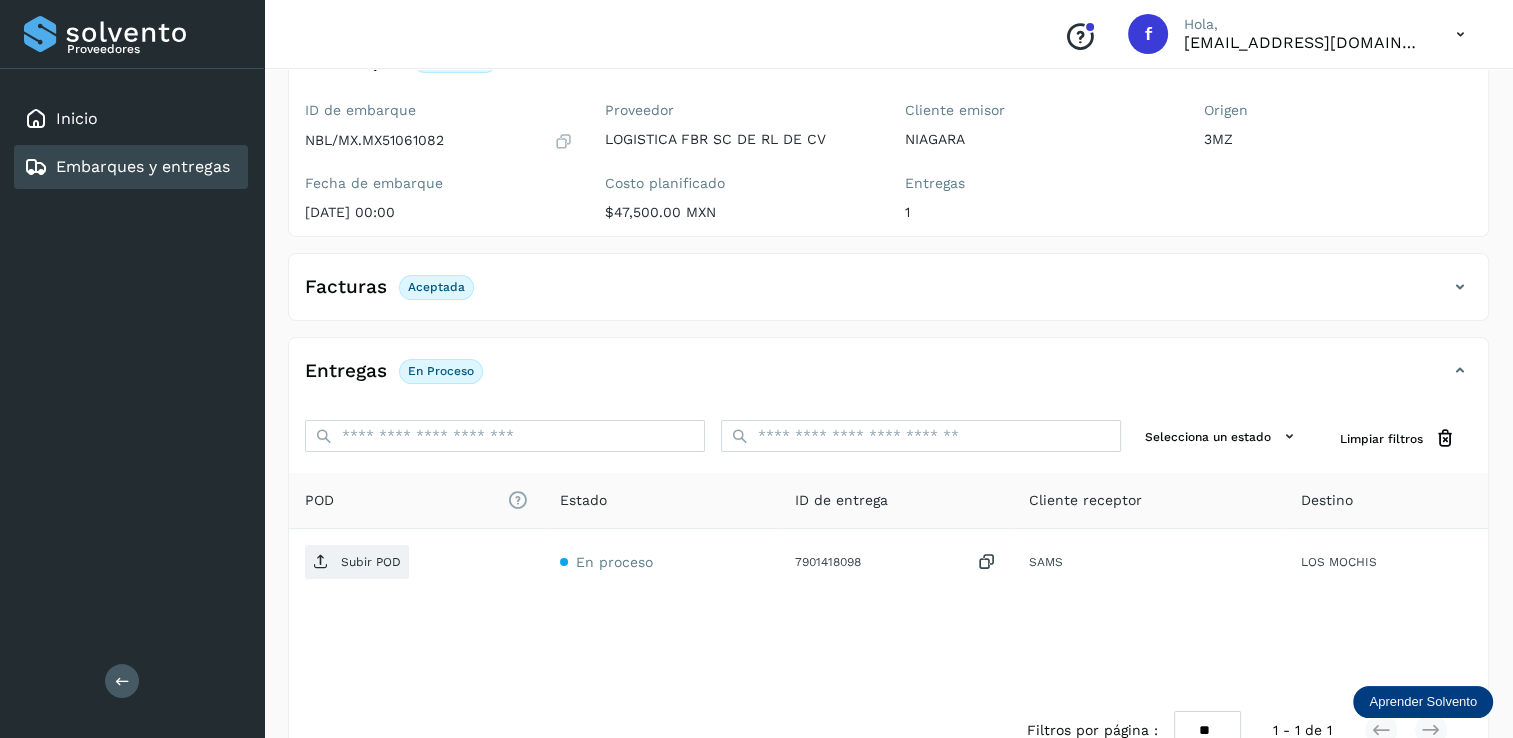 scroll, scrollTop: 207, scrollLeft: 0, axis: vertical 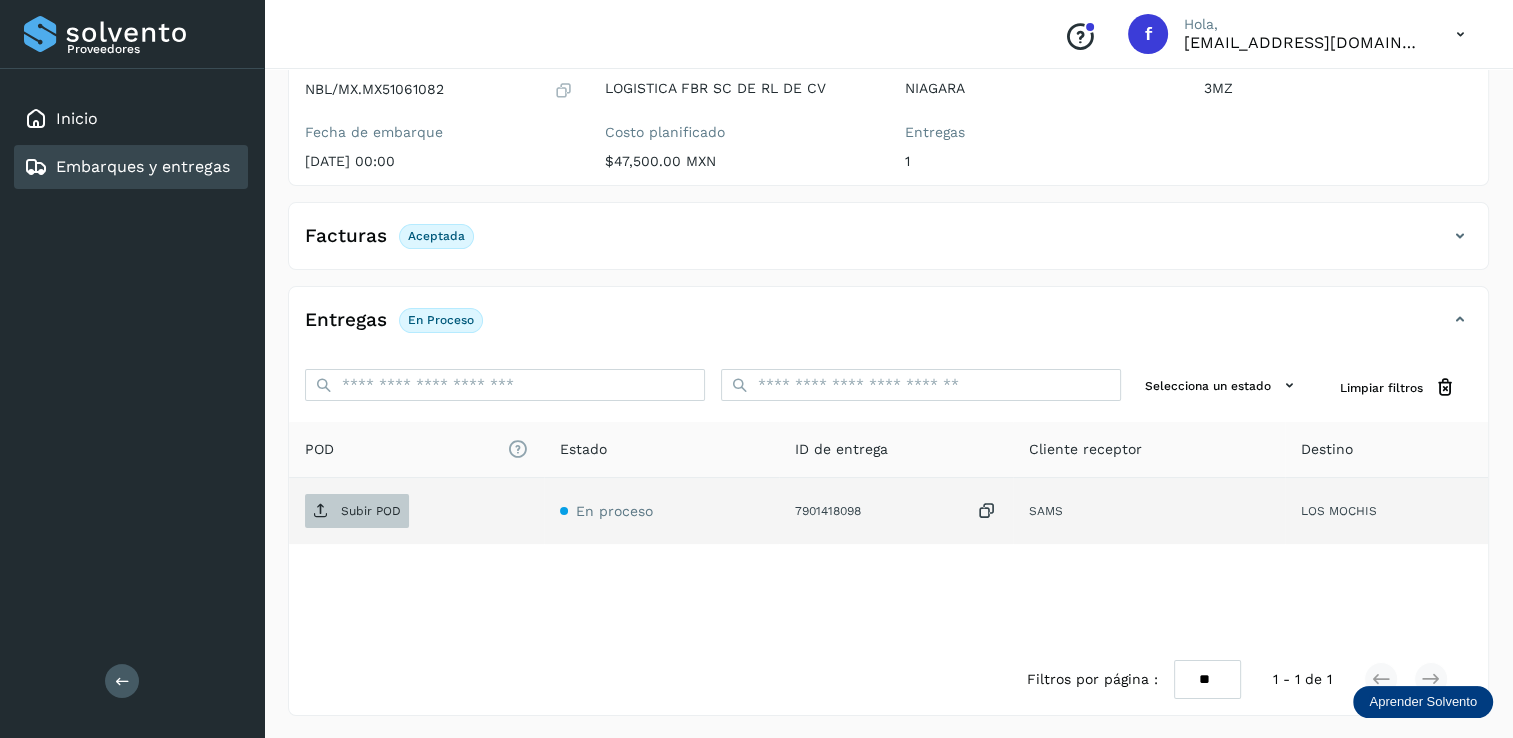 click on "Subir POD" at bounding box center [371, 511] 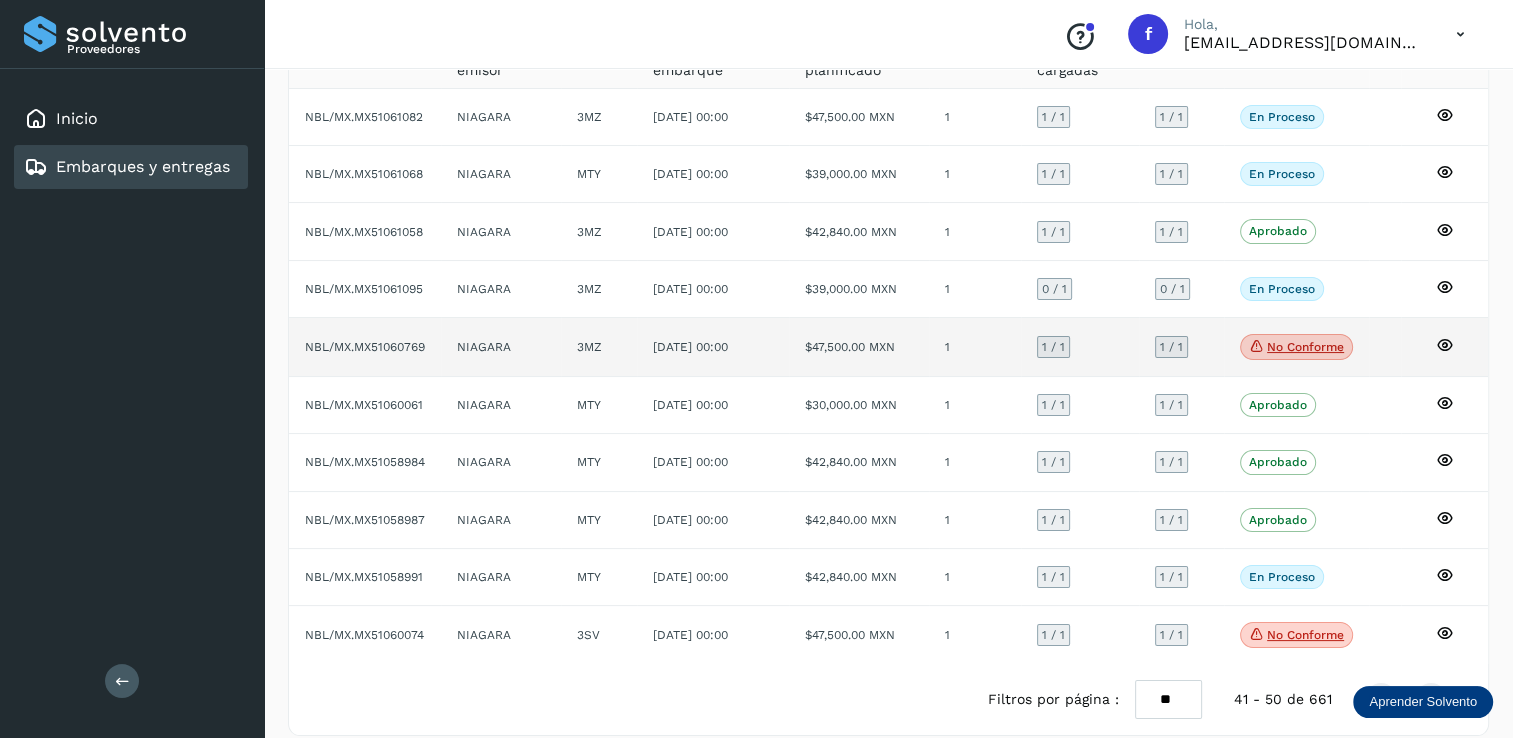 scroll, scrollTop: 184, scrollLeft: 0, axis: vertical 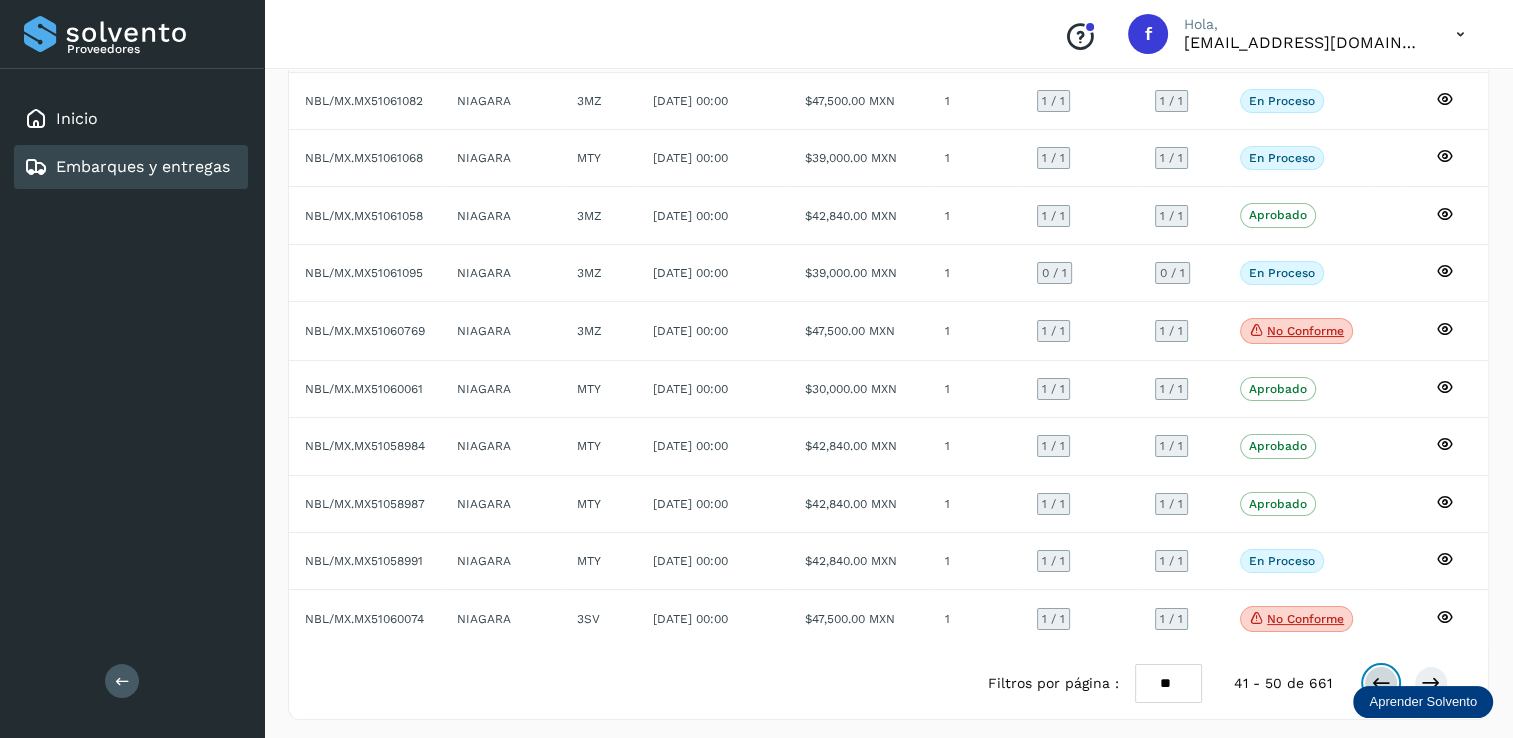 click at bounding box center [1381, 683] 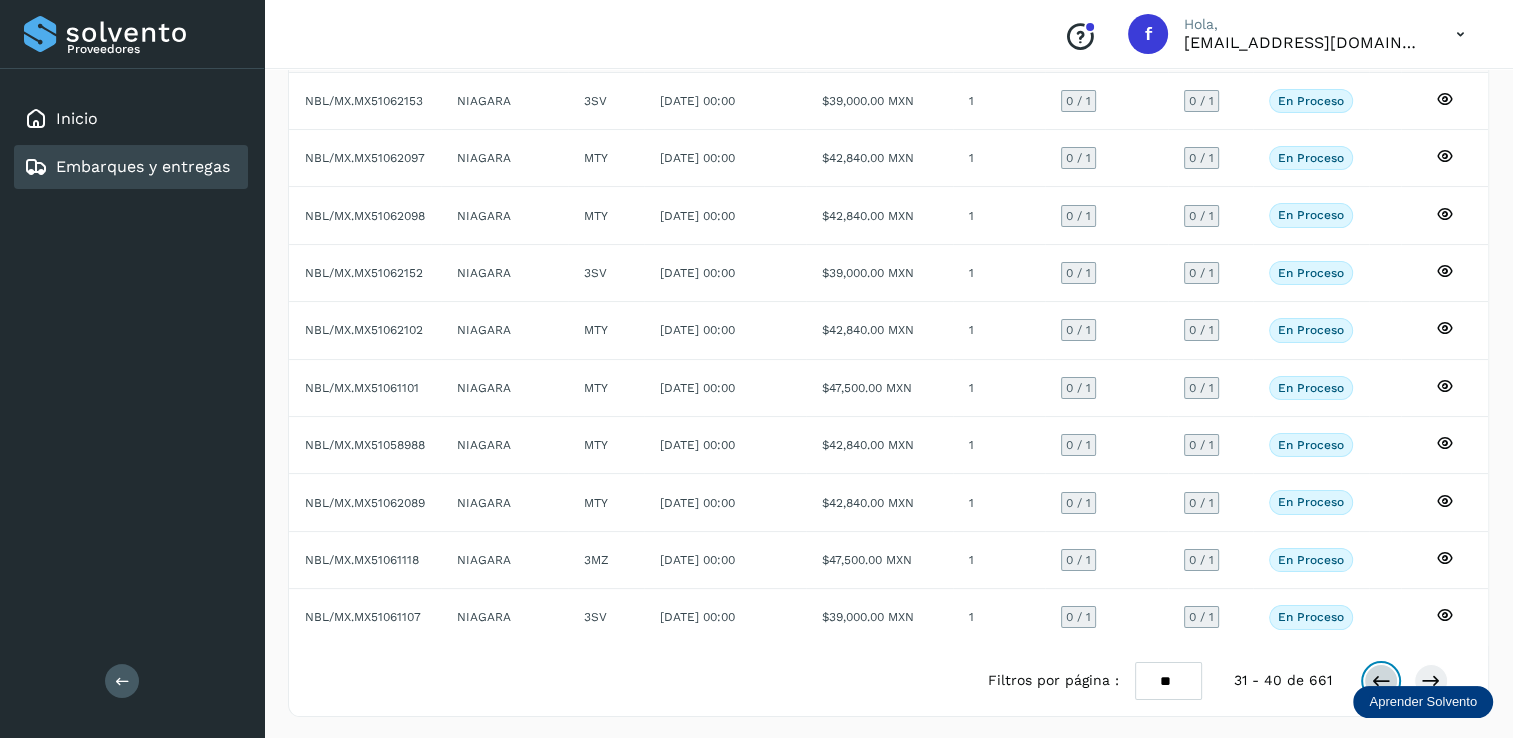 scroll, scrollTop: 180, scrollLeft: 0, axis: vertical 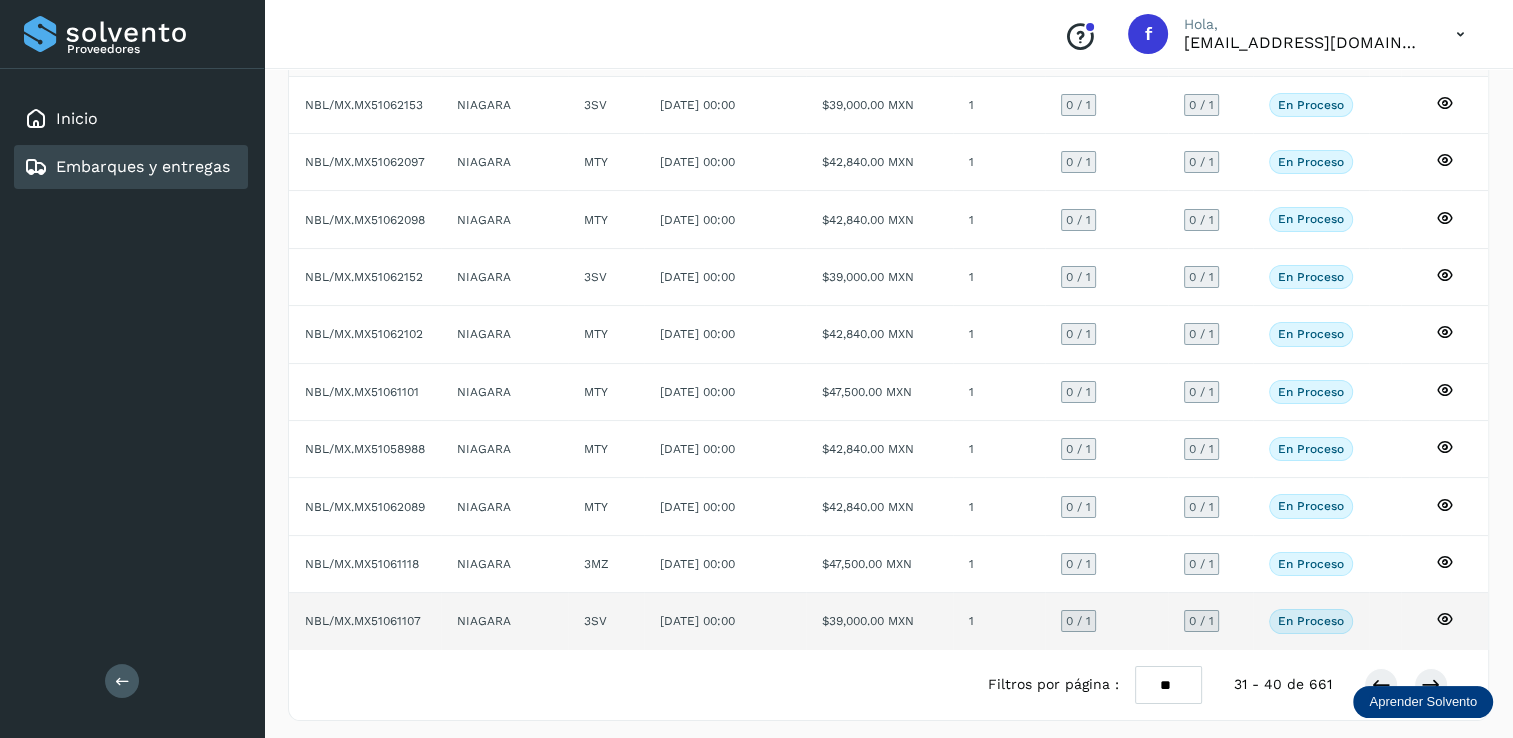 click on "0  / 1" at bounding box center (1078, 621) 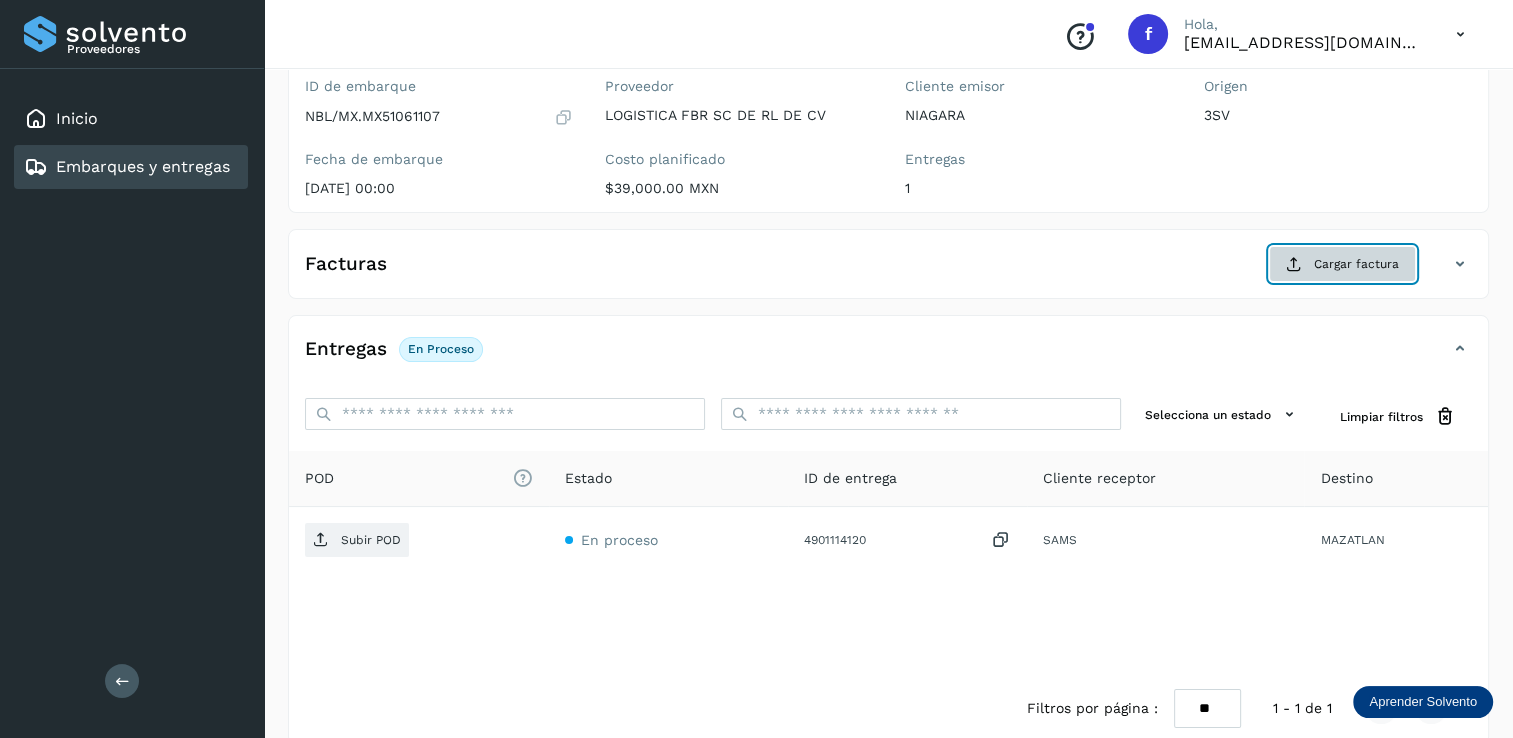 click on "Cargar factura" 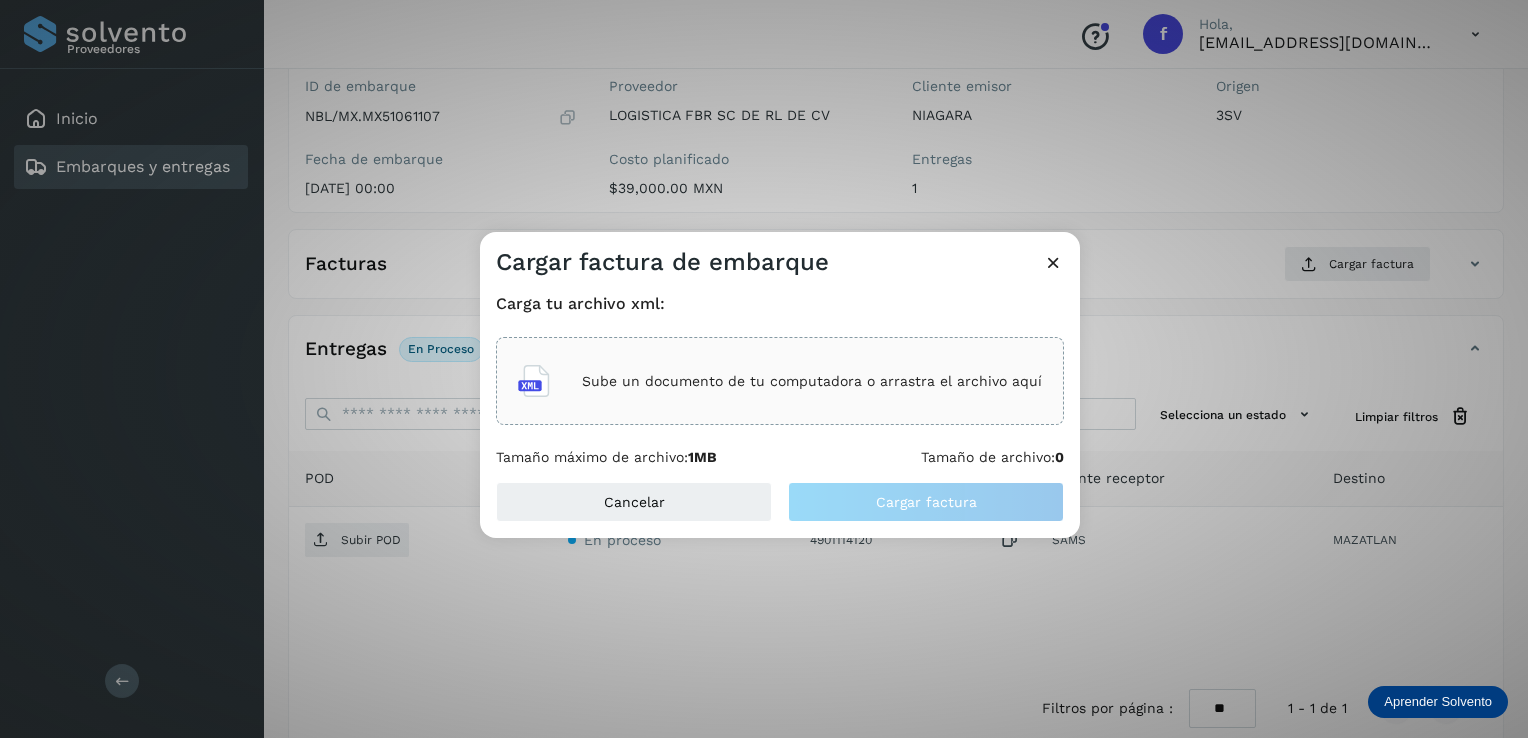 click on "Sube un documento de tu computadora o arrastra el archivo aquí" at bounding box center (812, 381) 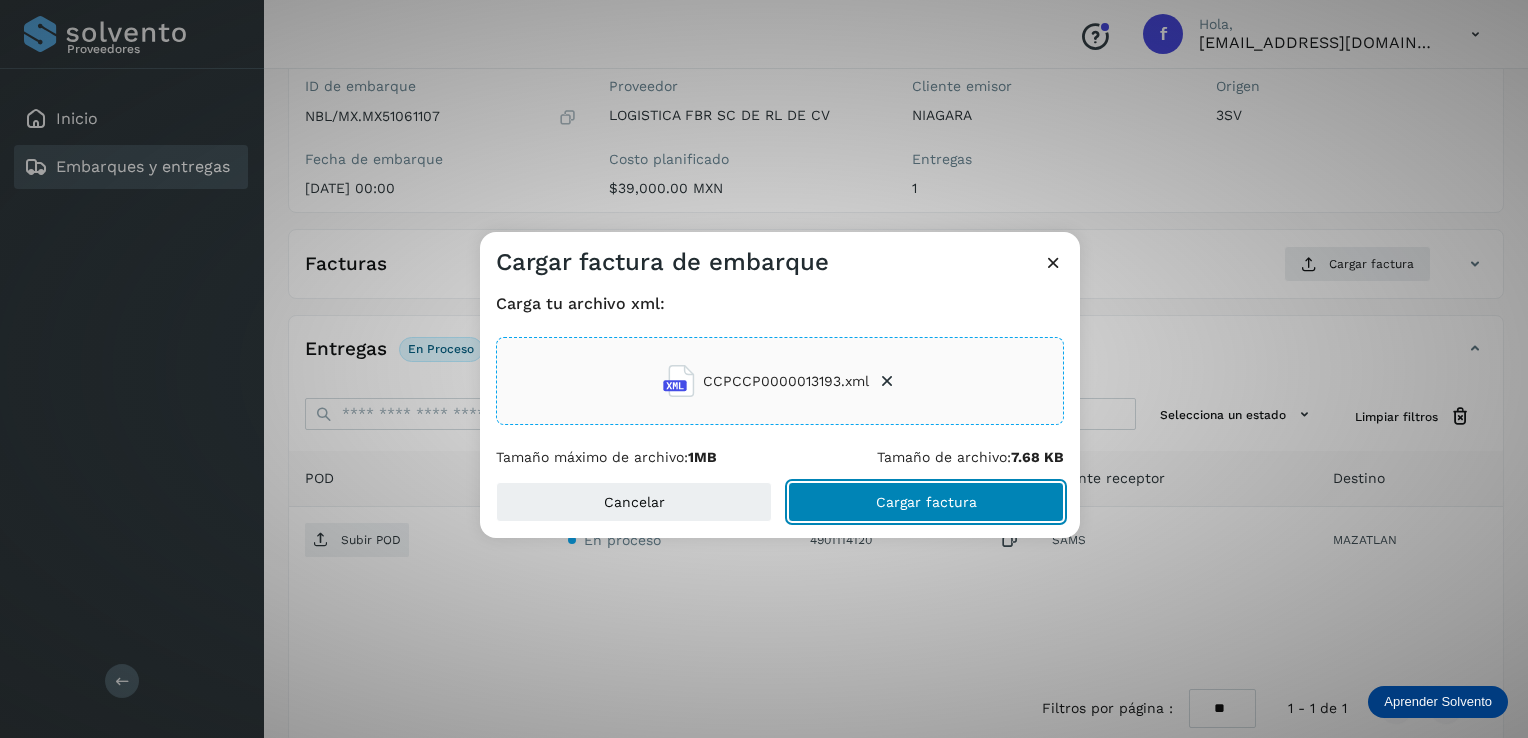 click on "Cargar factura" 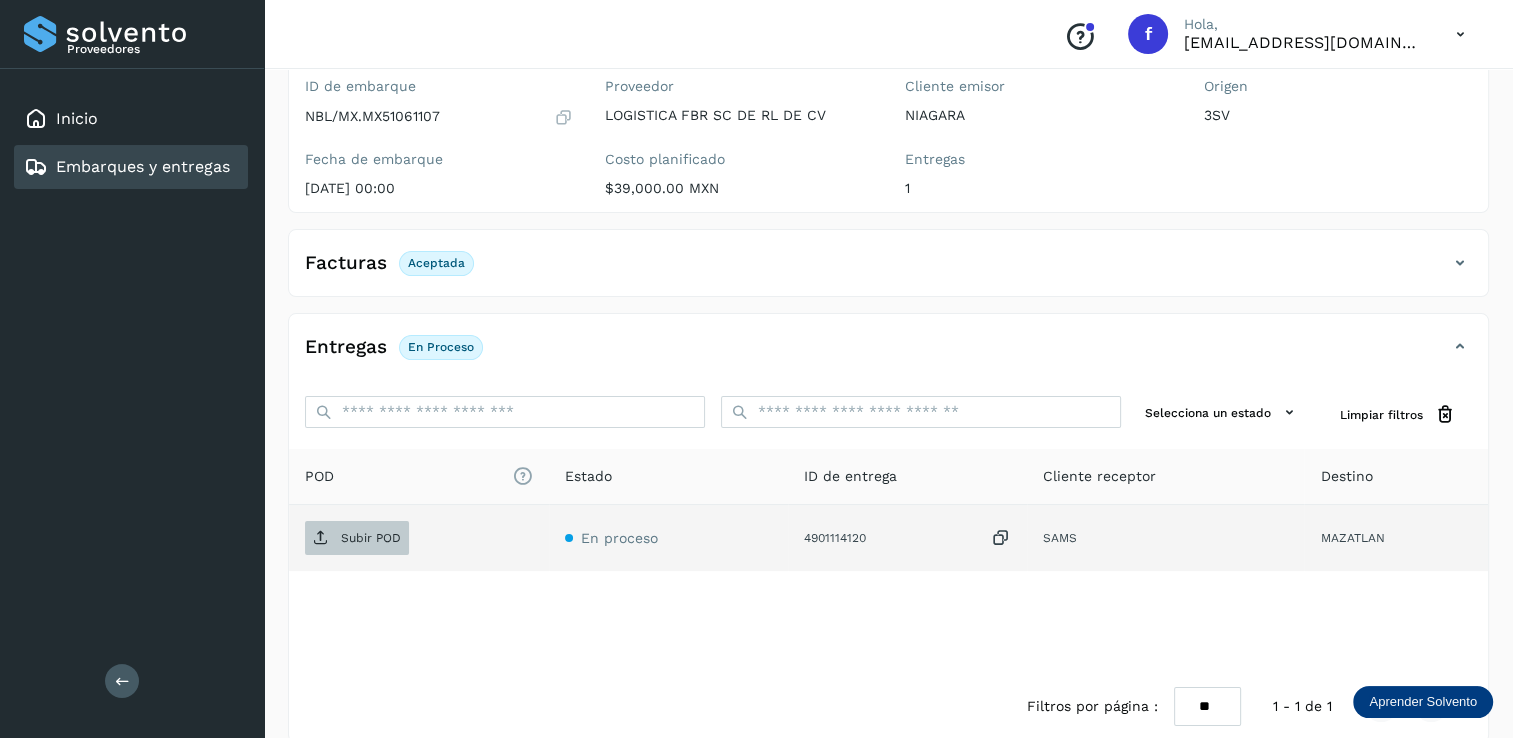 click on "Subir POD" at bounding box center (371, 538) 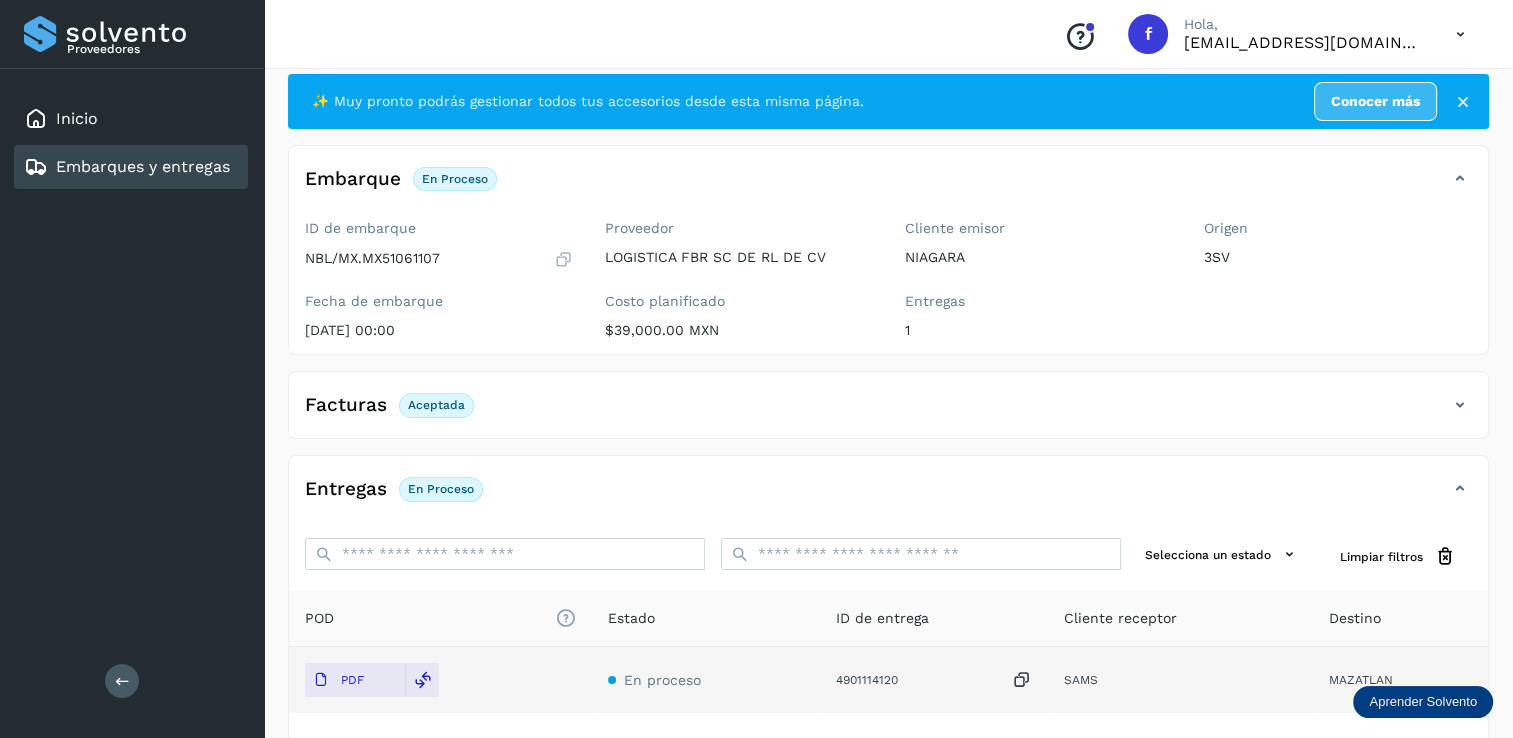 scroll, scrollTop: 0, scrollLeft: 0, axis: both 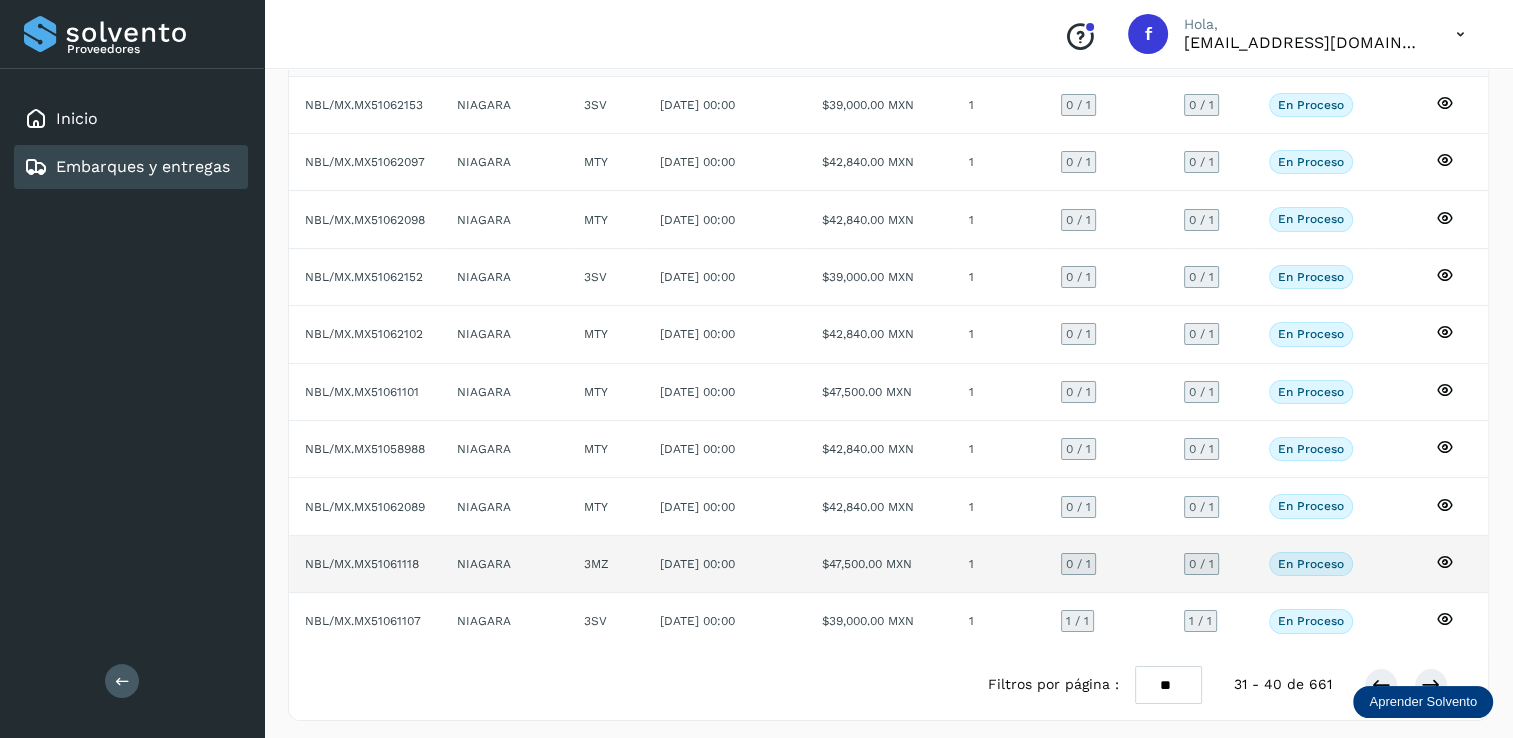 click on "0  / 1" at bounding box center (1078, 564) 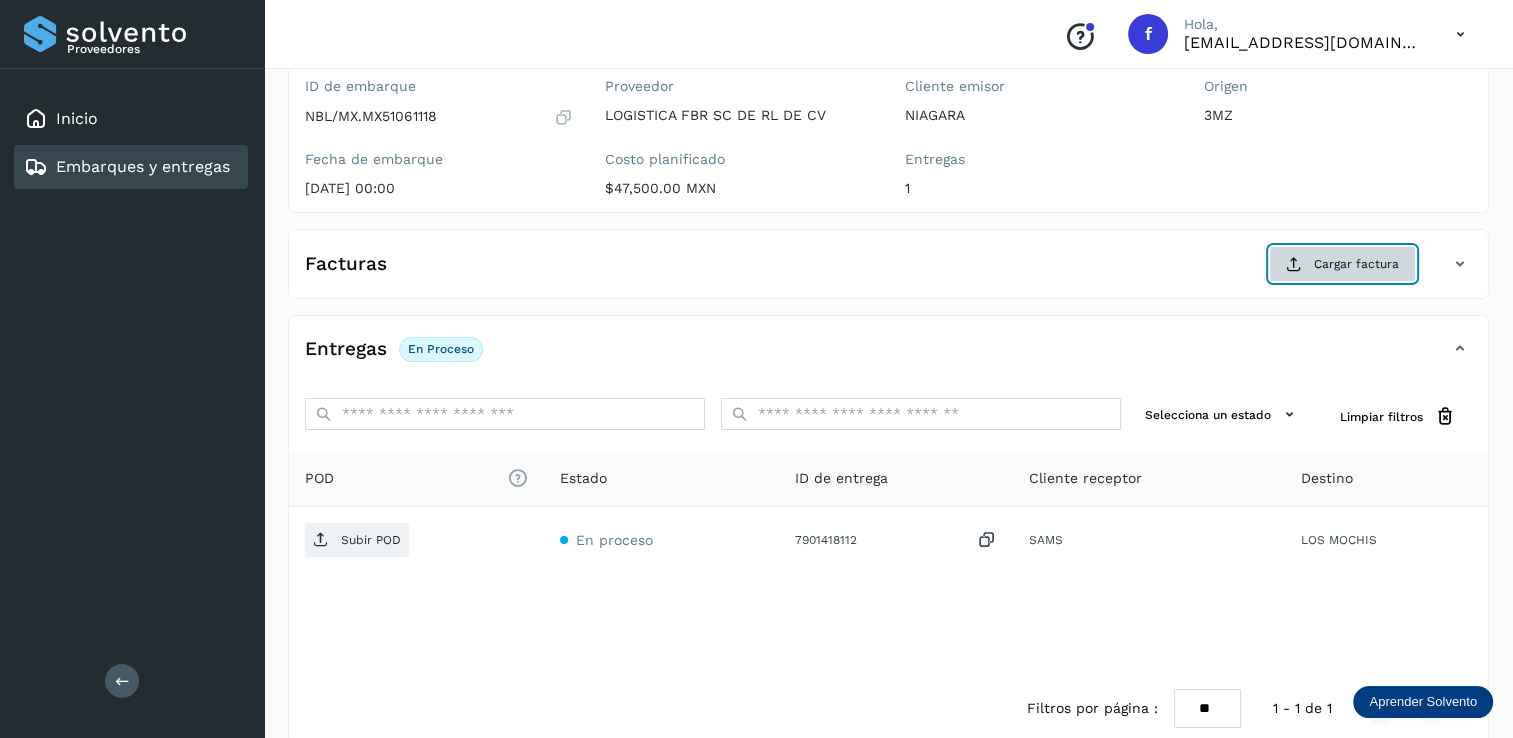 click on "Cargar factura" 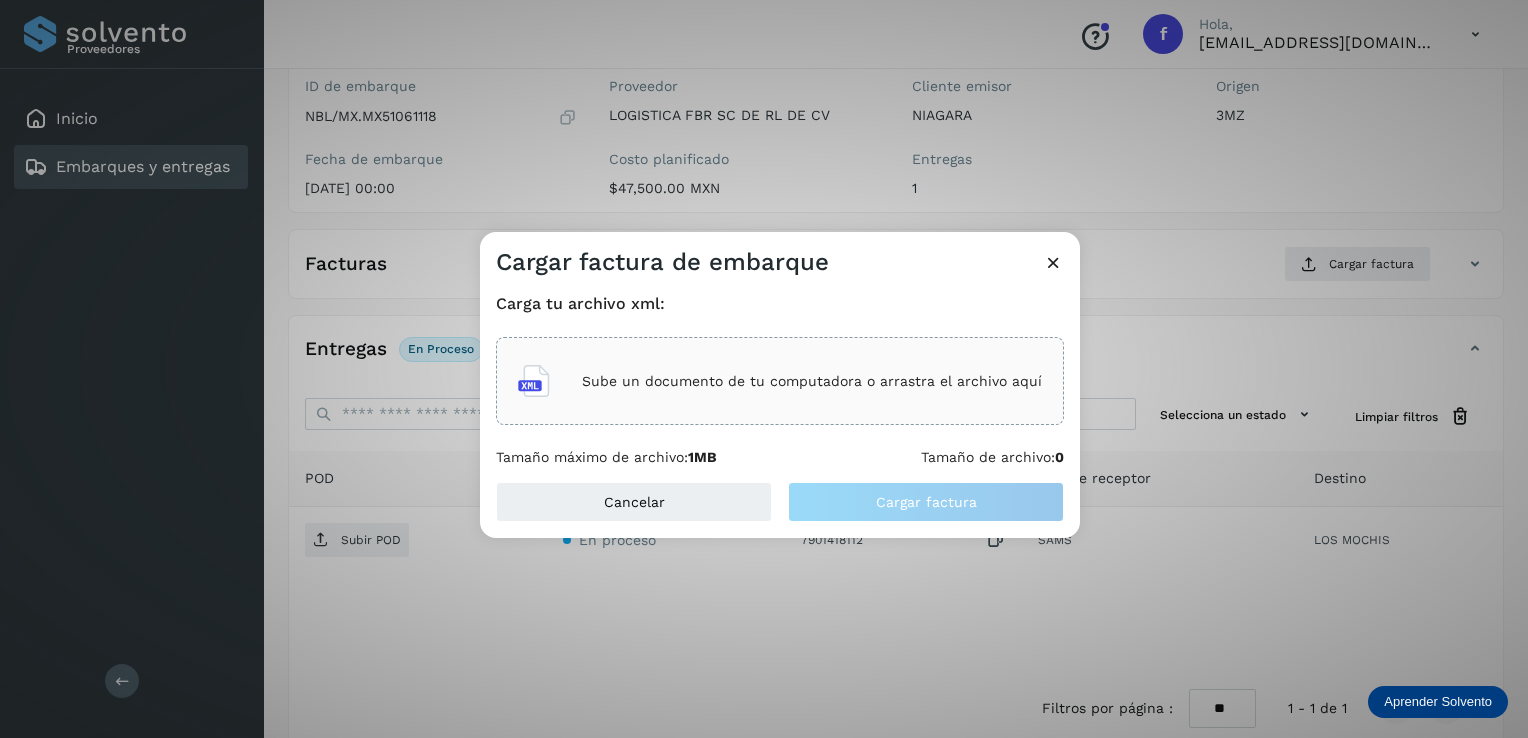 click on "Sube un documento de tu computadora o arrastra el archivo aquí" 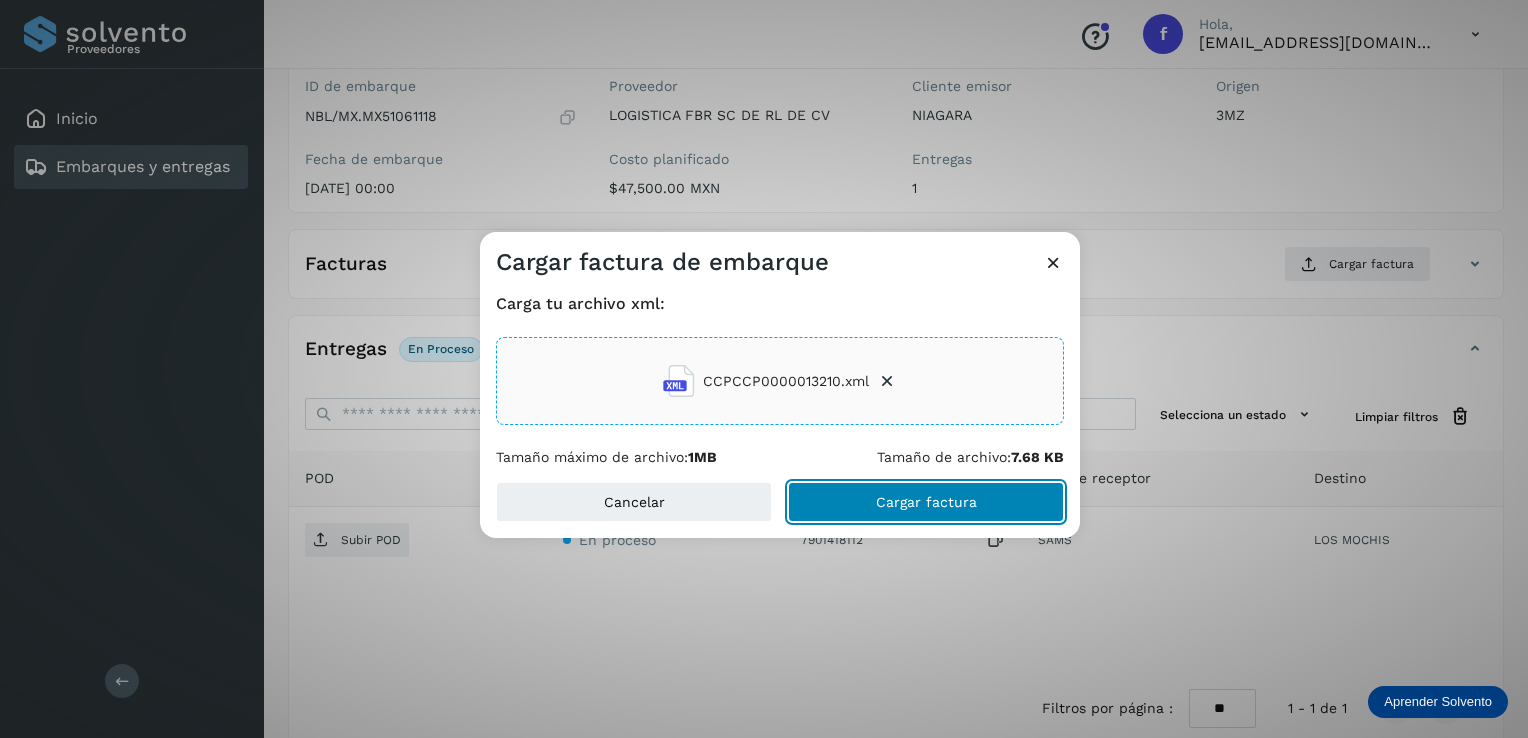 click on "Cargar factura" 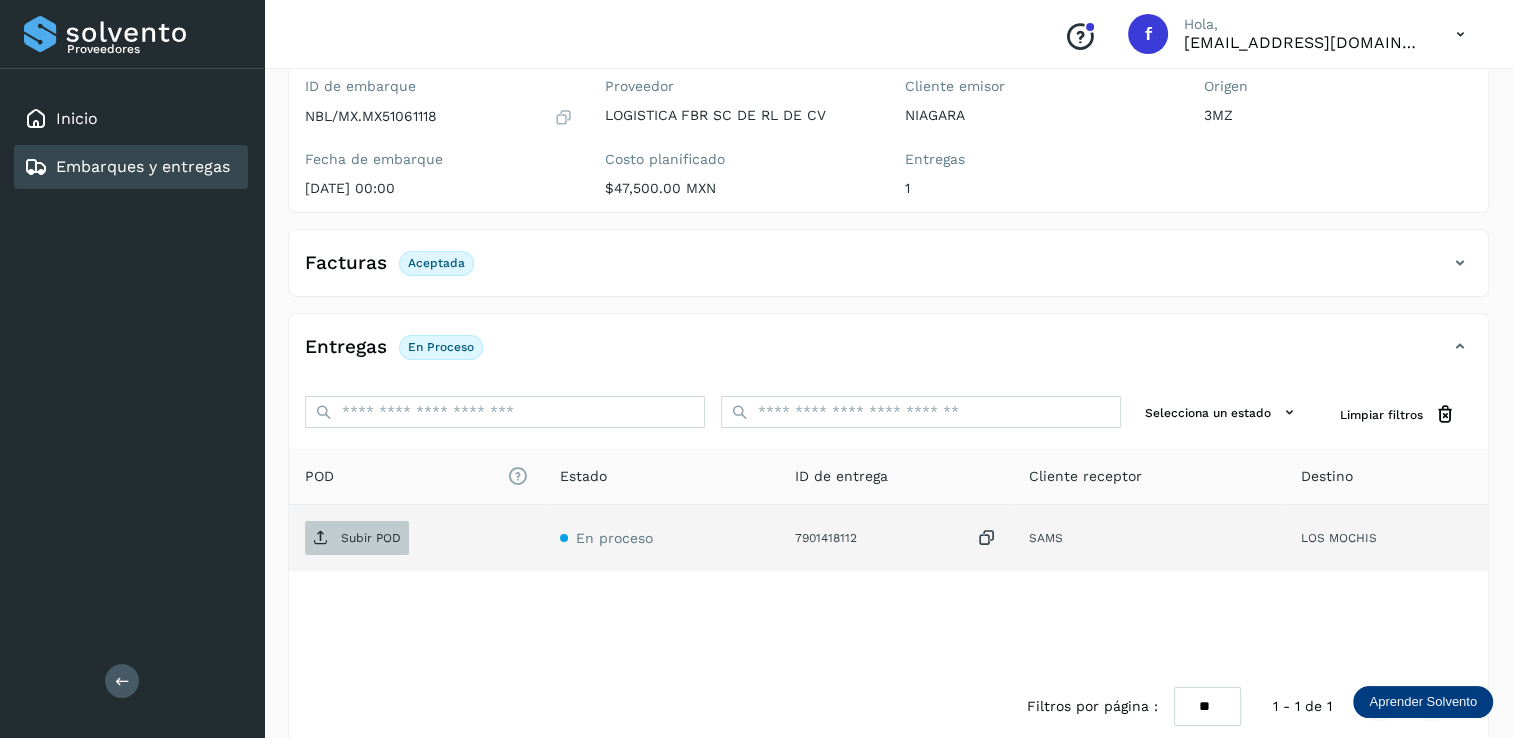 click on "Subir POD" at bounding box center (371, 538) 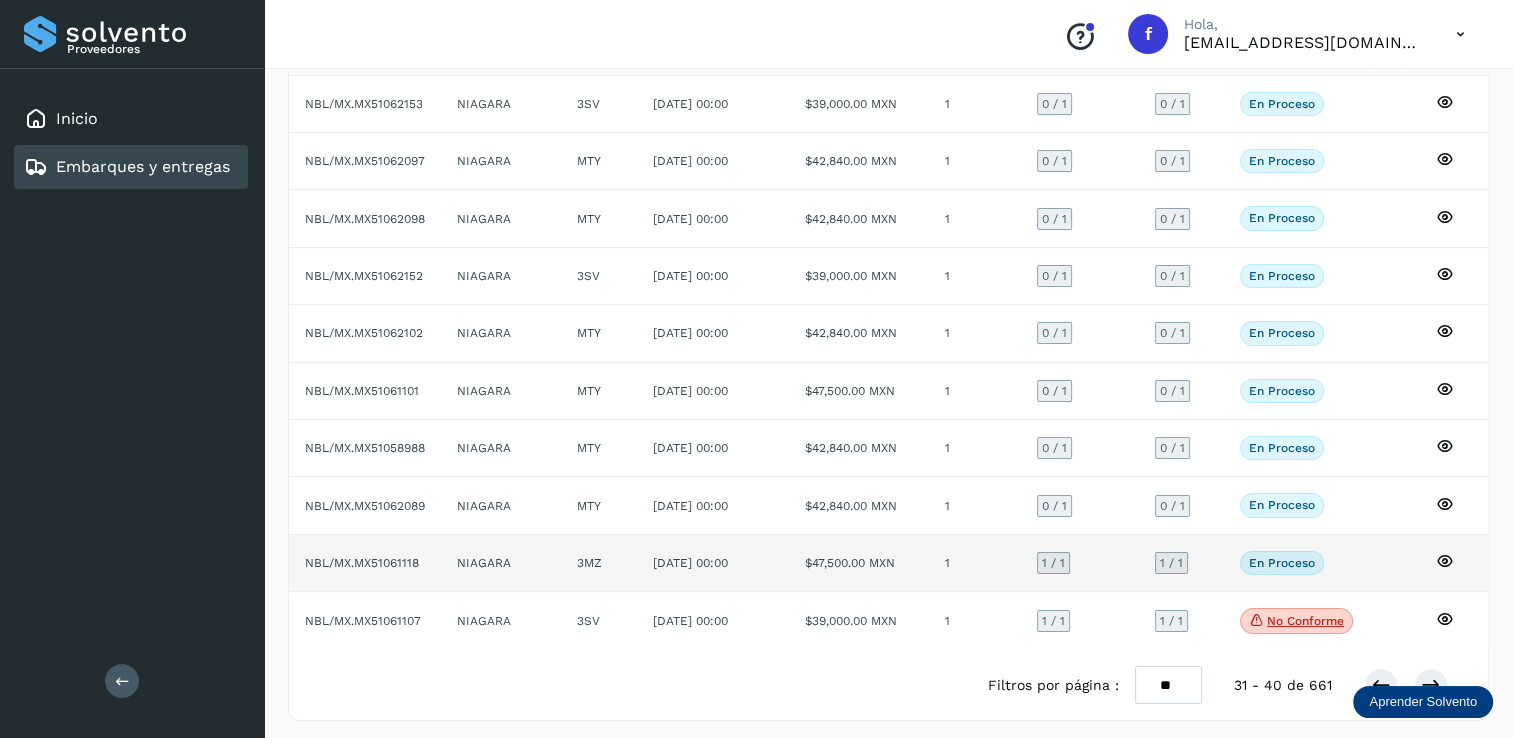 scroll, scrollTop: 182, scrollLeft: 0, axis: vertical 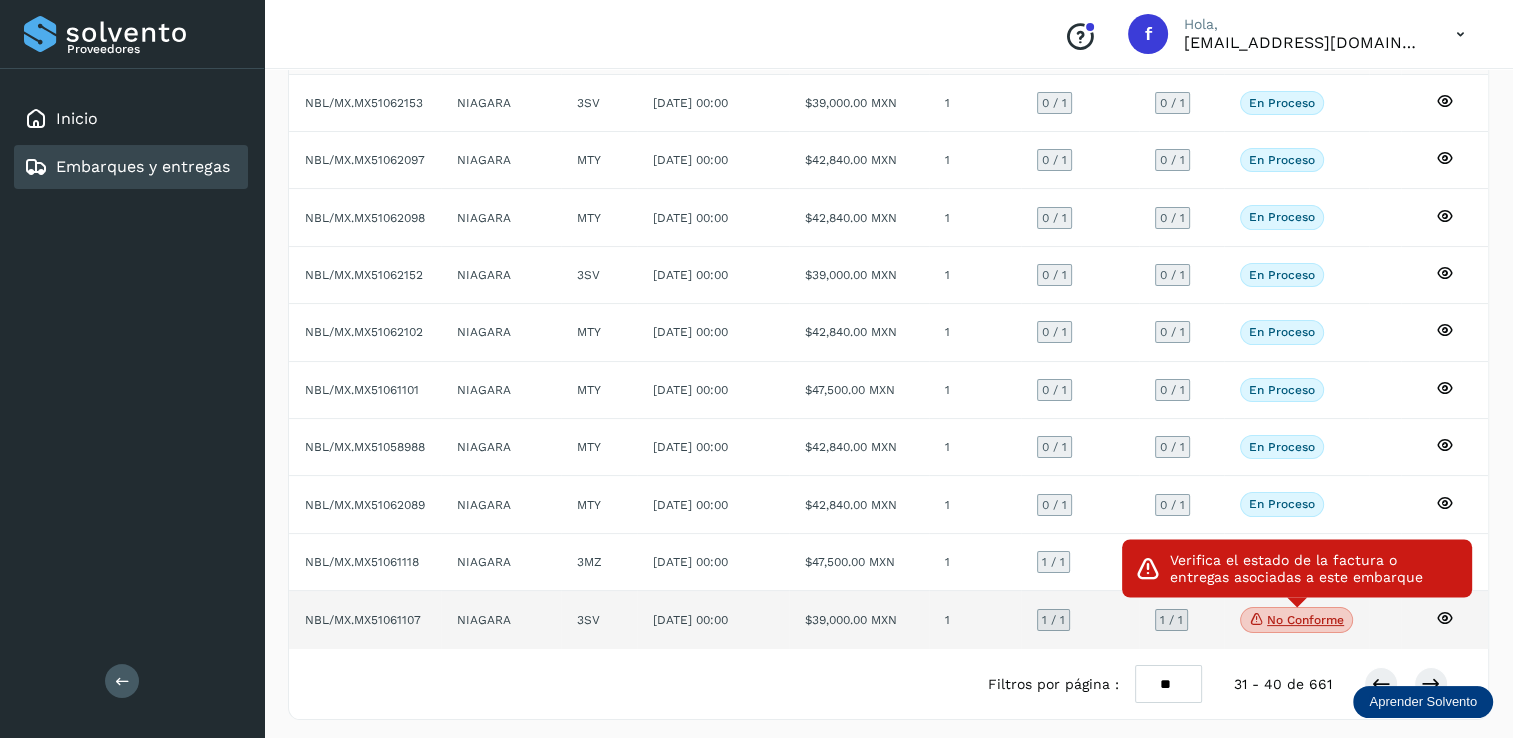 click on "No conforme" at bounding box center (1296, 620) 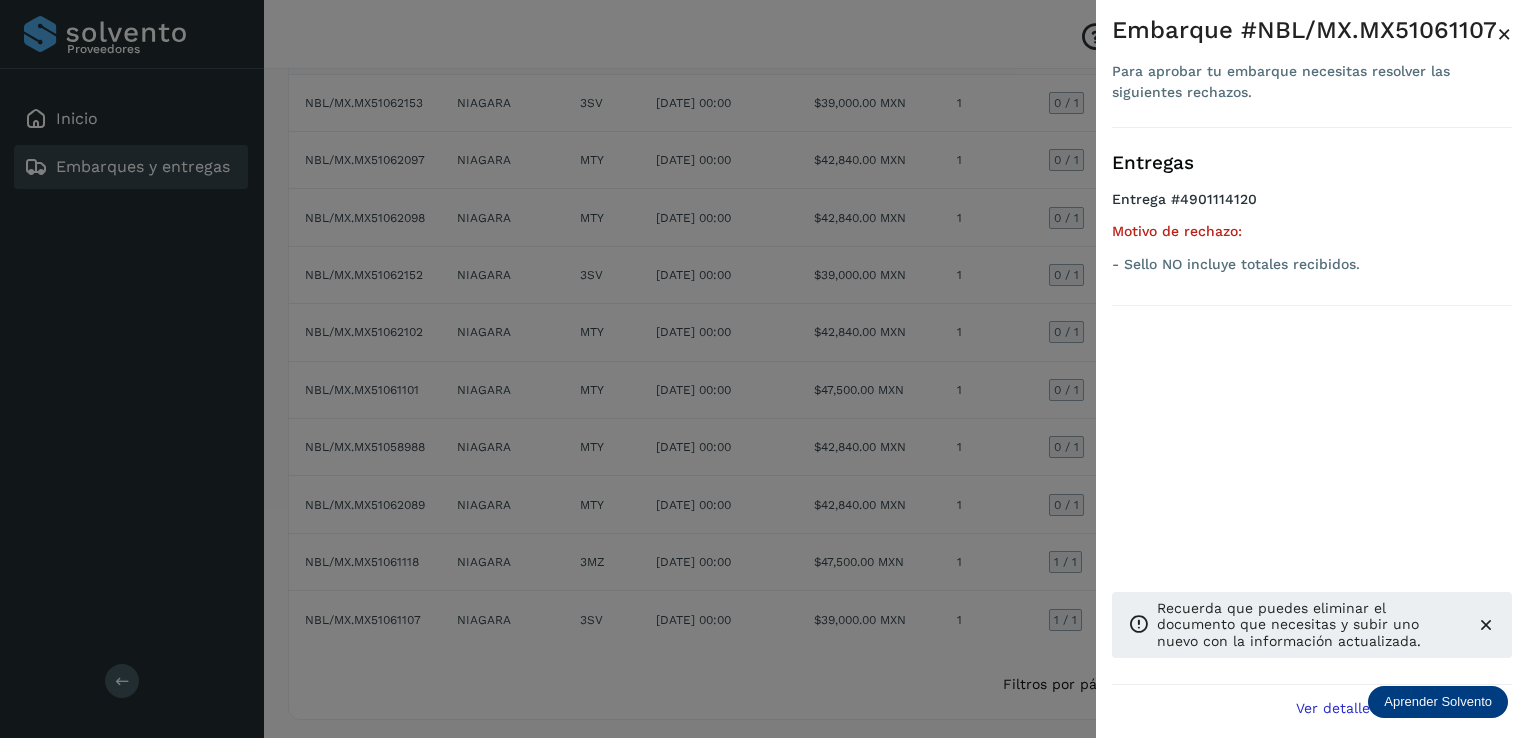 click on "×" at bounding box center (1504, 34) 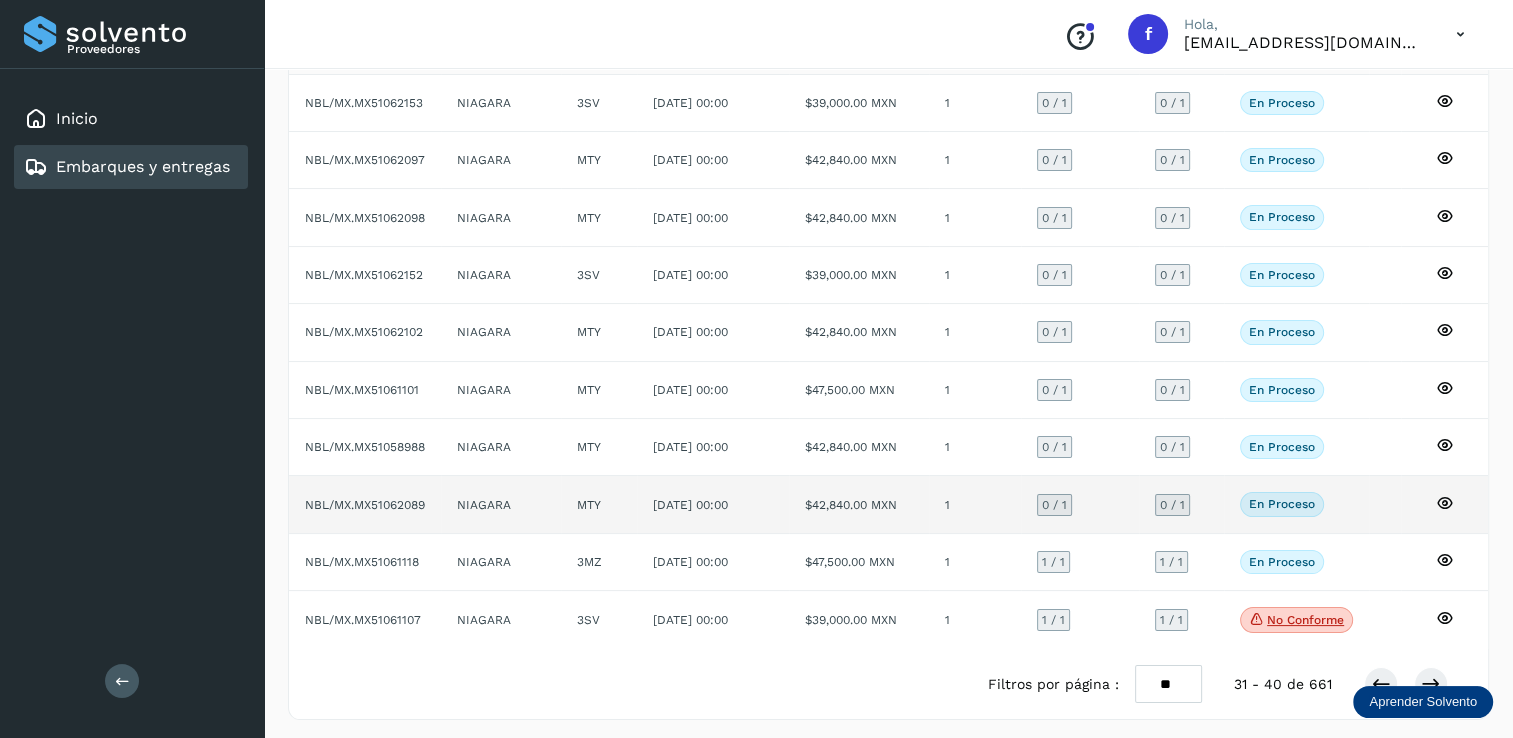 click on "0  / 1" at bounding box center [1054, 505] 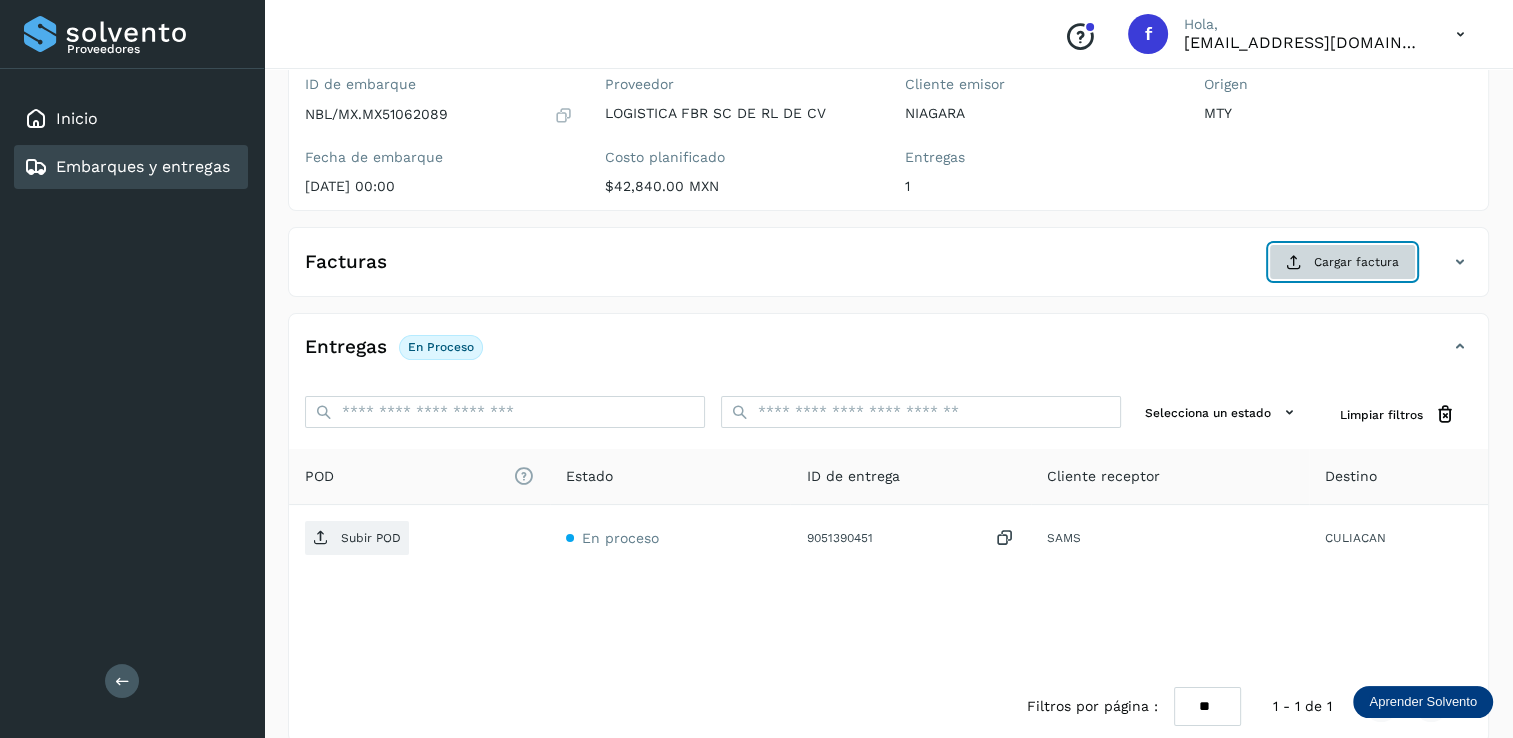 click on "Cargar factura" at bounding box center [1342, 262] 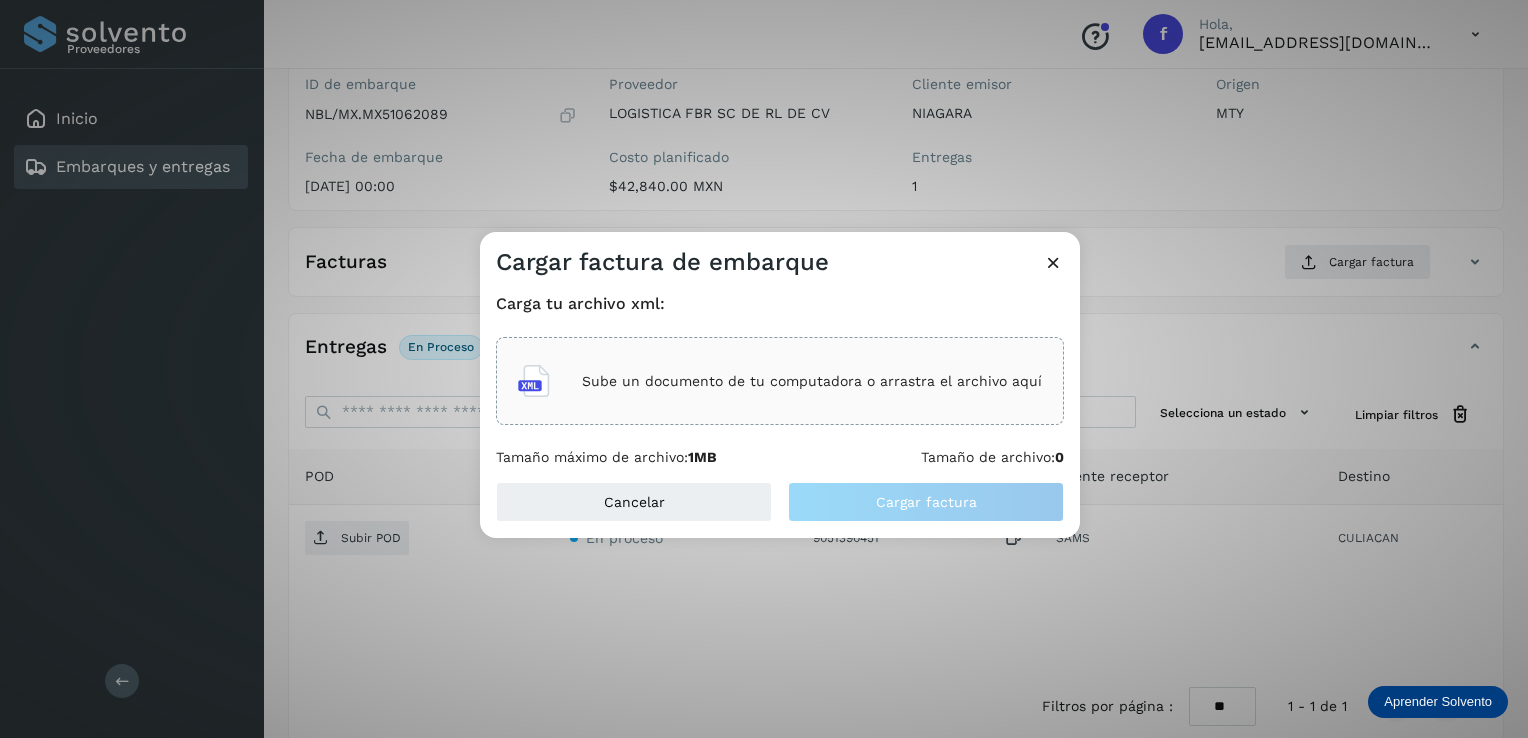 click on "Sube un documento de tu computadora o arrastra el archivo aquí" 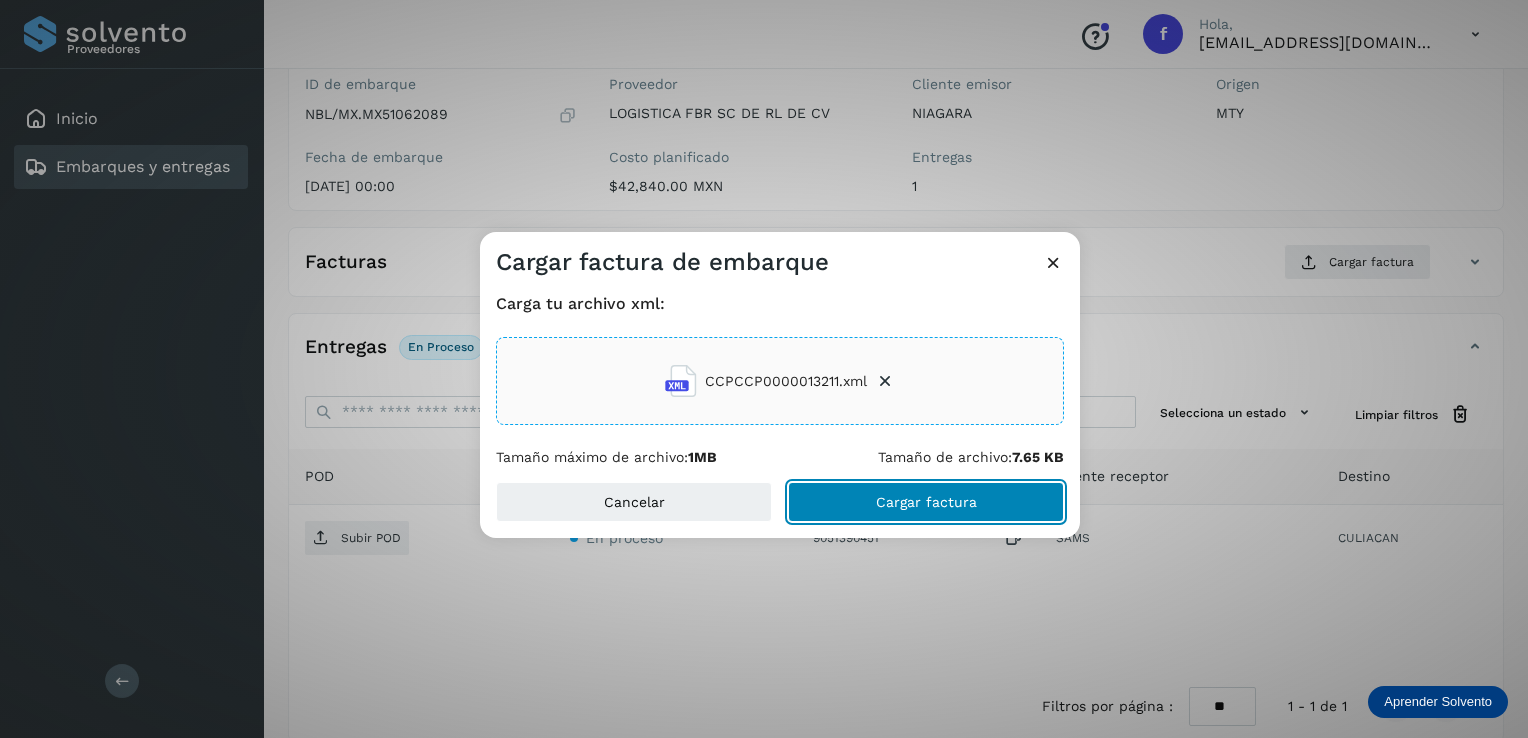 click on "Cargar factura" 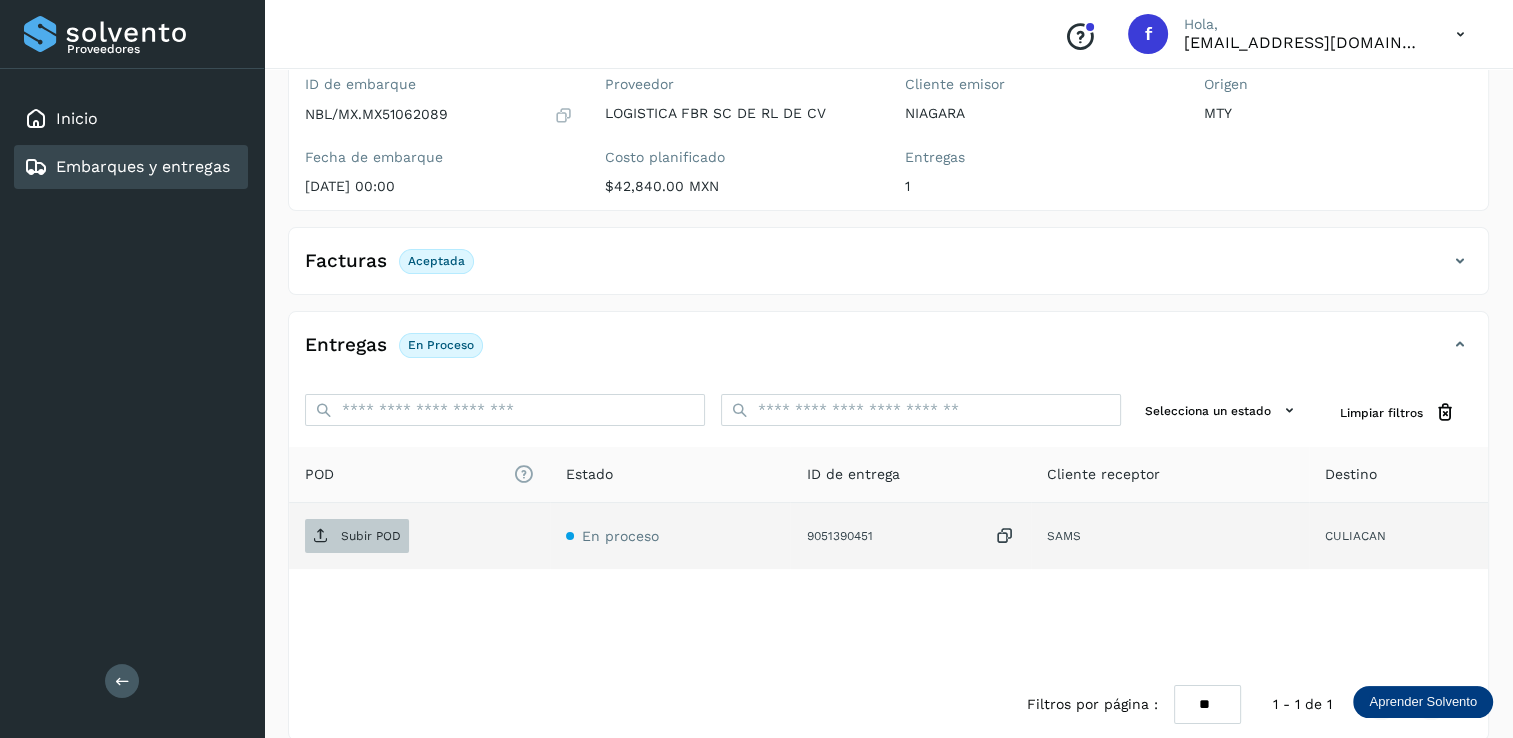 click on "Subir POD" at bounding box center (371, 536) 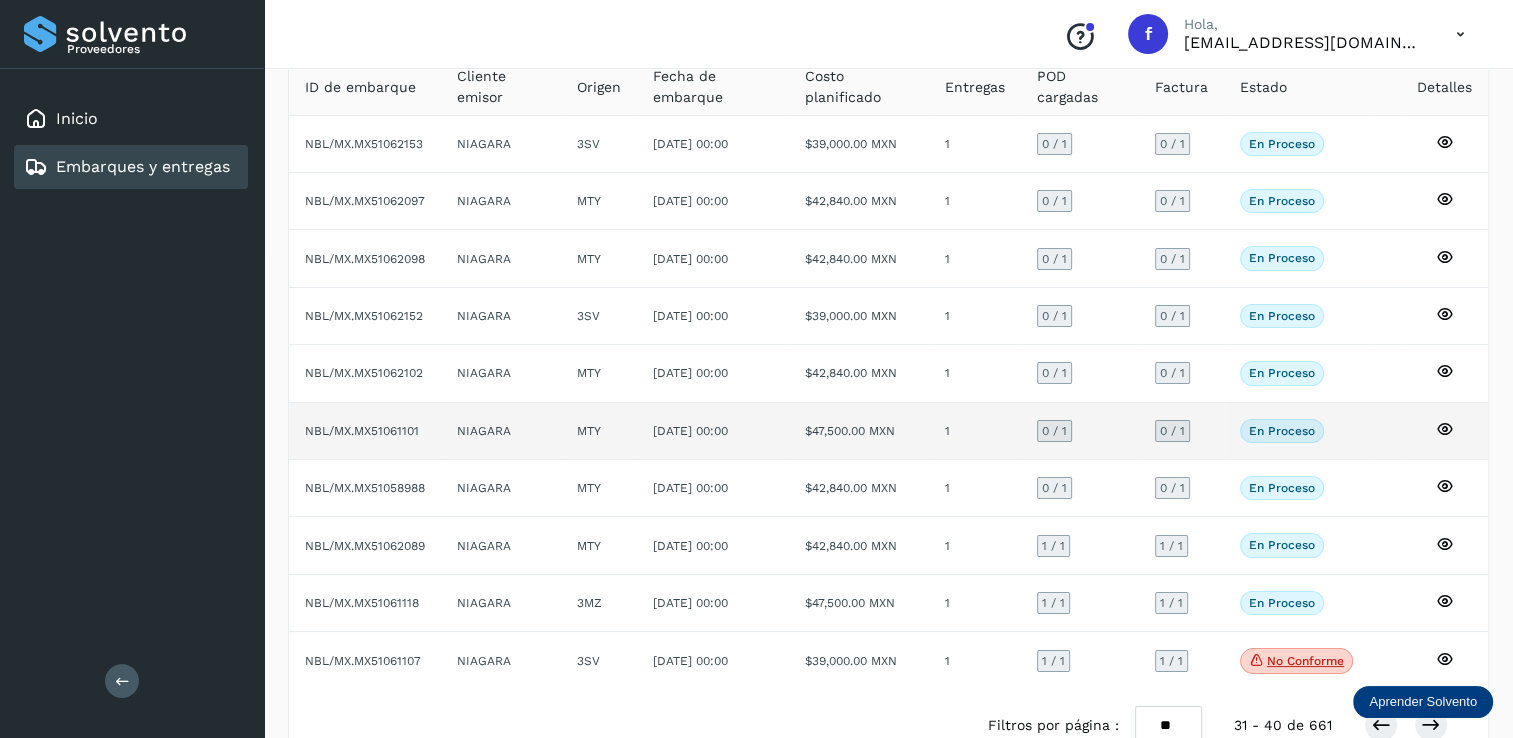 scroll, scrollTop: 182, scrollLeft: 0, axis: vertical 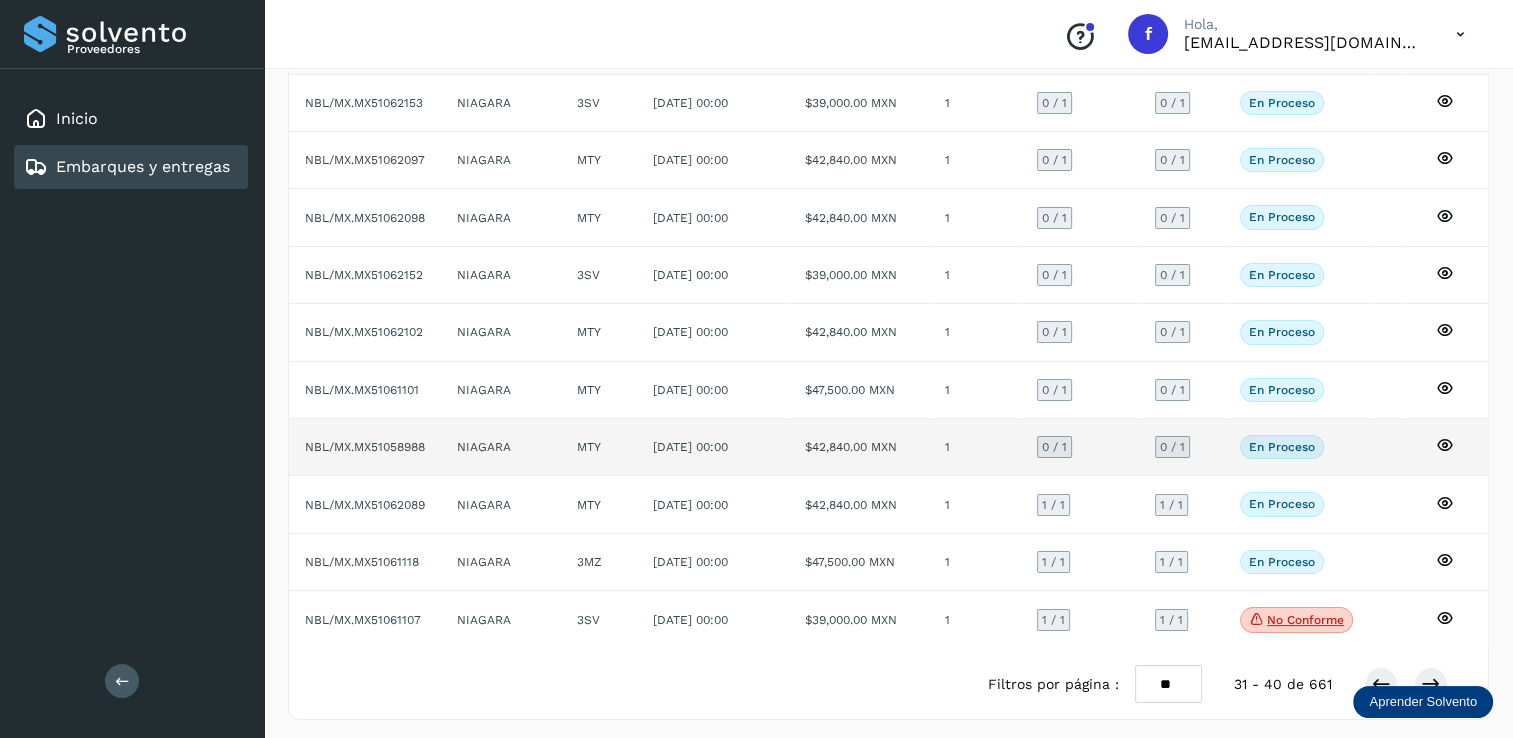 click on "0  / 1" at bounding box center [1054, 447] 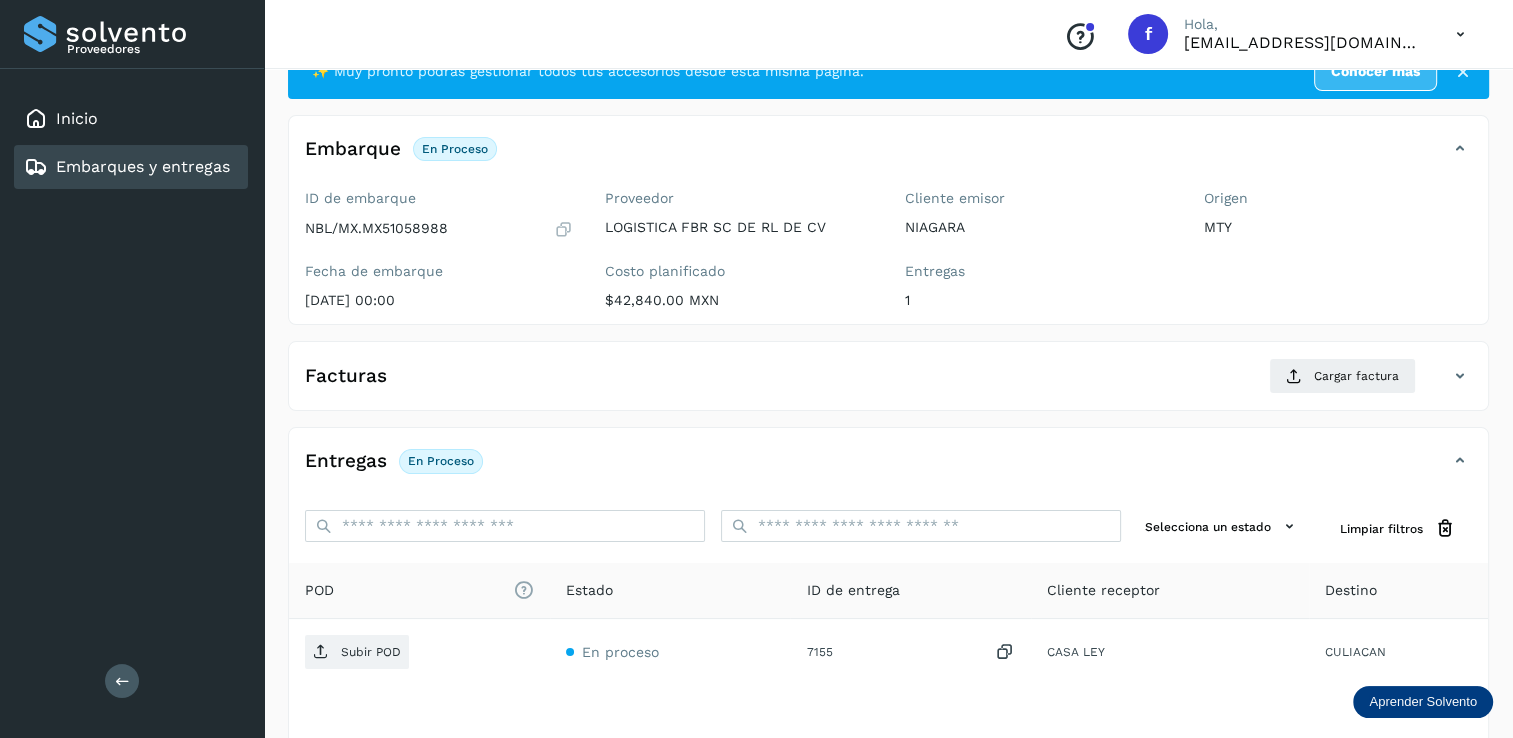 scroll, scrollTop: 100, scrollLeft: 0, axis: vertical 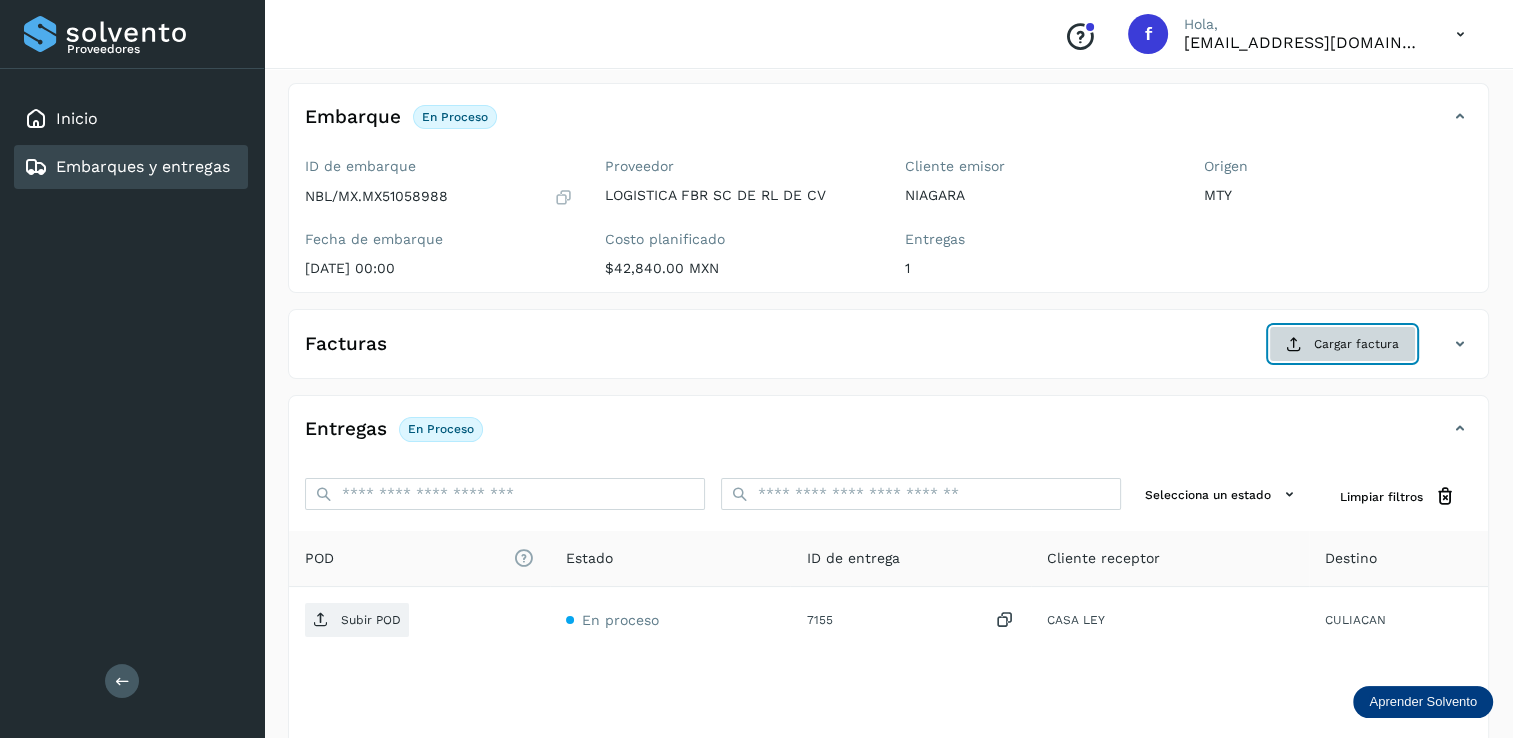click on "Cargar factura" 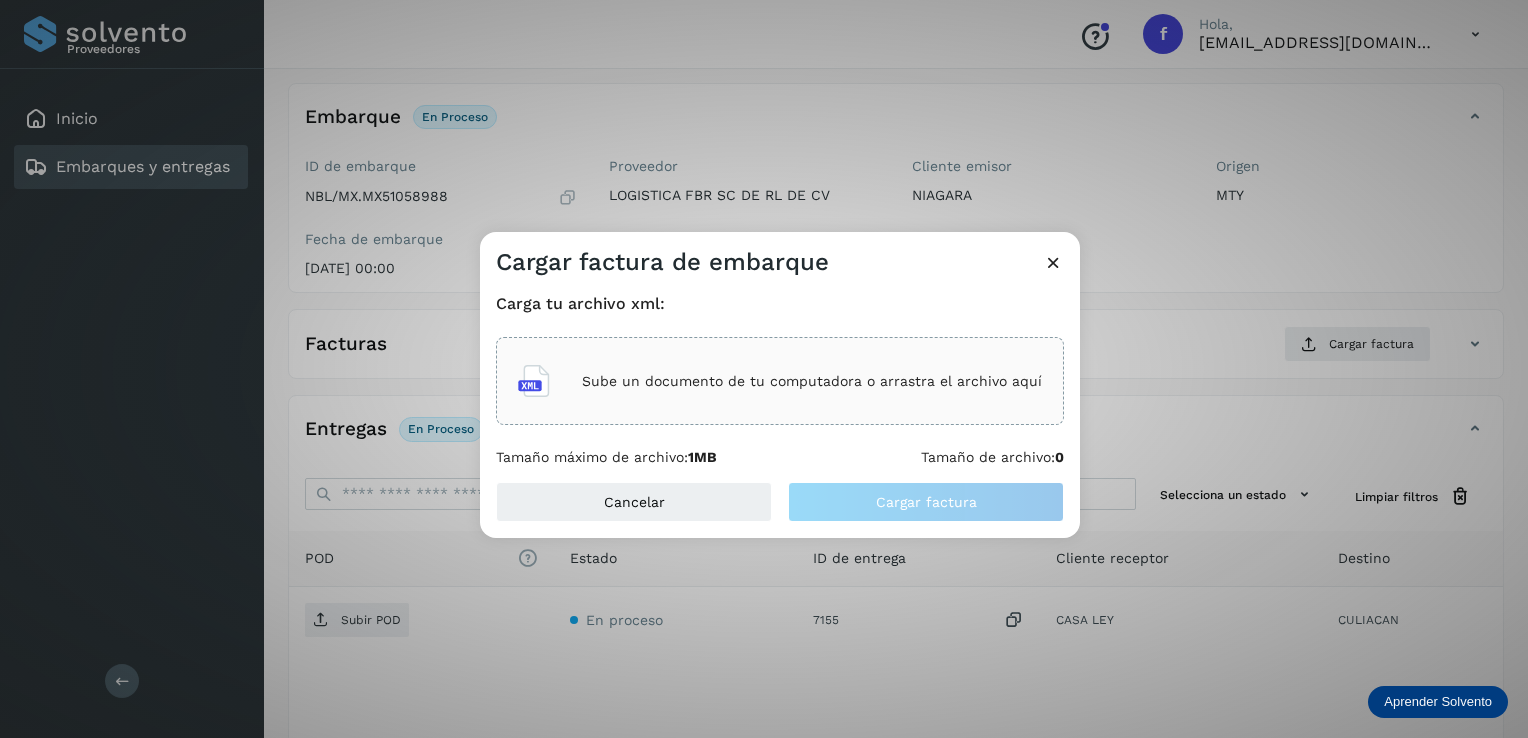 click on "Sube un documento de tu computadora o arrastra el archivo aquí" at bounding box center [812, 381] 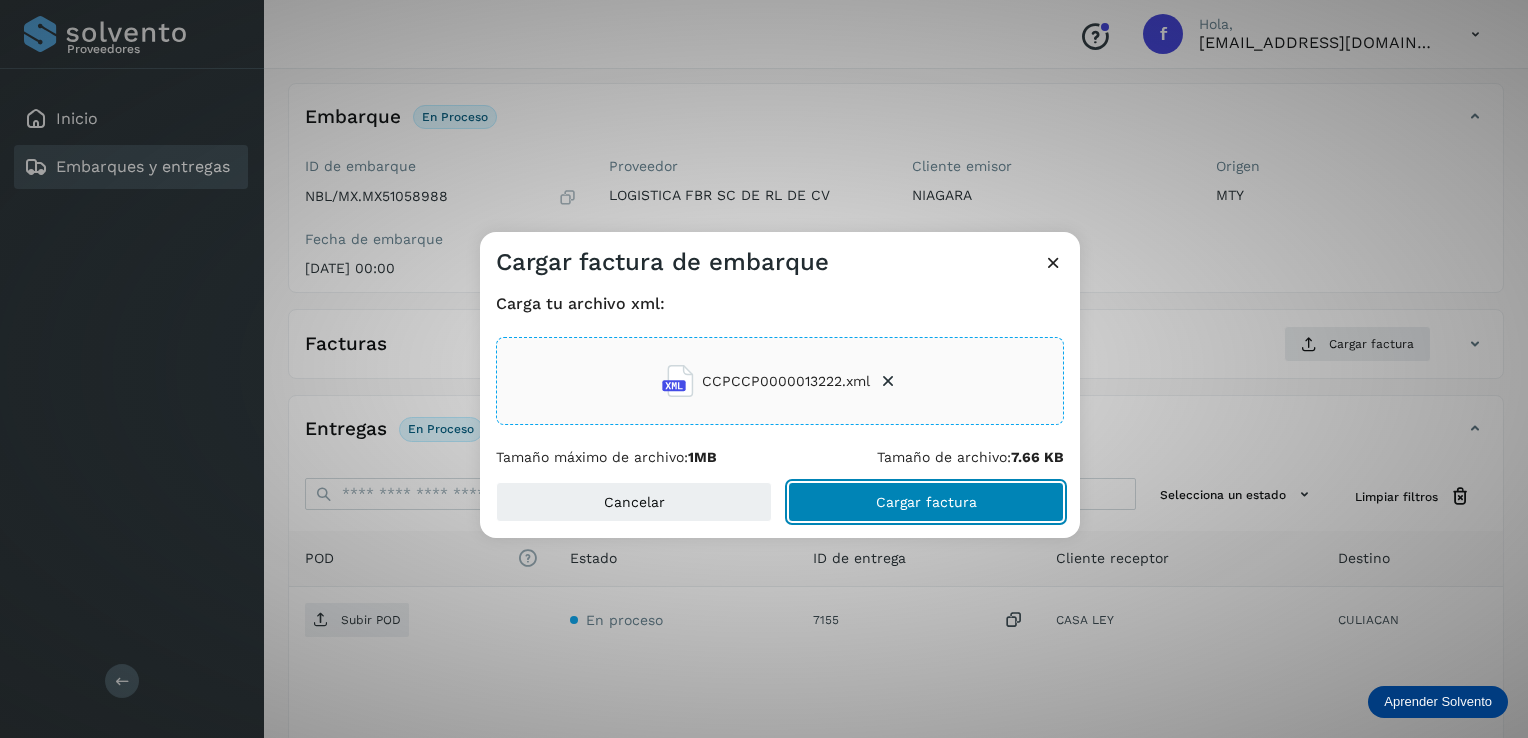 click on "Cargar factura" 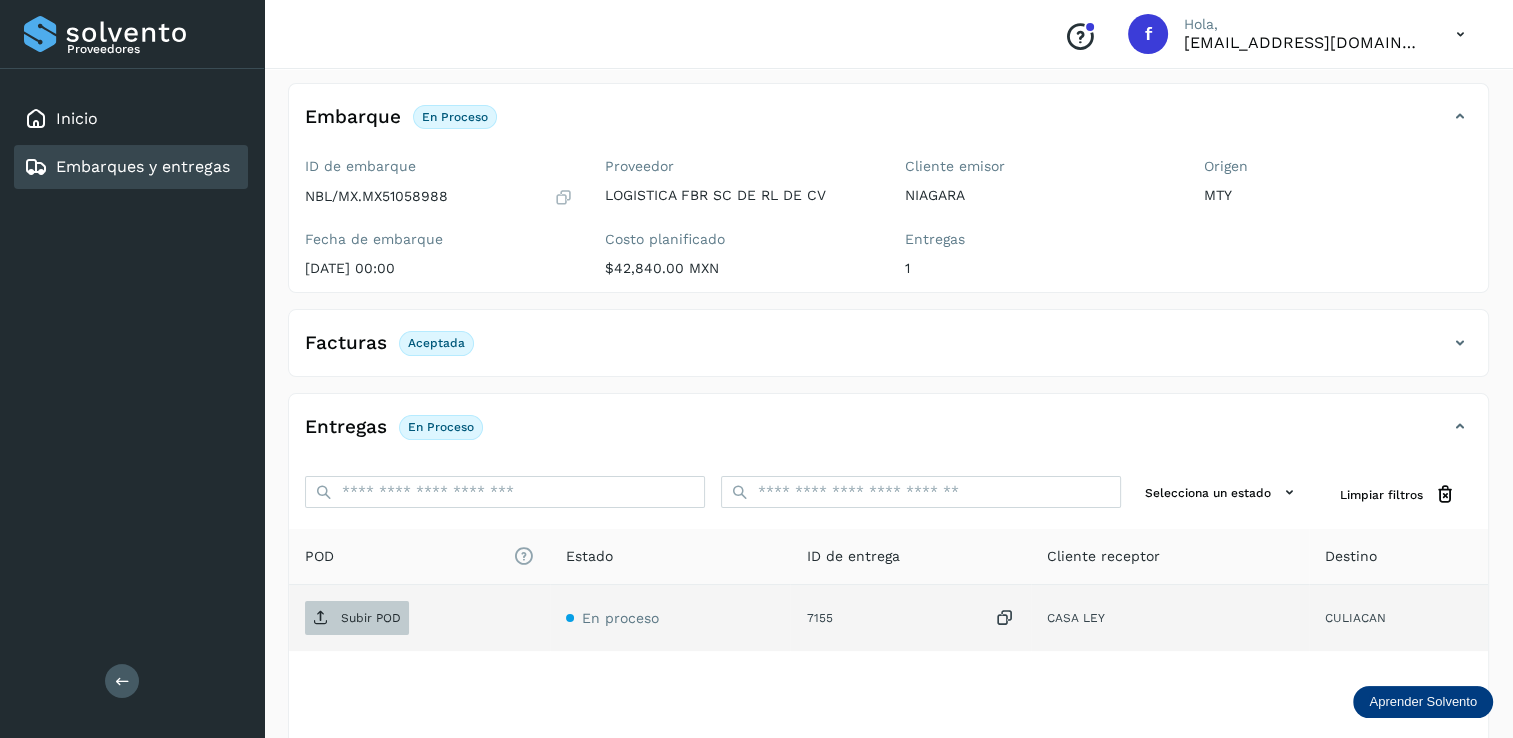 click on "Subir POD" at bounding box center (371, 618) 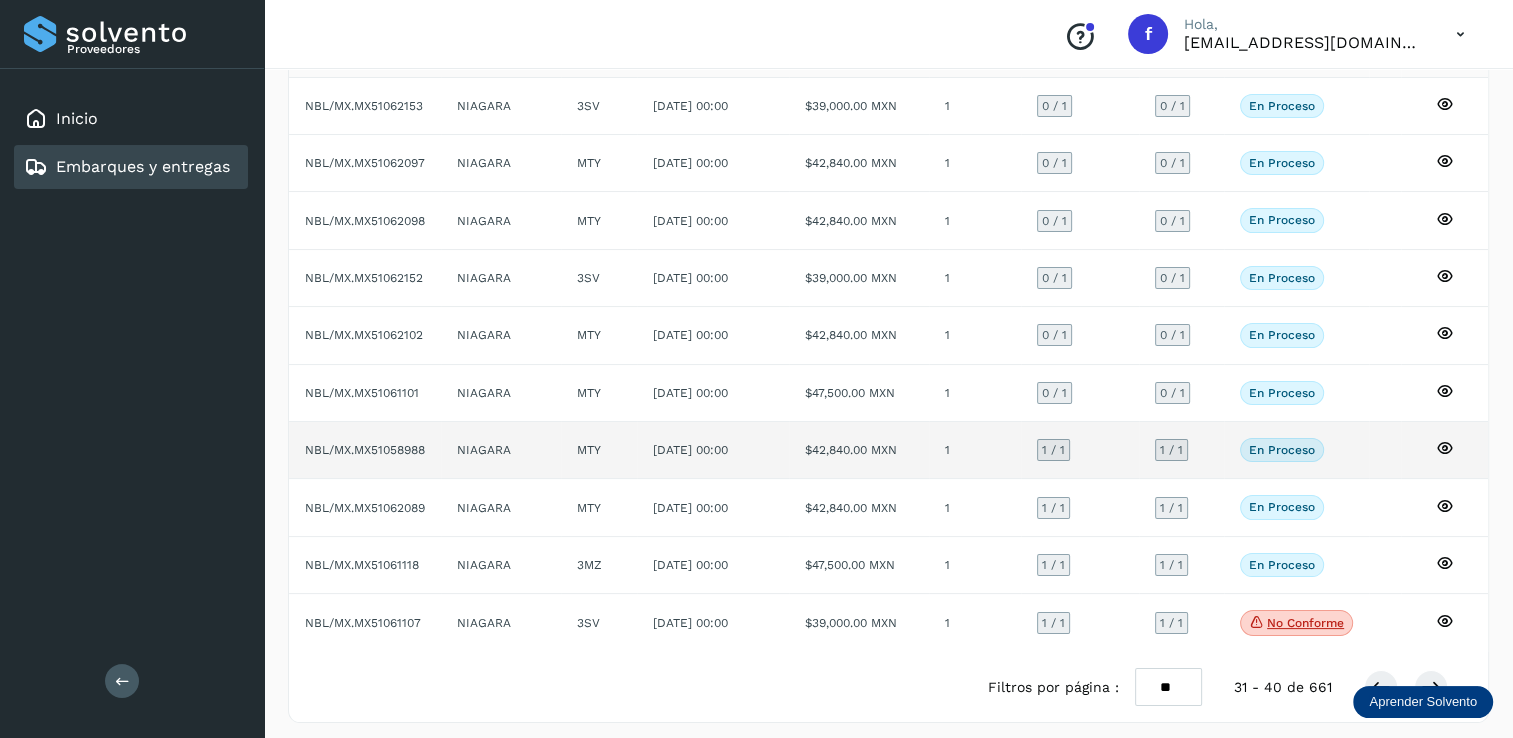 scroll, scrollTop: 182, scrollLeft: 0, axis: vertical 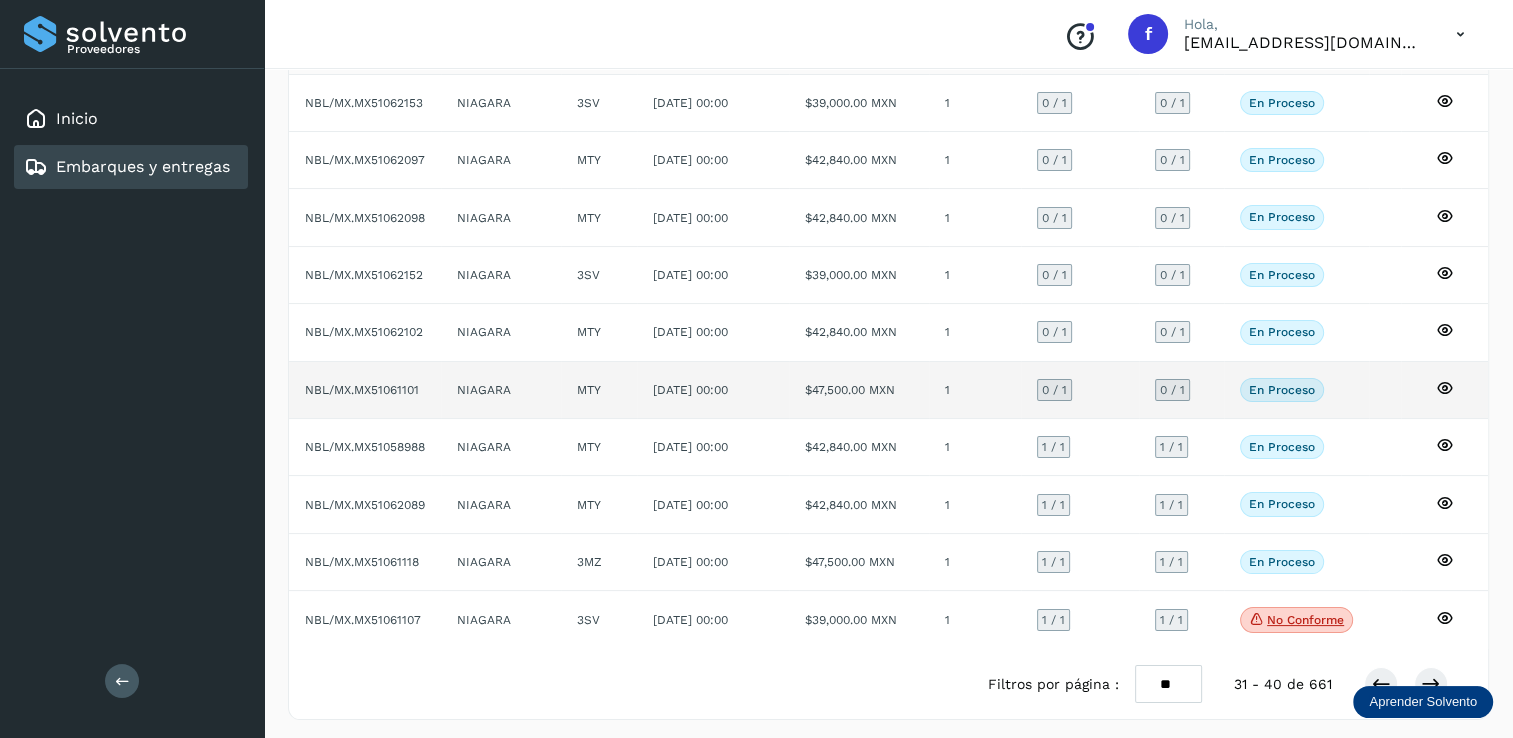 click on "0  / 1" at bounding box center (1054, 390) 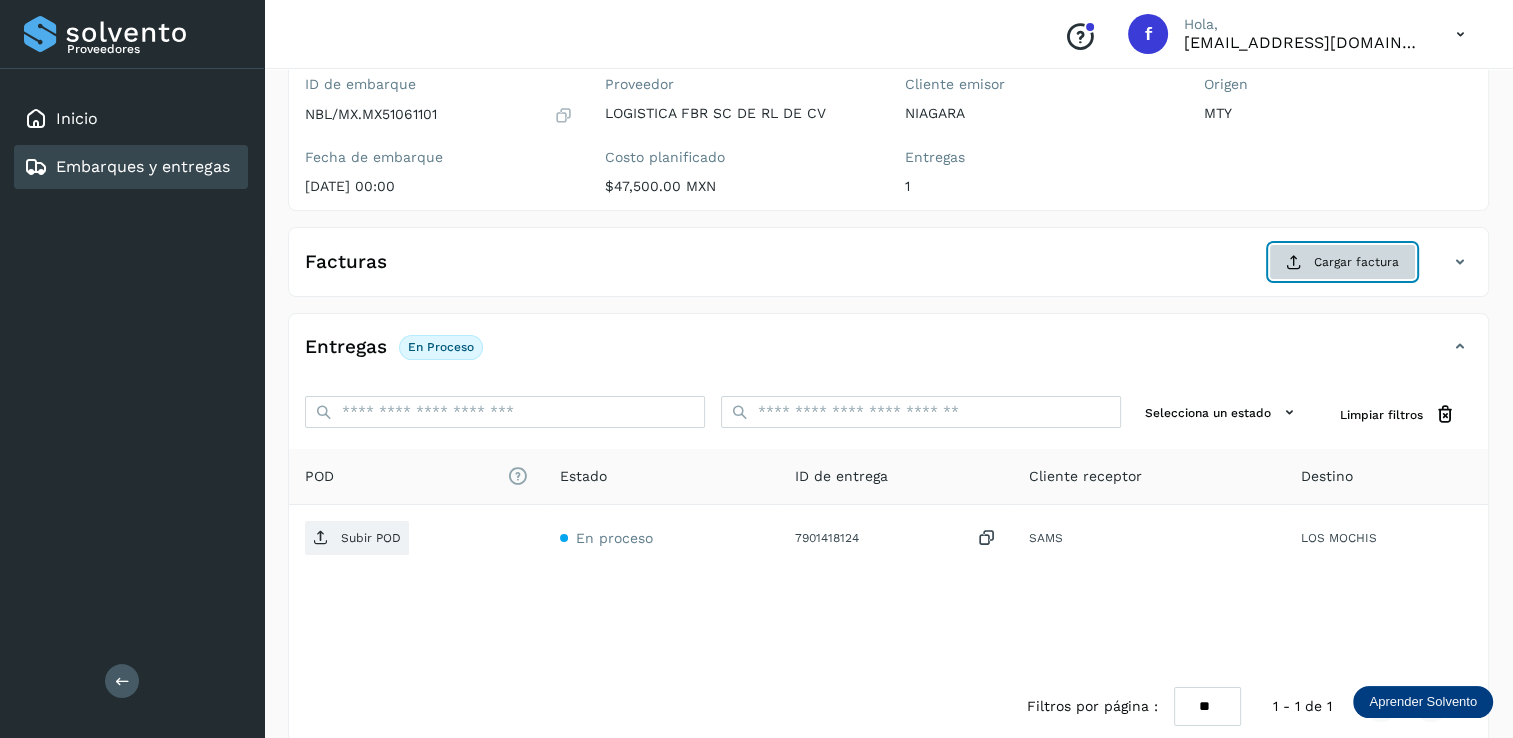 click on "Cargar factura" 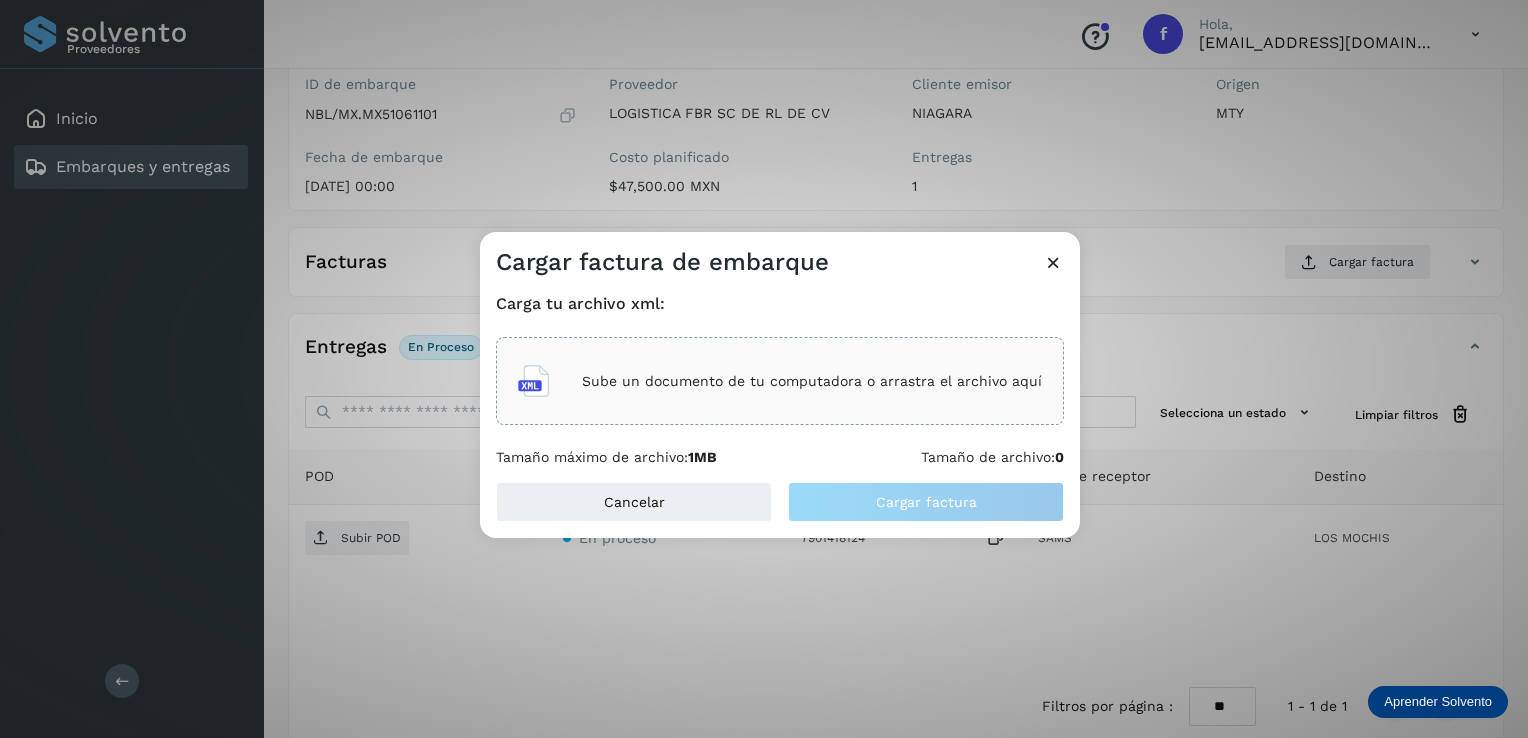 click on "Sube un documento de tu computadora o arrastra el archivo aquí" 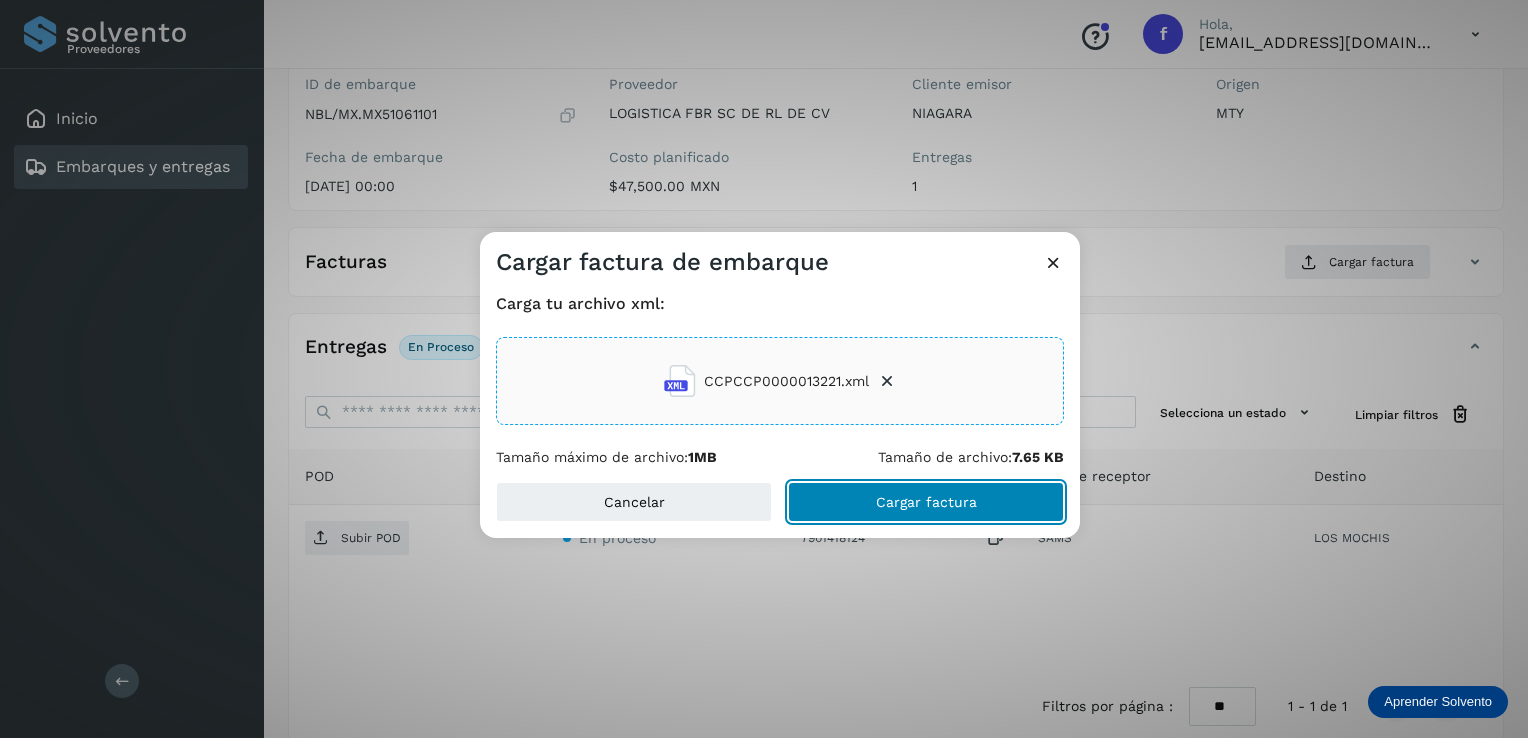 click on "Cargar factura" 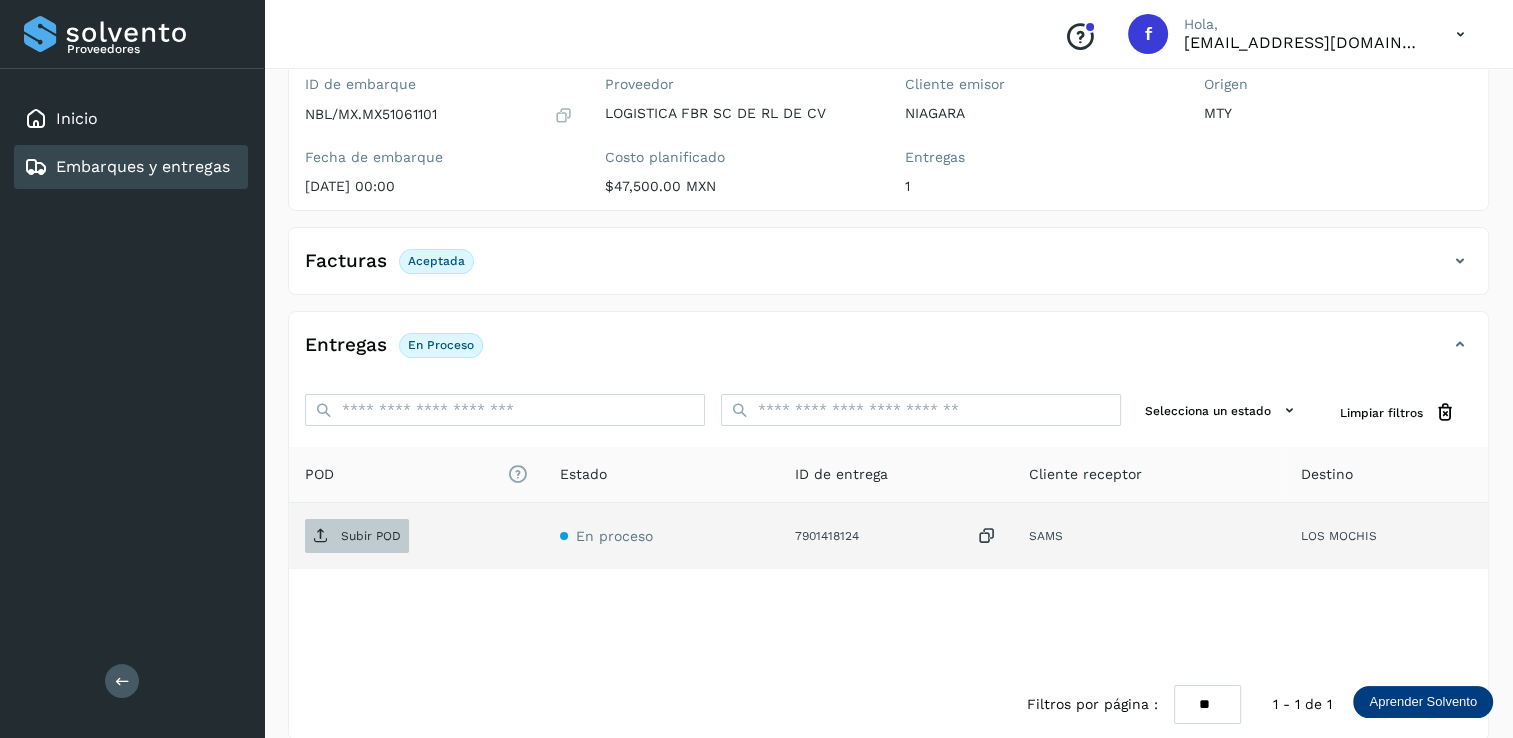 click on "Subir POD" at bounding box center (371, 536) 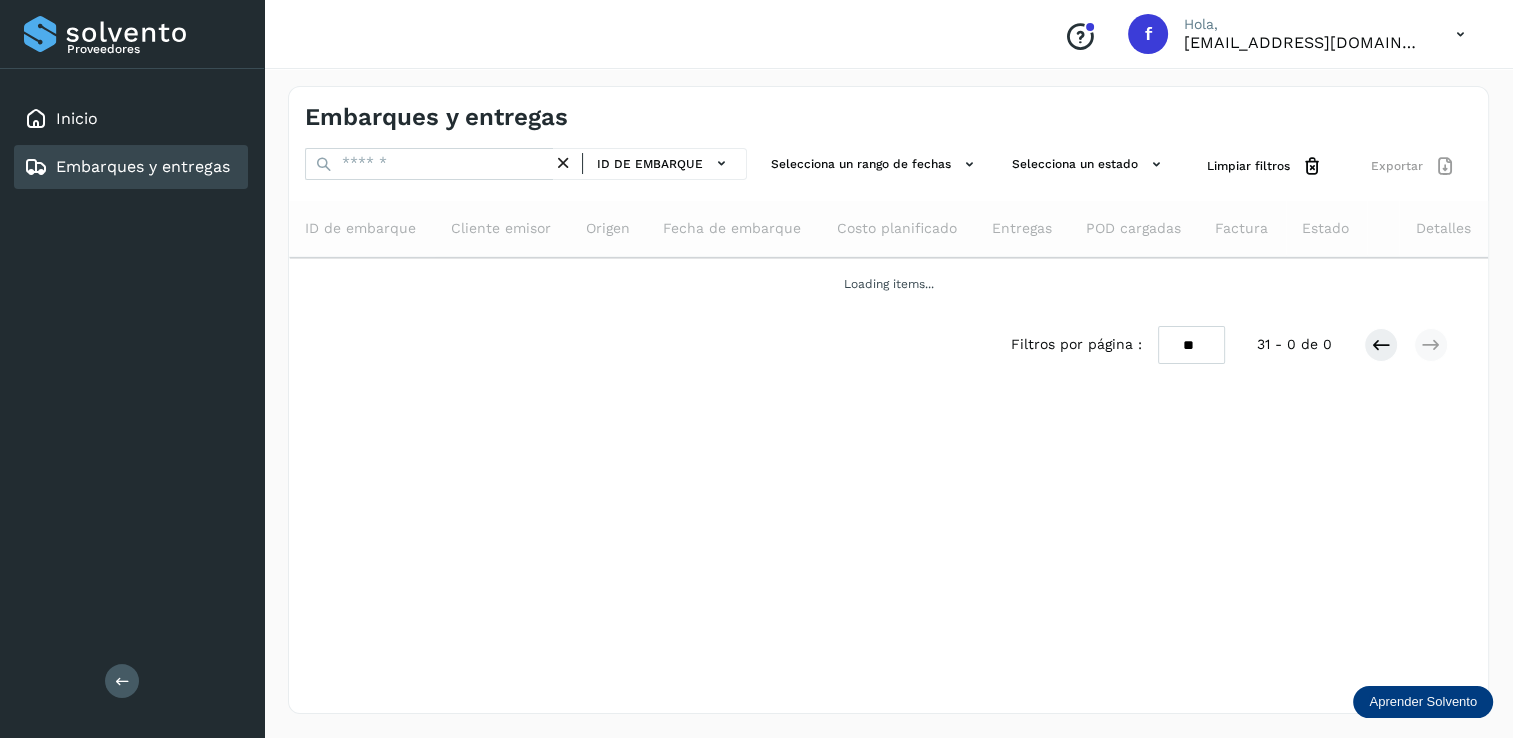 scroll, scrollTop: 0, scrollLeft: 0, axis: both 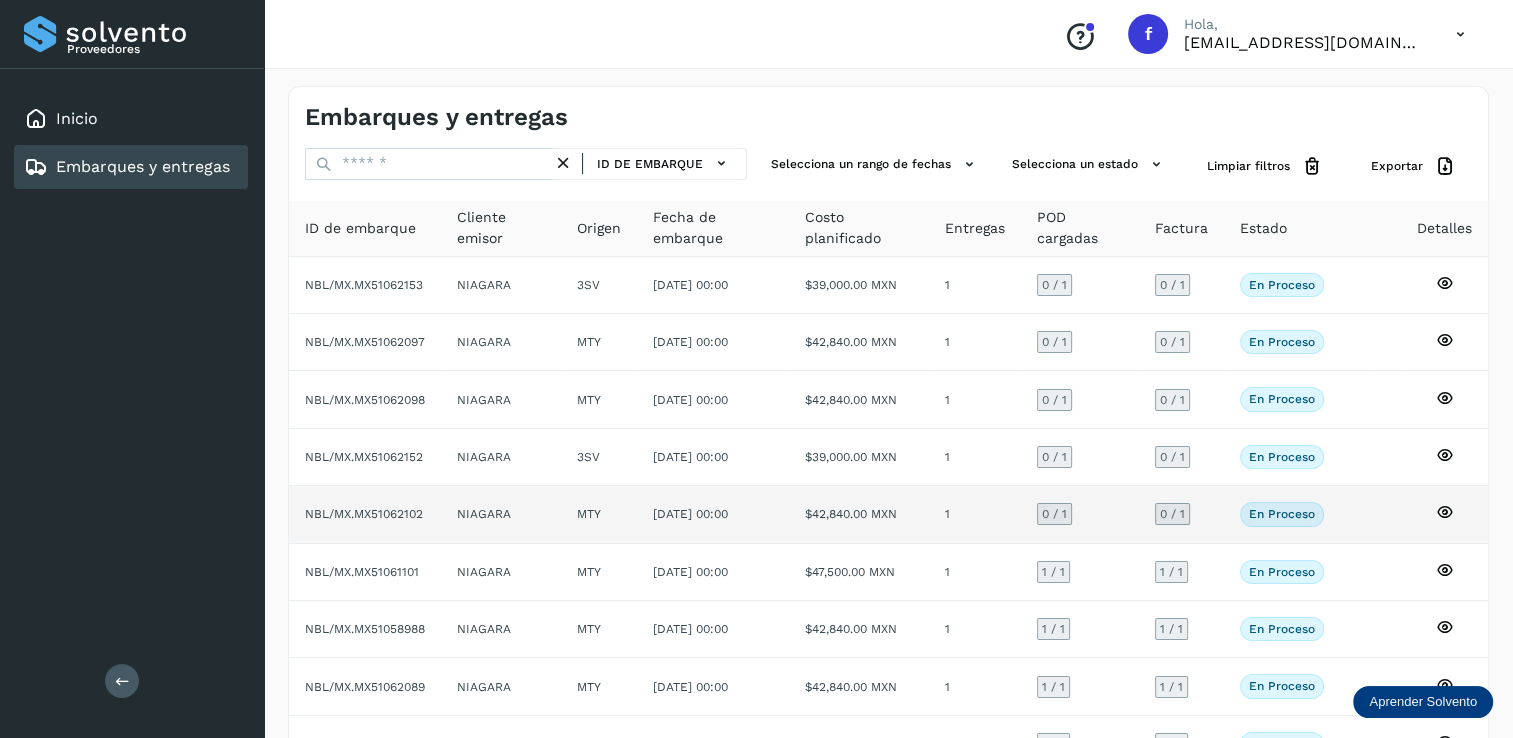 click on "0  / 1" at bounding box center (1054, 514) 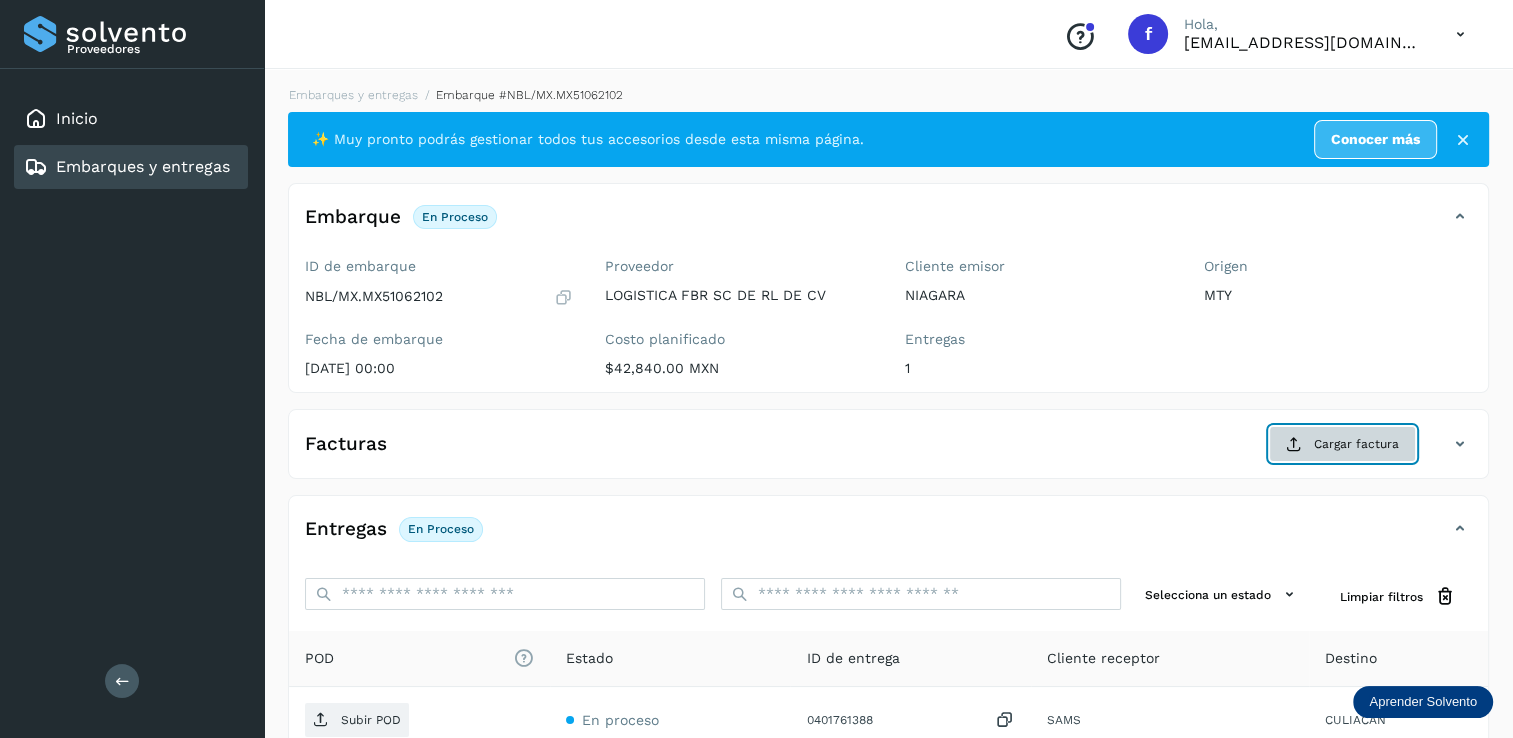 click on "Cargar factura" 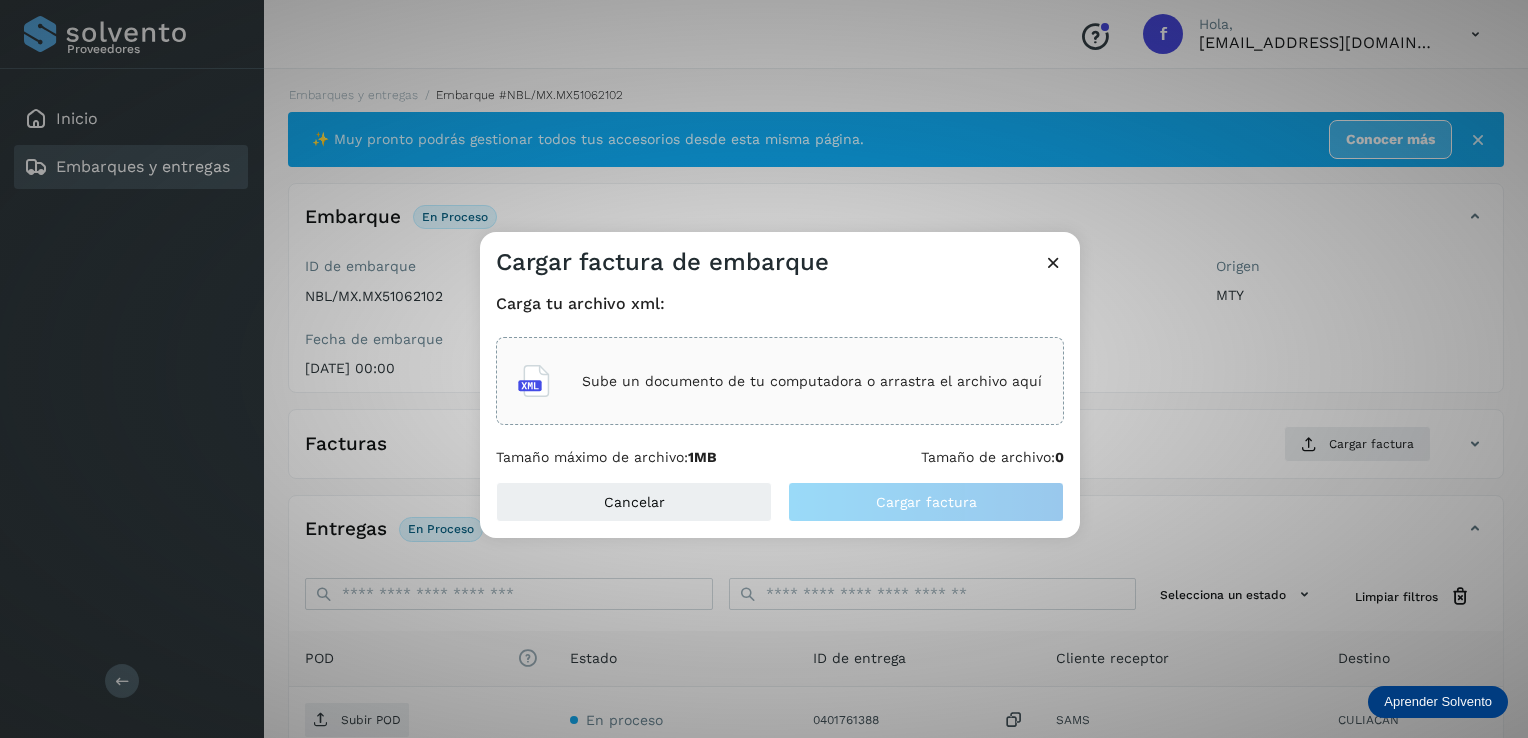 click on "Sube un documento de tu computadora o arrastra el archivo aquí" at bounding box center [812, 381] 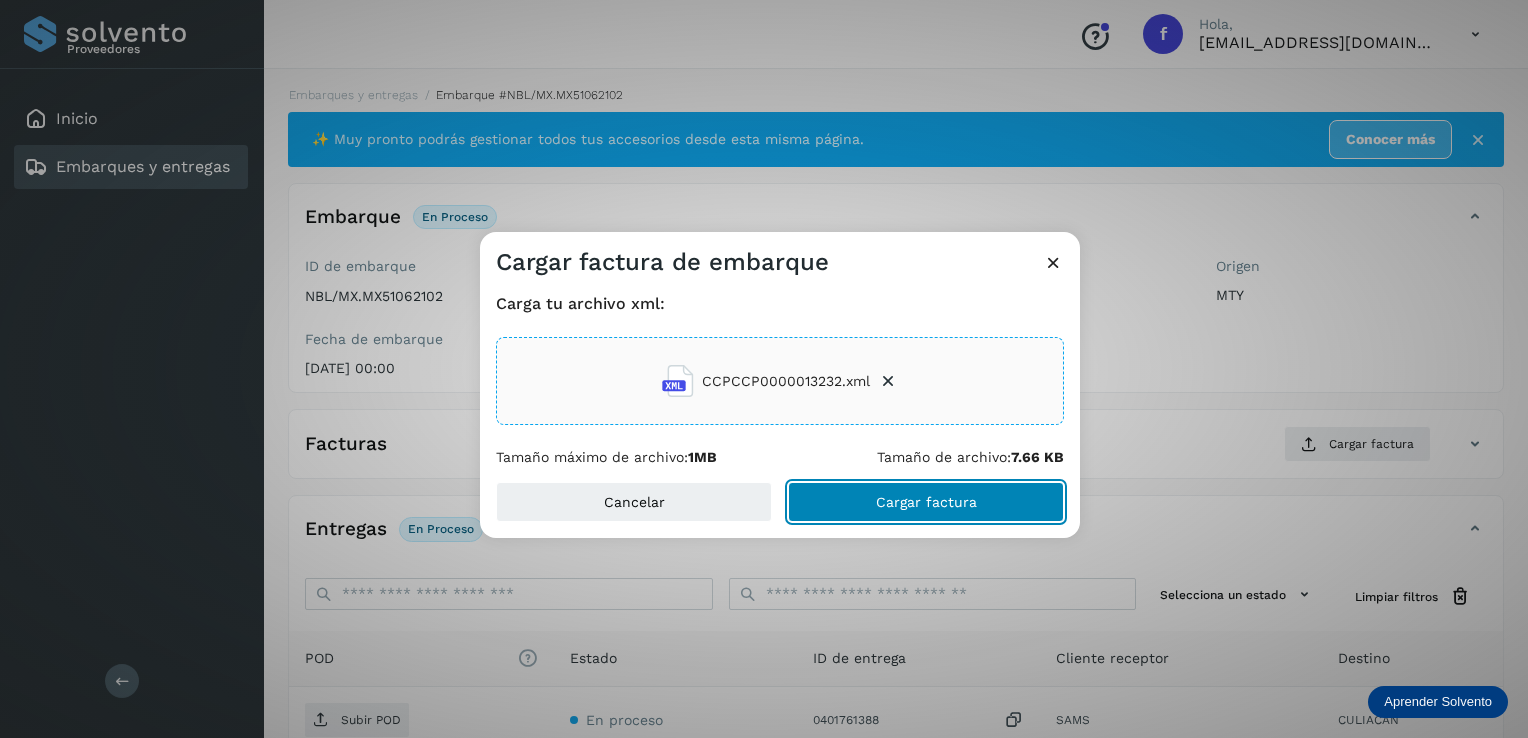 click on "Cargar factura" 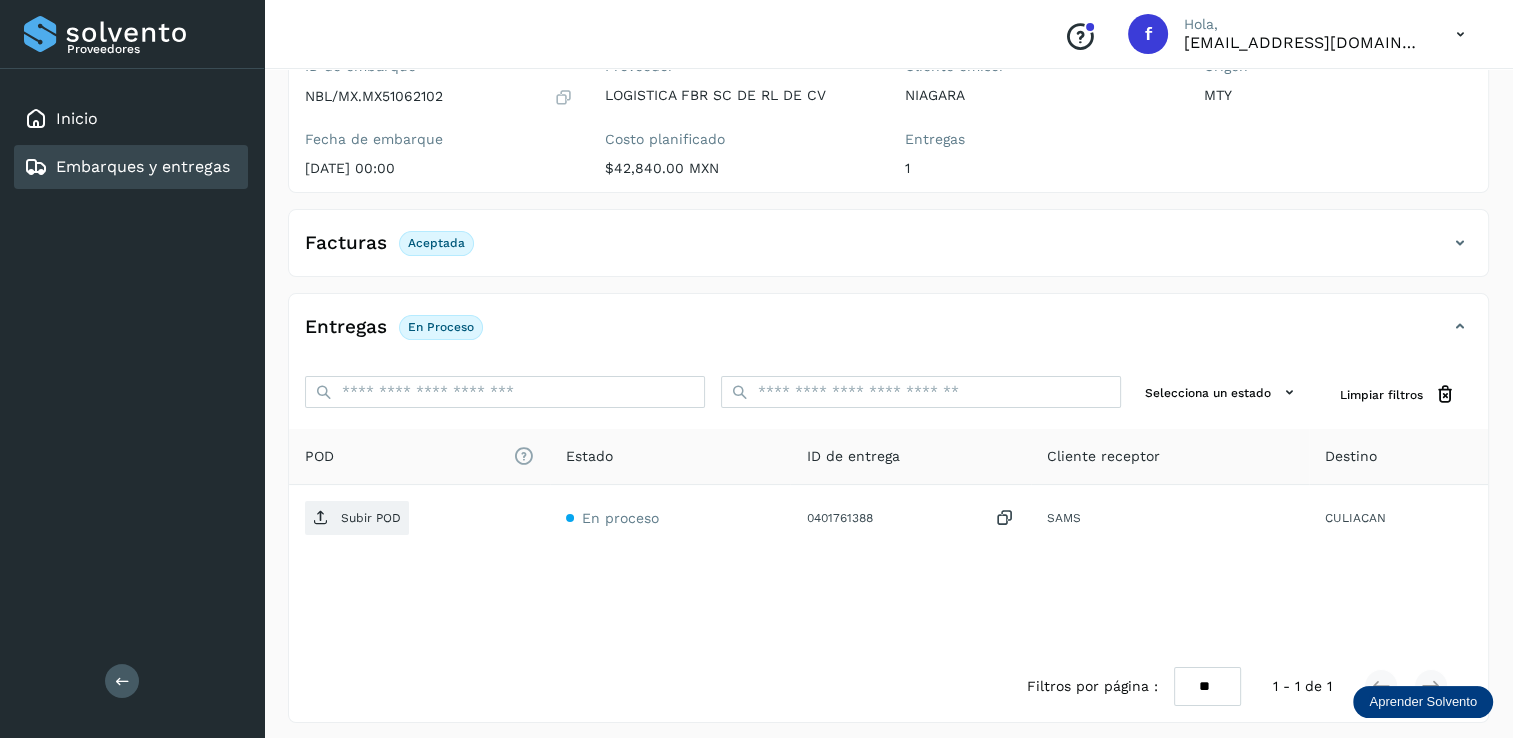 scroll, scrollTop: 207, scrollLeft: 0, axis: vertical 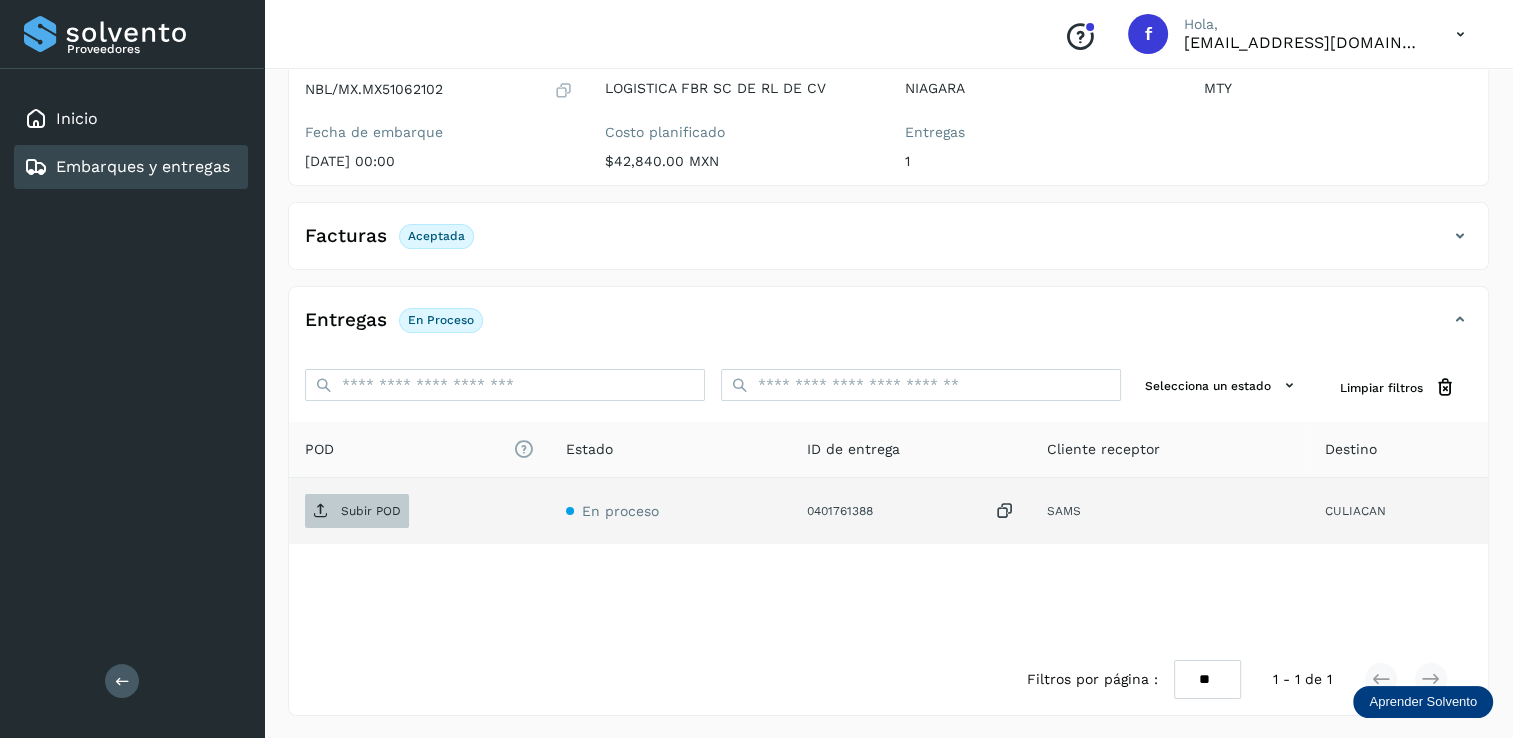 click on "Subir POD" at bounding box center [371, 511] 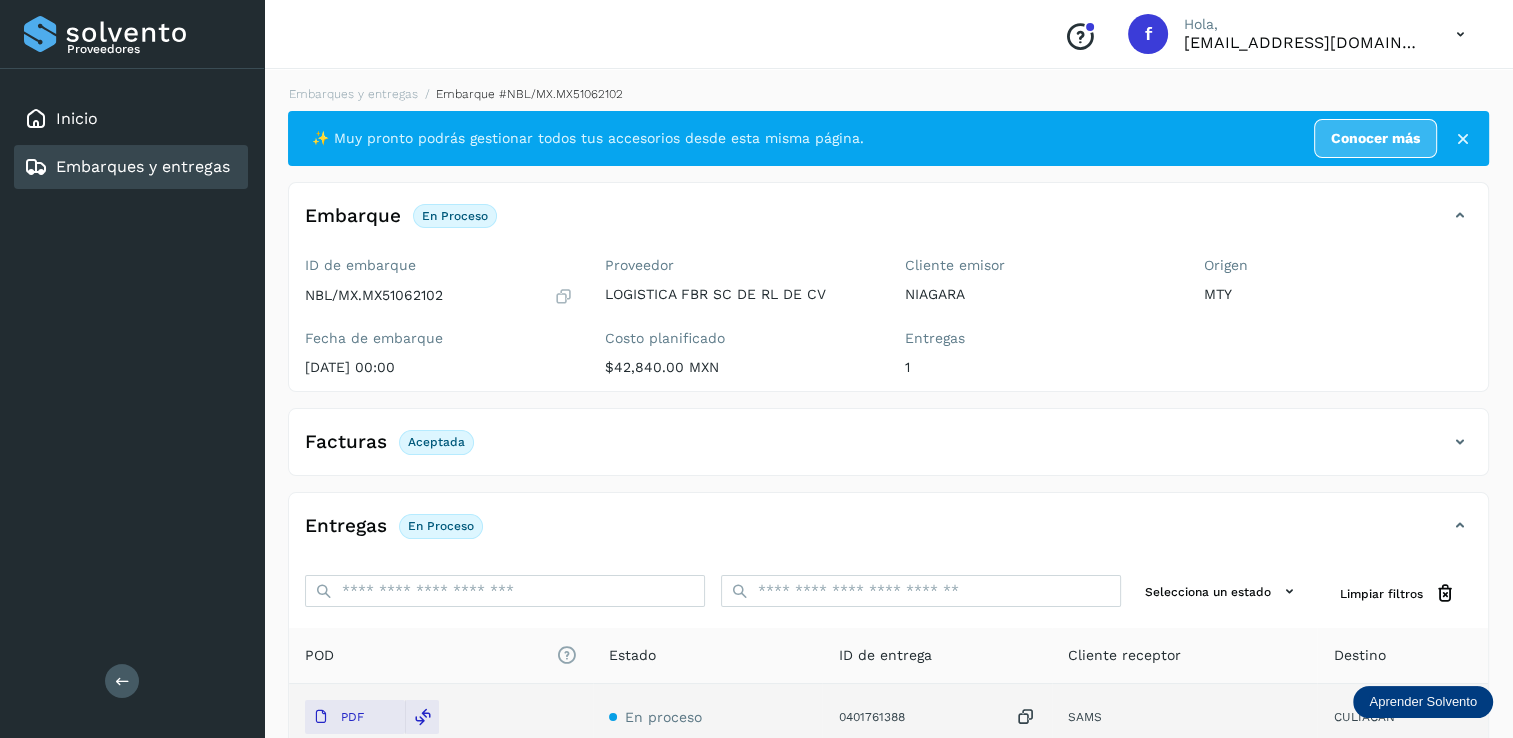 scroll, scrollTop: 0, scrollLeft: 0, axis: both 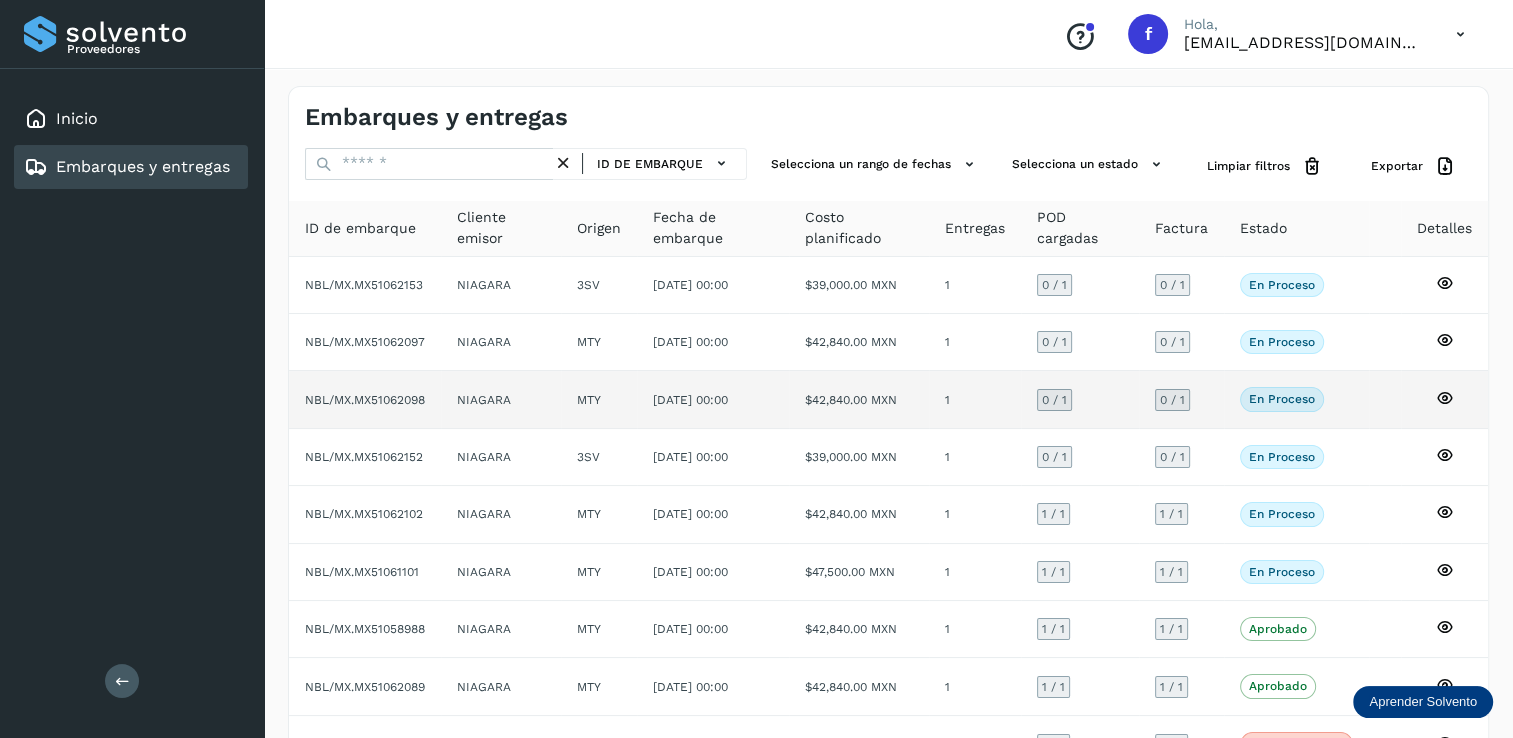 click on "0  / 1" at bounding box center (1054, 400) 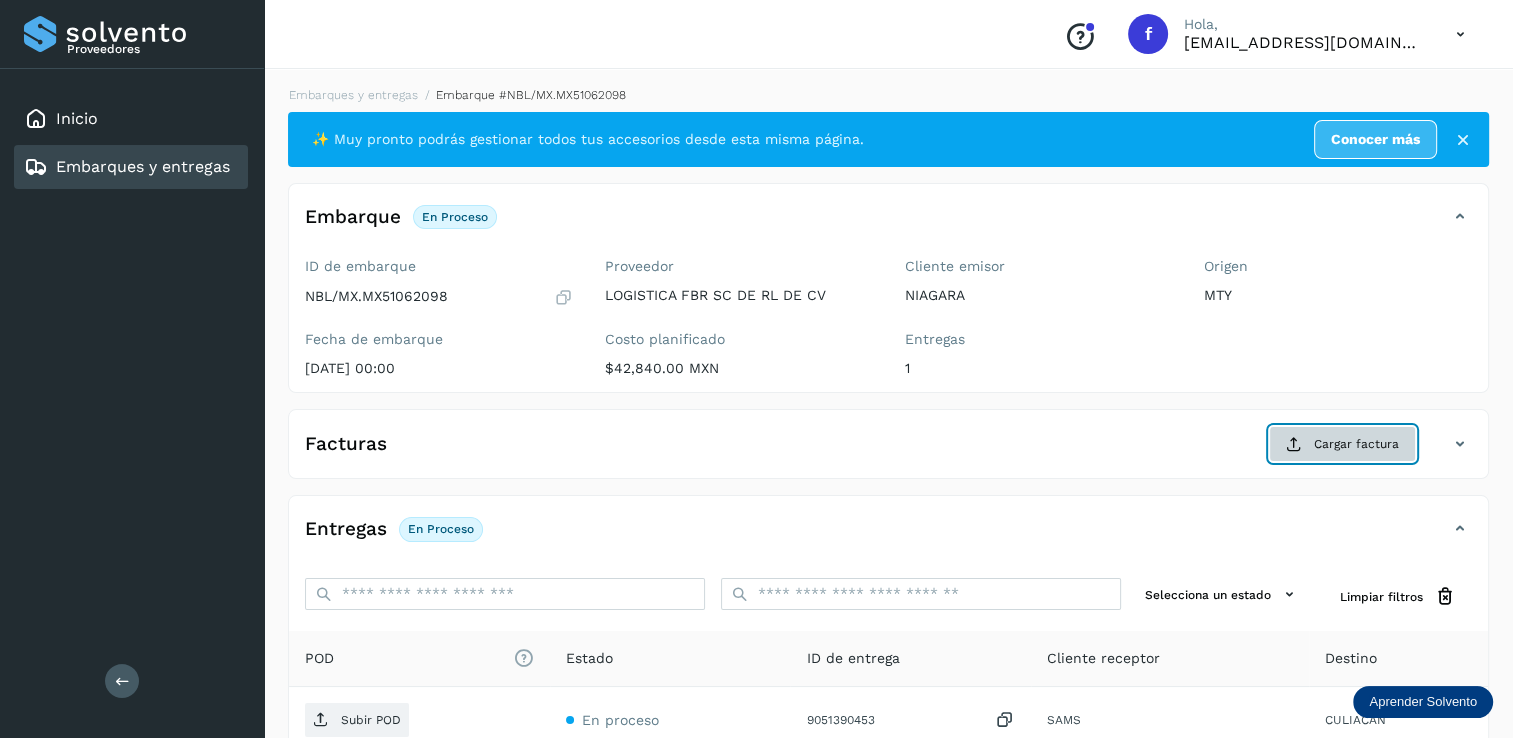 click on "Cargar factura" 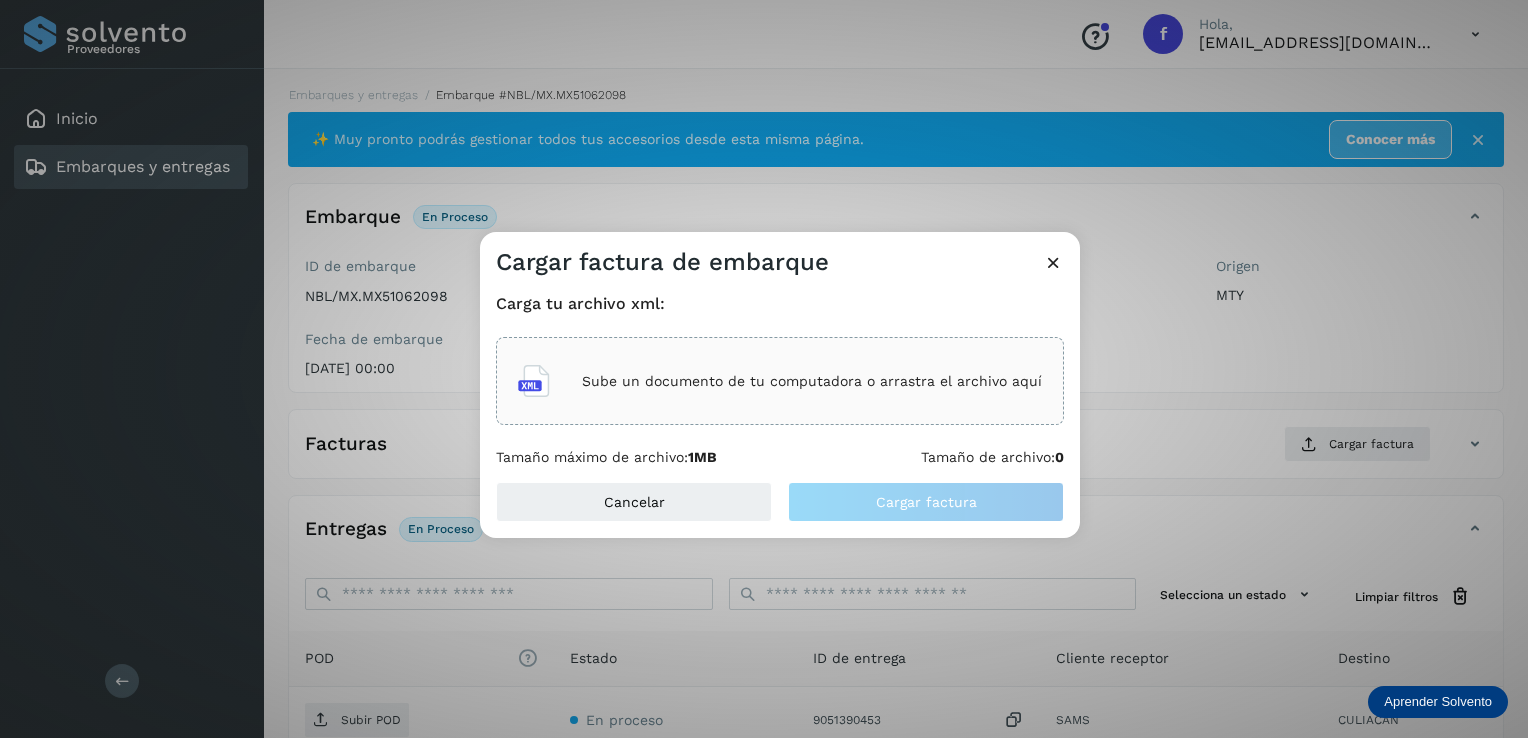 click on "Sube un documento de tu computadora o arrastra el archivo aquí" 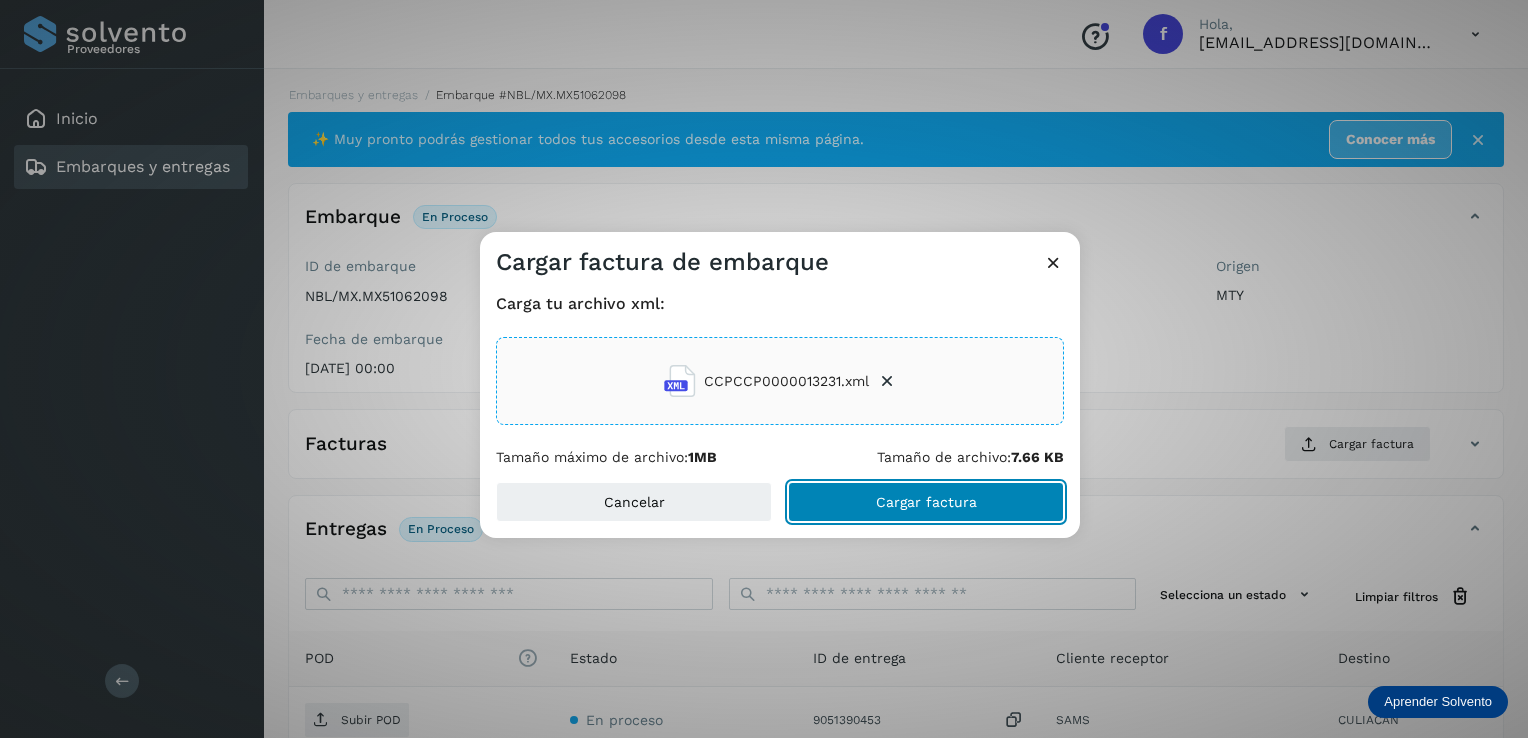 click on "Cargar factura" 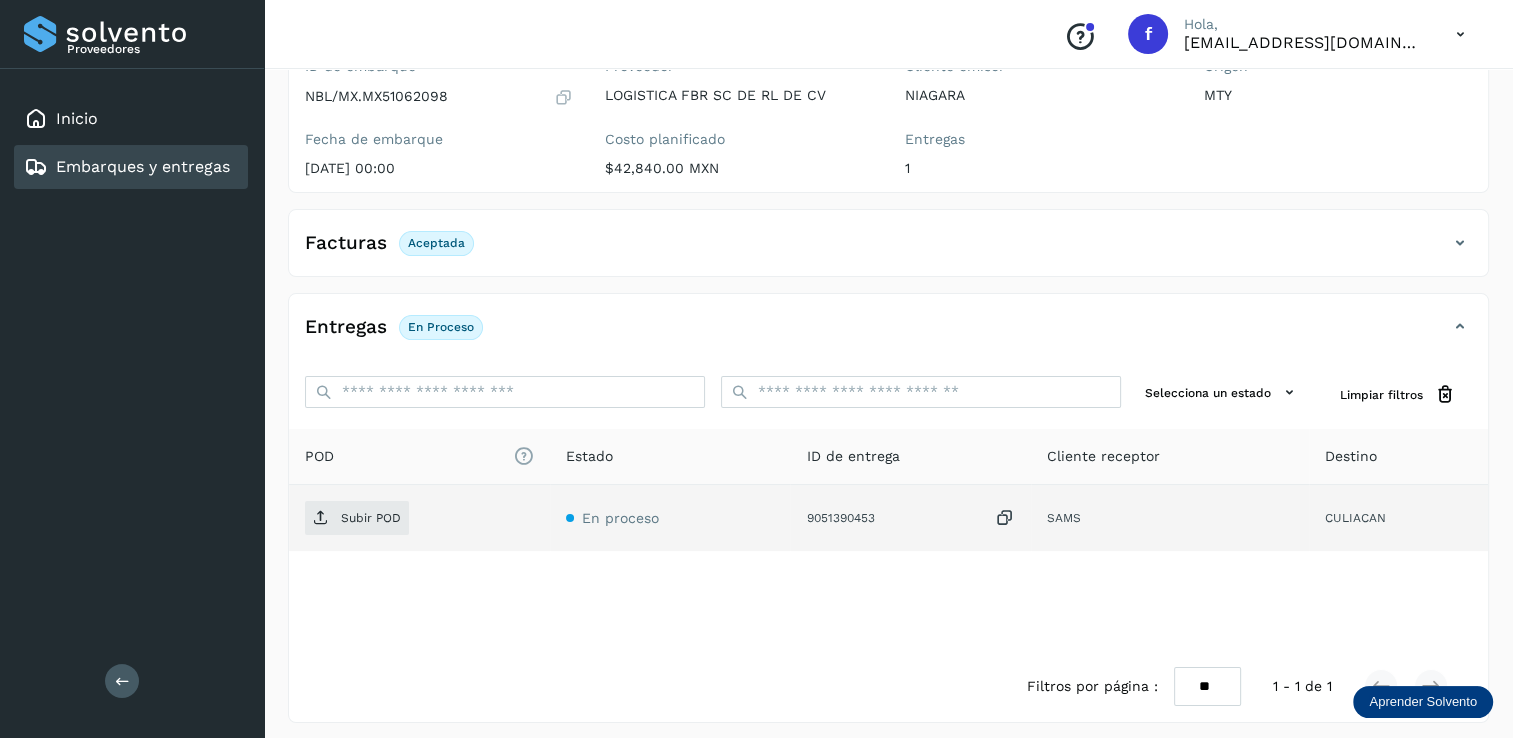 scroll, scrollTop: 207, scrollLeft: 0, axis: vertical 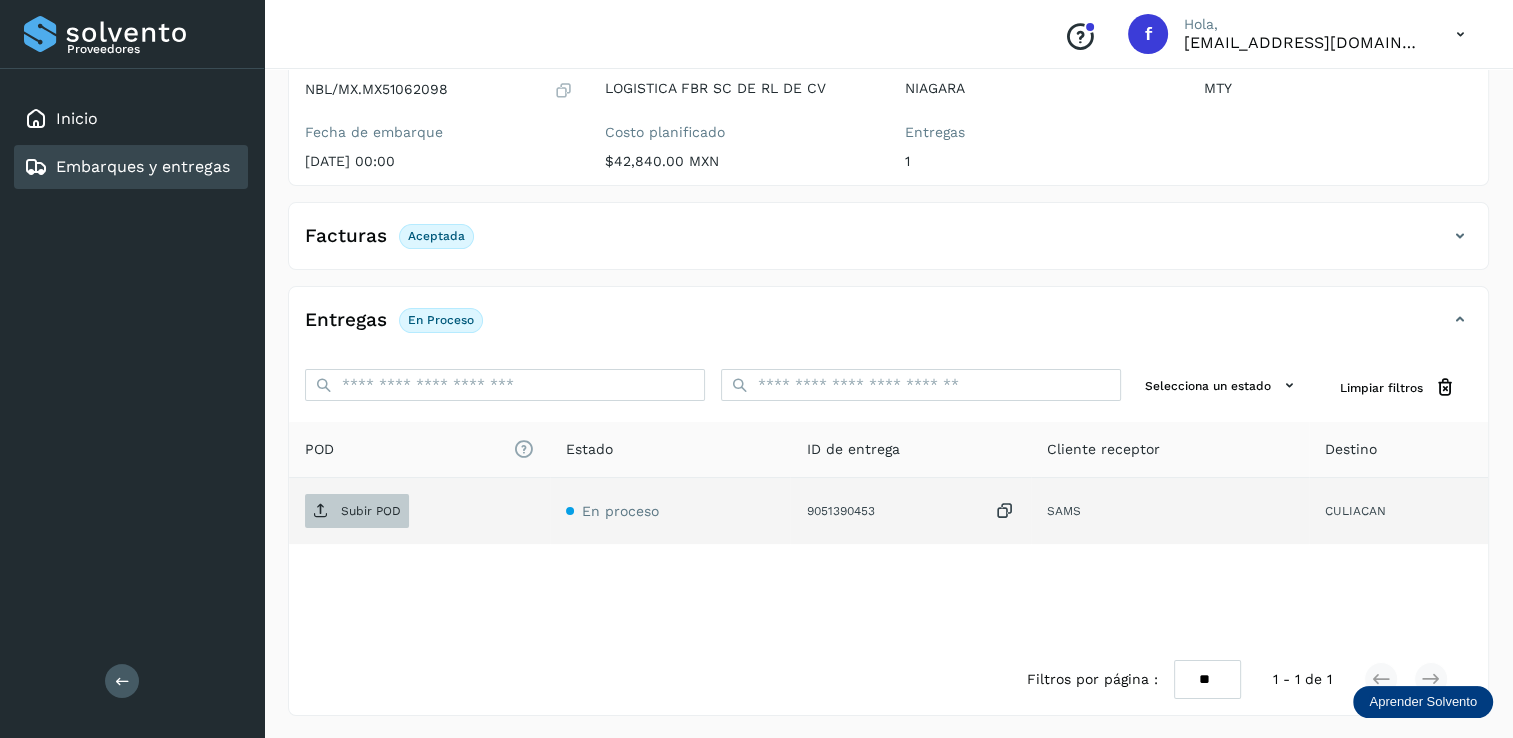 click on "Subir POD" at bounding box center [371, 511] 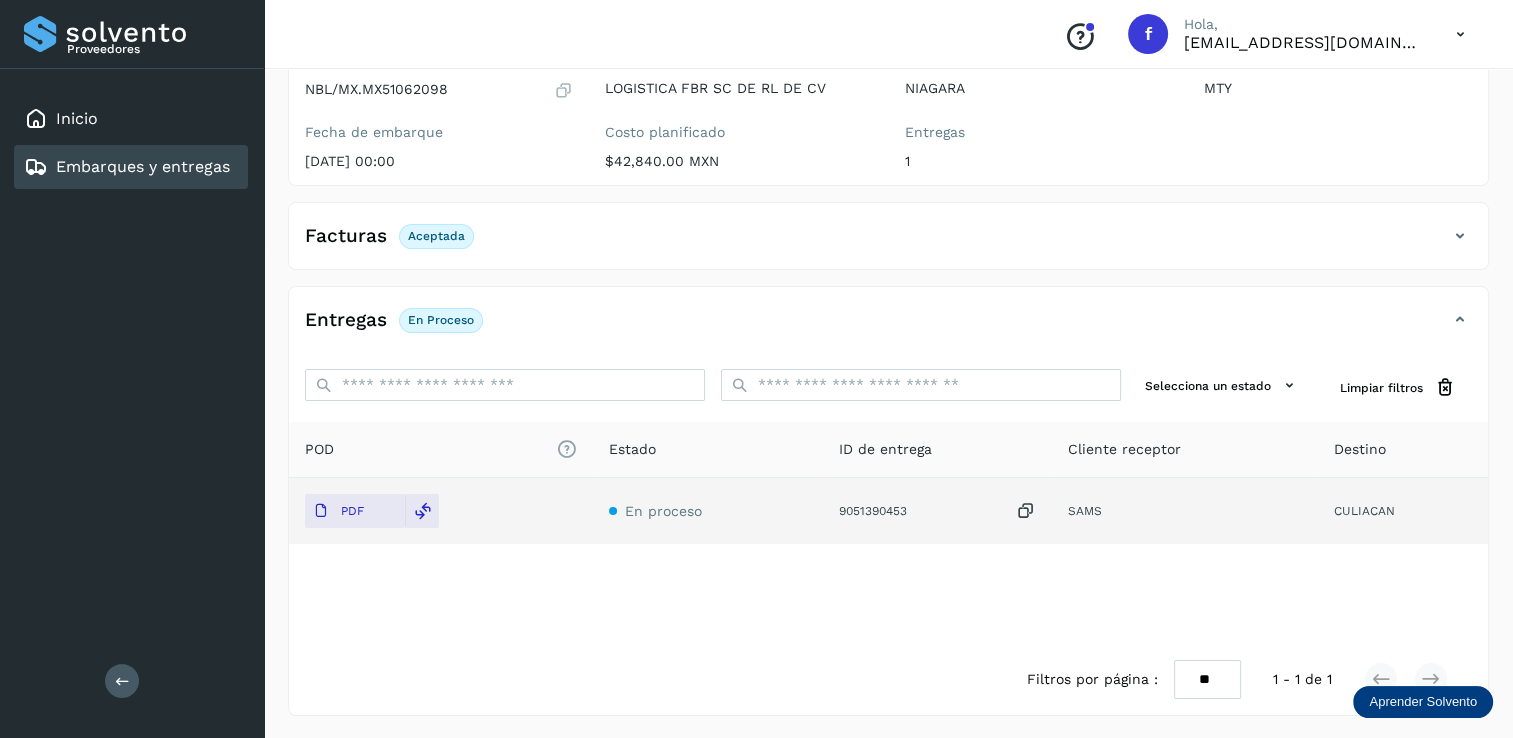 scroll, scrollTop: 0, scrollLeft: 0, axis: both 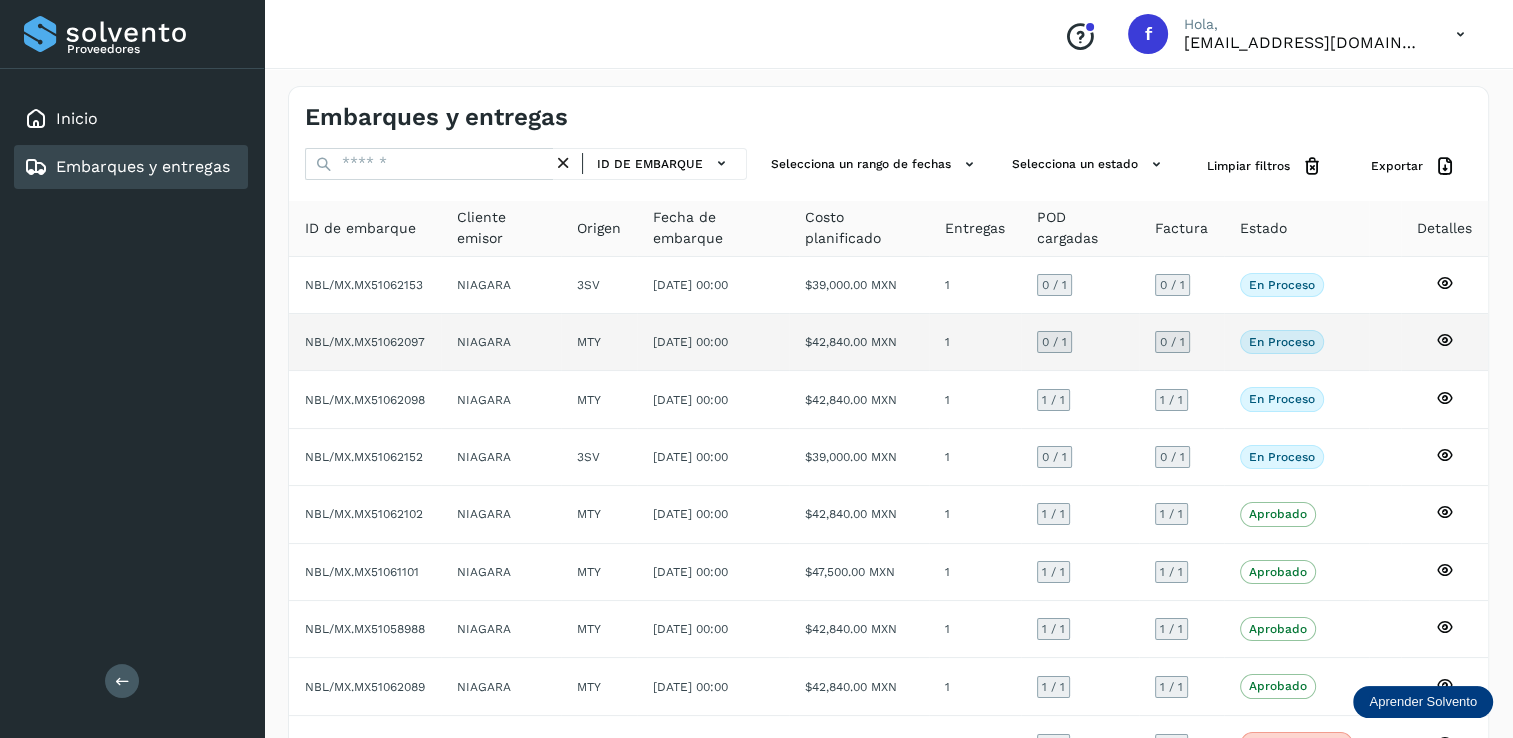 click on "0  / 1" at bounding box center [1054, 342] 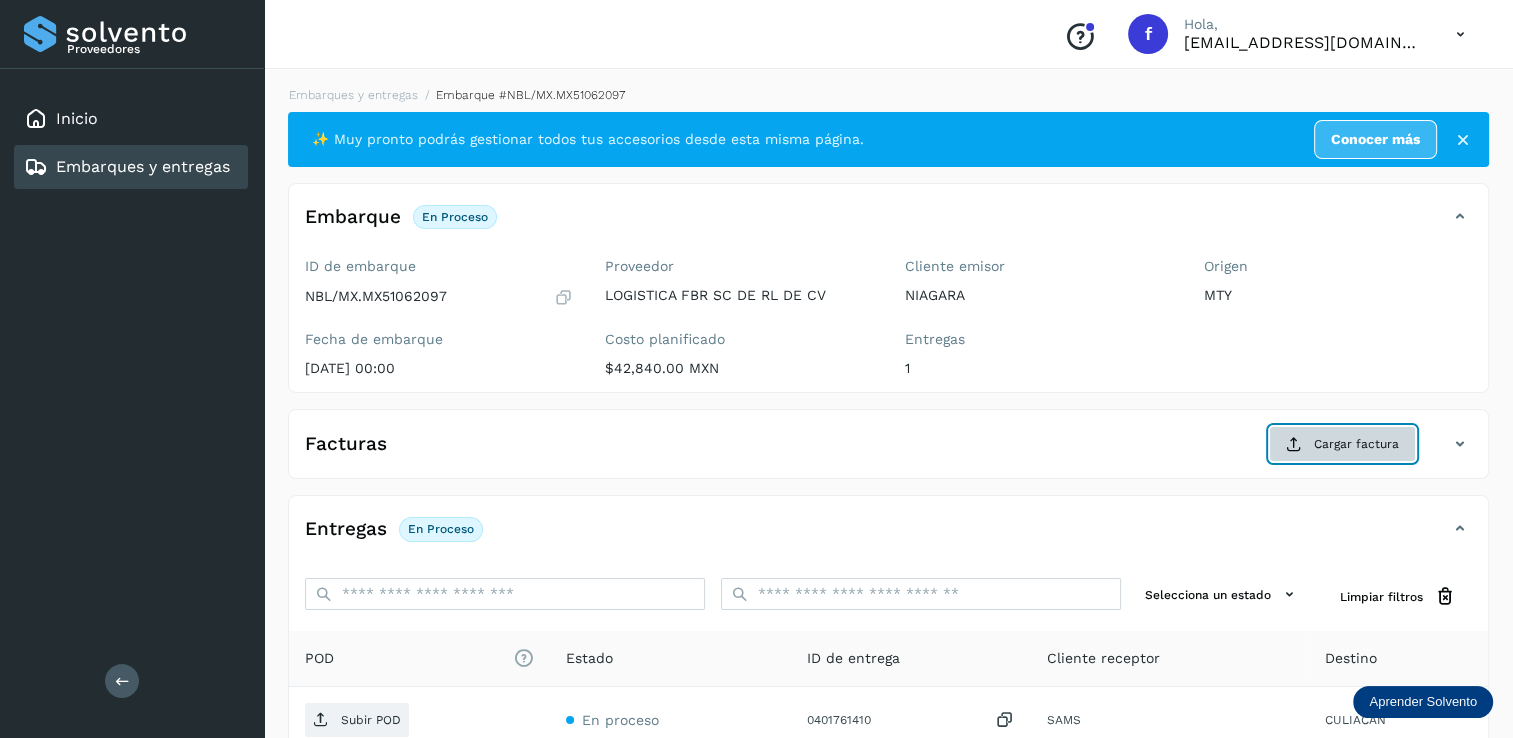 click on "Cargar factura" 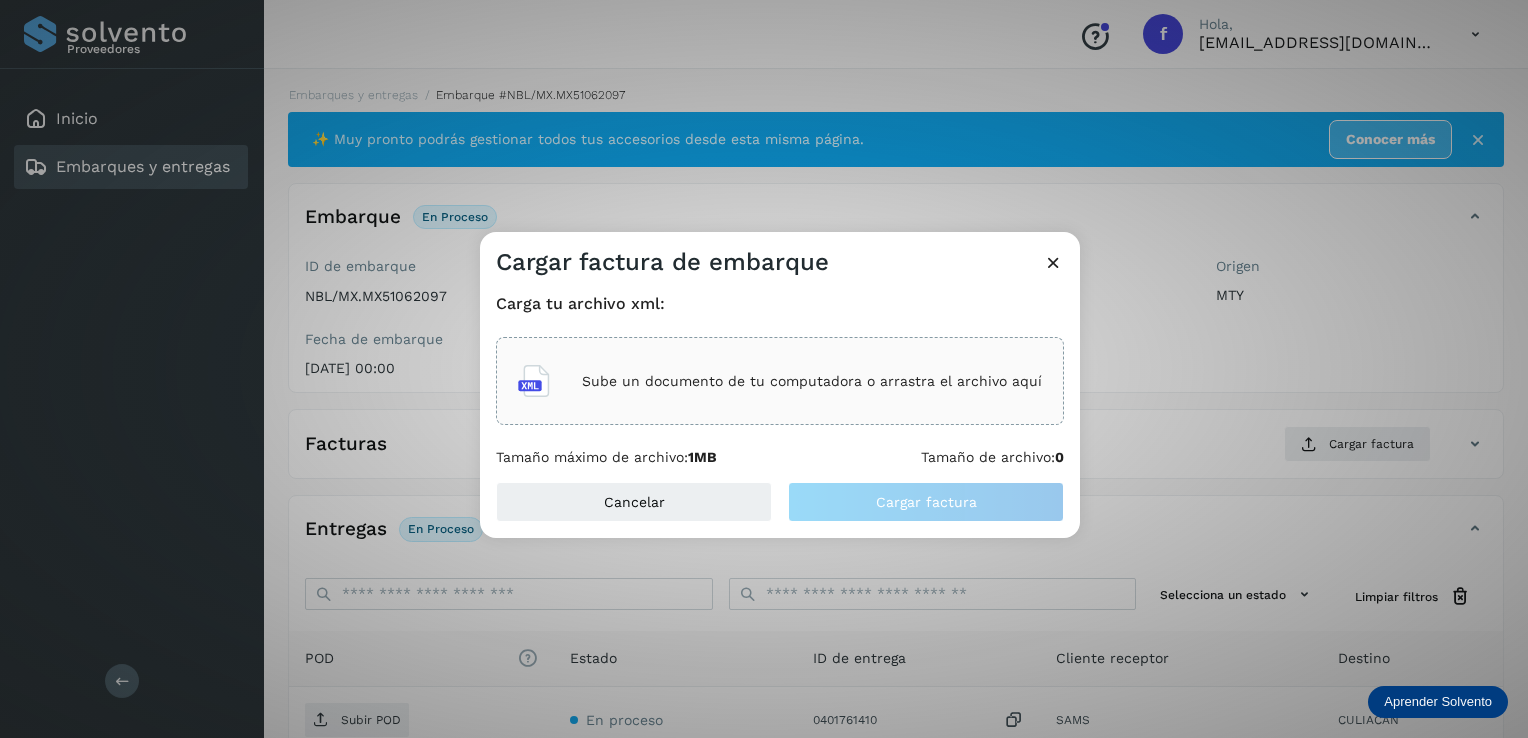 click on "Sube un documento de tu computadora o arrastra el archivo aquí" at bounding box center (812, 381) 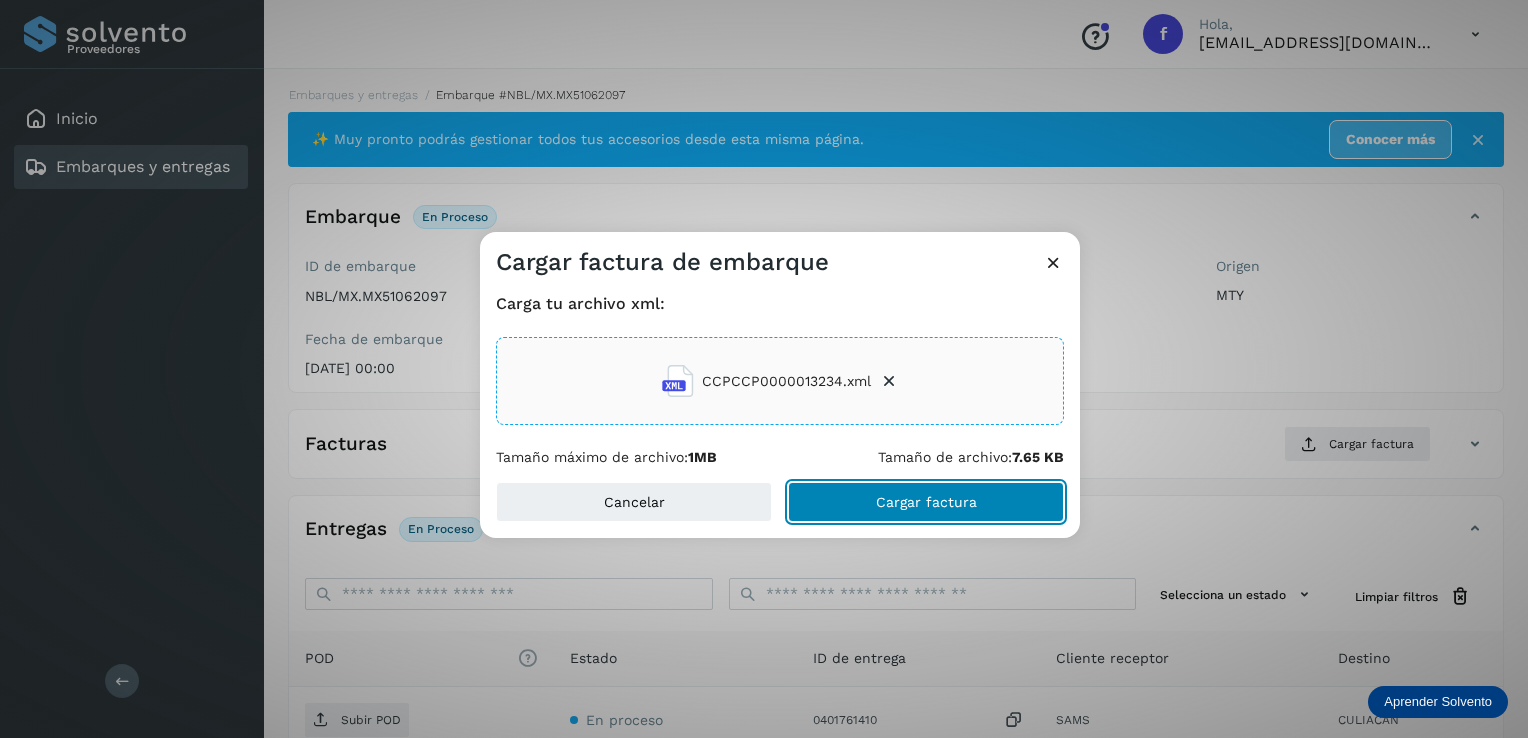 click on "Cargar factura" 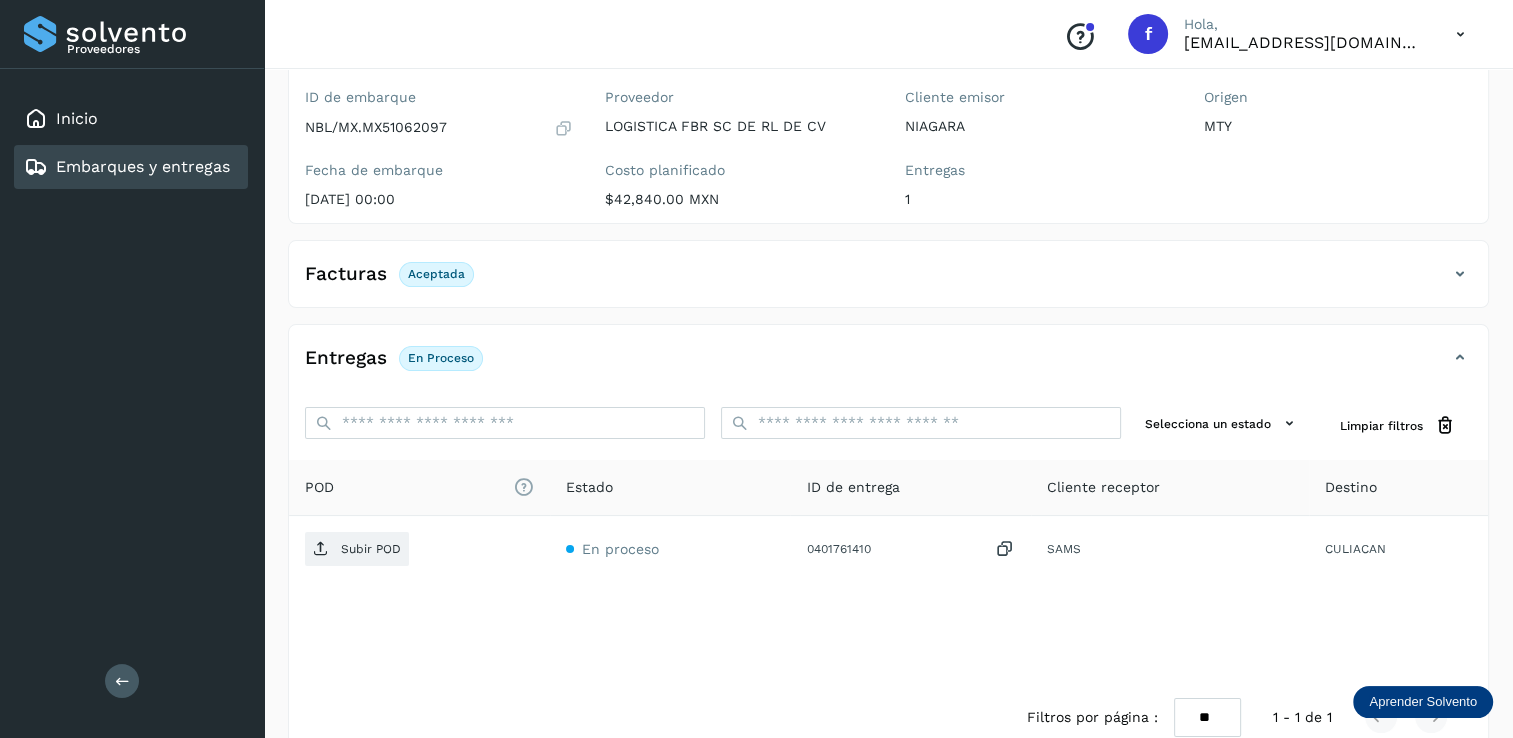 scroll, scrollTop: 207, scrollLeft: 0, axis: vertical 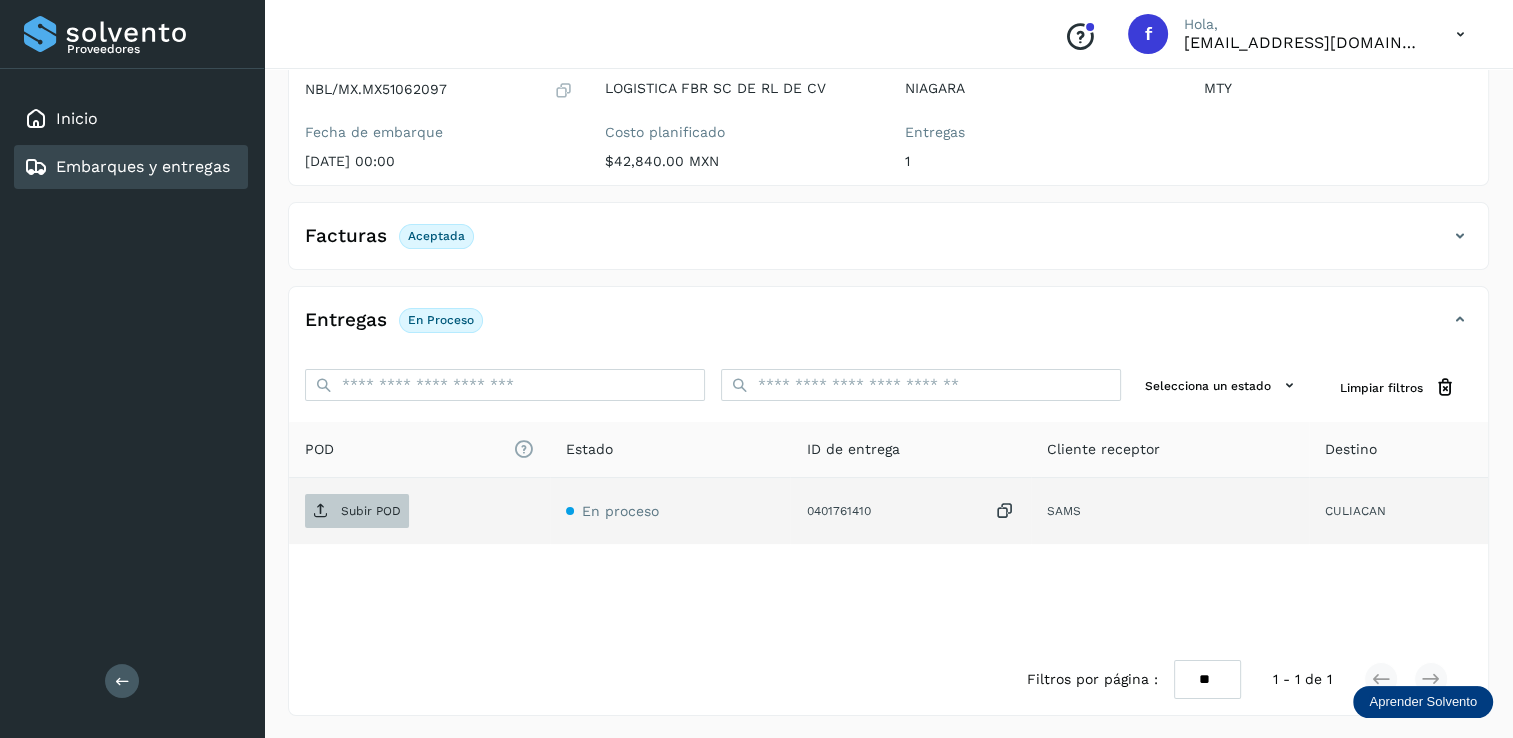 click on "Subir POD" at bounding box center [371, 511] 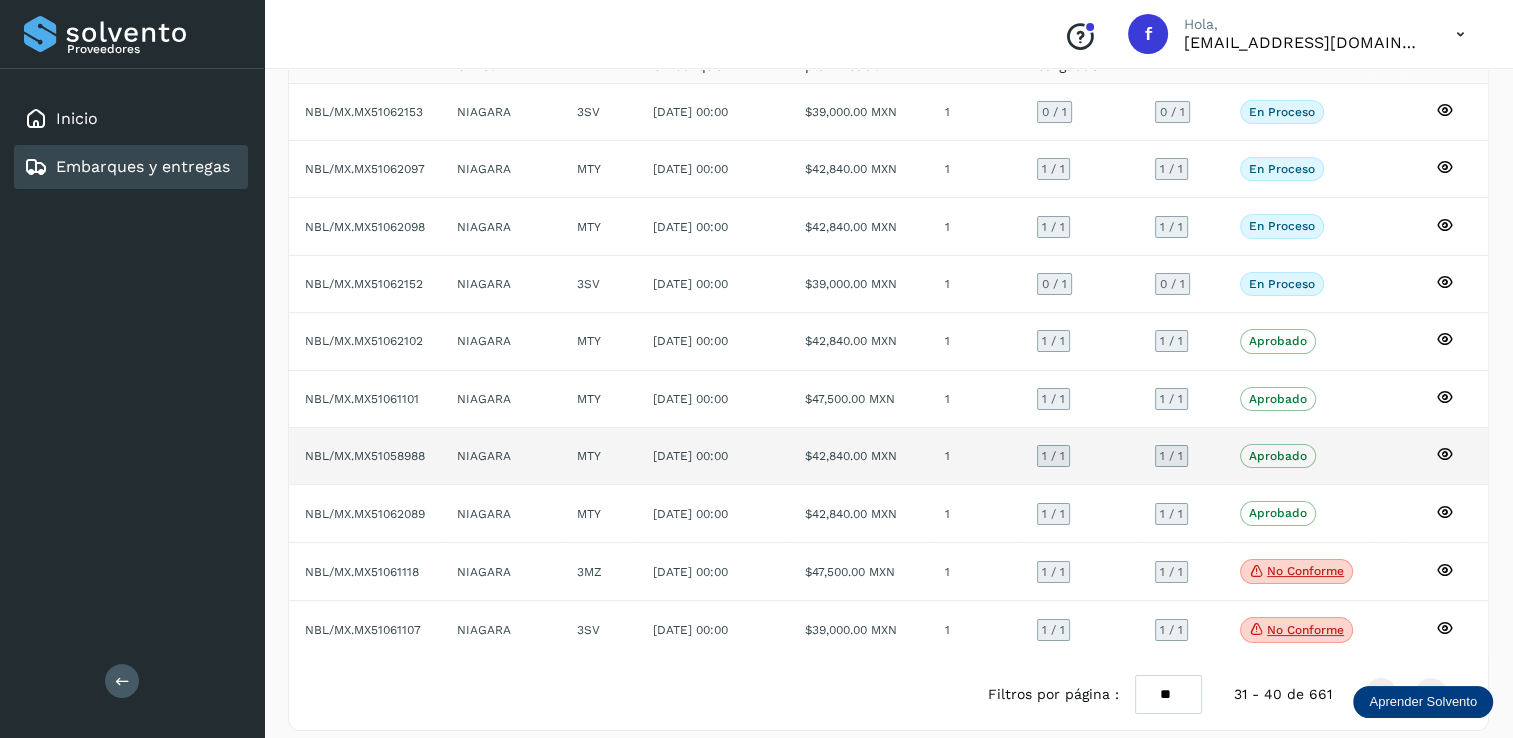 scroll, scrollTop: 184, scrollLeft: 0, axis: vertical 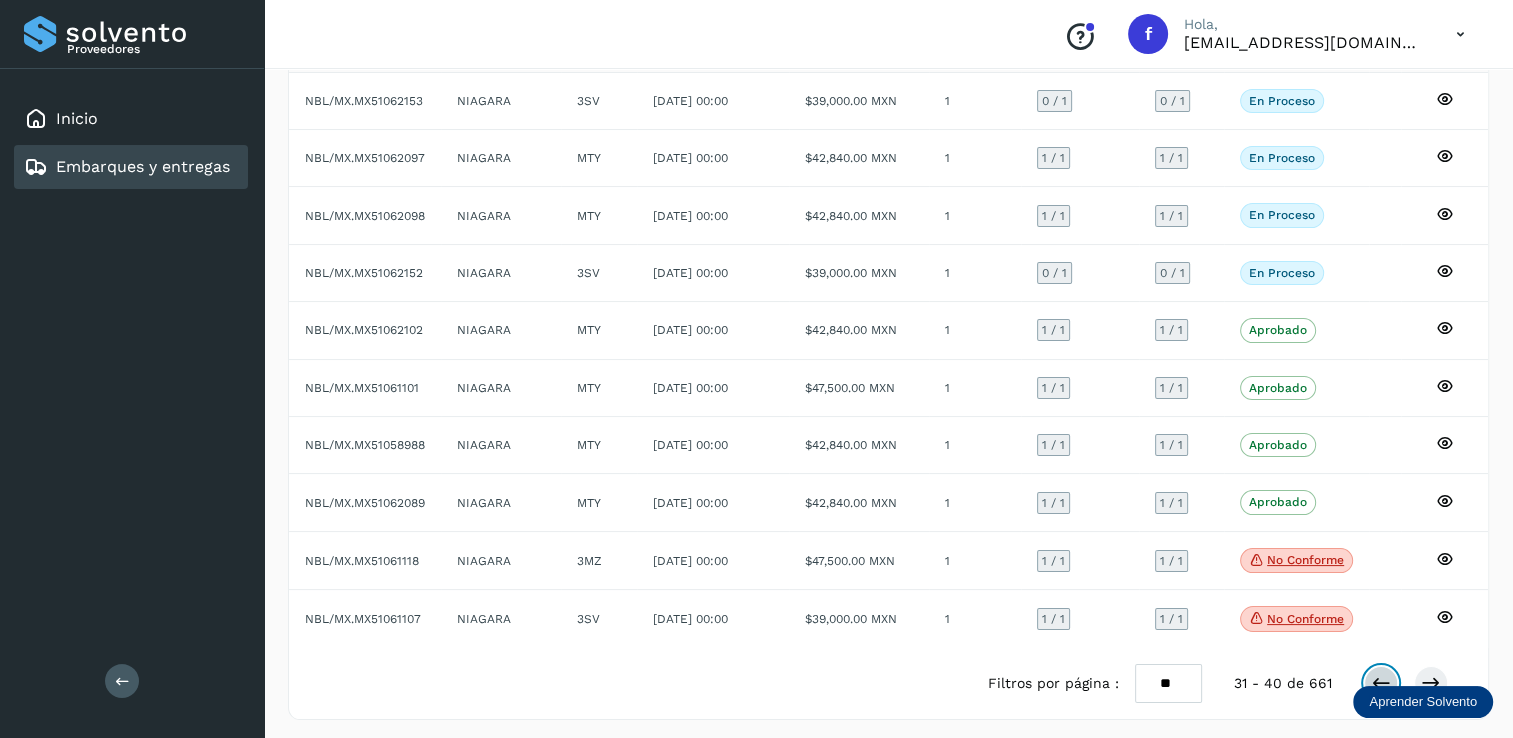 click at bounding box center [1381, 683] 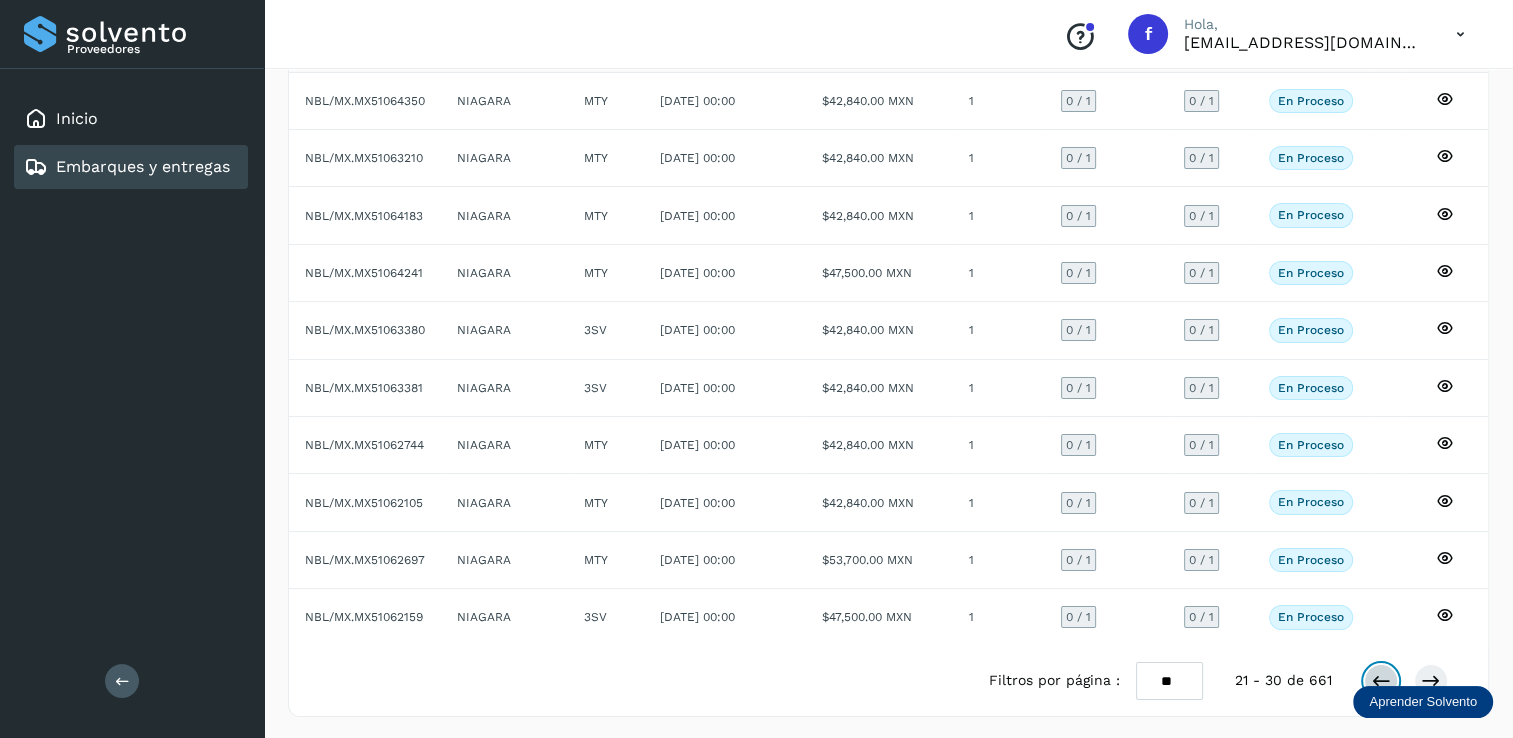 scroll, scrollTop: 180, scrollLeft: 0, axis: vertical 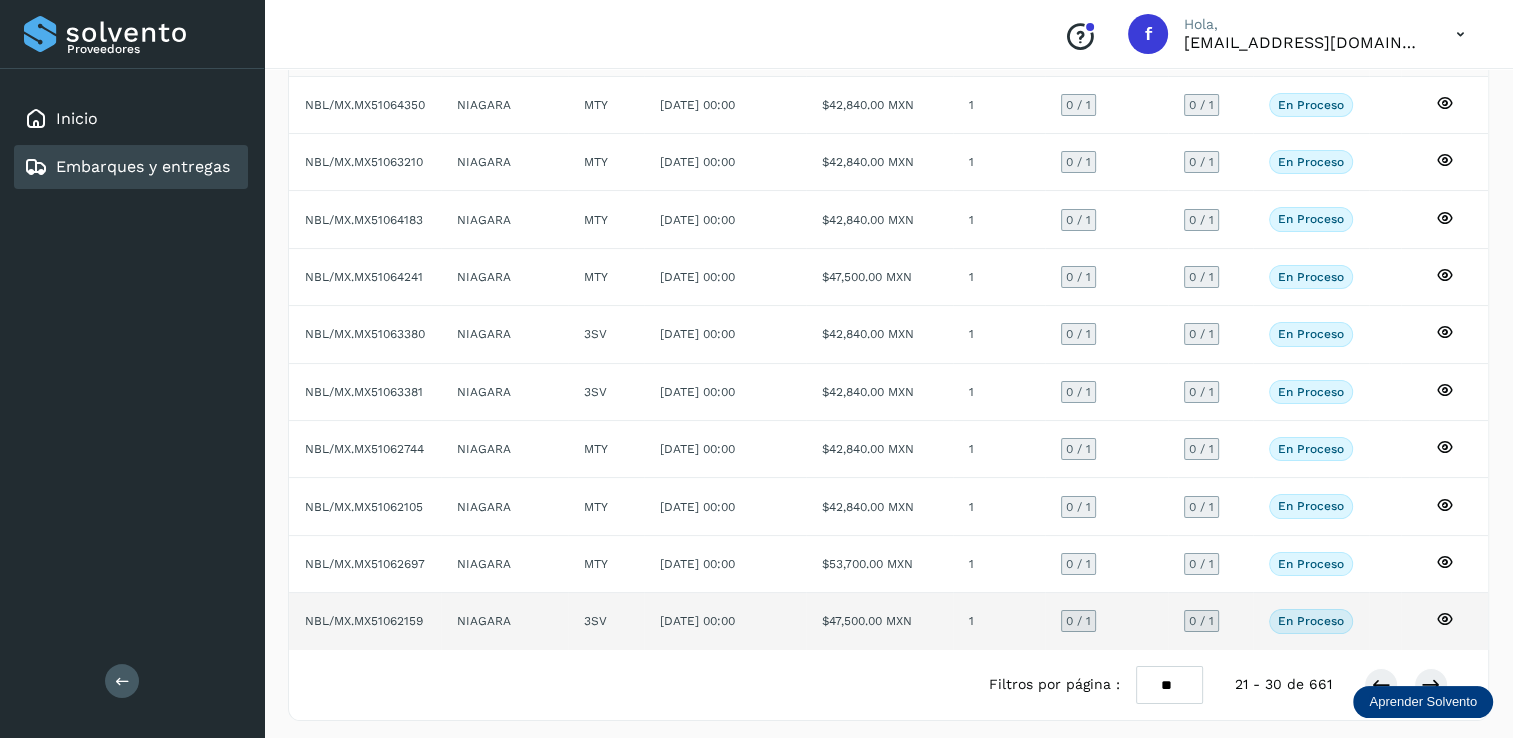 click on "0  / 1" at bounding box center (1078, 621) 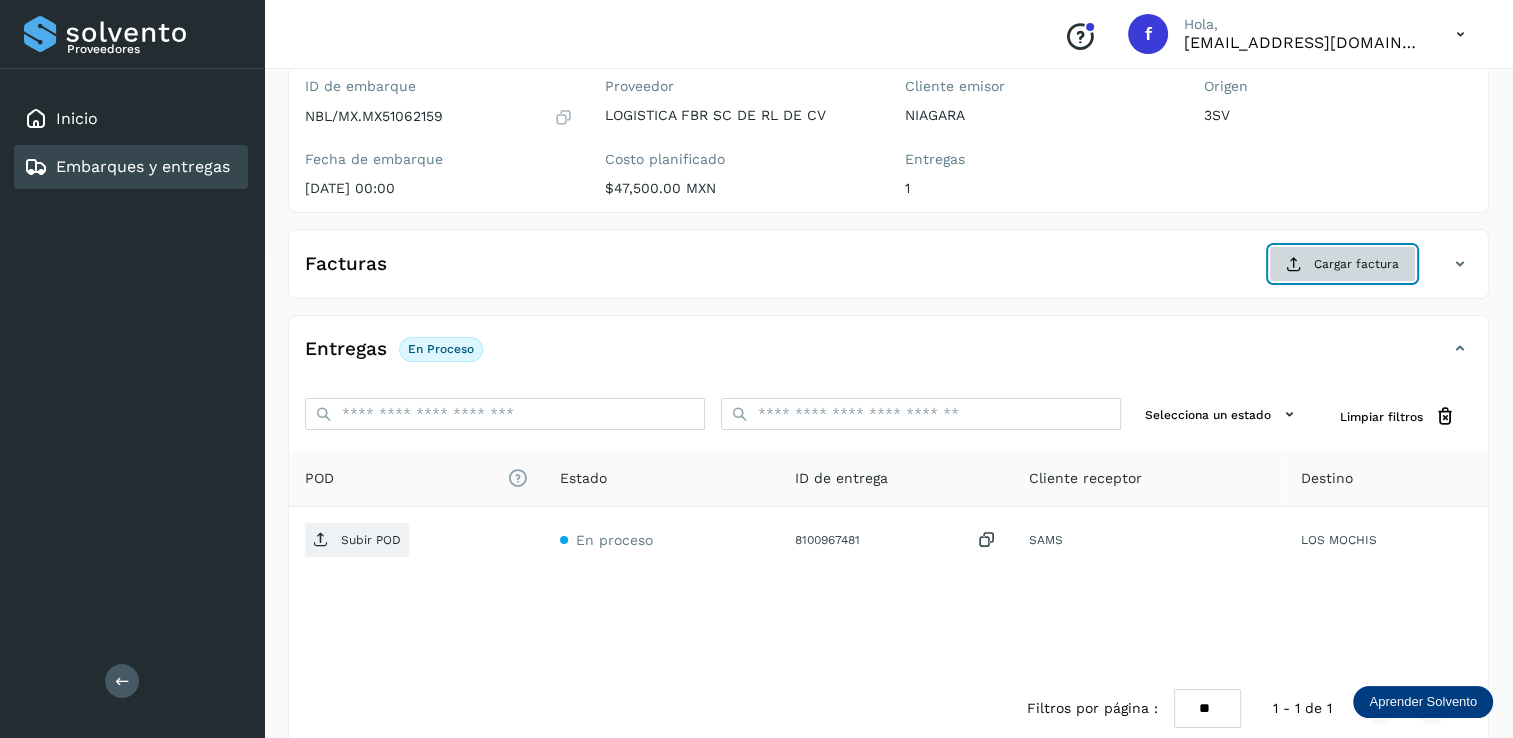 click on "Cargar factura" 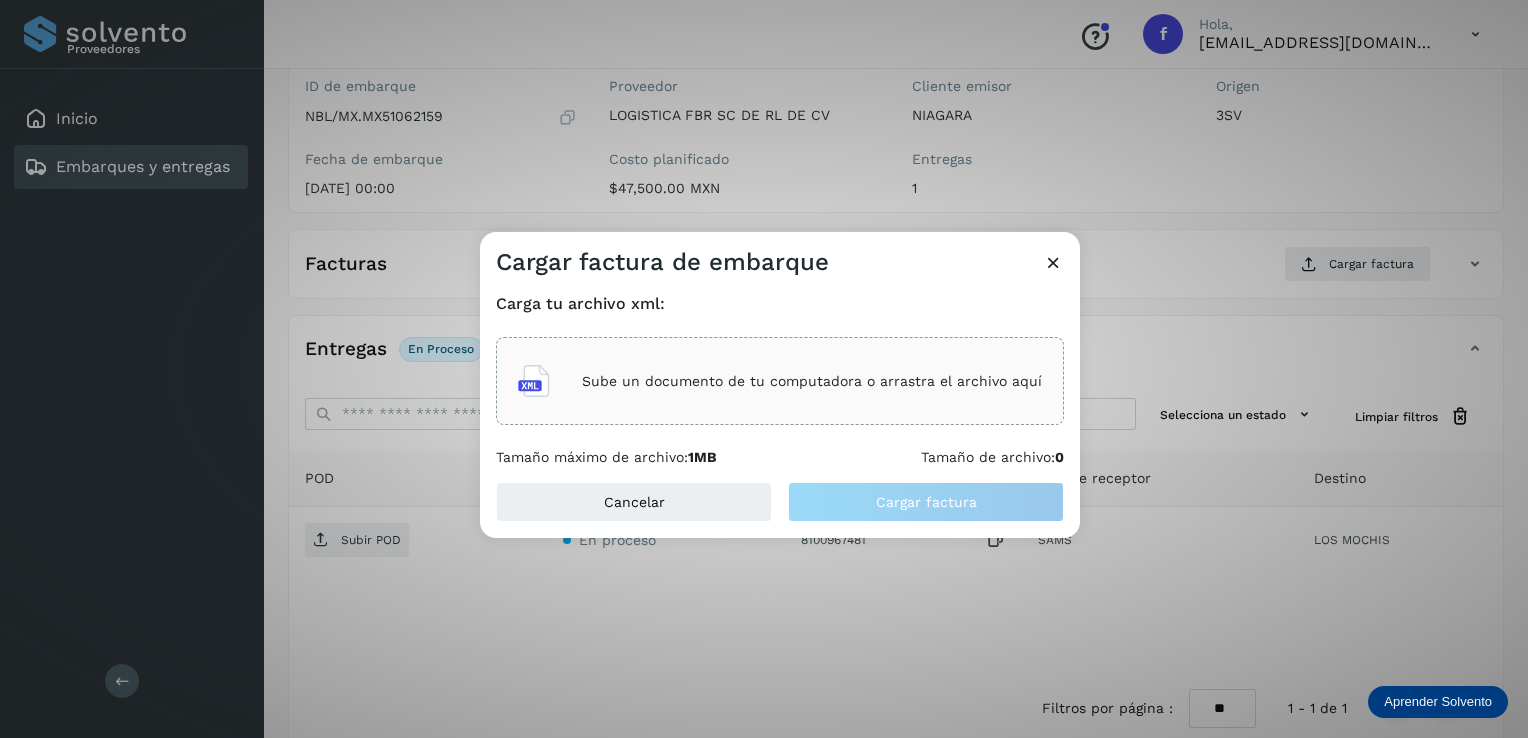 click on "Sube un documento de tu computadora o arrastra el archivo aquí" at bounding box center (812, 381) 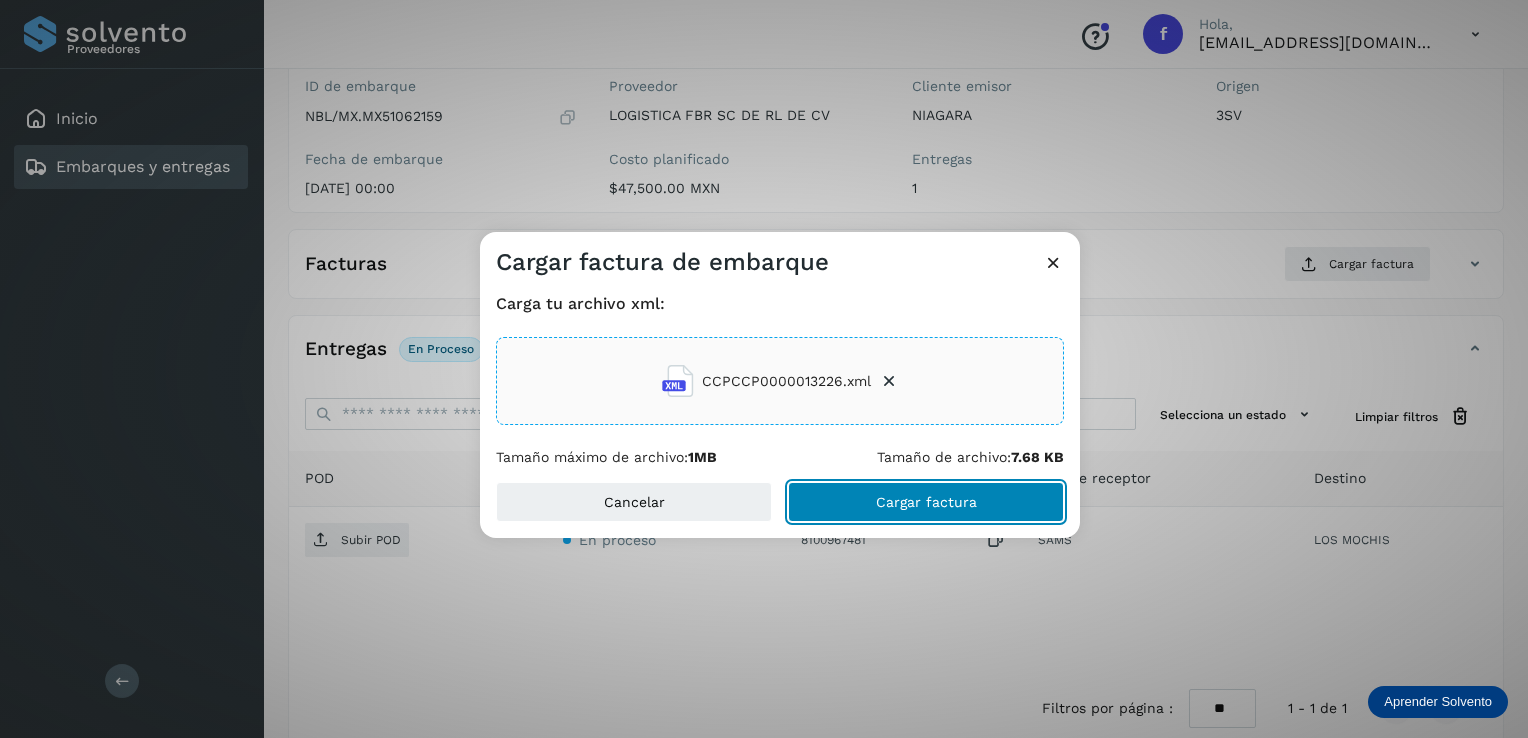 click on "Cargar factura" 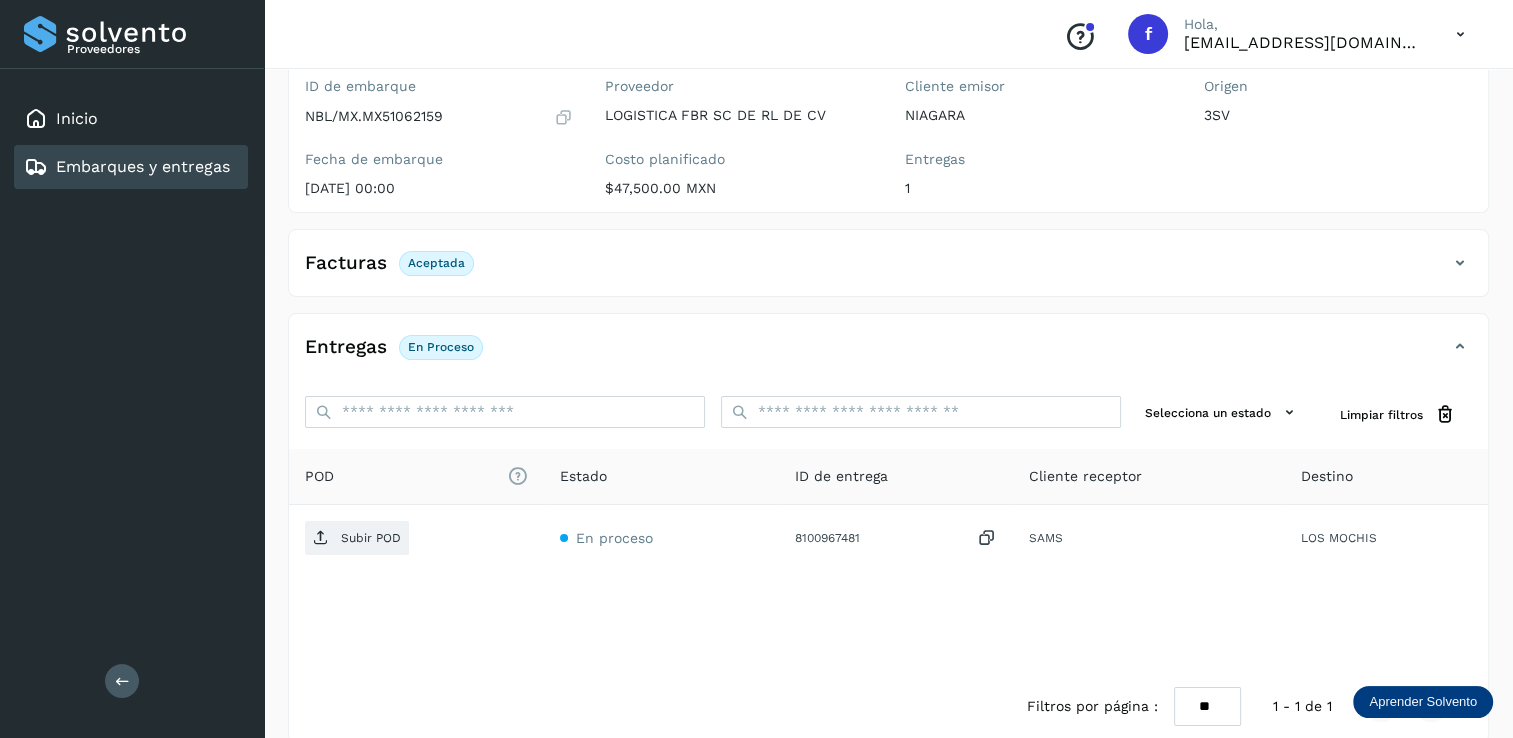 scroll, scrollTop: 207, scrollLeft: 0, axis: vertical 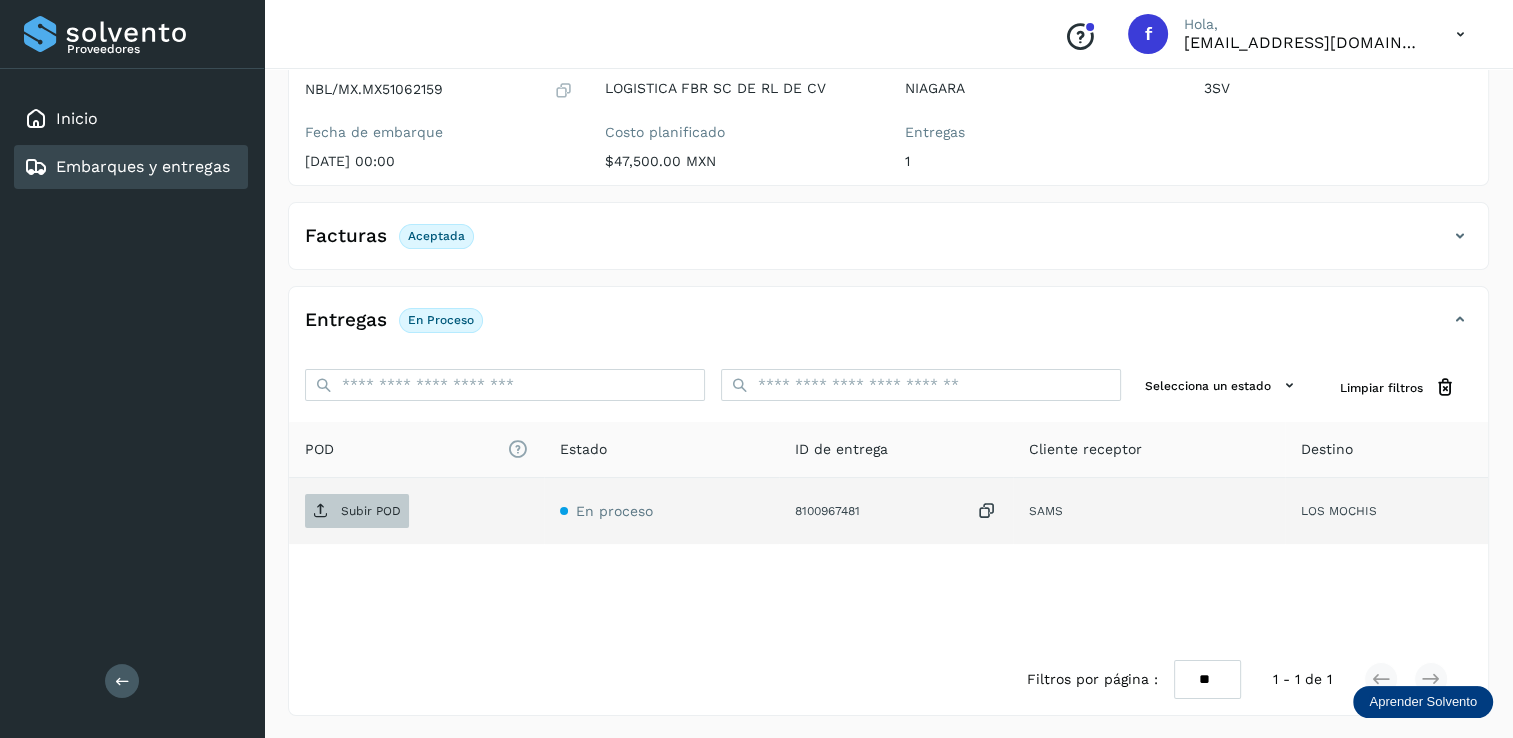 click on "Subir POD" at bounding box center (371, 511) 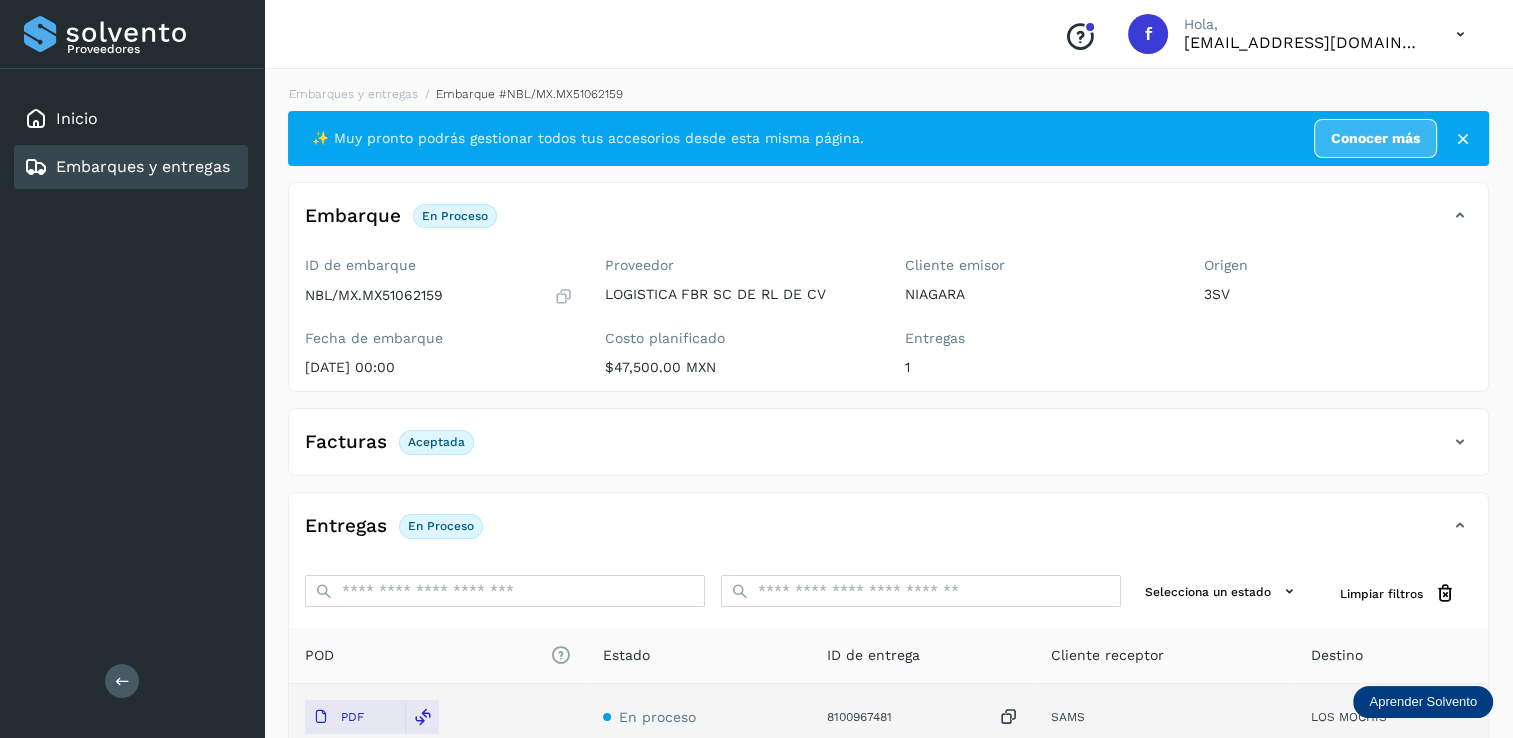 scroll, scrollTop: 0, scrollLeft: 0, axis: both 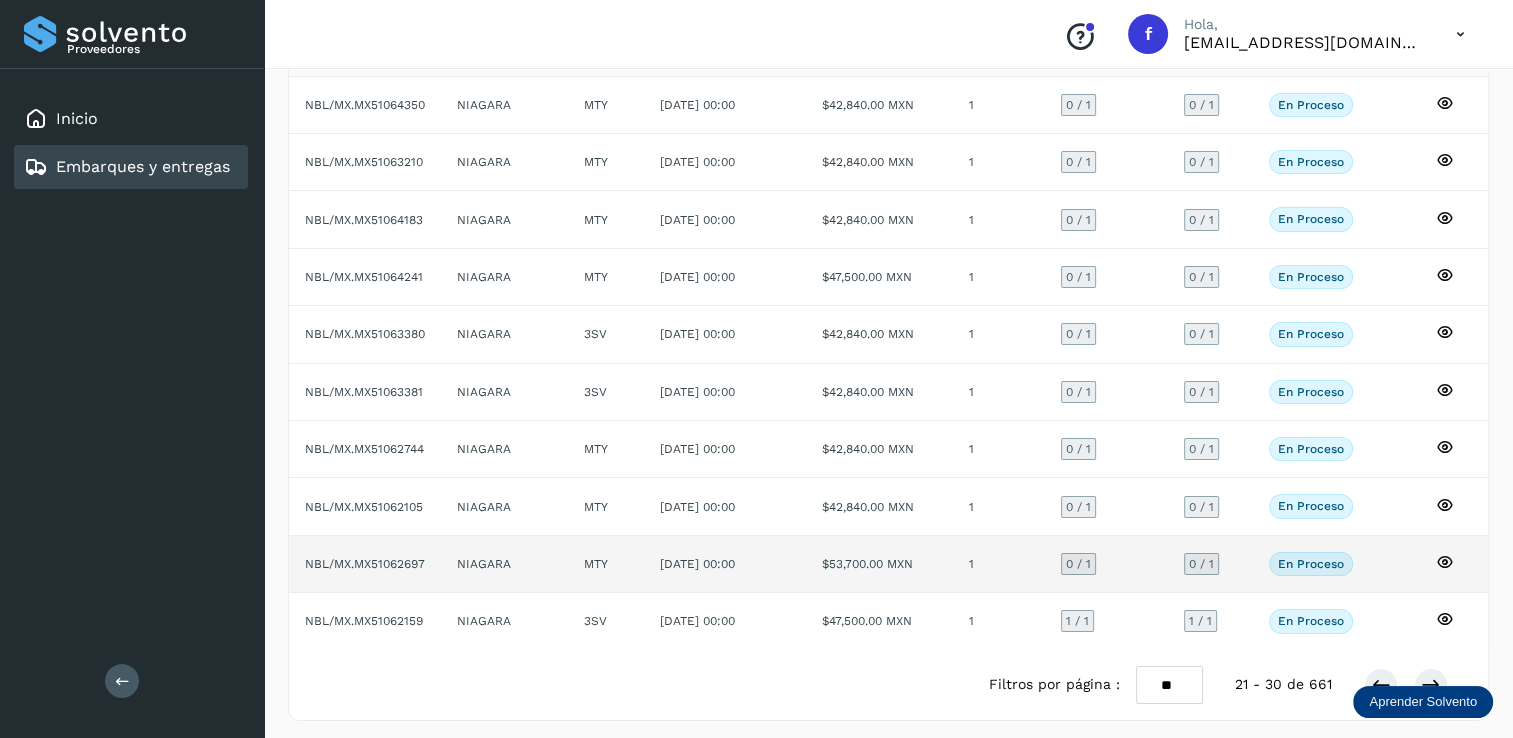 click on "0  / 1" at bounding box center (1078, 564) 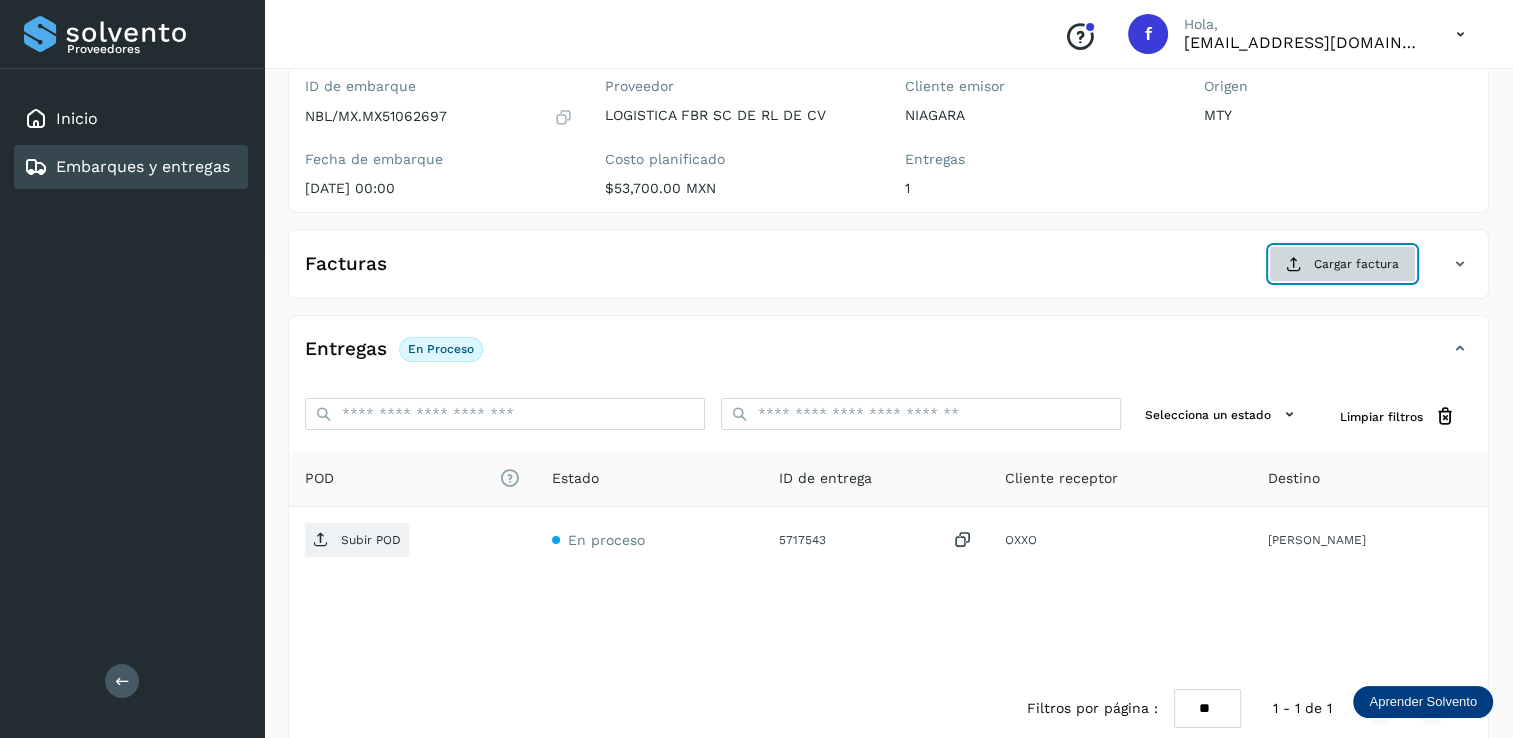 click on "Cargar factura" 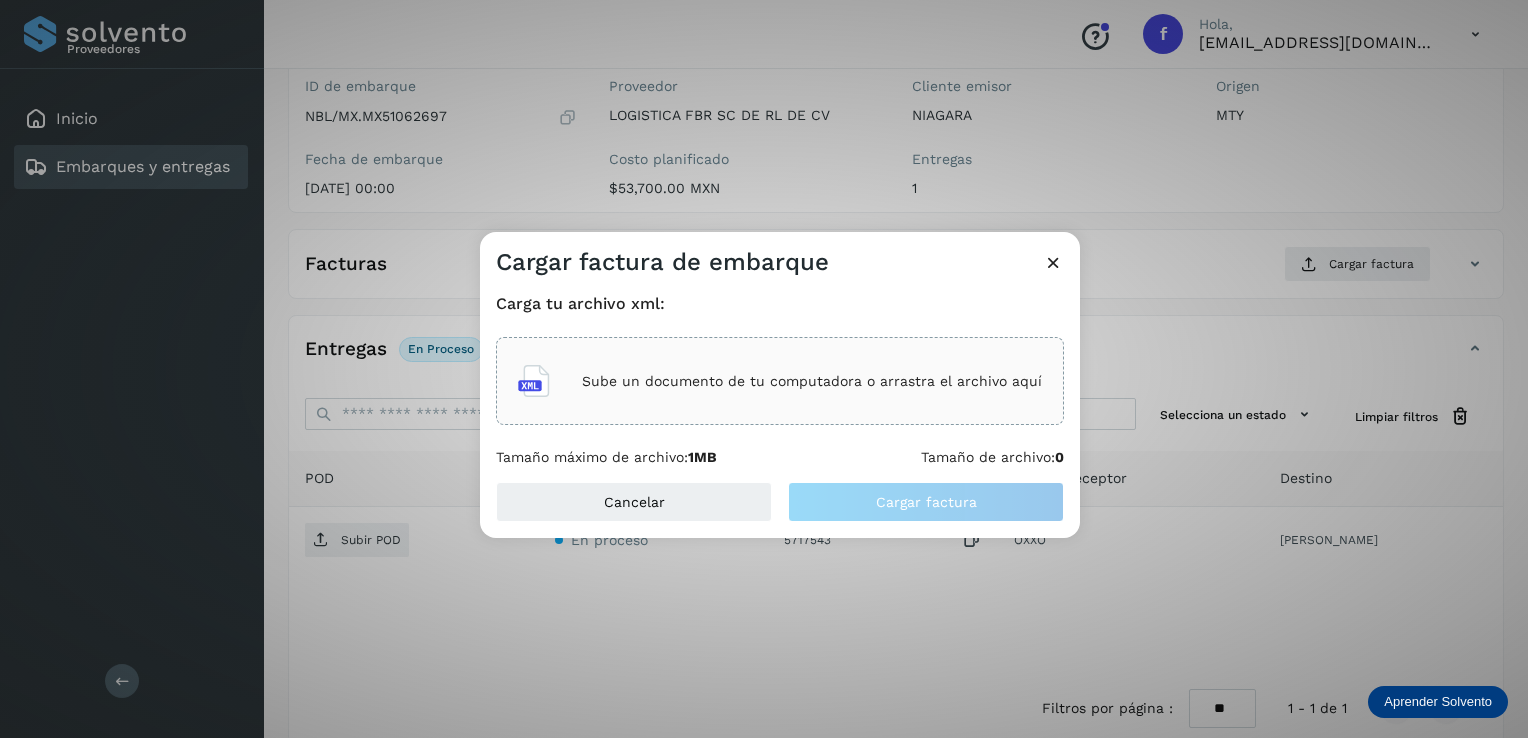 click on "Sube un documento de tu computadora o arrastra el archivo aquí" 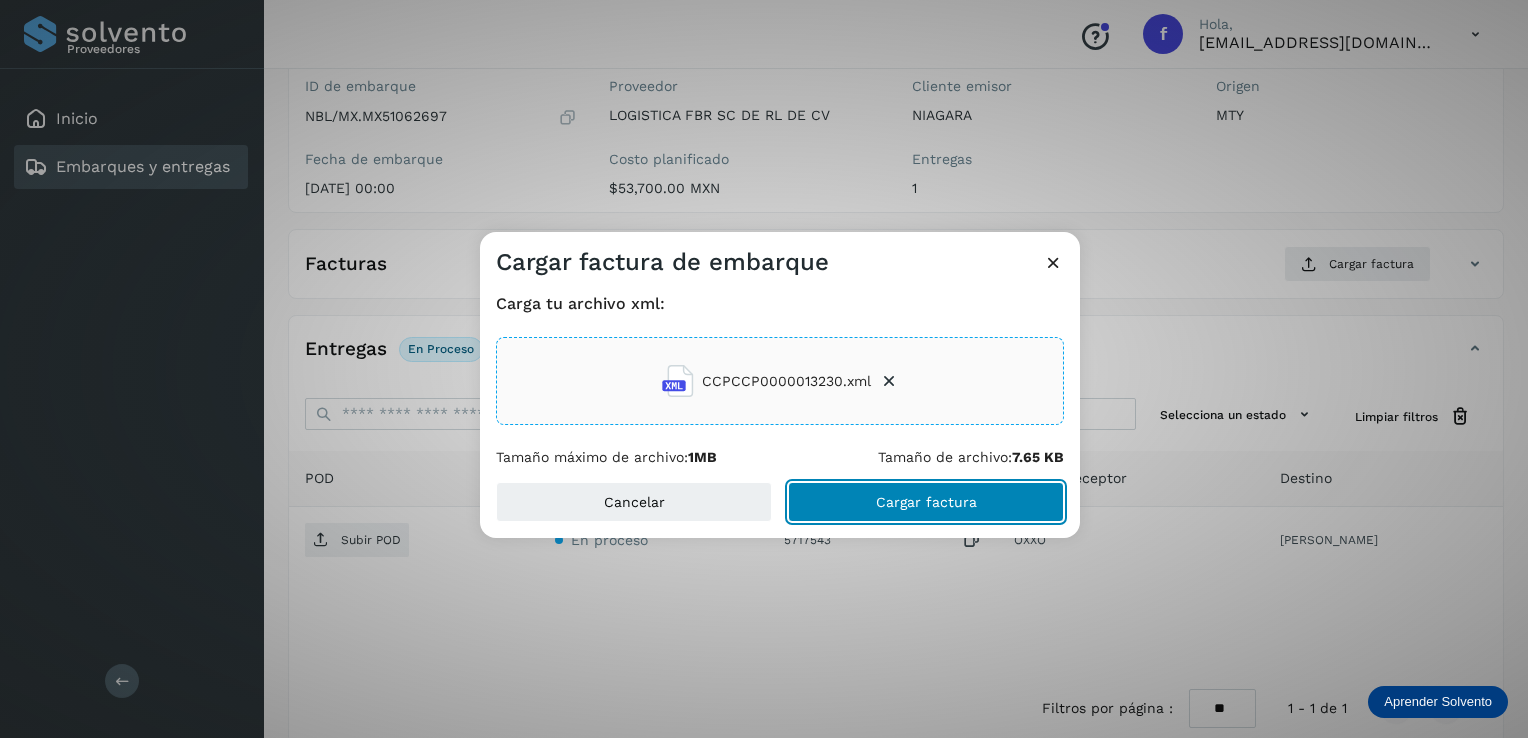 click on "Cargar factura" 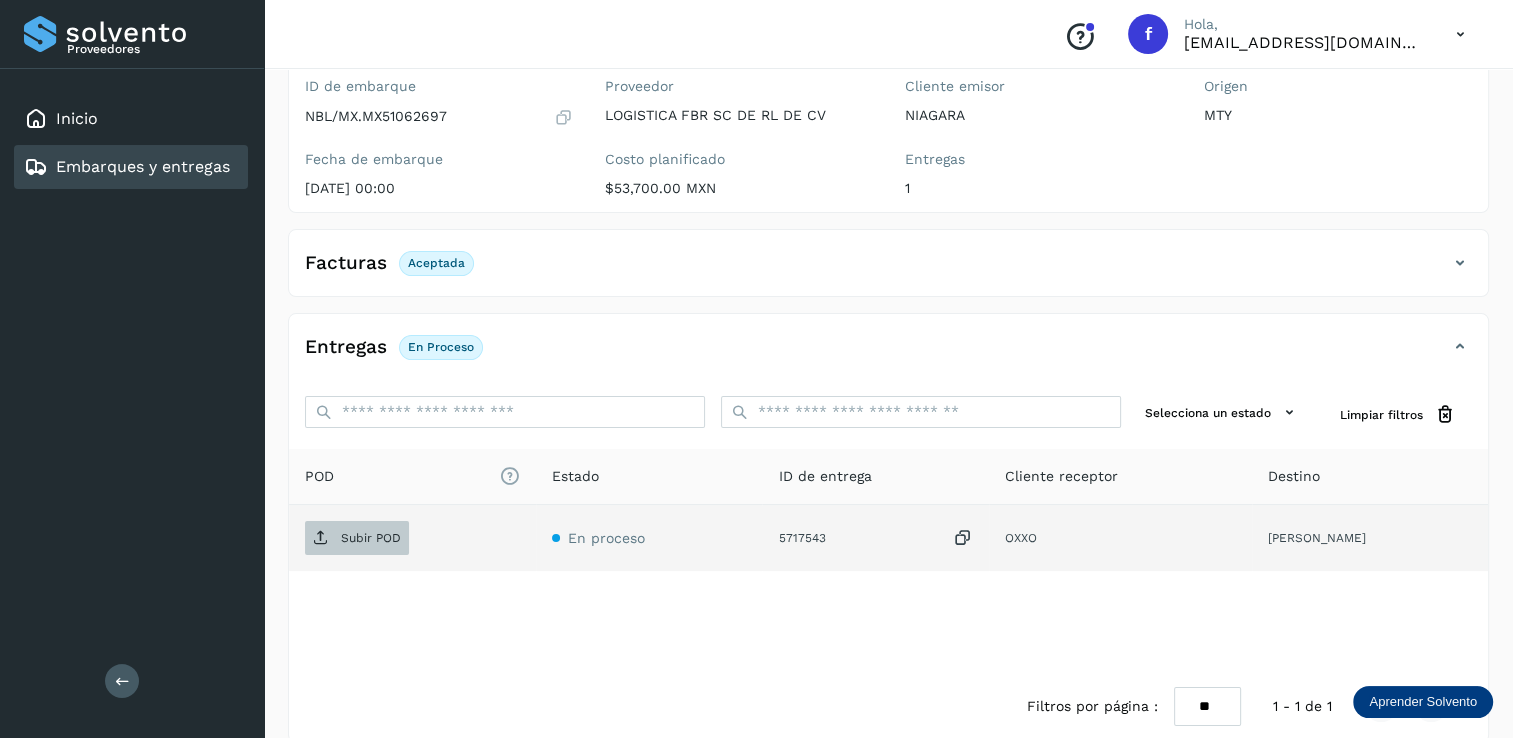 click on "Subir POD" at bounding box center [371, 538] 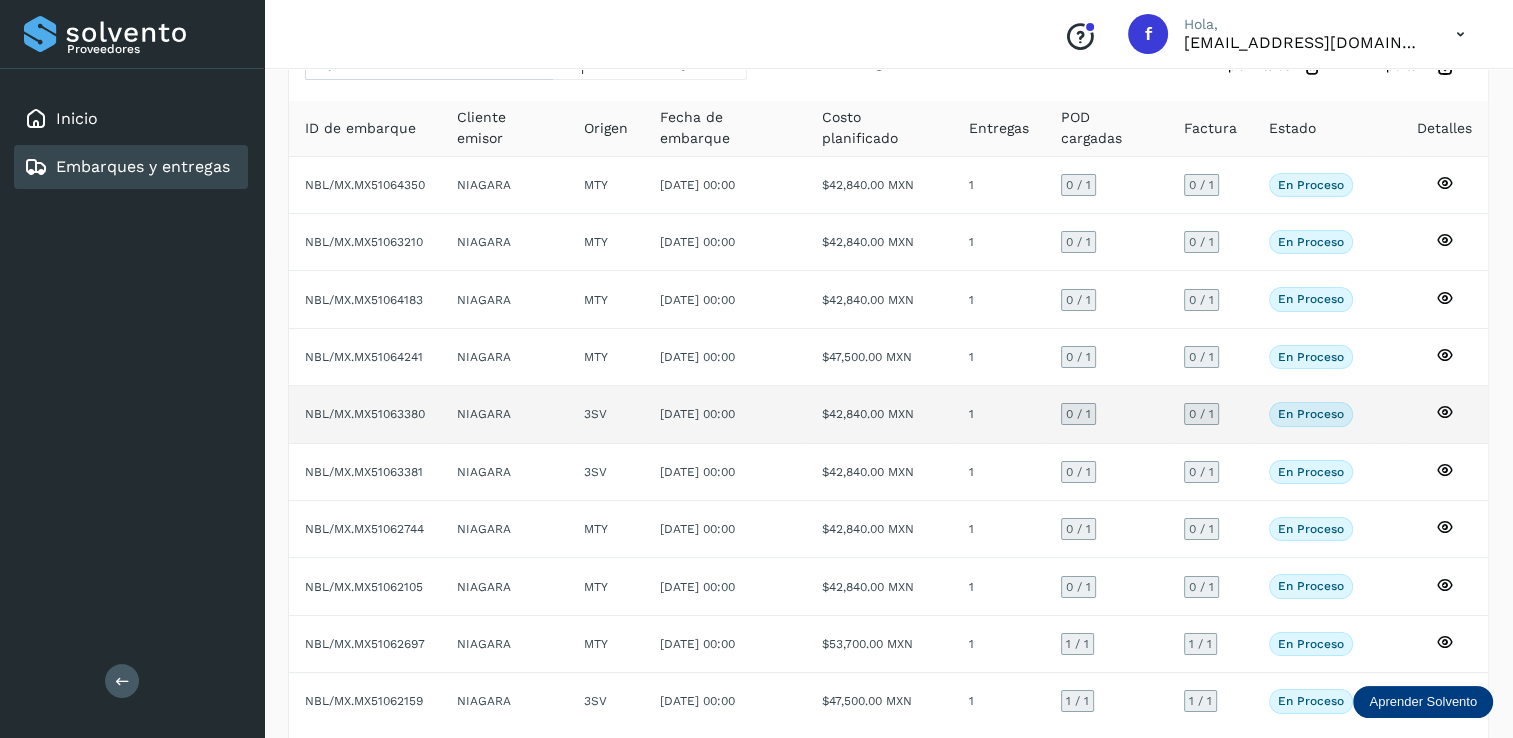 scroll, scrollTop: 180, scrollLeft: 0, axis: vertical 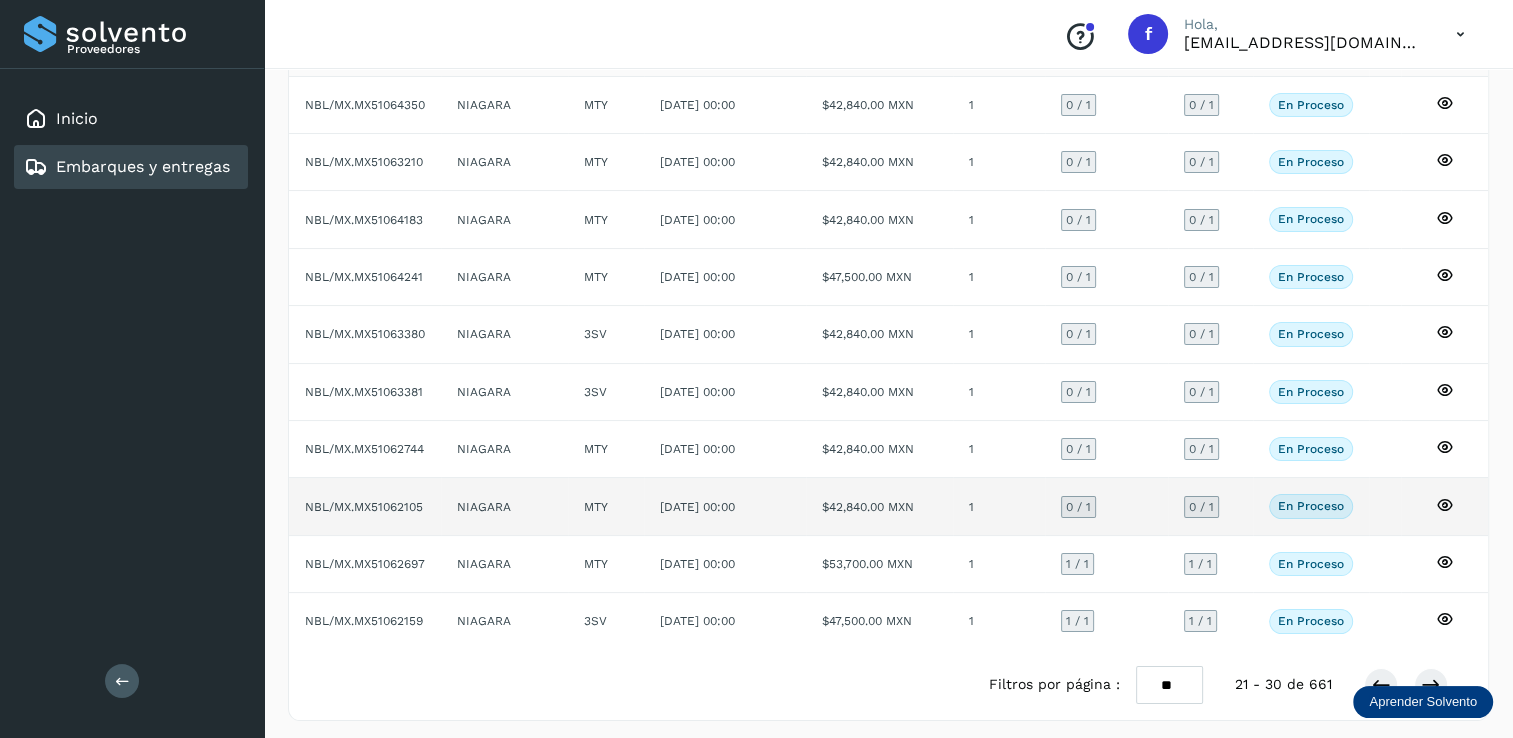 click on "0  / 1" 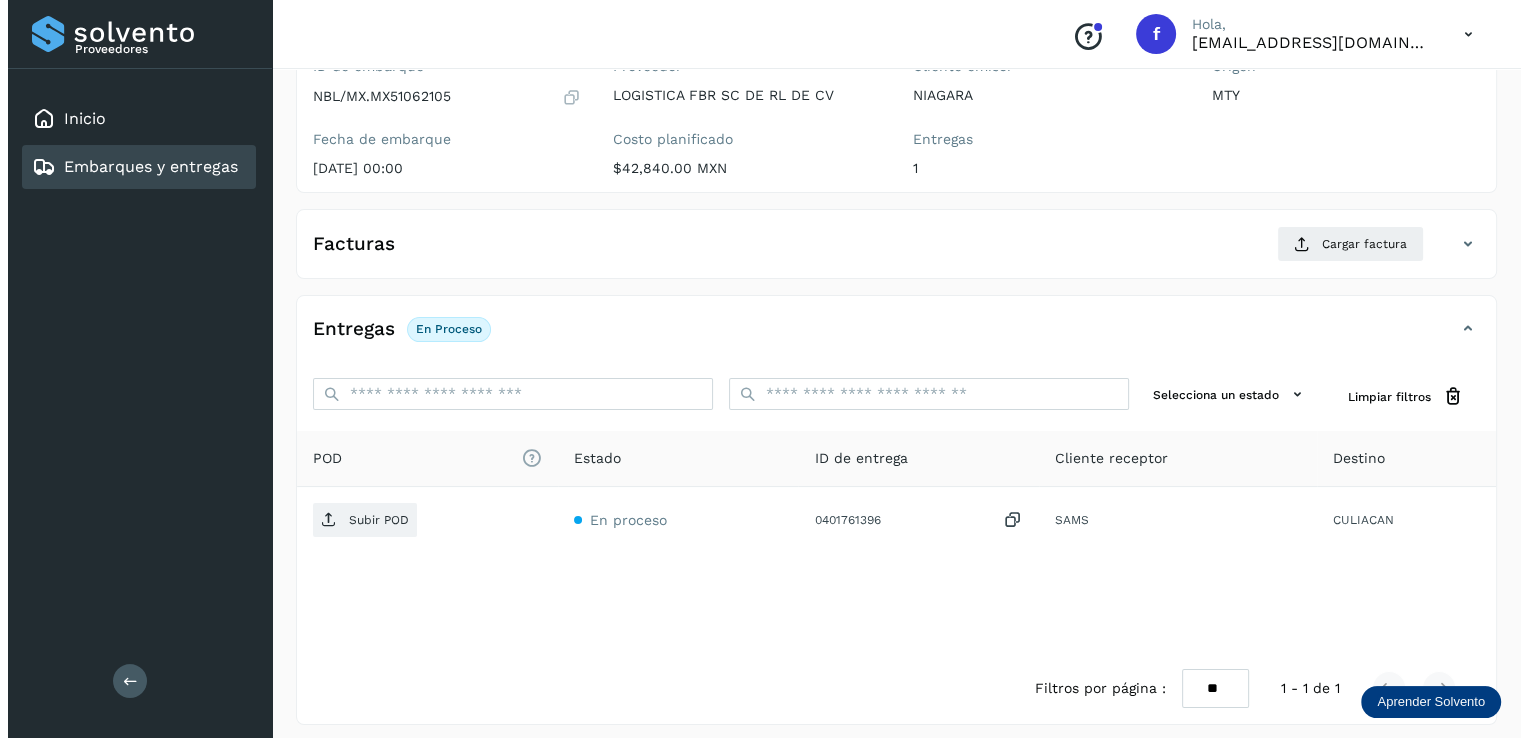 scroll, scrollTop: 208, scrollLeft: 0, axis: vertical 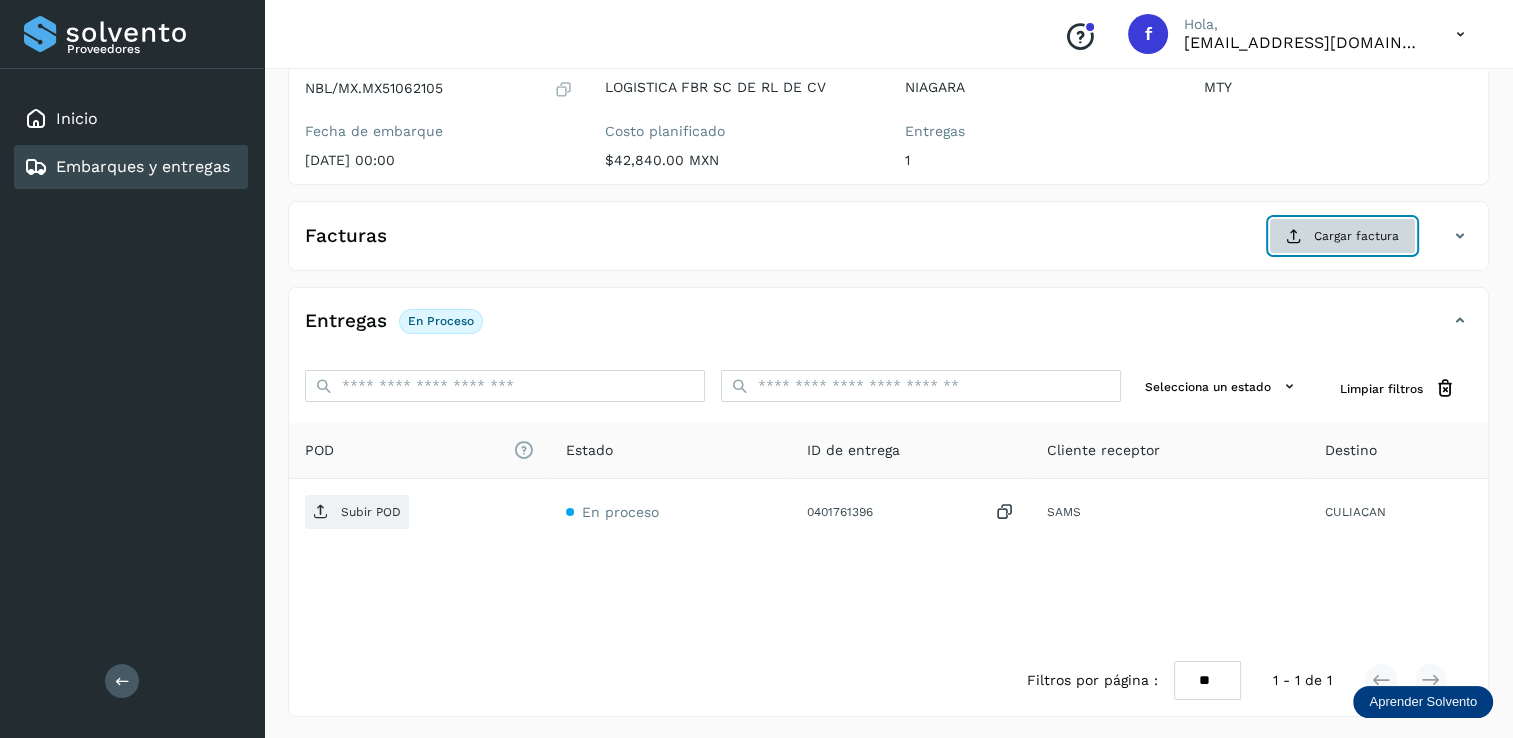 click on "Cargar factura" 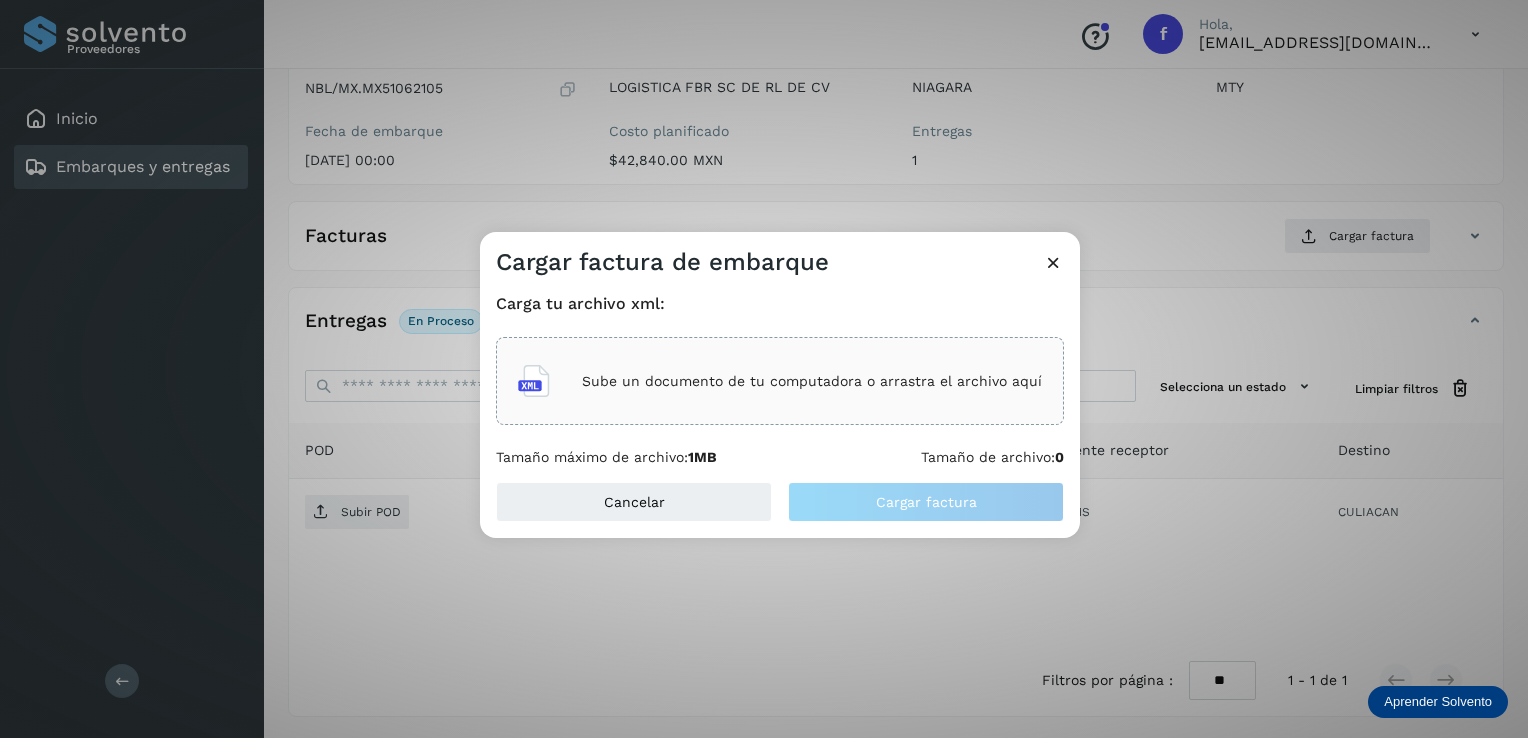 click on "Sube un documento de tu computadora o arrastra el archivo aquí" 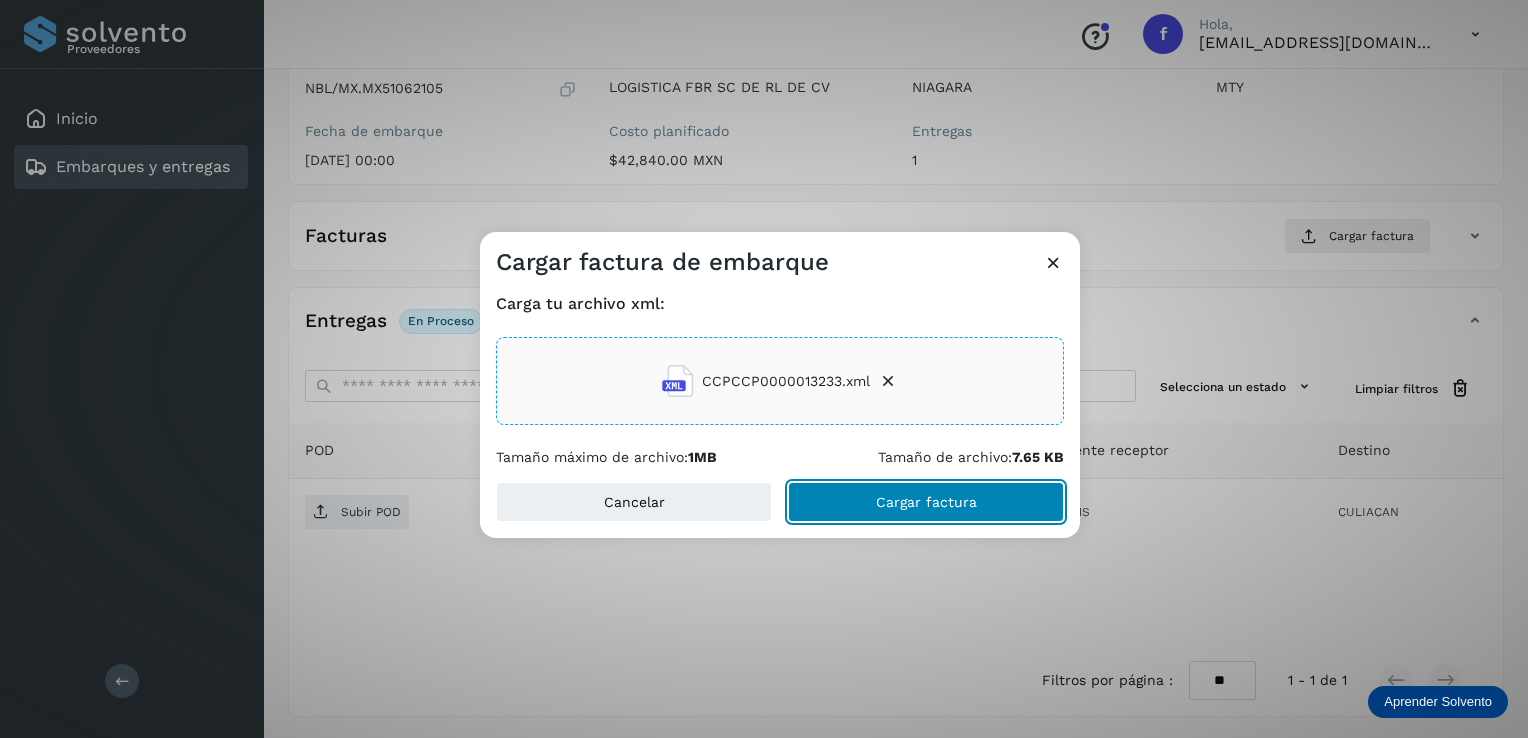 click on "Cargar factura" 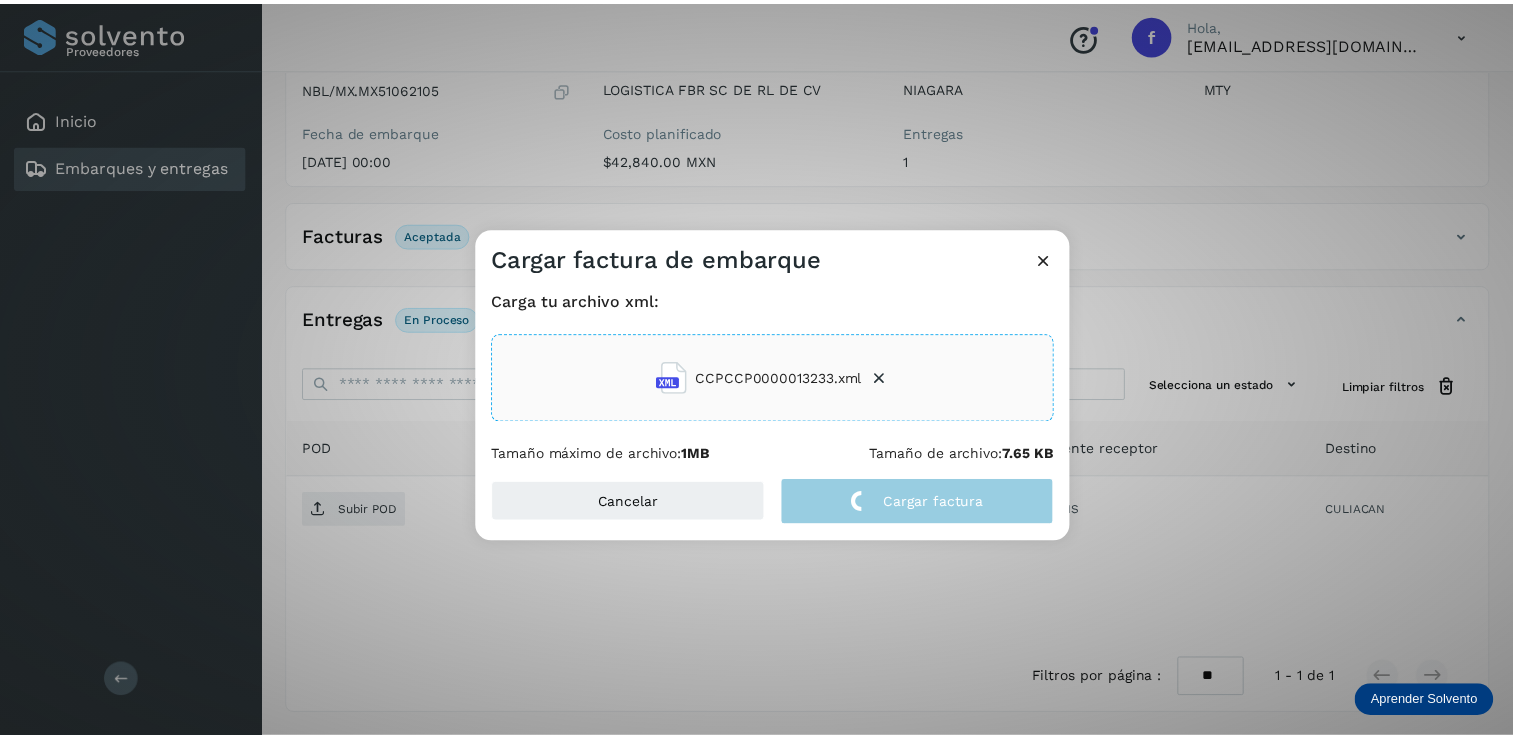 scroll, scrollTop: 207, scrollLeft: 0, axis: vertical 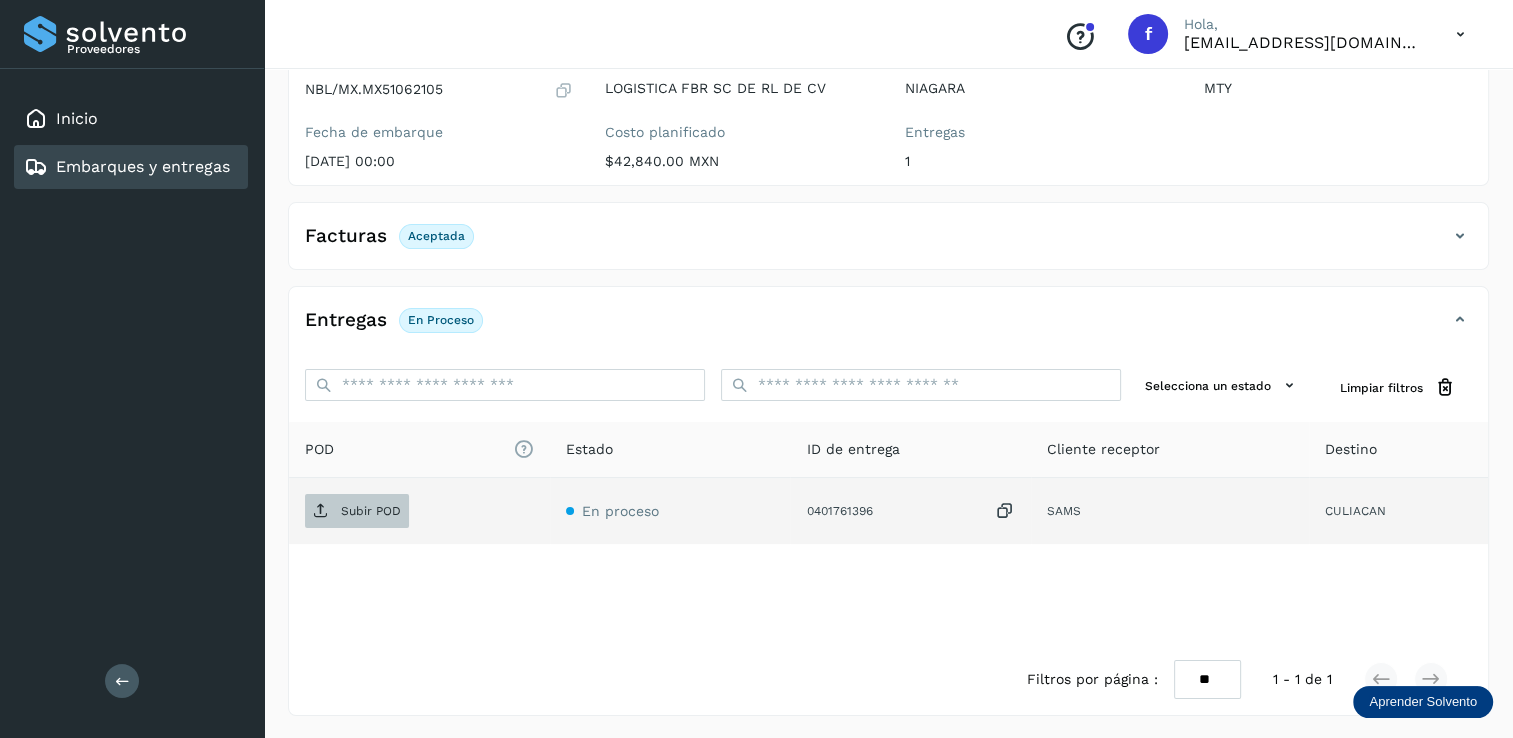 click on "Subir POD" at bounding box center [371, 511] 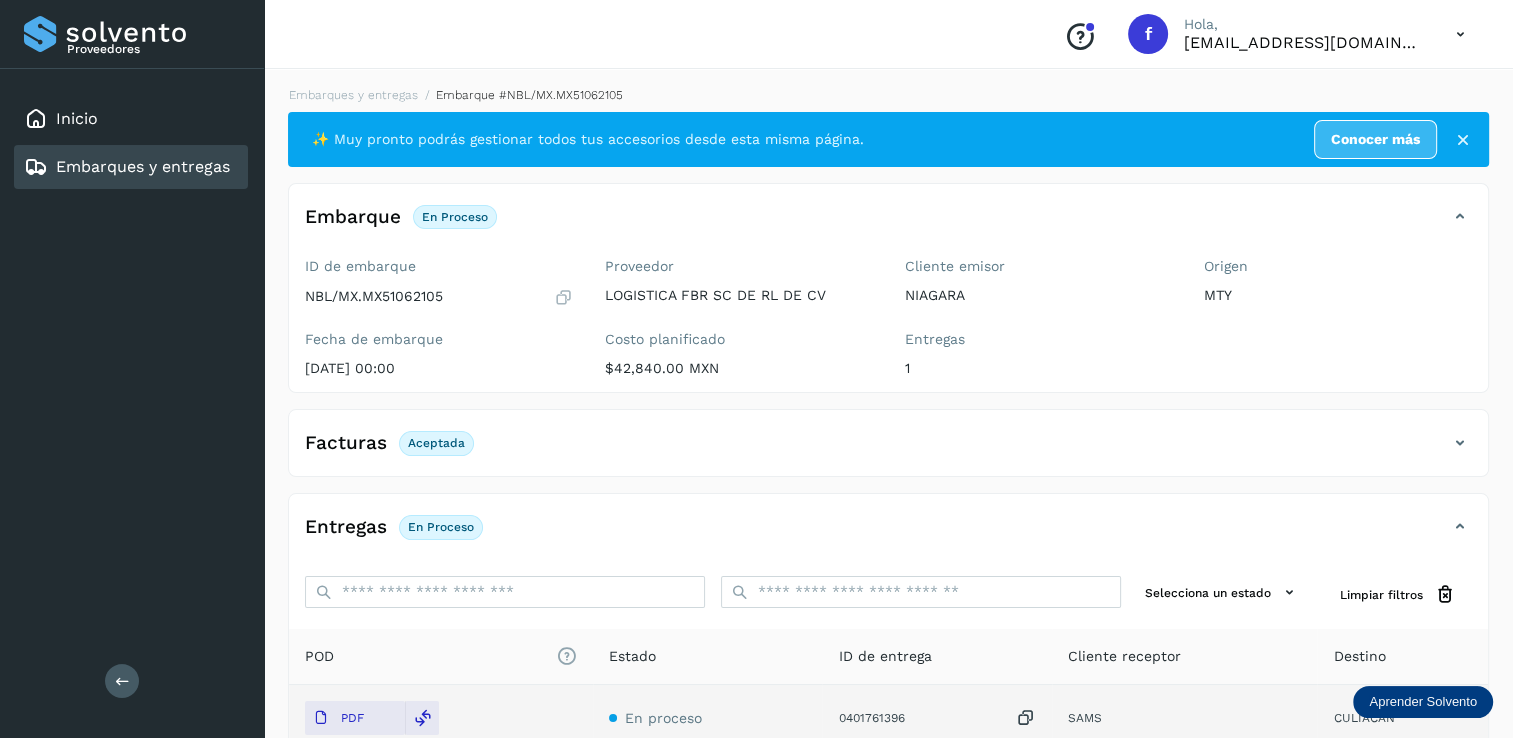 scroll, scrollTop: 100, scrollLeft: 0, axis: vertical 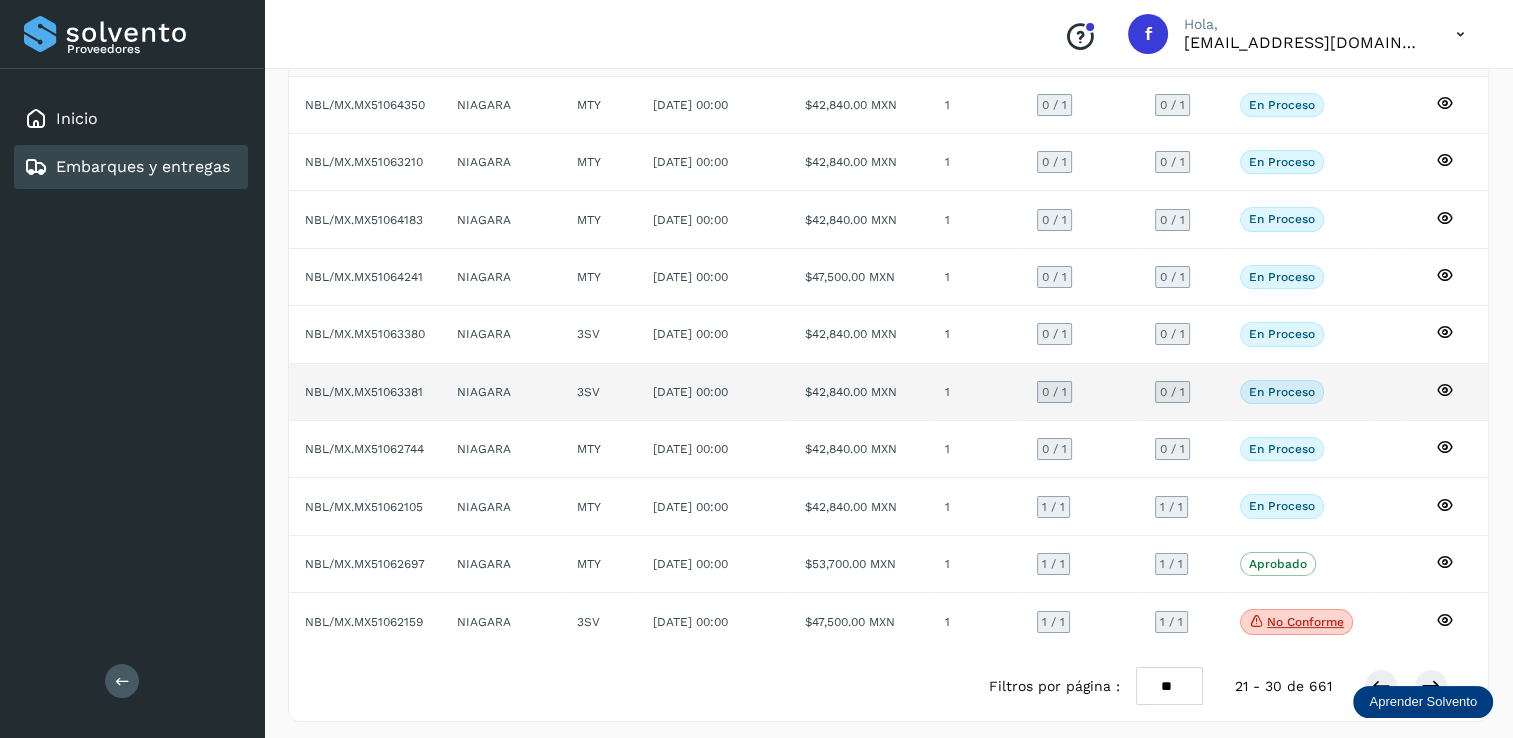 click on "0  / 1" at bounding box center (1054, 392) 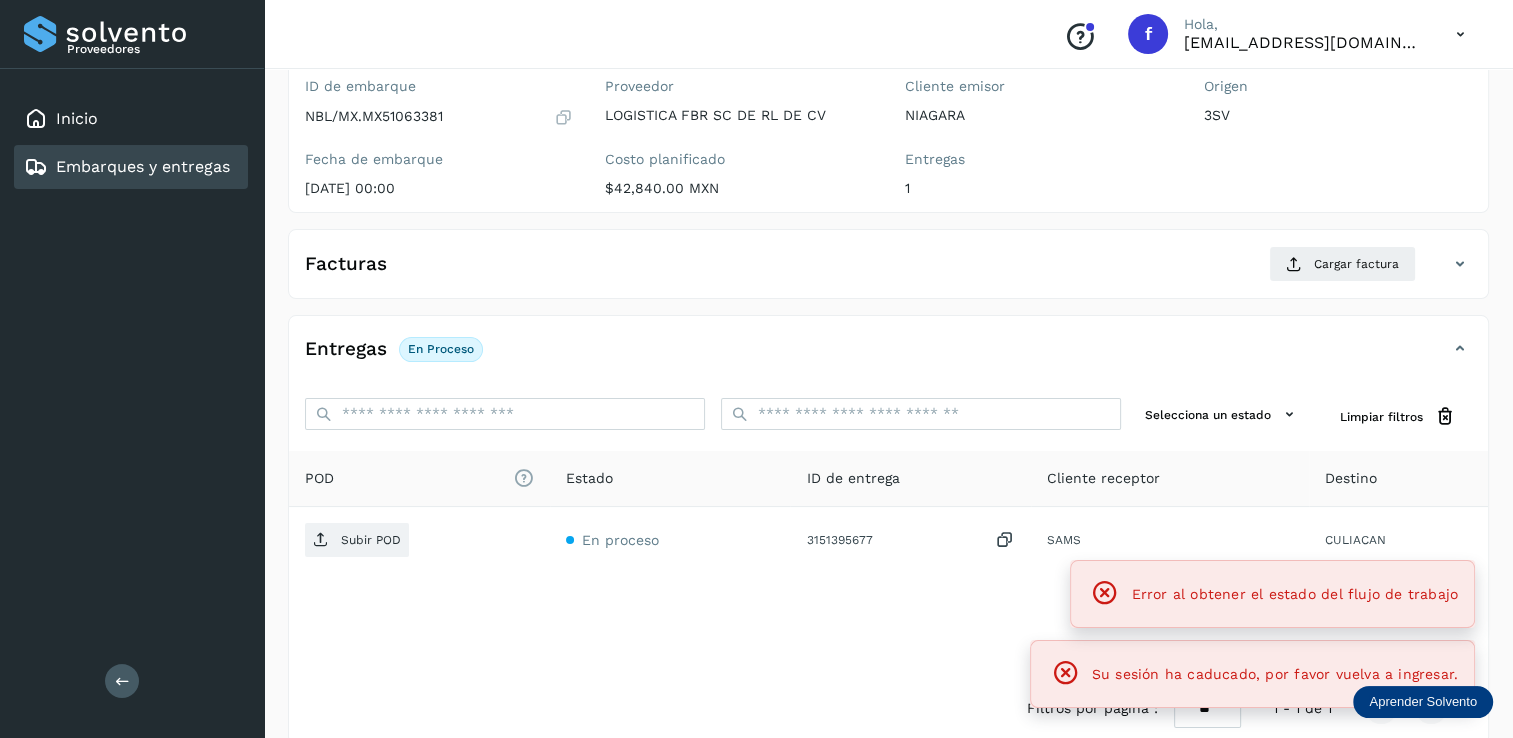 scroll, scrollTop: 0, scrollLeft: 0, axis: both 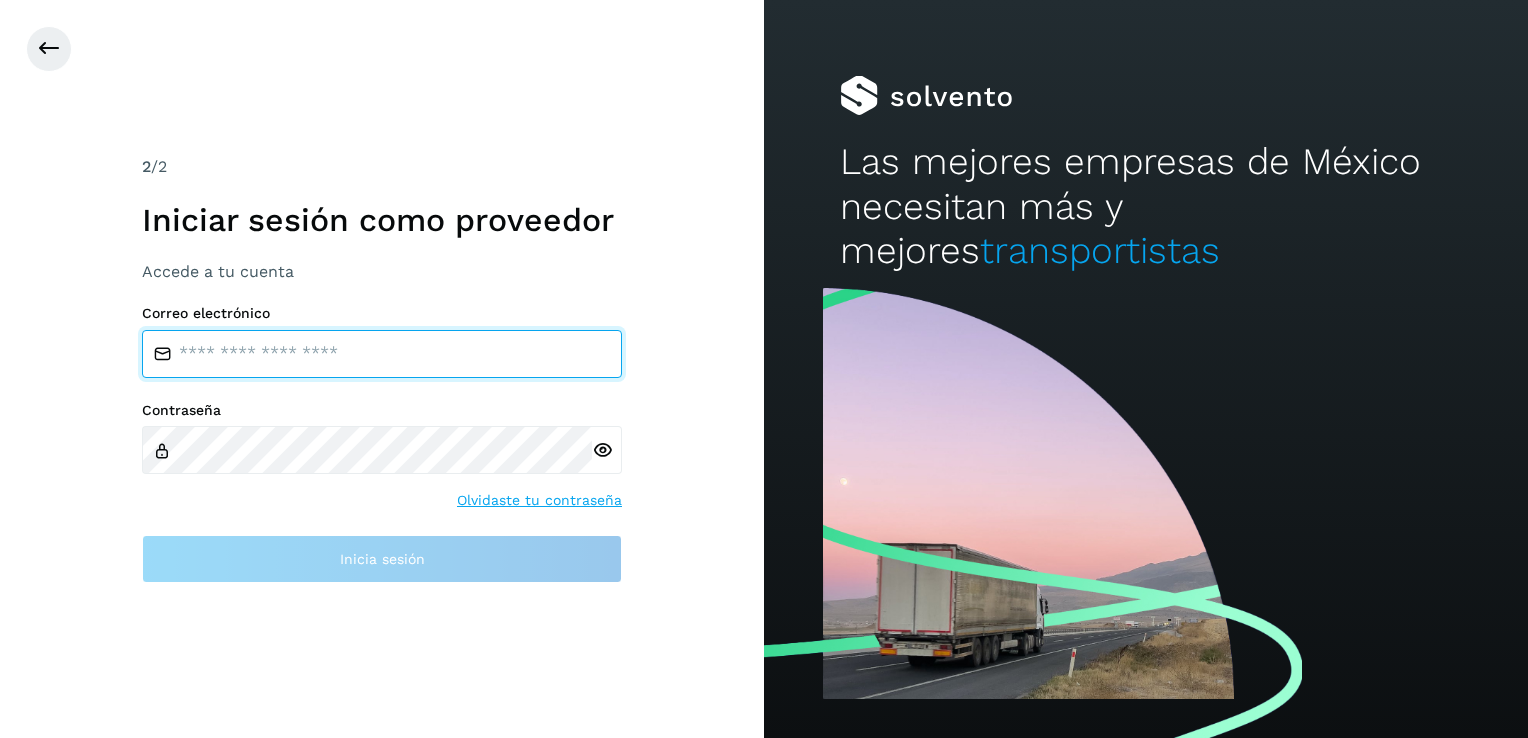 click at bounding box center [382, 354] 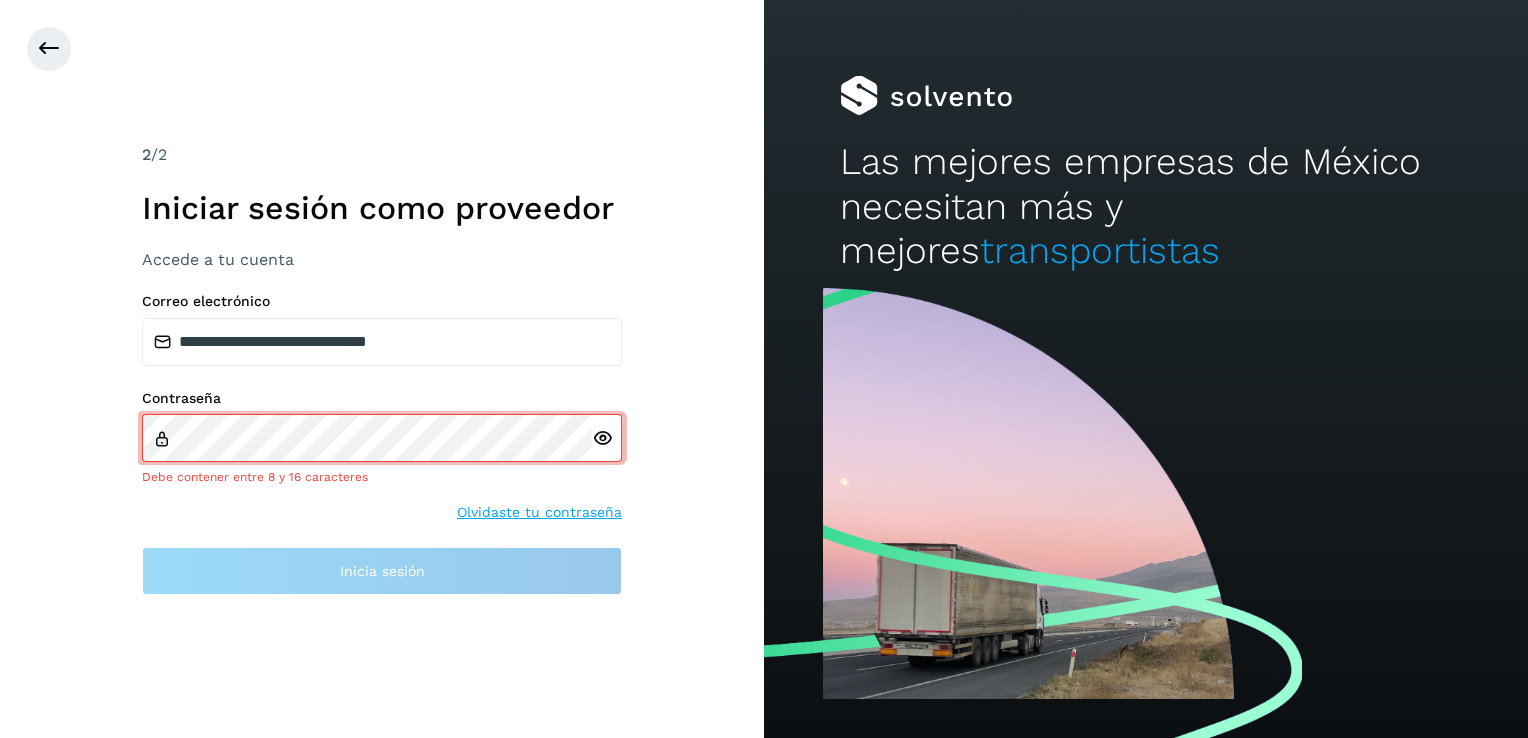 click at bounding box center [602, 438] 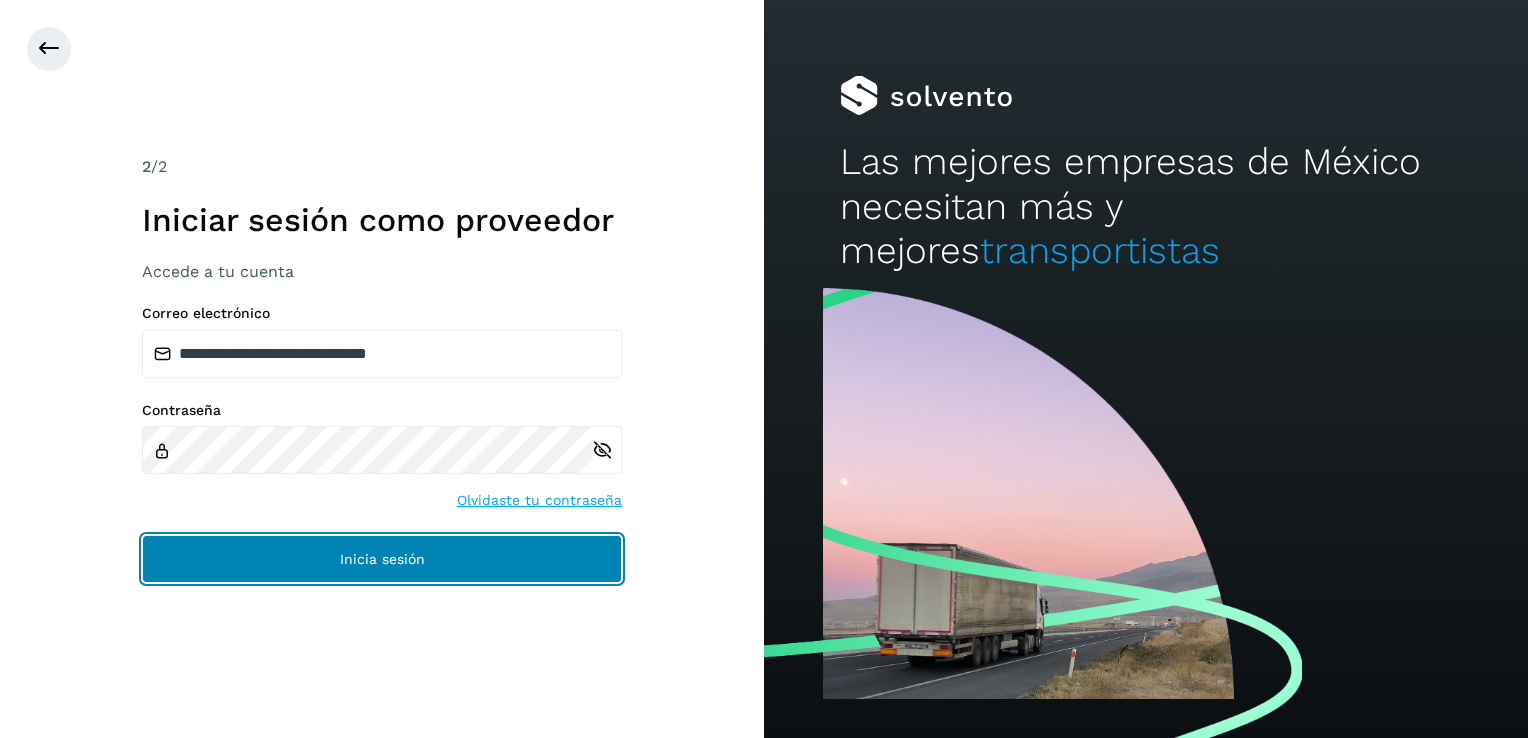 click on "Inicia sesión" at bounding box center [382, 559] 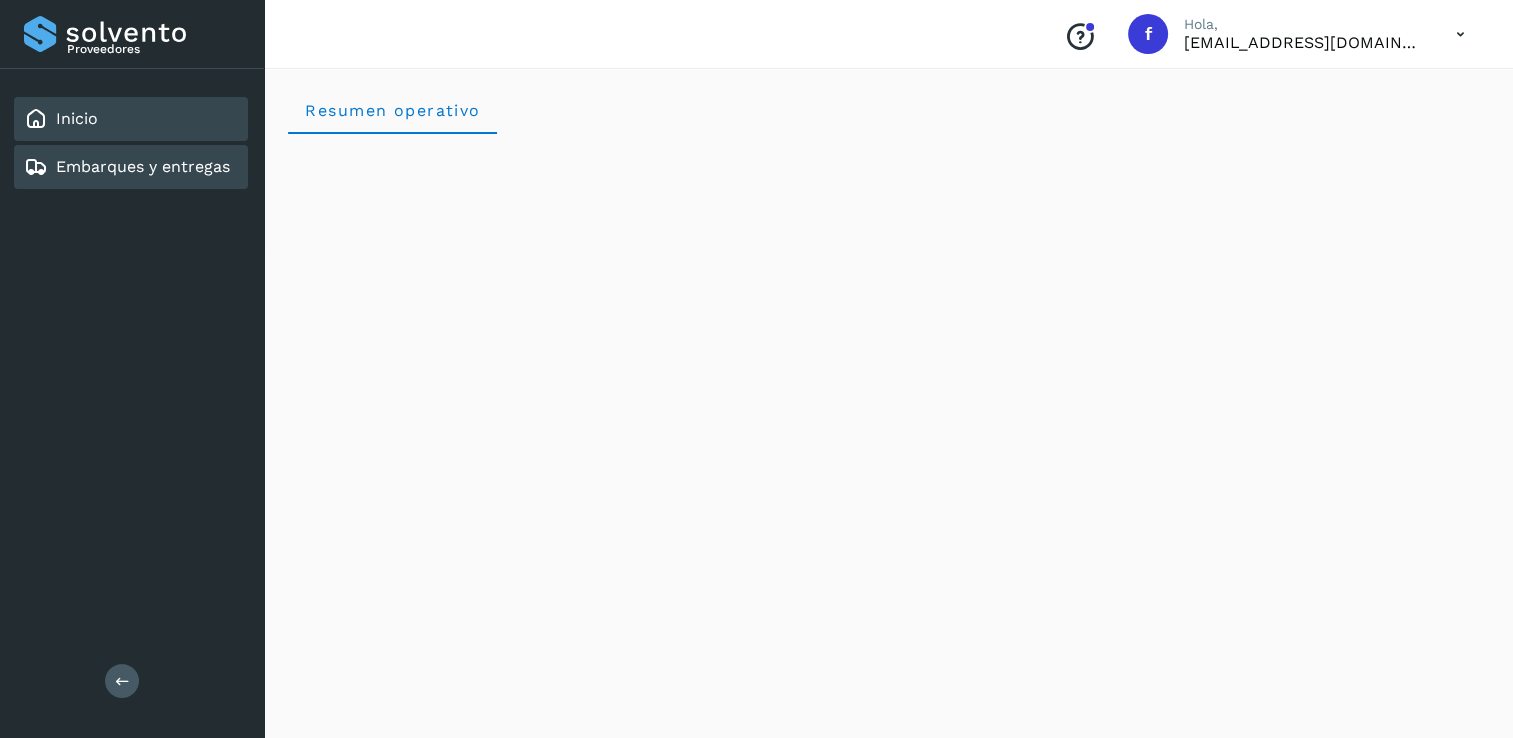 click on "Embarques y entregas" at bounding box center (143, 166) 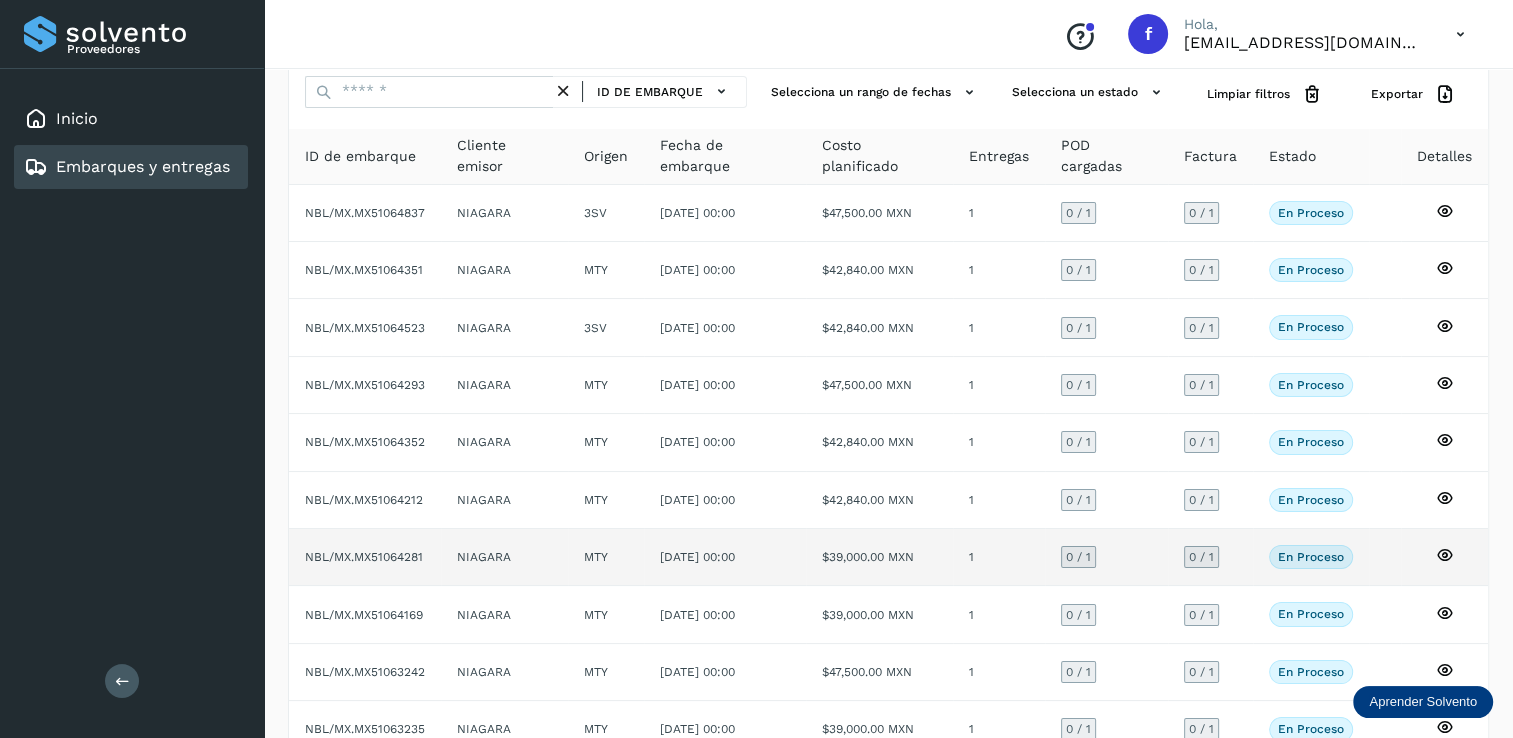 scroll, scrollTop: 180, scrollLeft: 0, axis: vertical 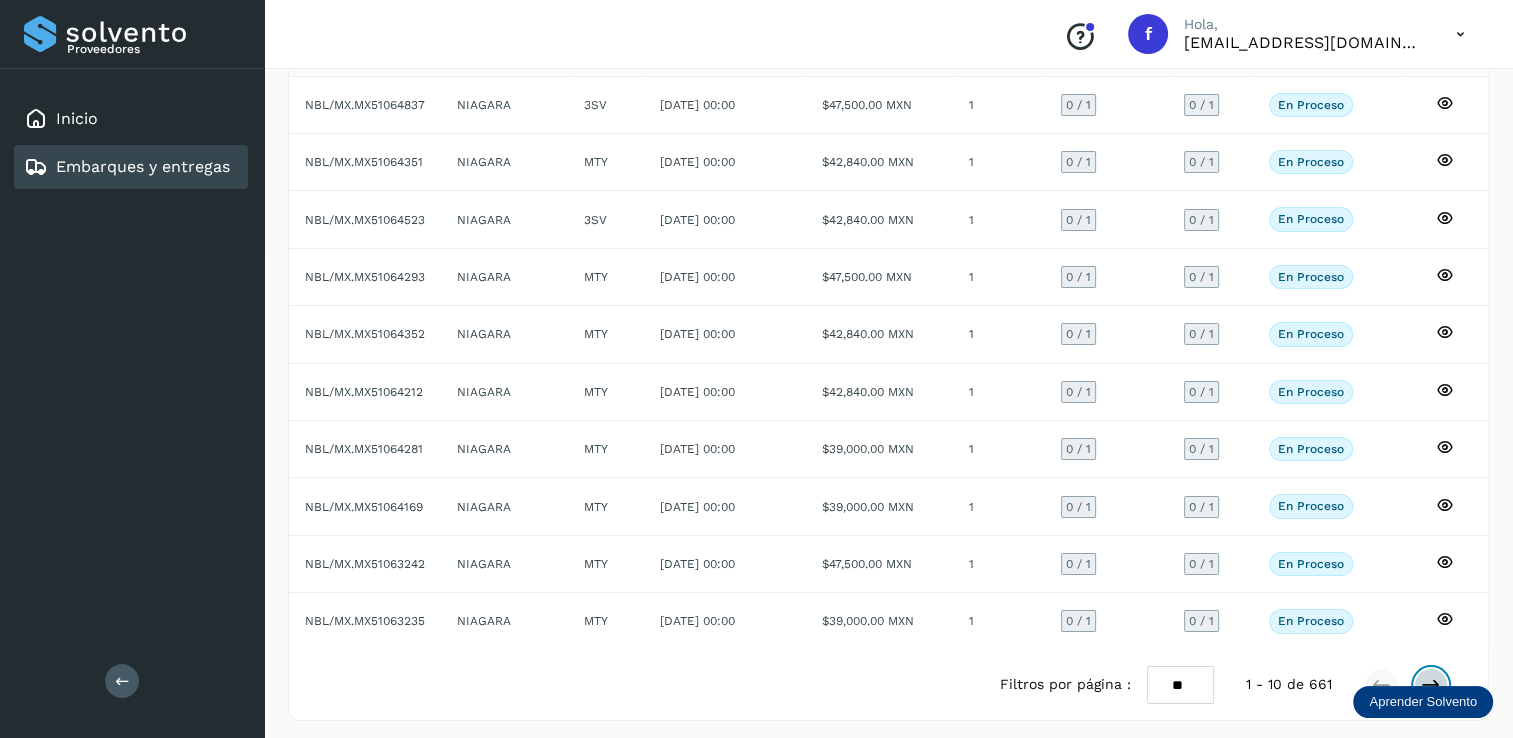click at bounding box center (1431, 685) 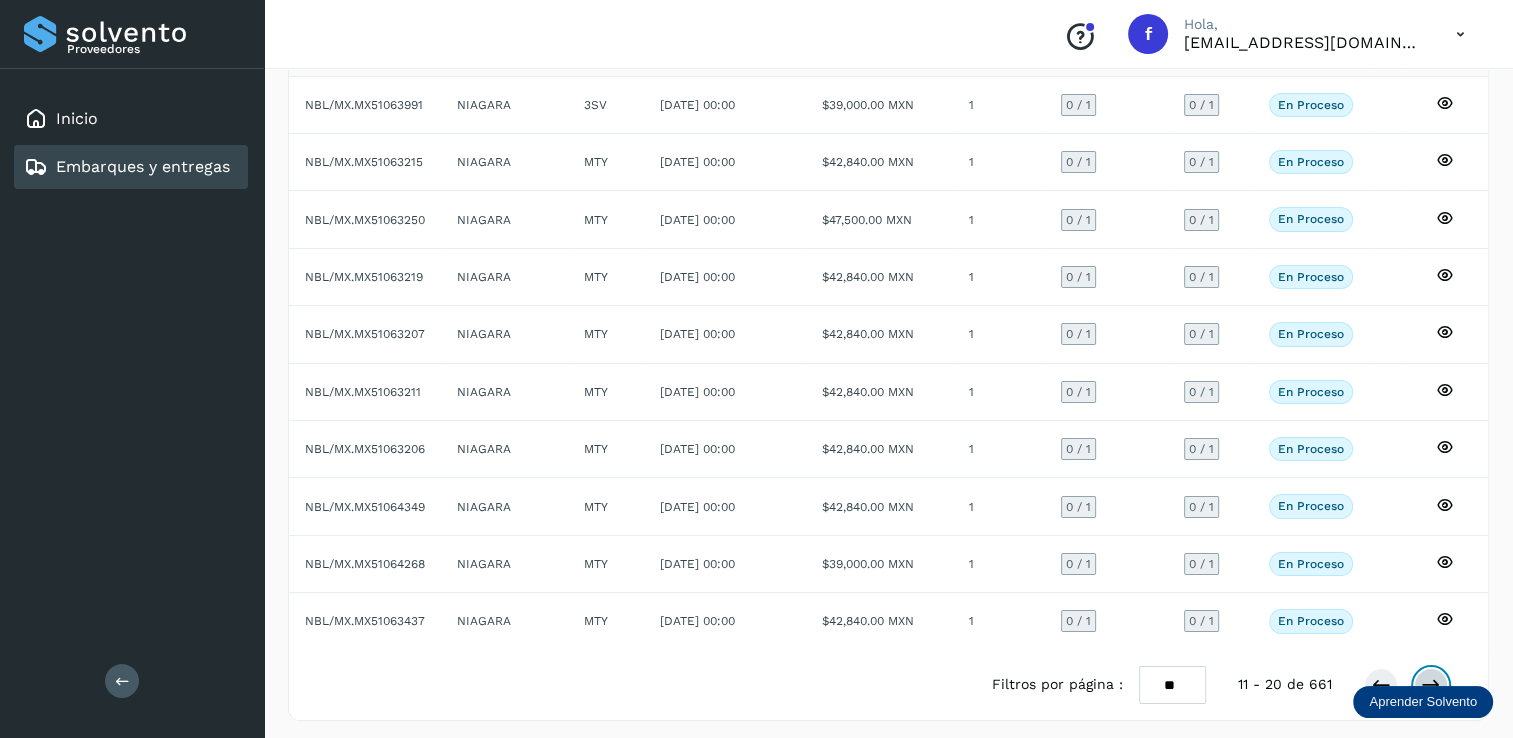 click at bounding box center (1431, 685) 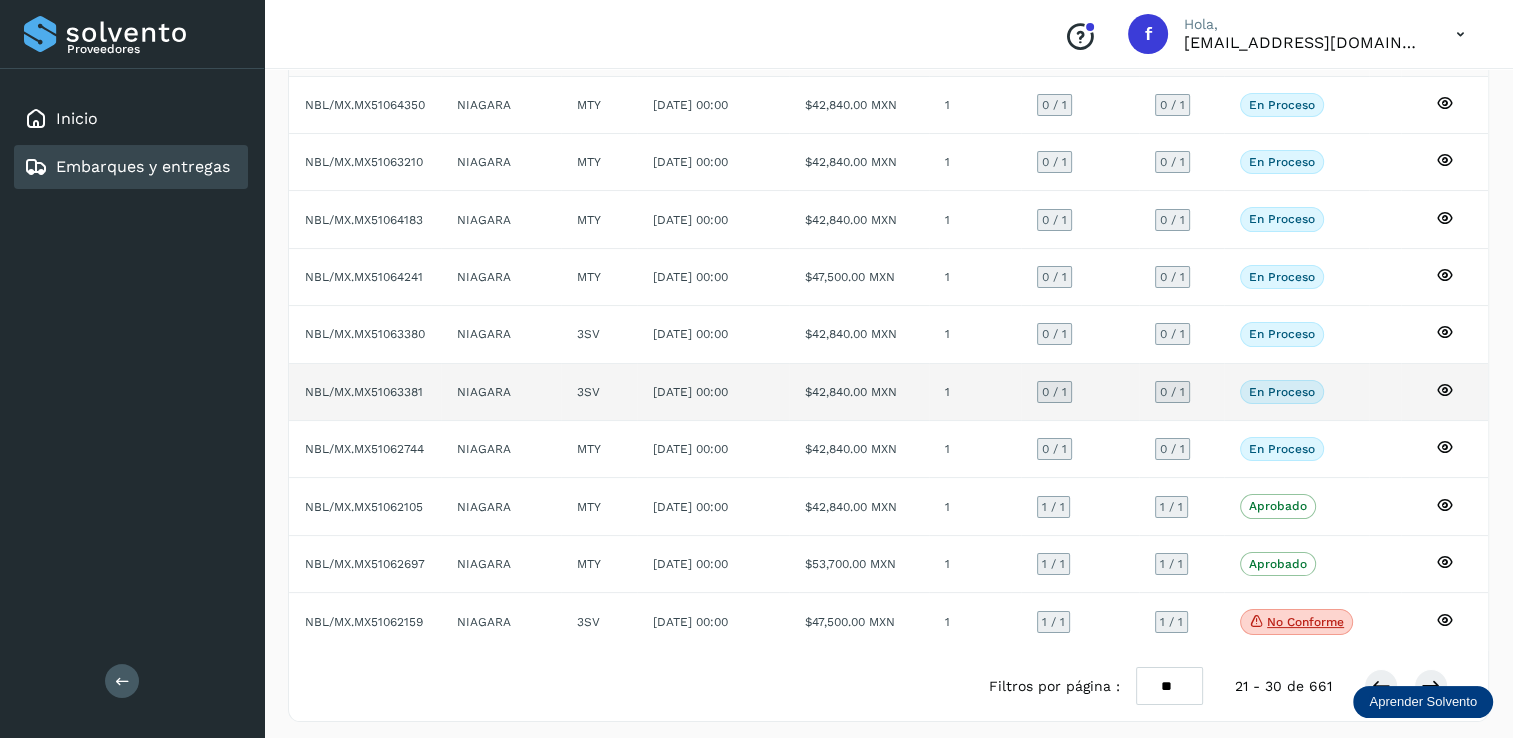 click on "0  / 1" 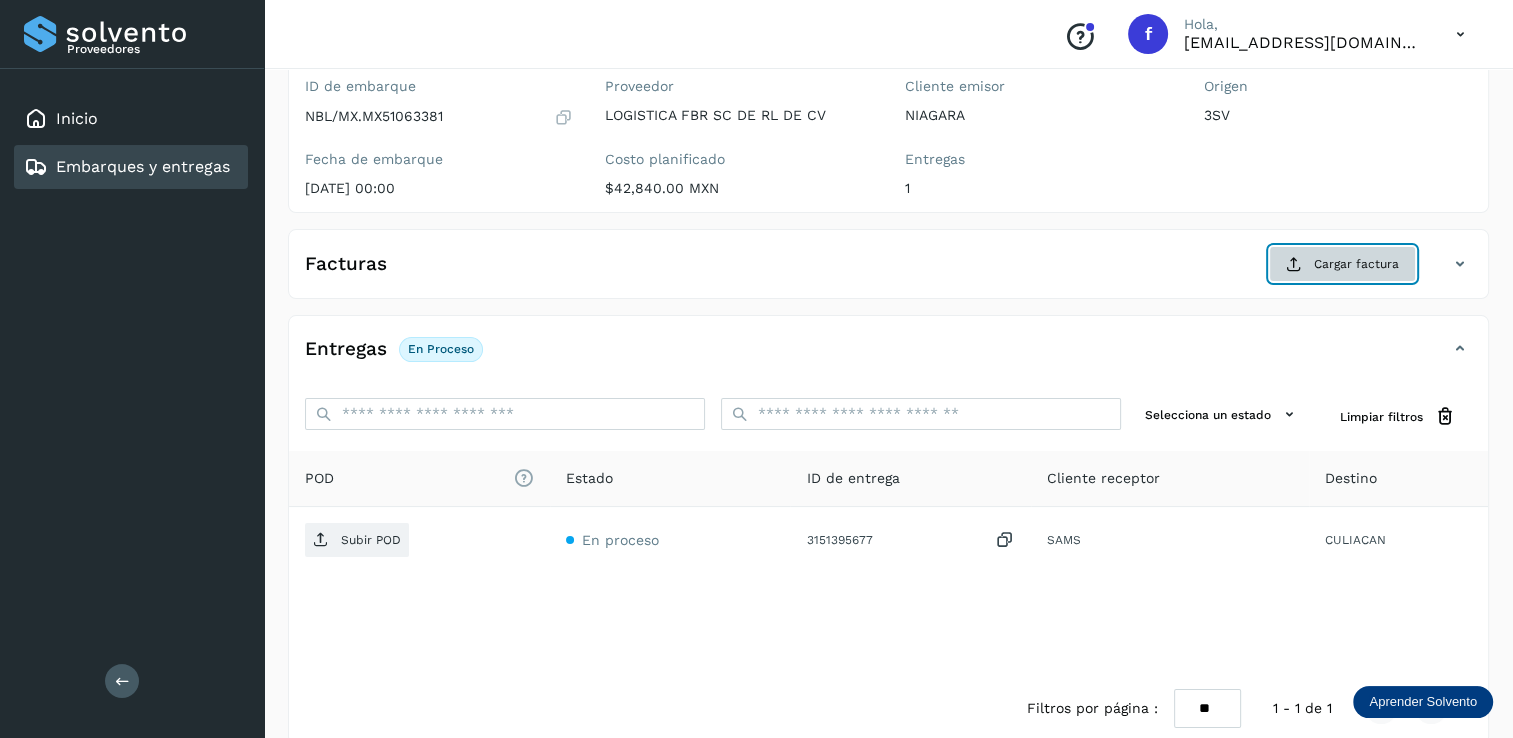 click on "Cargar factura" 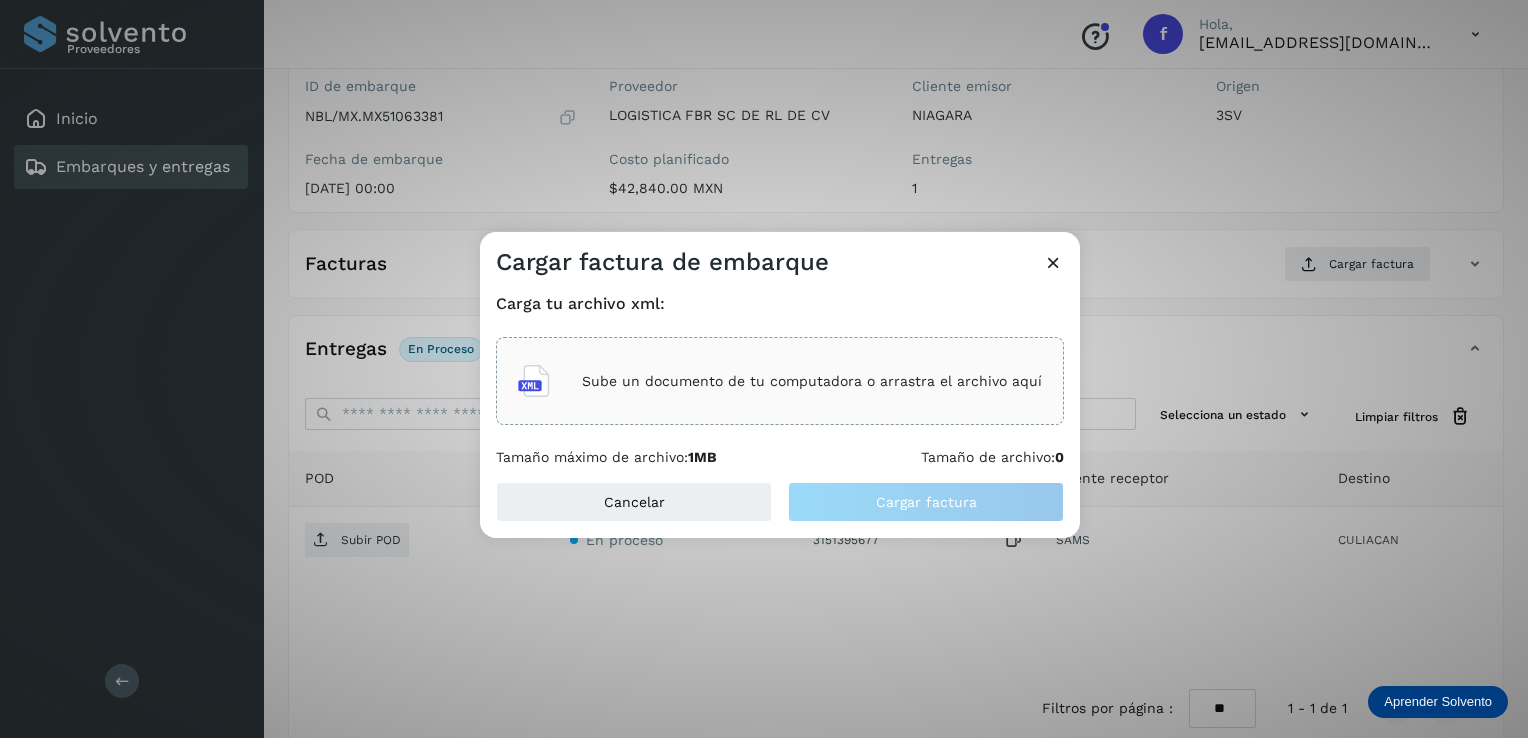 click on "Sube un documento de tu computadora o arrastra el archivo aquí" 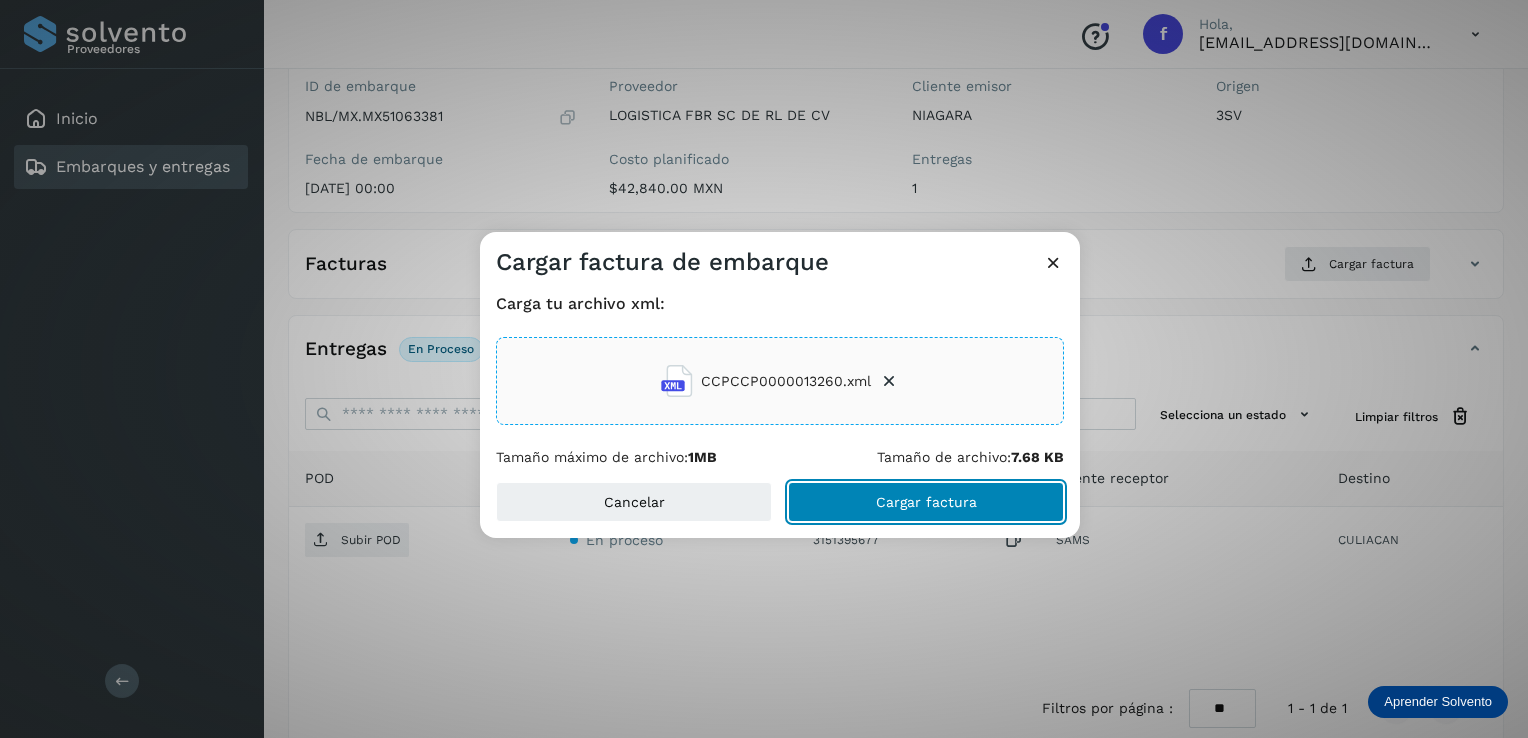 click on "Cargar factura" 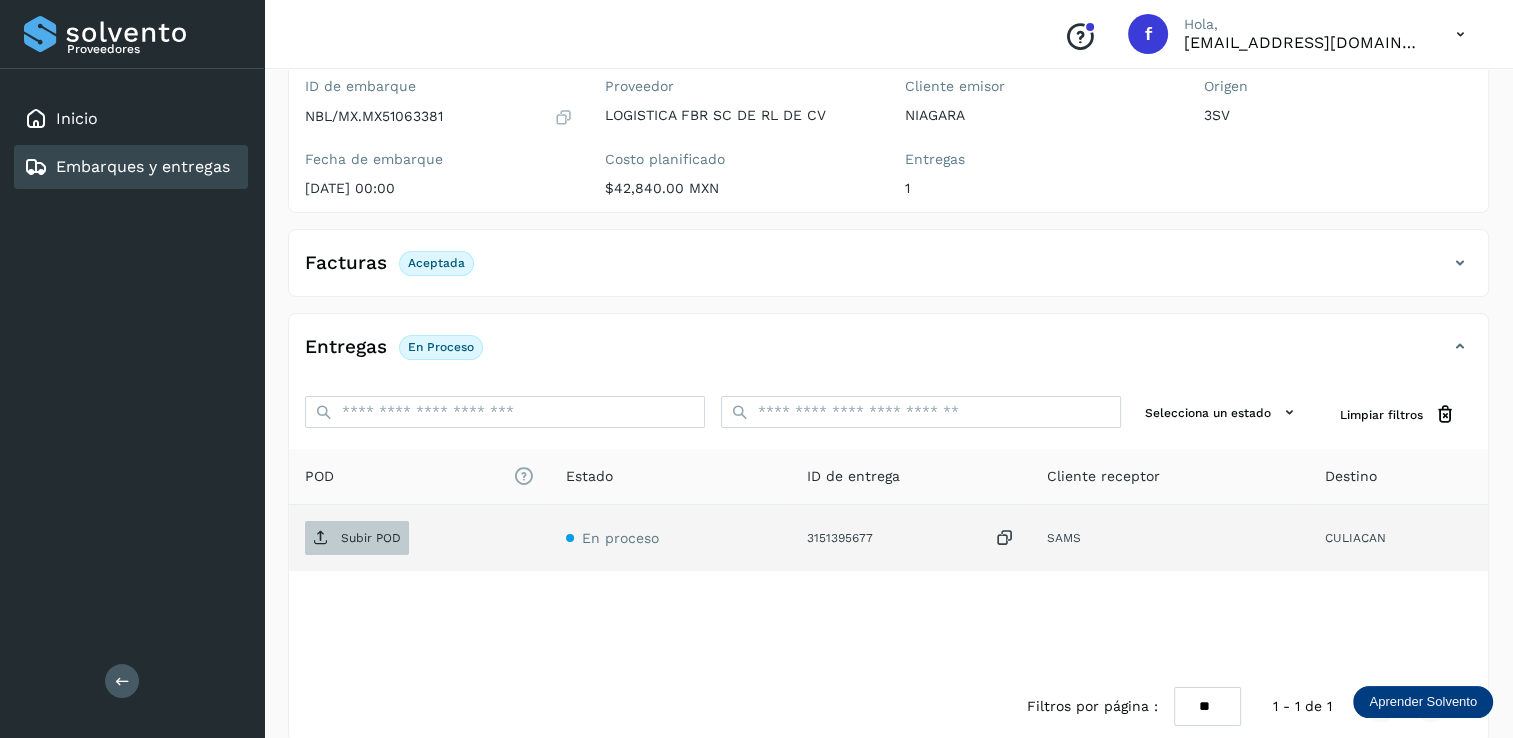click on "Subir POD" at bounding box center (371, 538) 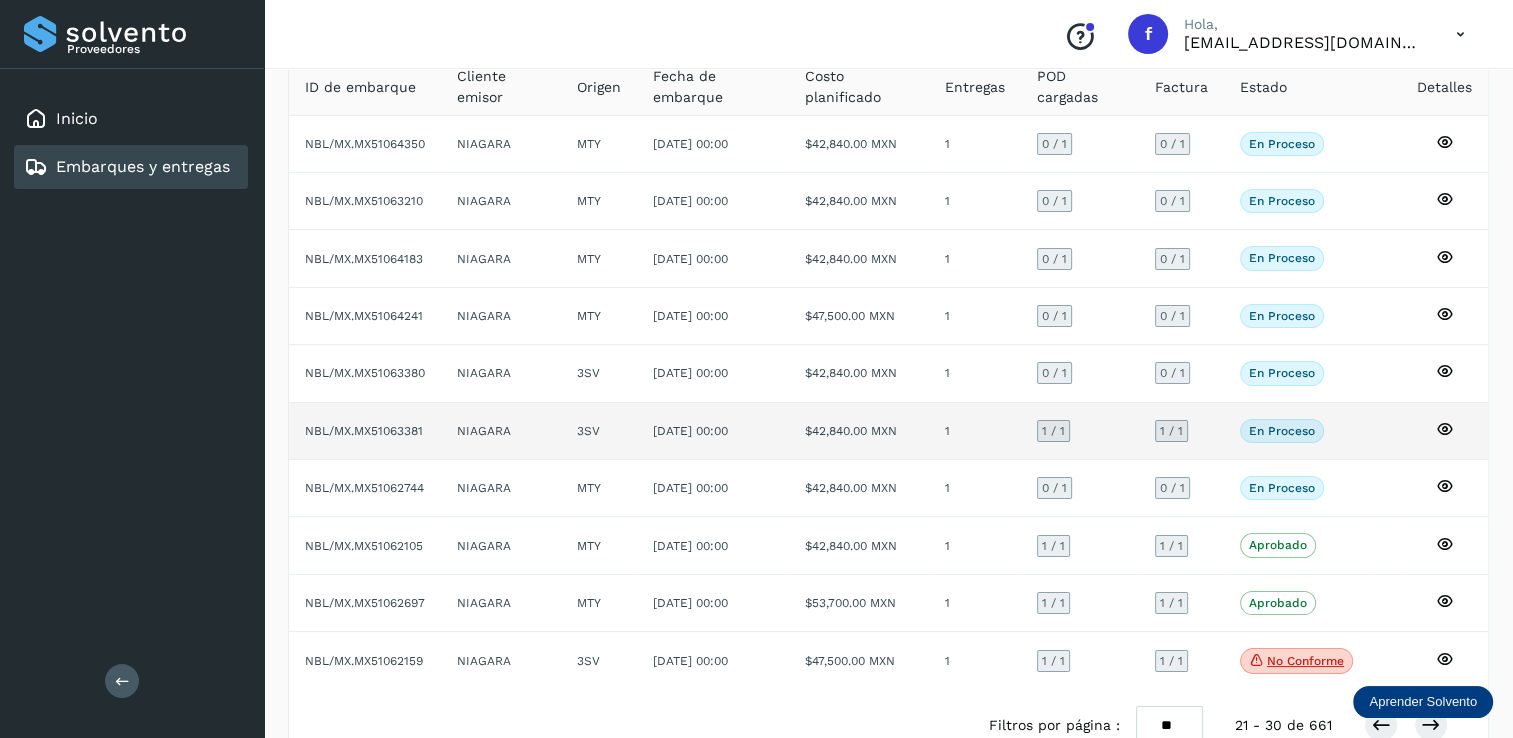 scroll, scrollTop: 182, scrollLeft: 0, axis: vertical 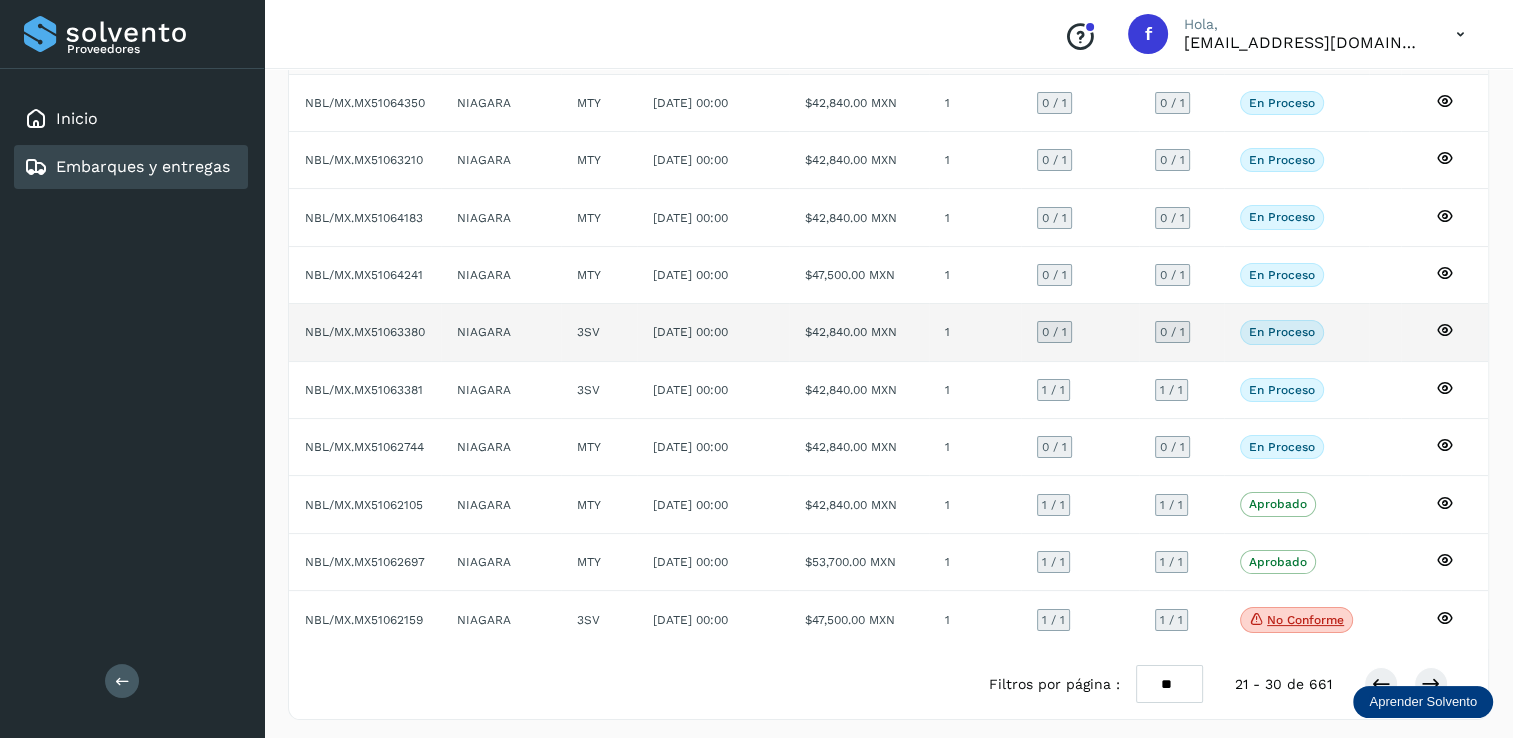 click on "0  / 1" at bounding box center (1054, 332) 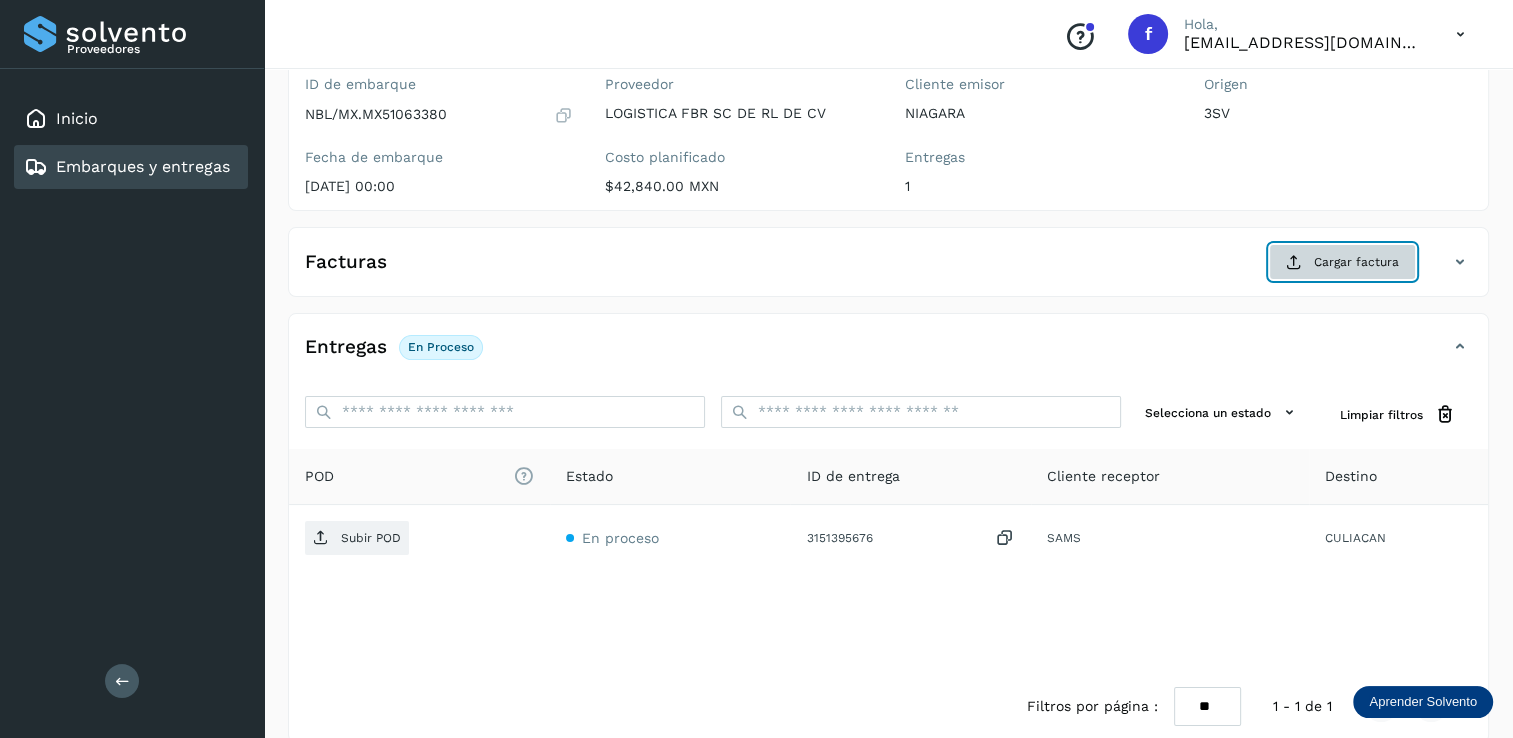 click on "Cargar factura" 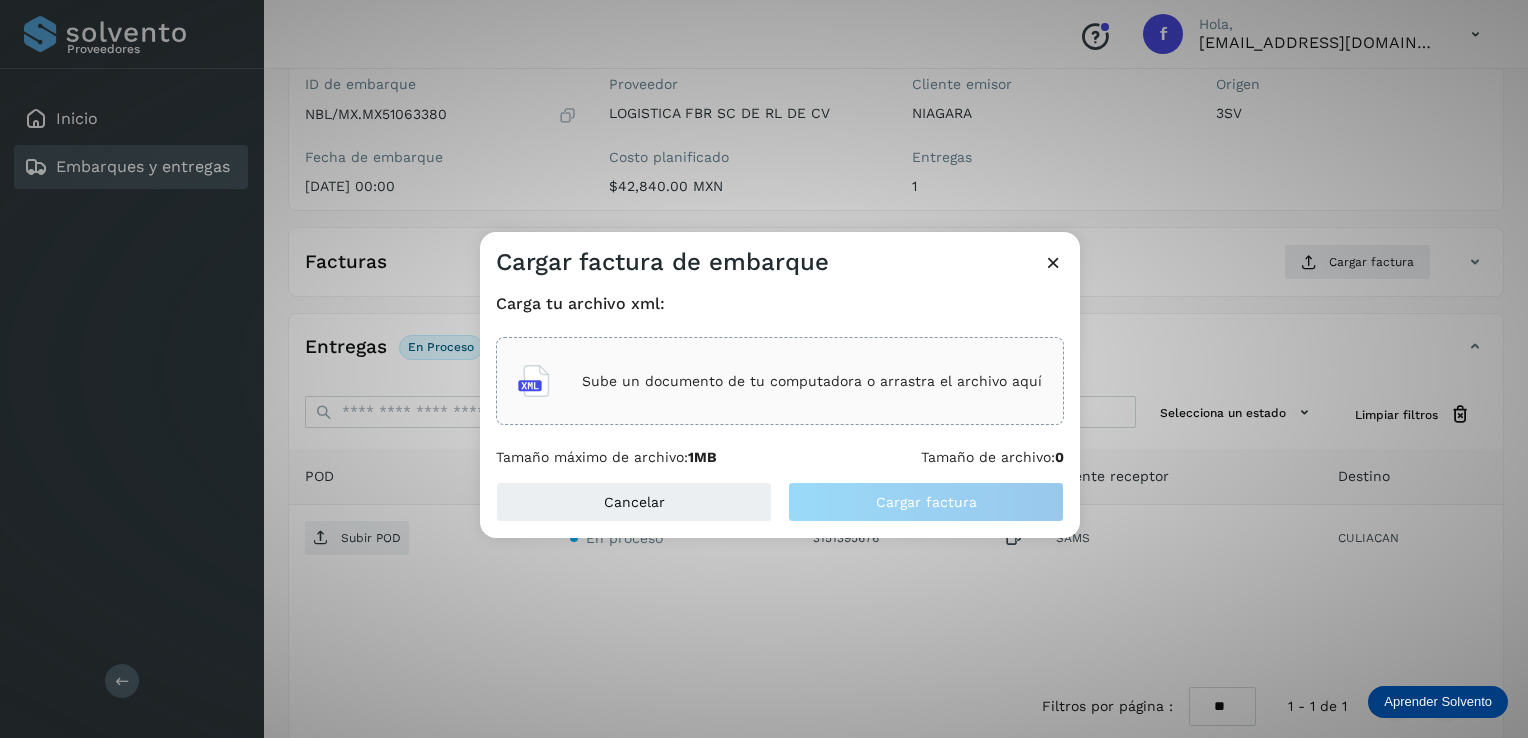 click on "Sube un documento de tu computadora o arrastra el archivo aquí" 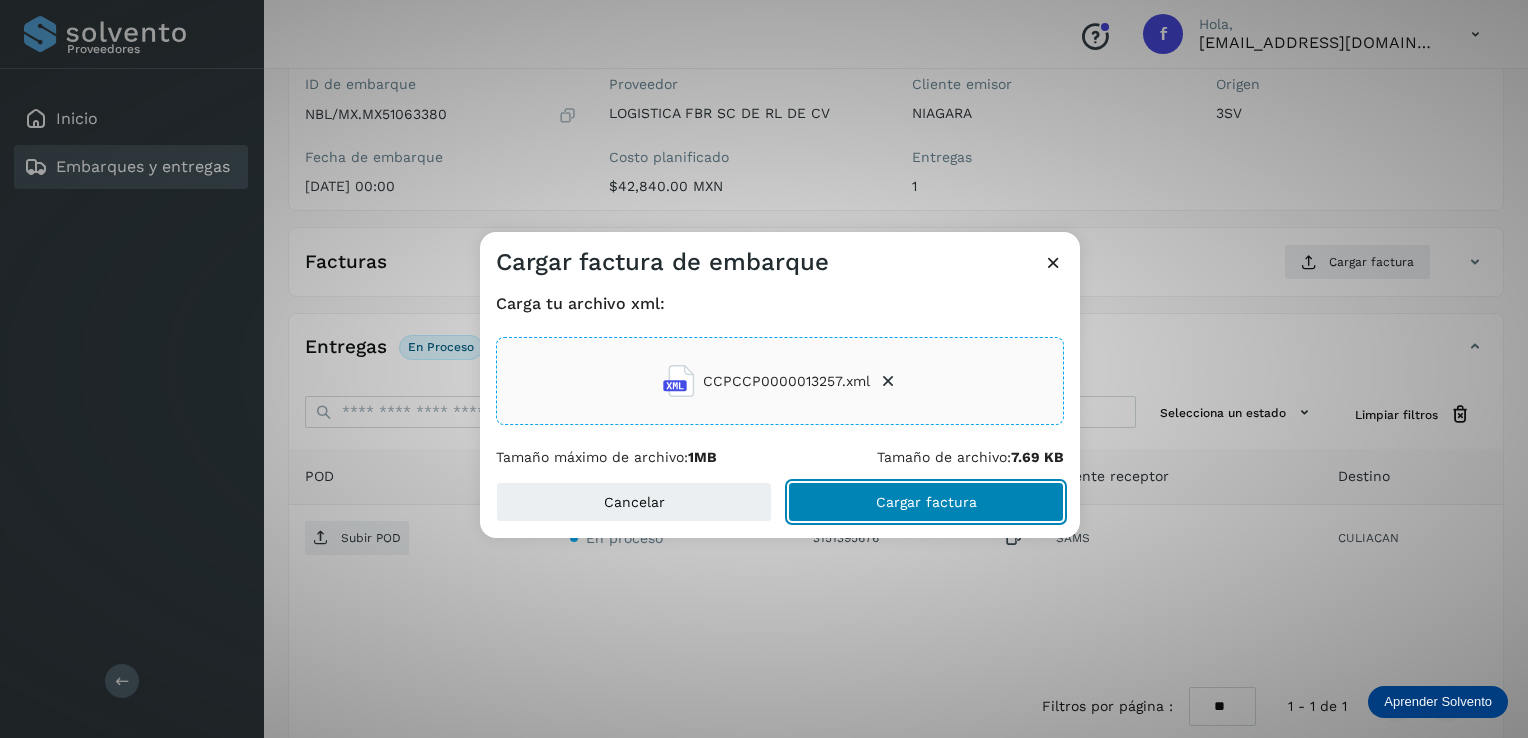 click on "Cargar factura" 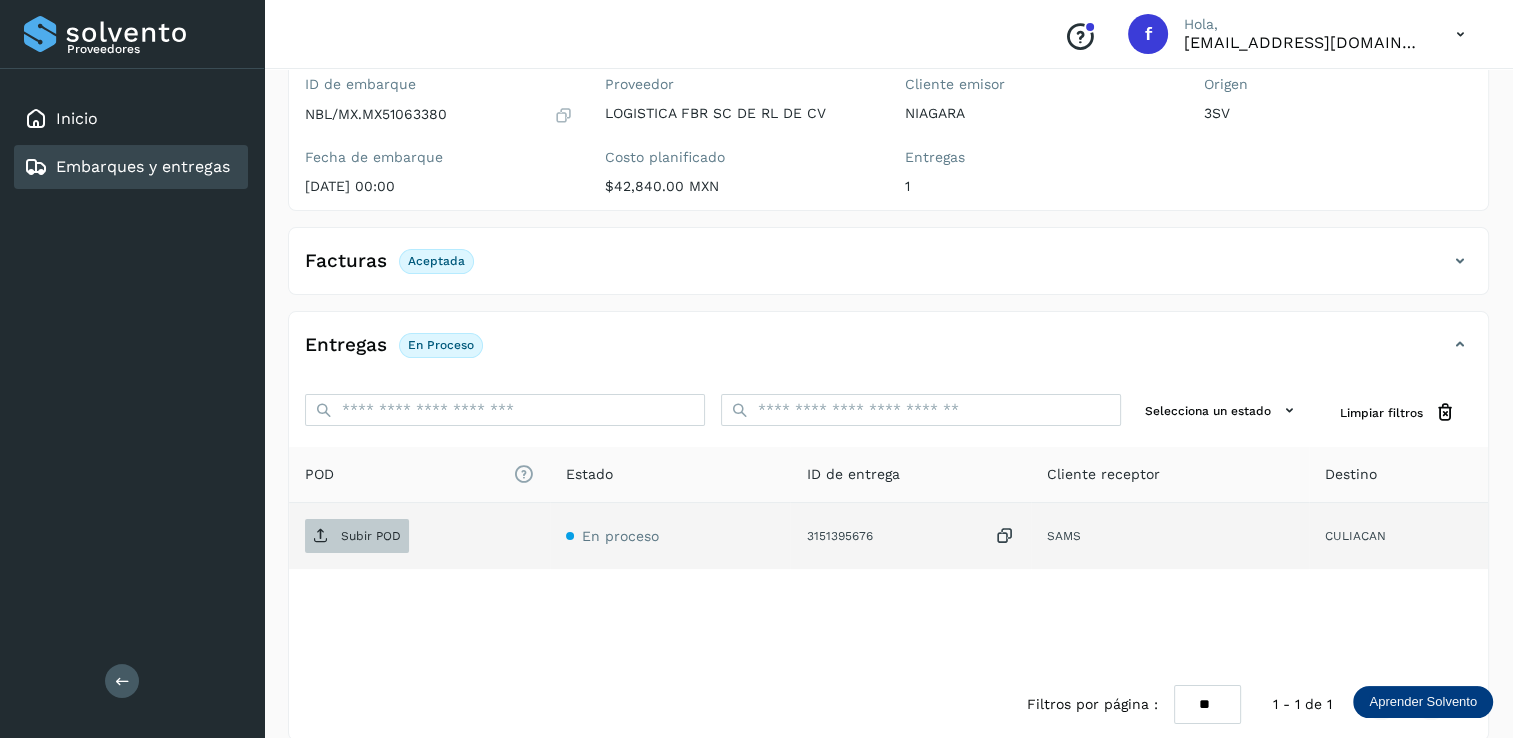 click on "Subir POD" at bounding box center [371, 536] 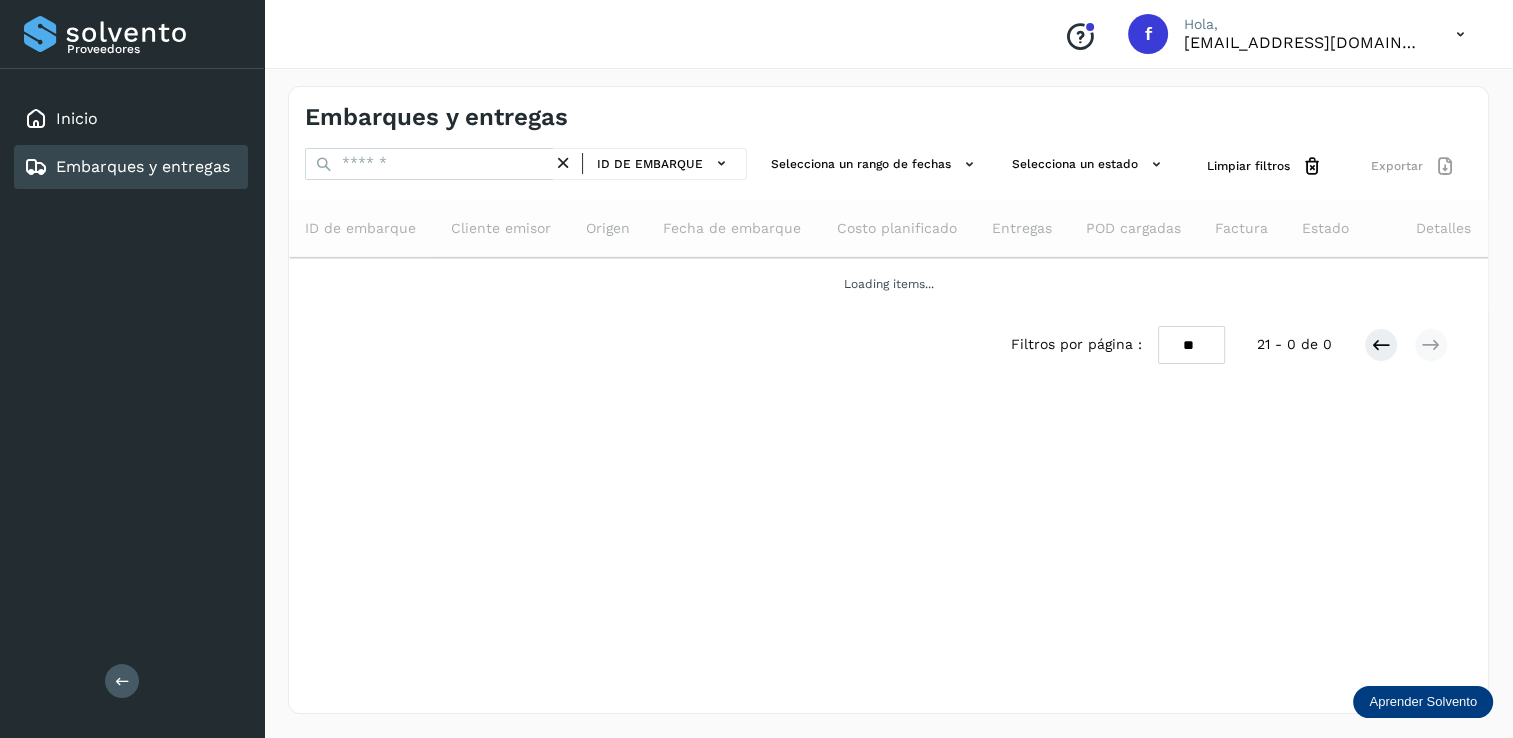 scroll, scrollTop: 0, scrollLeft: 0, axis: both 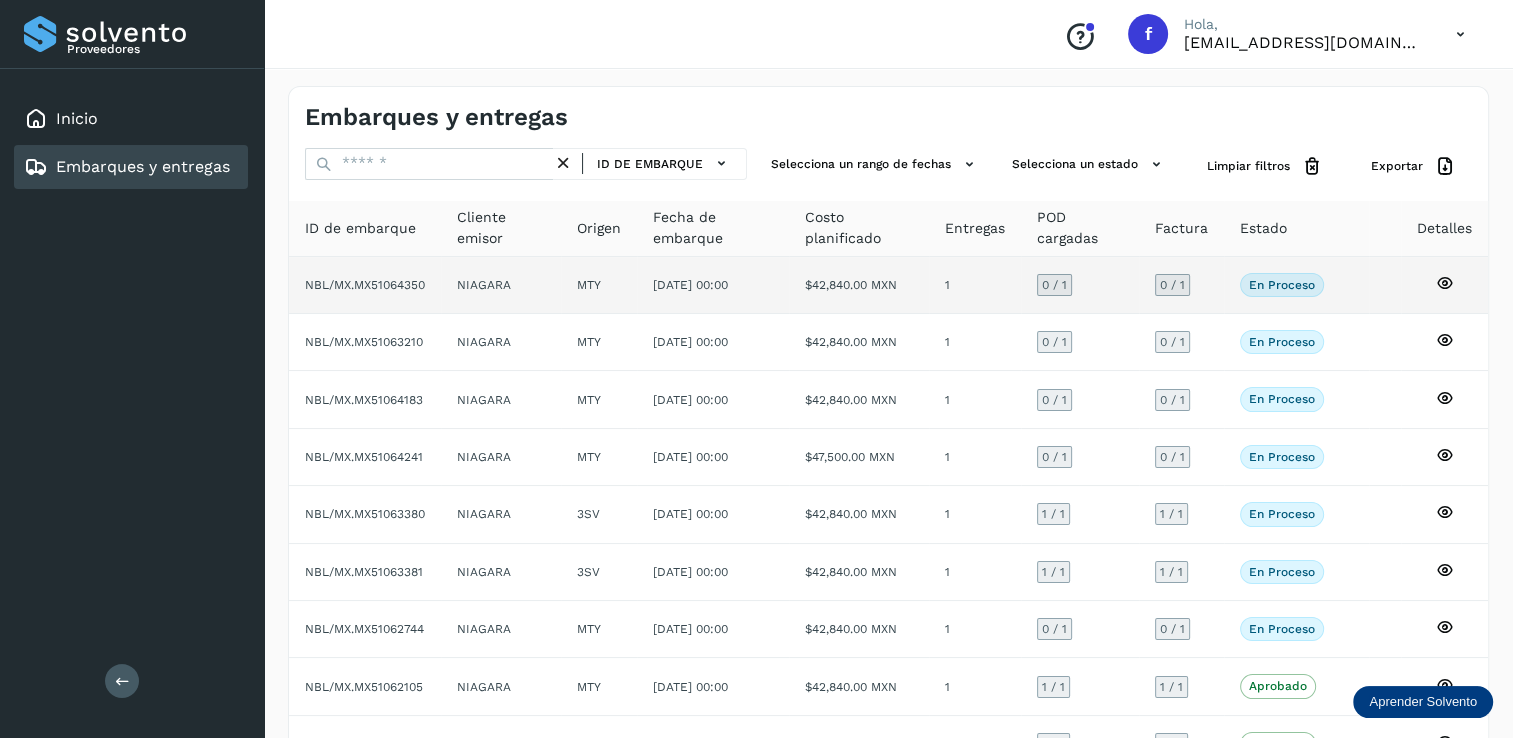click on "0  / 1" at bounding box center (1054, 285) 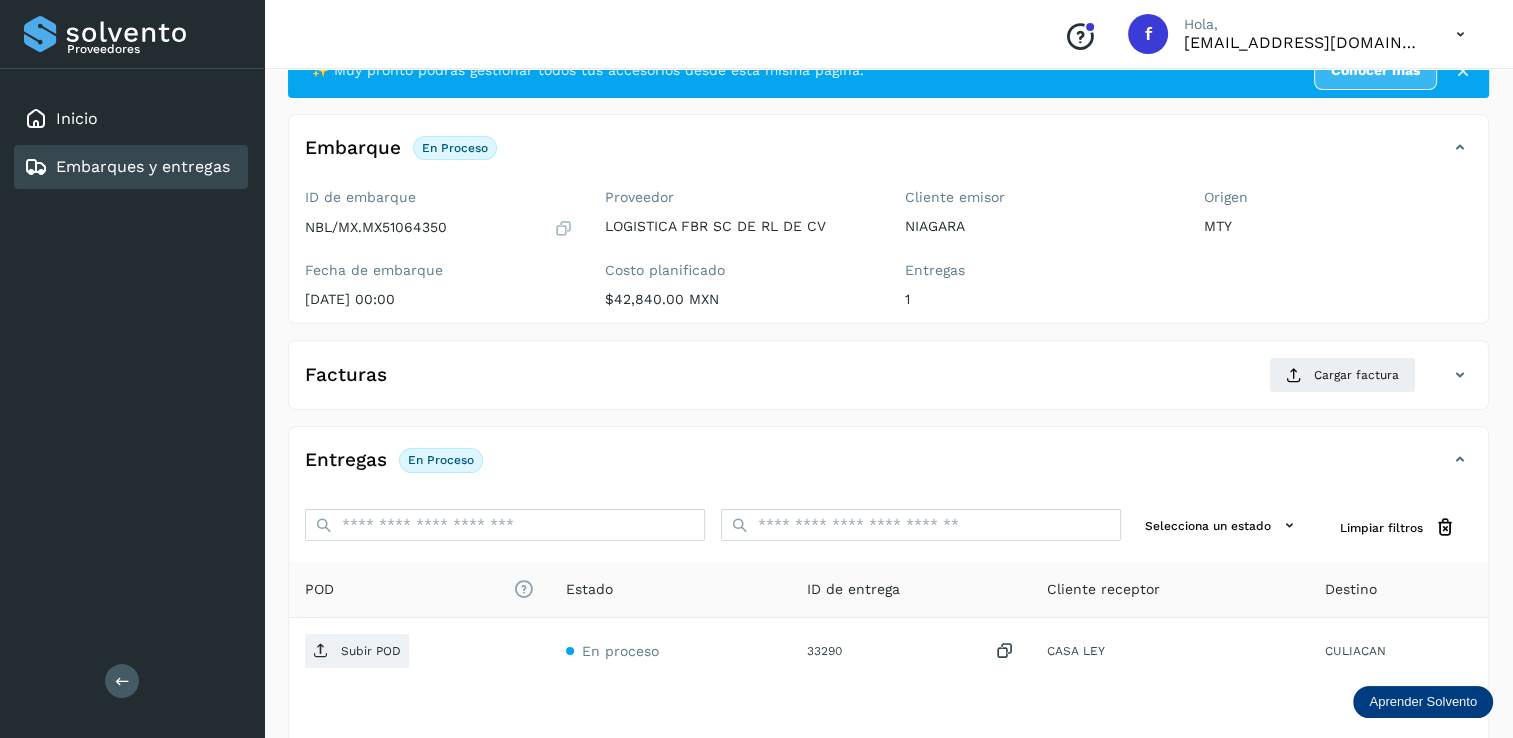 scroll, scrollTop: 100, scrollLeft: 0, axis: vertical 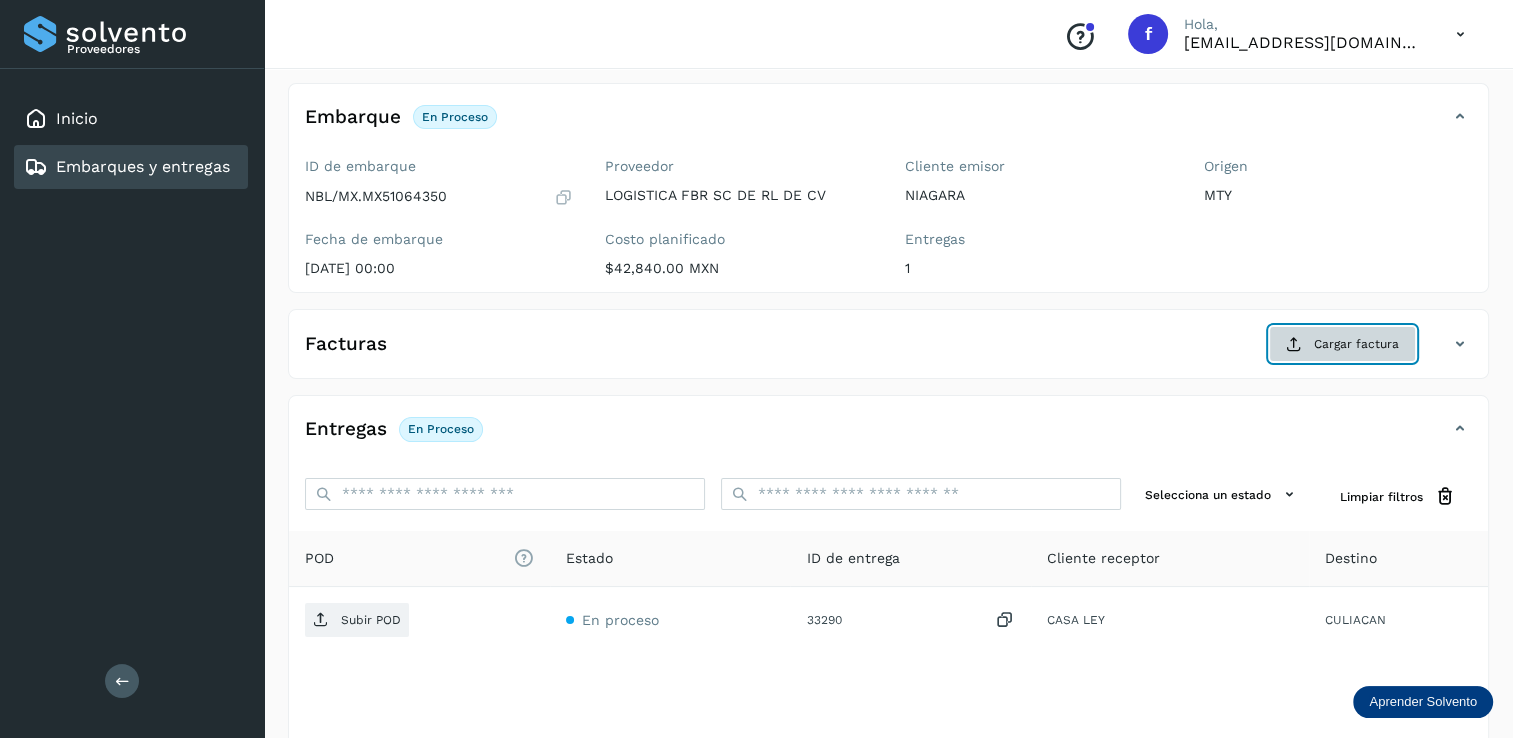 click on "Cargar factura" 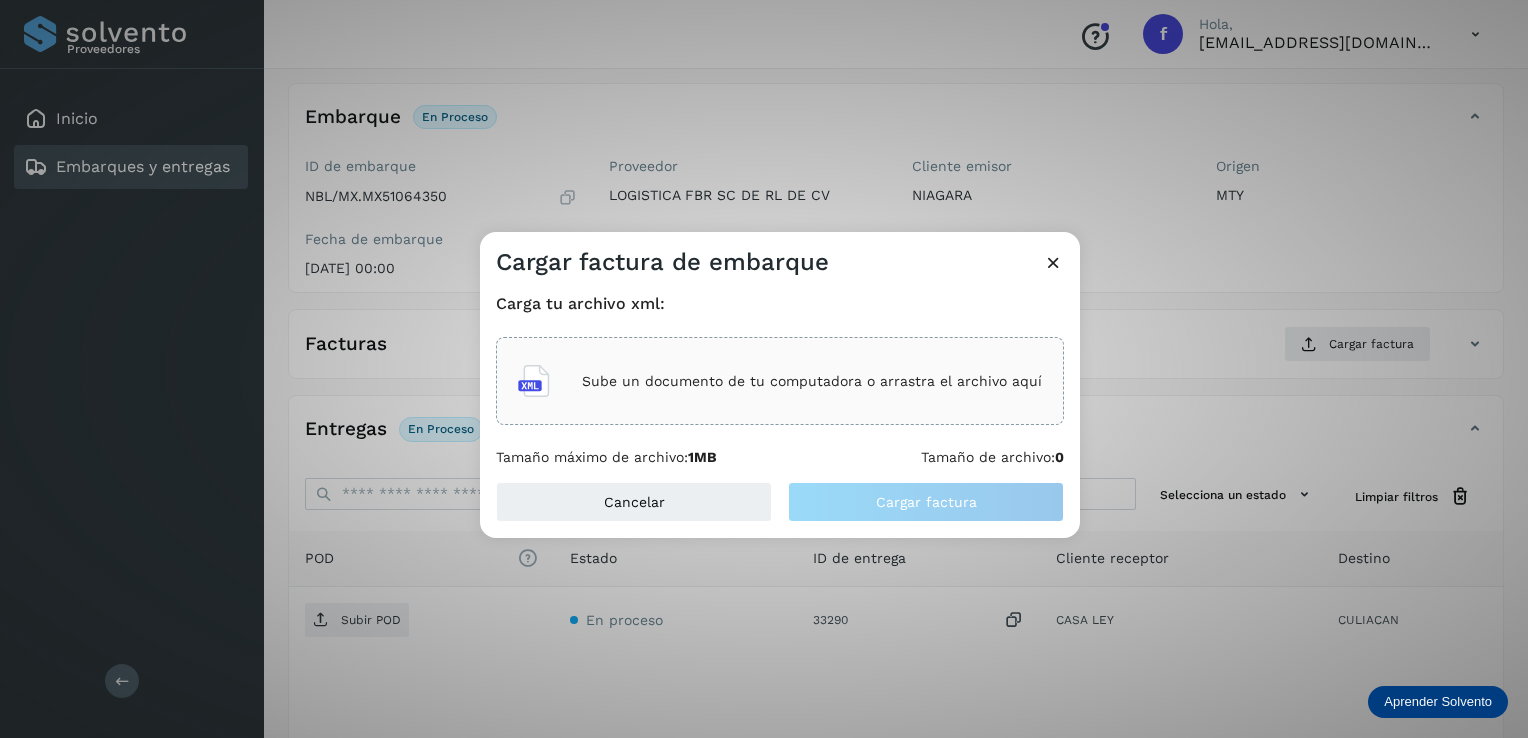 click on "Sube un documento de tu computadora o arrastra el archivo aquí" at bounding box center (812, 381) 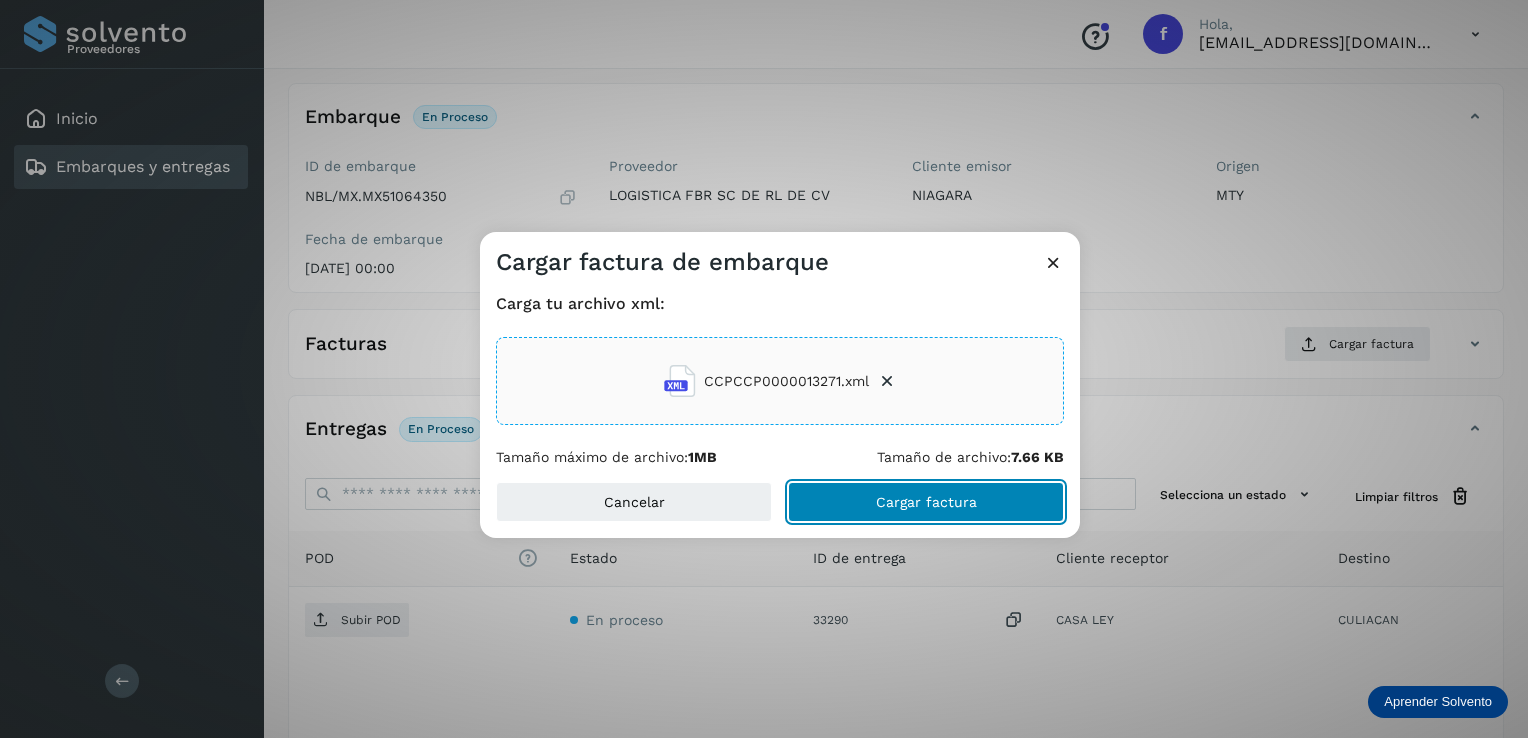 click on "Cargar factura" 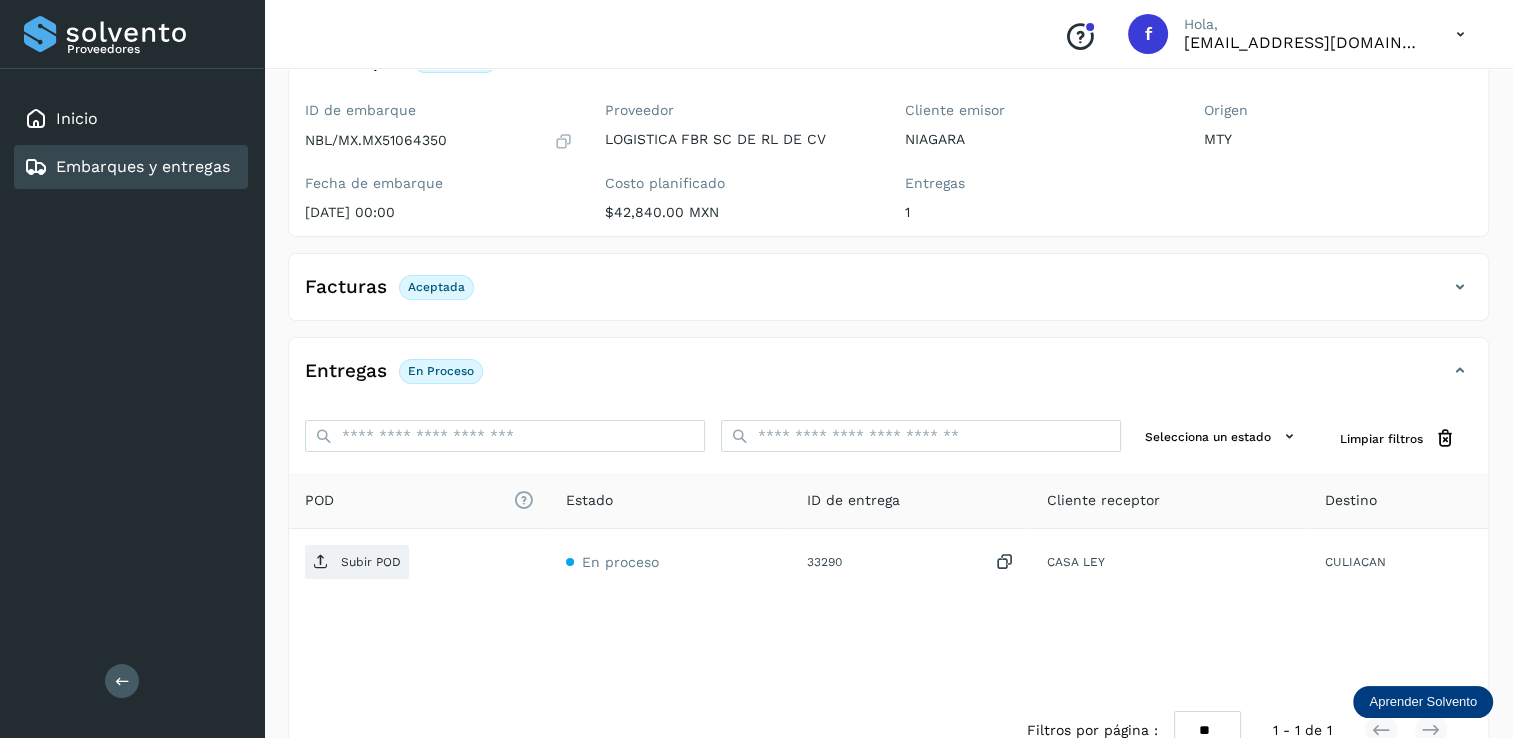 scroll, scrollTop: 200, scrollLeft: 0, axis: vertical 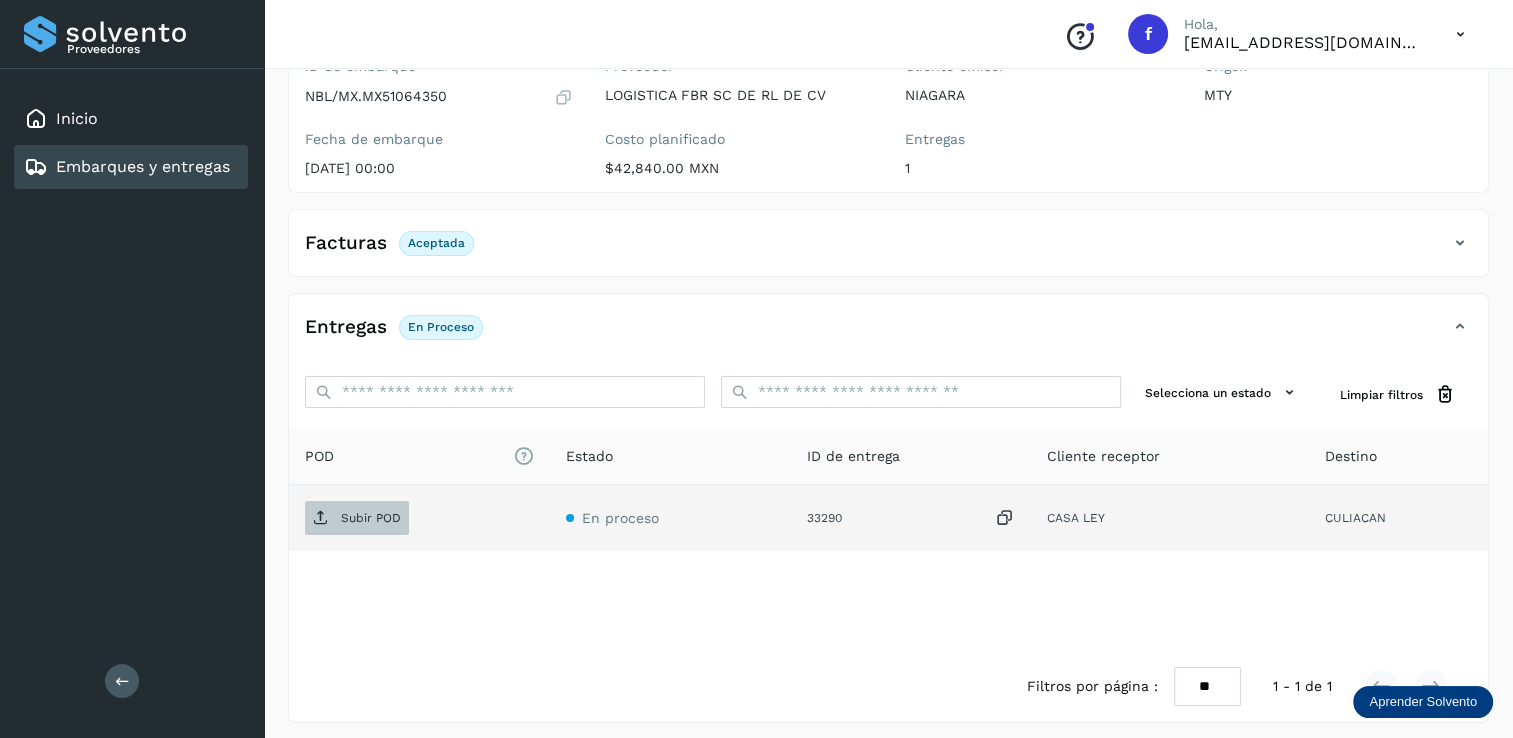 click on "Subir POD" at bounding box center [371, 518] 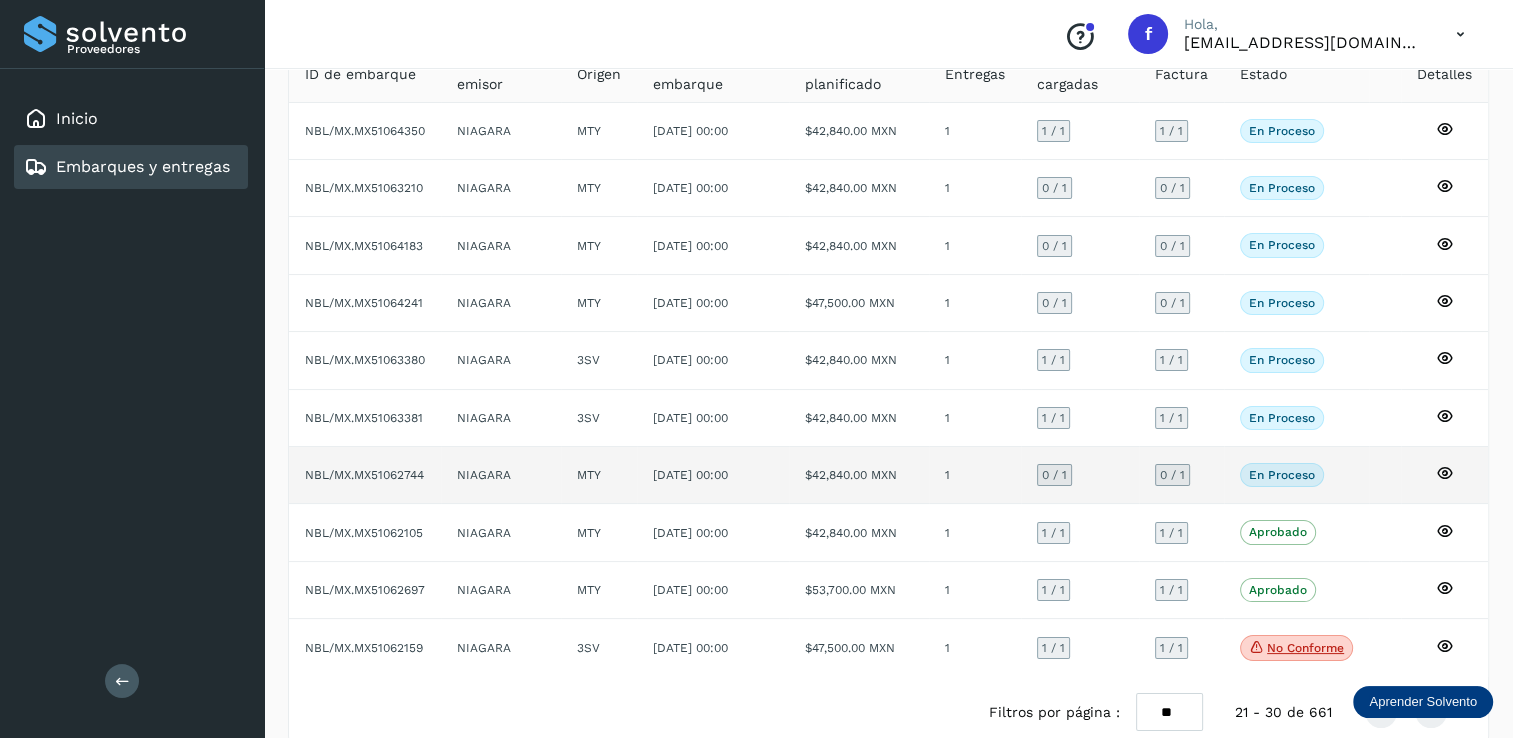 scroll, scrollTop: 182, scrollLeft: 0, axis: vertical 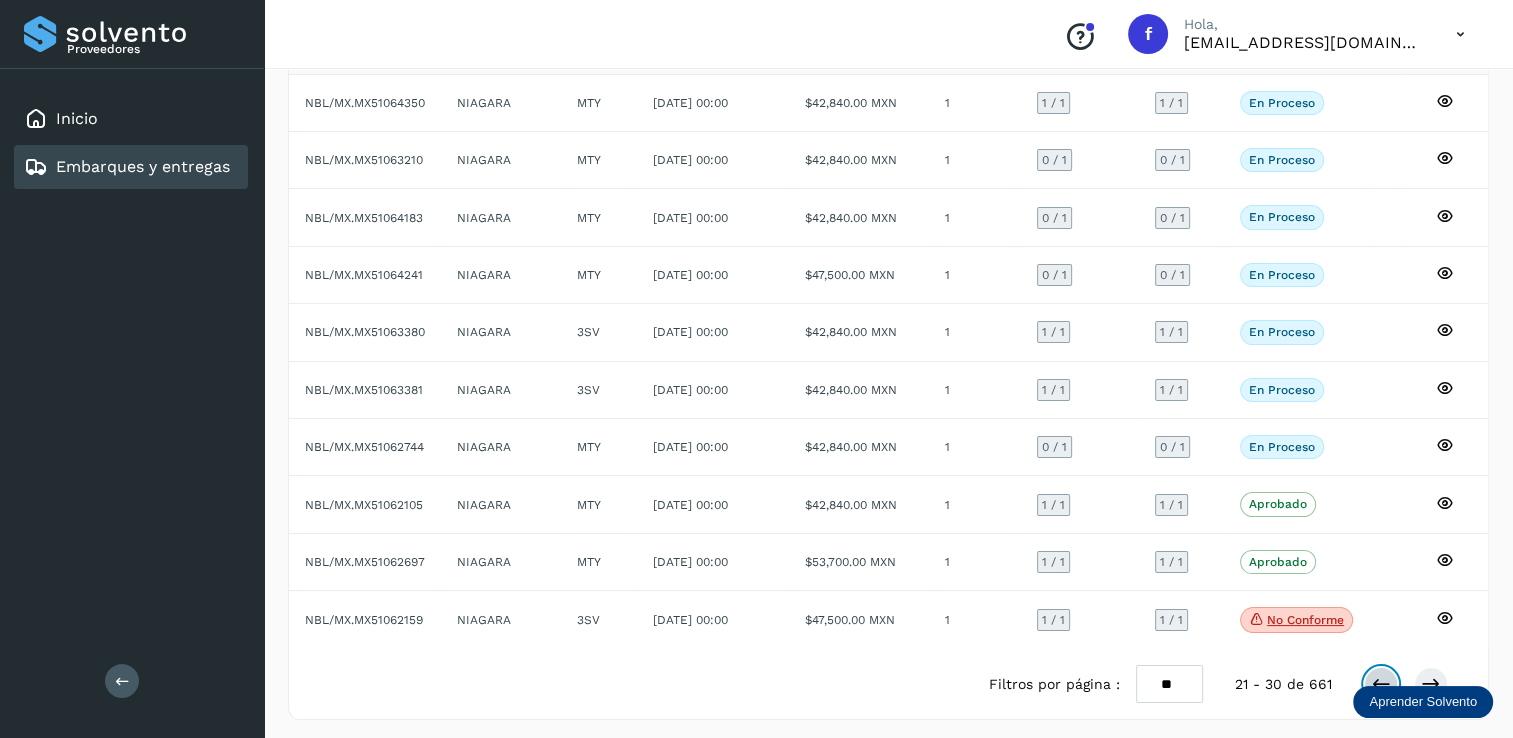 click at bounding box center (1381, 684) 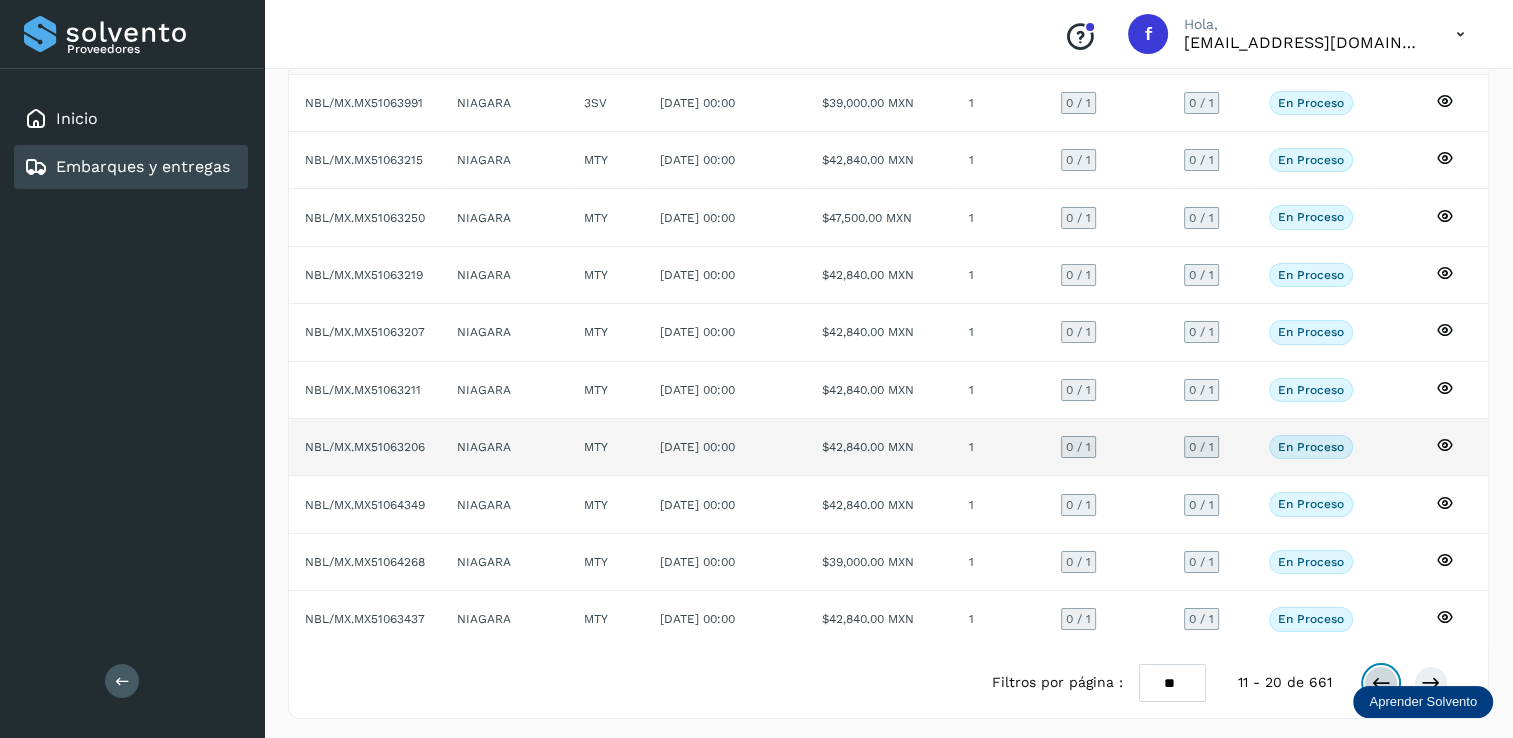 scroll, scrollTop: 180, scrollLeft: 0, axis: vertical 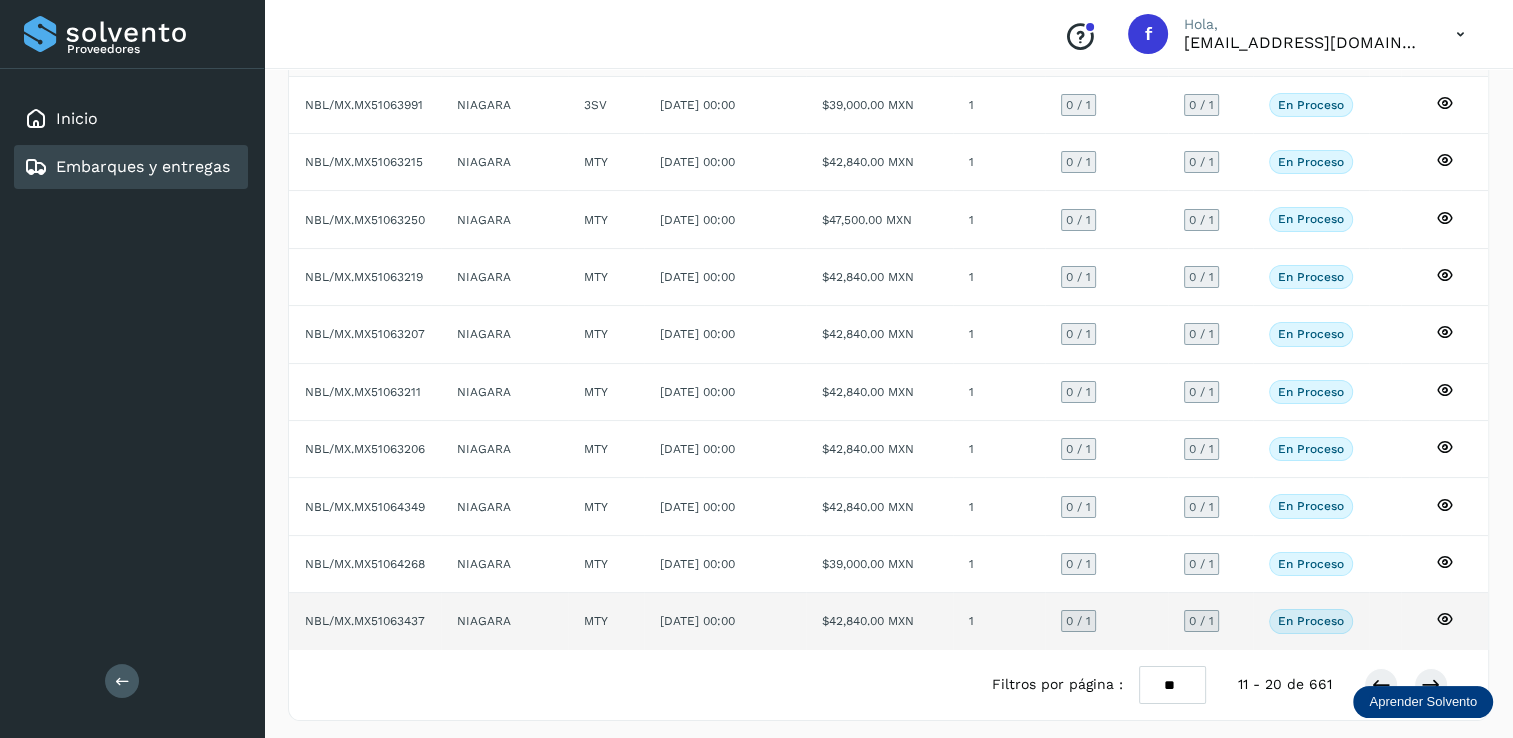 click on "0  / 1" at bounding box center (1078, 621) 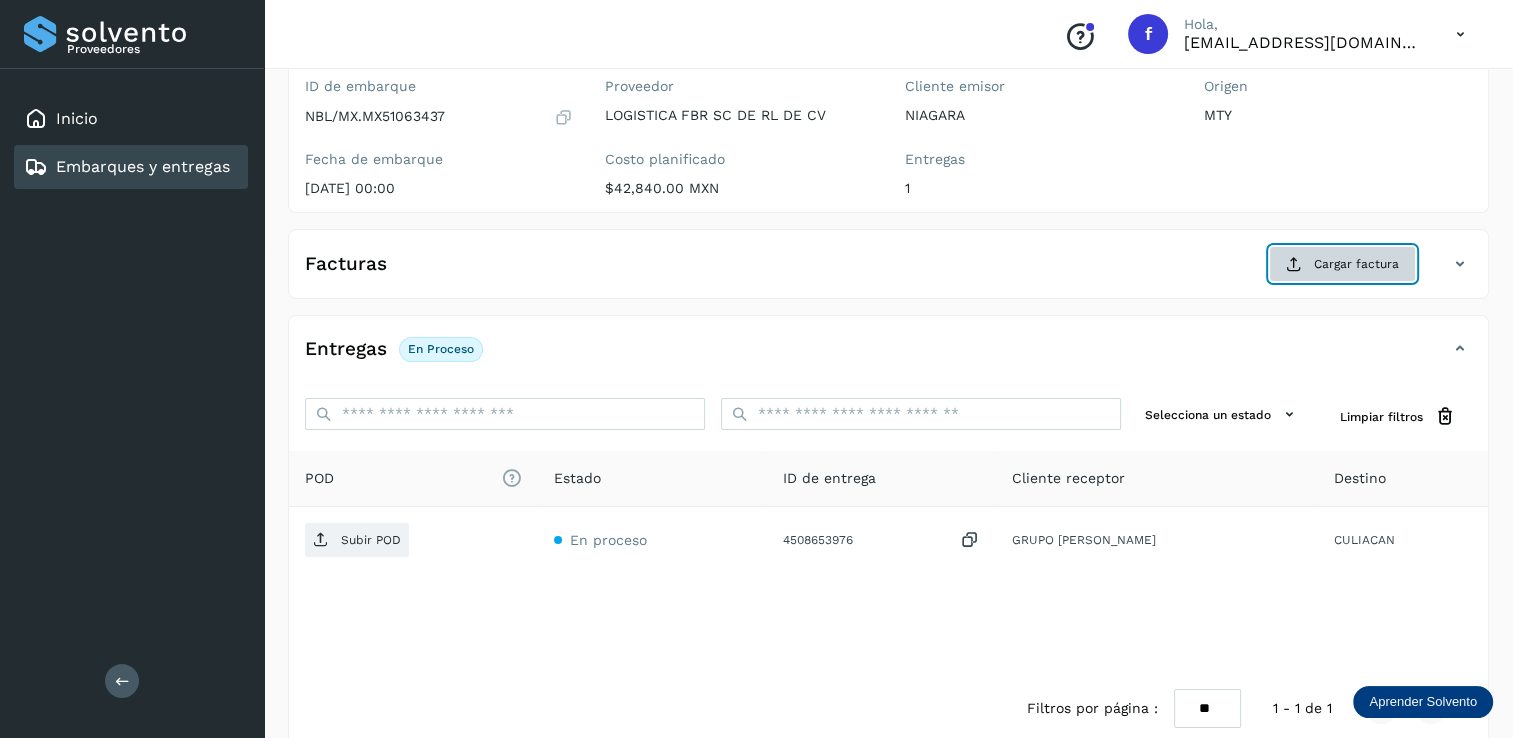 click on "Cargar factura" 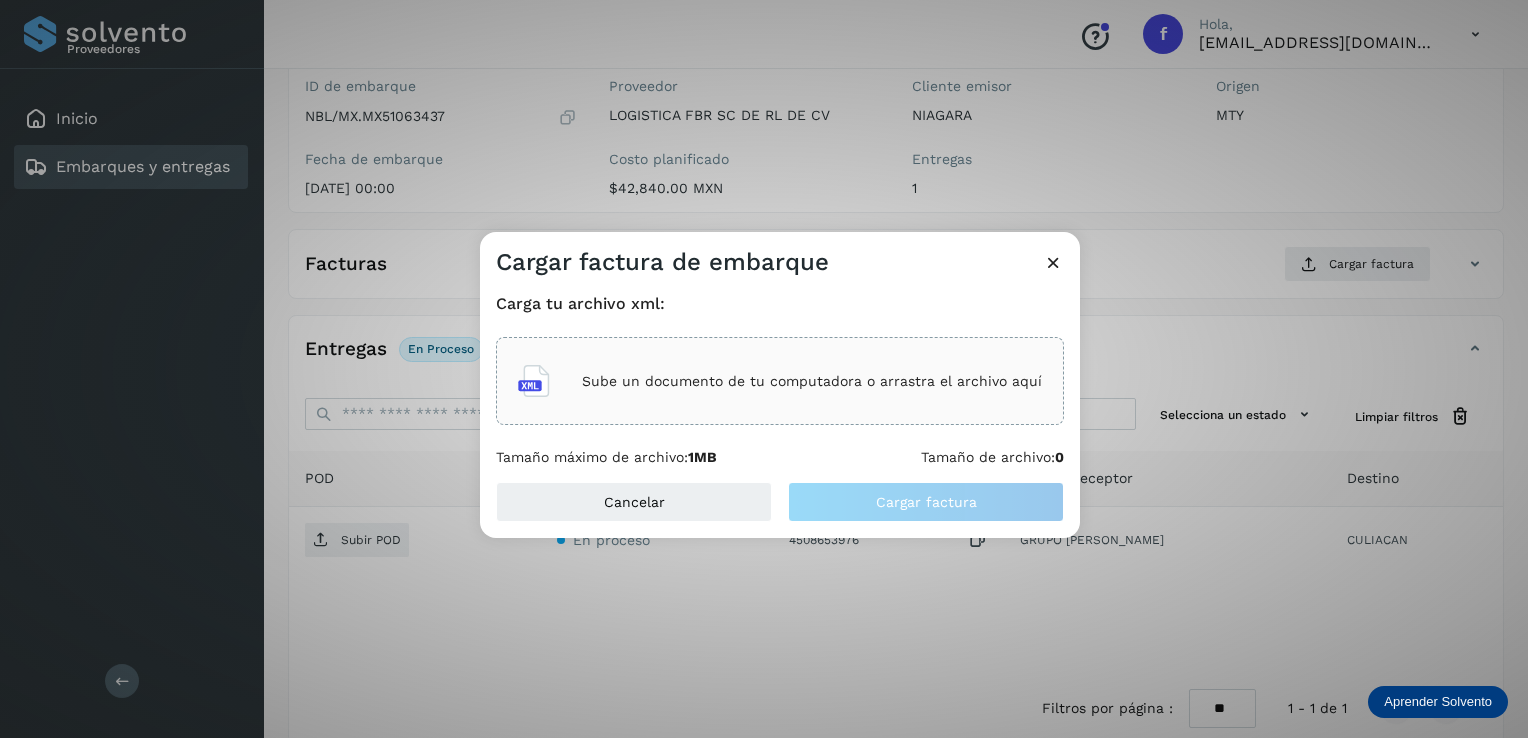 click on "Sube un documento de tu computadora o arrastra el archivo aquí" 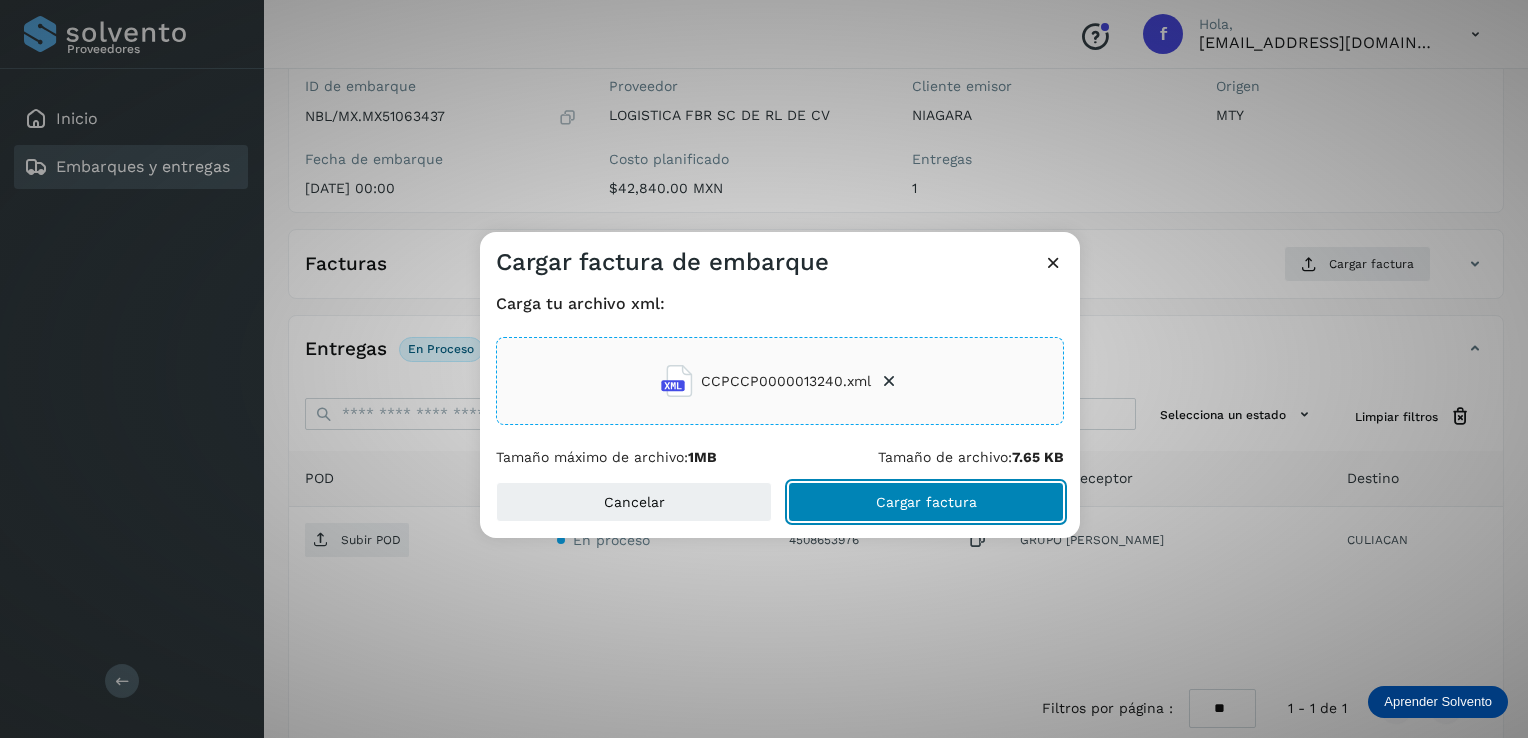 click on "Cargar factura" 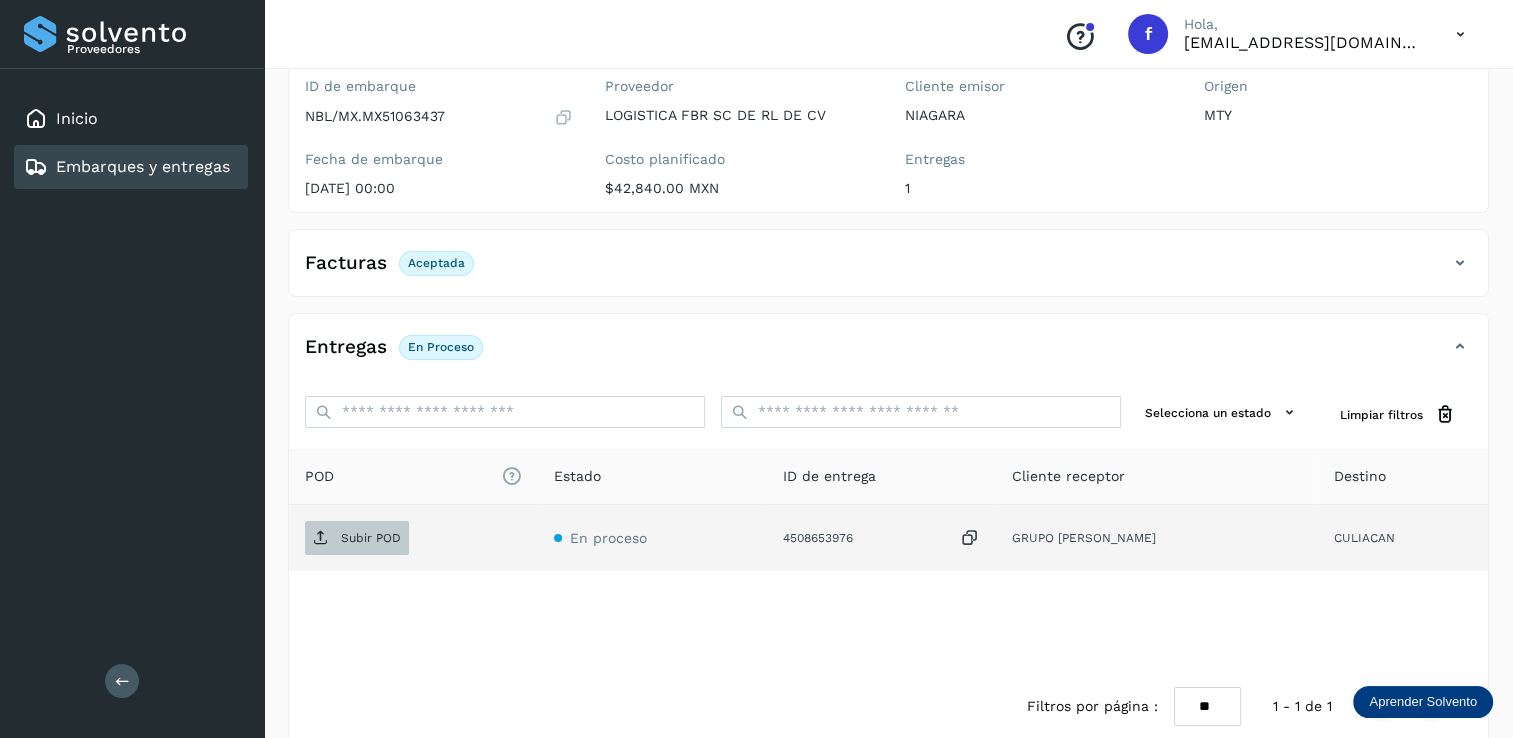 click on "Subir POD" at bounding box center (371, 538) 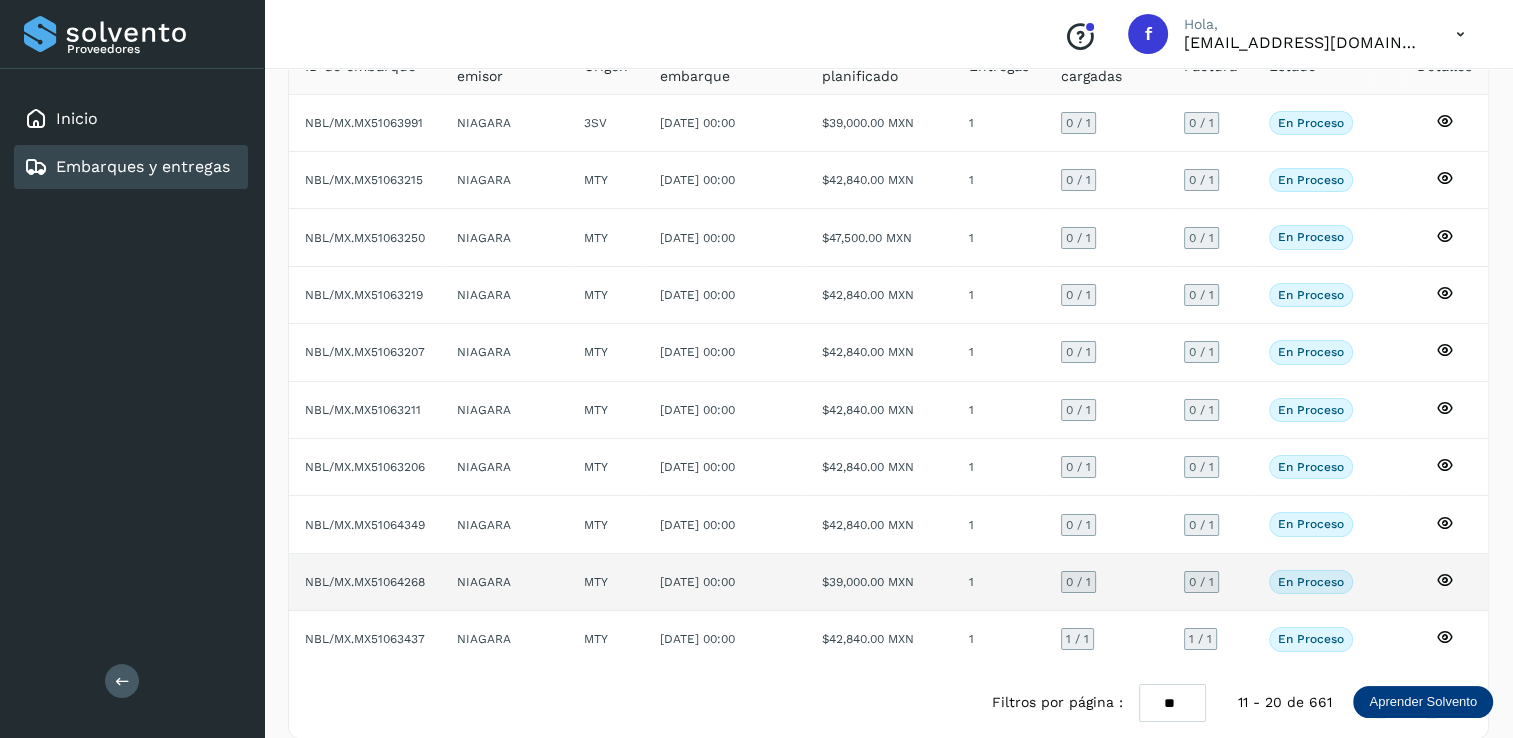 scroll, scrollTop: 180, scrollLeft: 0, axis: vertical 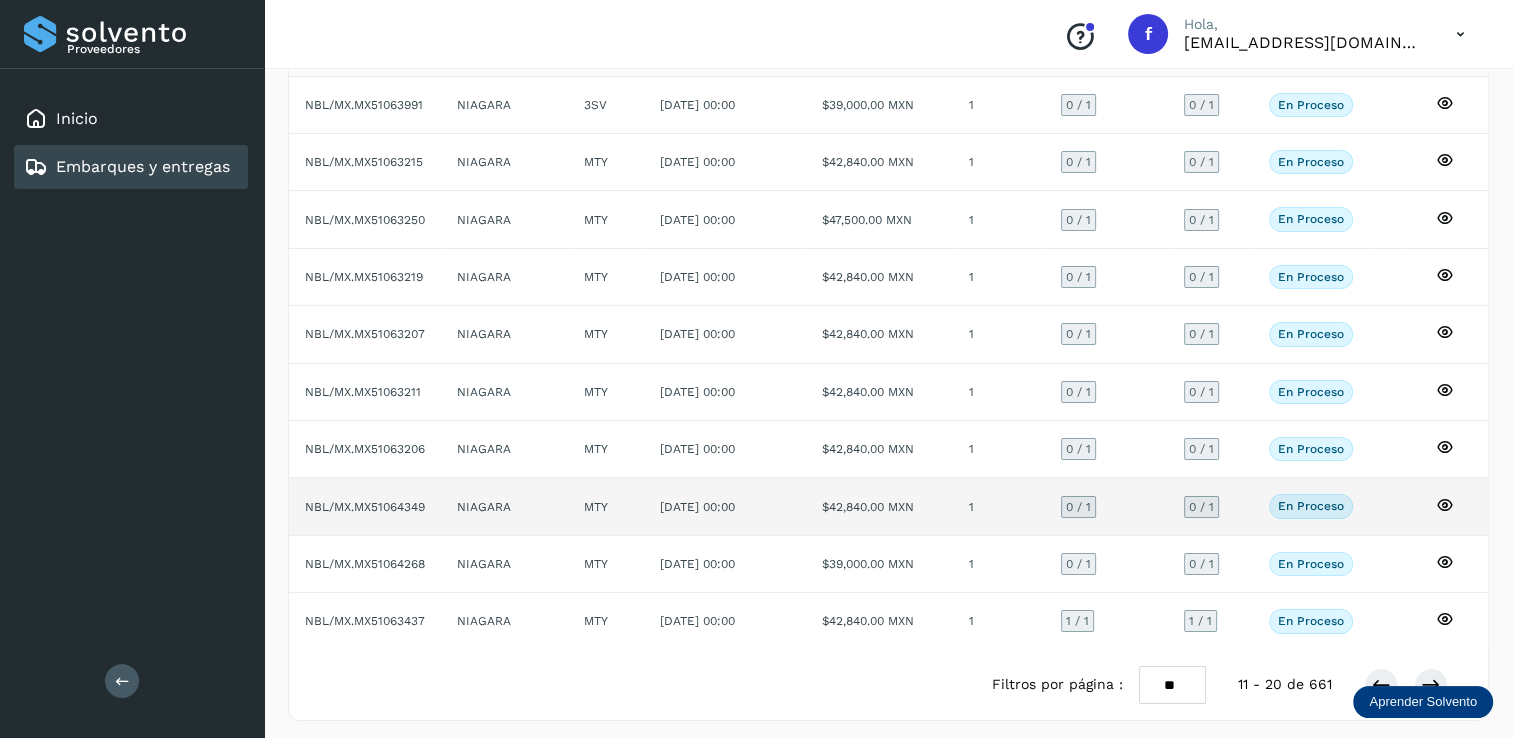 click on "0  / 1" at bounding box center (1078, 507) 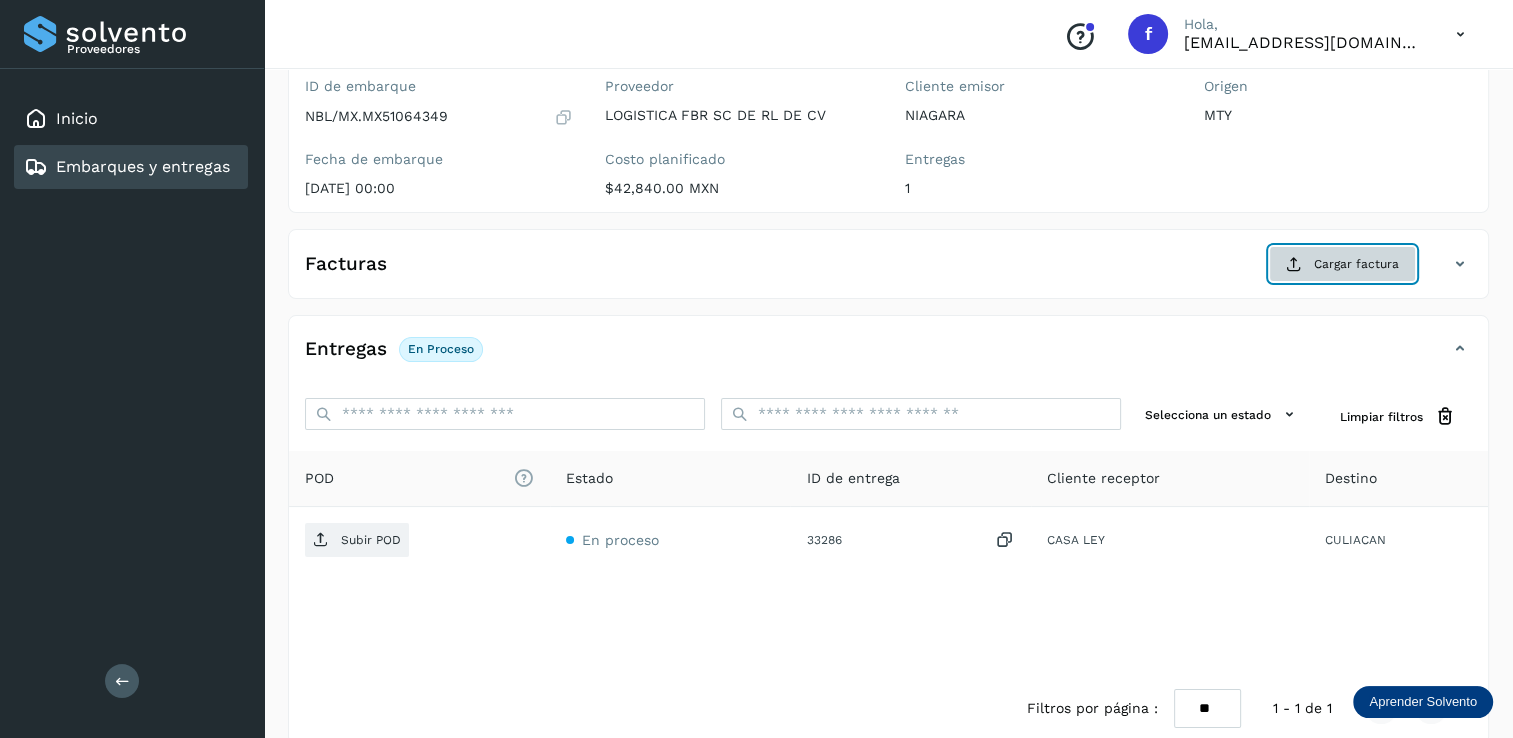 click on "Cargar factura" 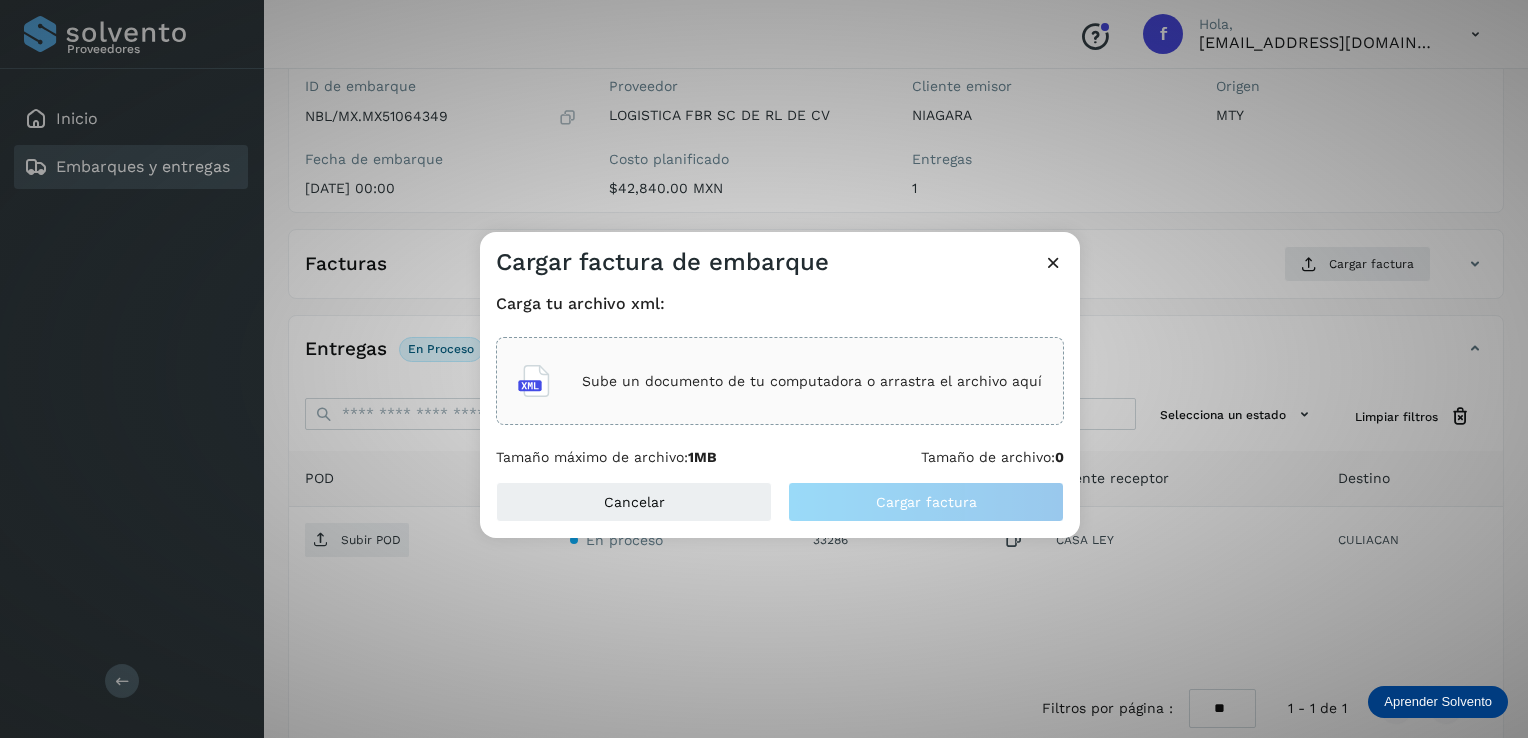 click on "Sube un documento de tu computadora o arrastra el archivo aquí" at bounding box center [812, 381] 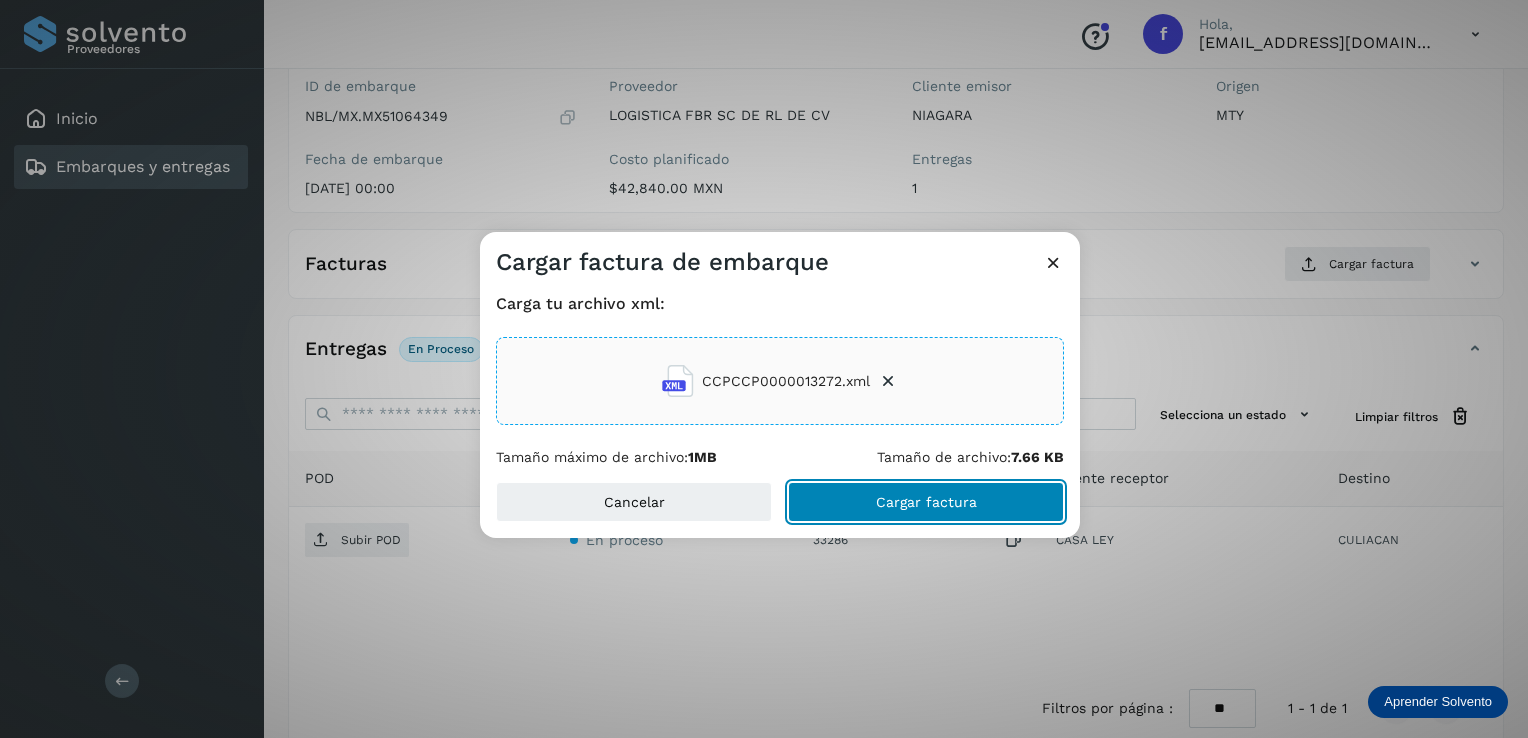 click on "Cargar factura" 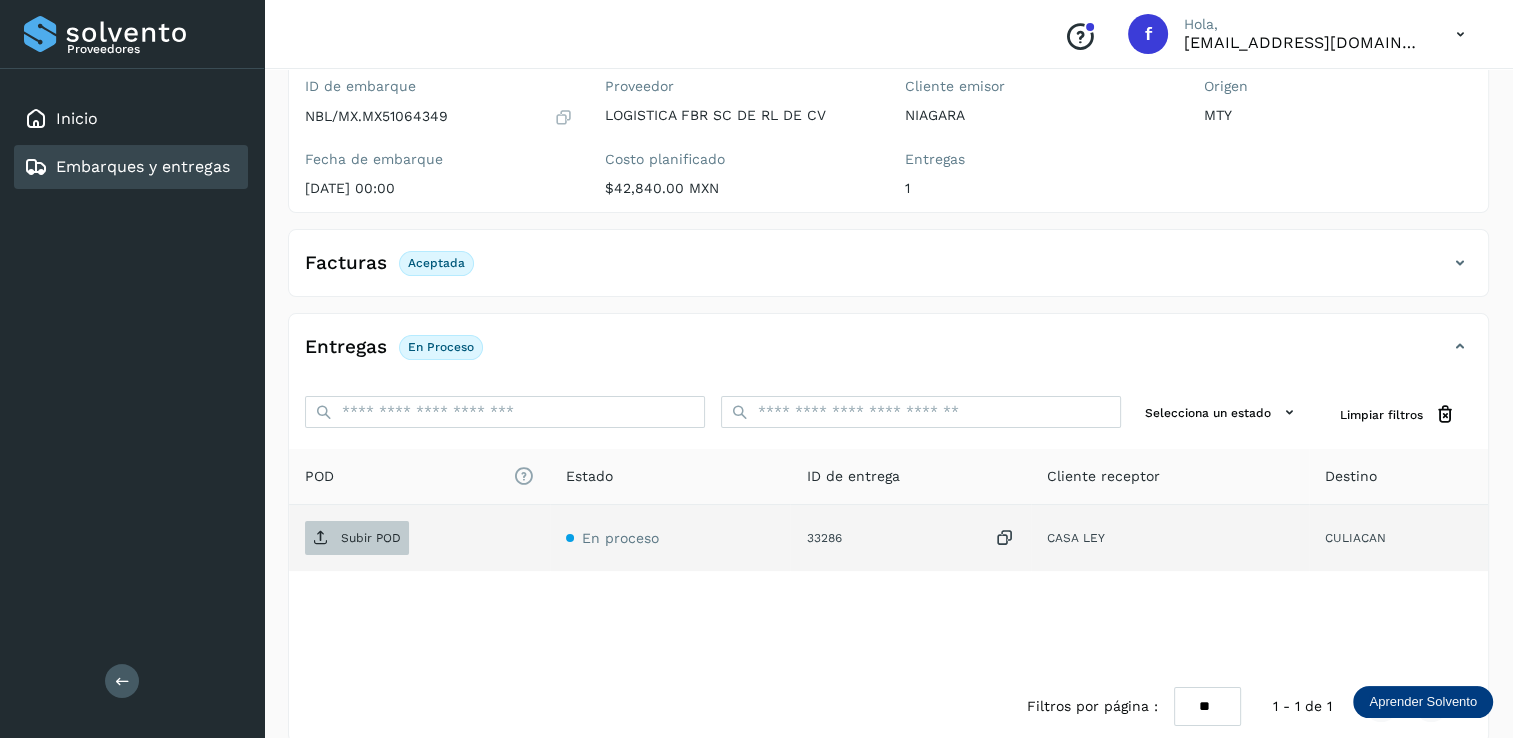 click on "Subir POD" at bounding box center (371, 538) 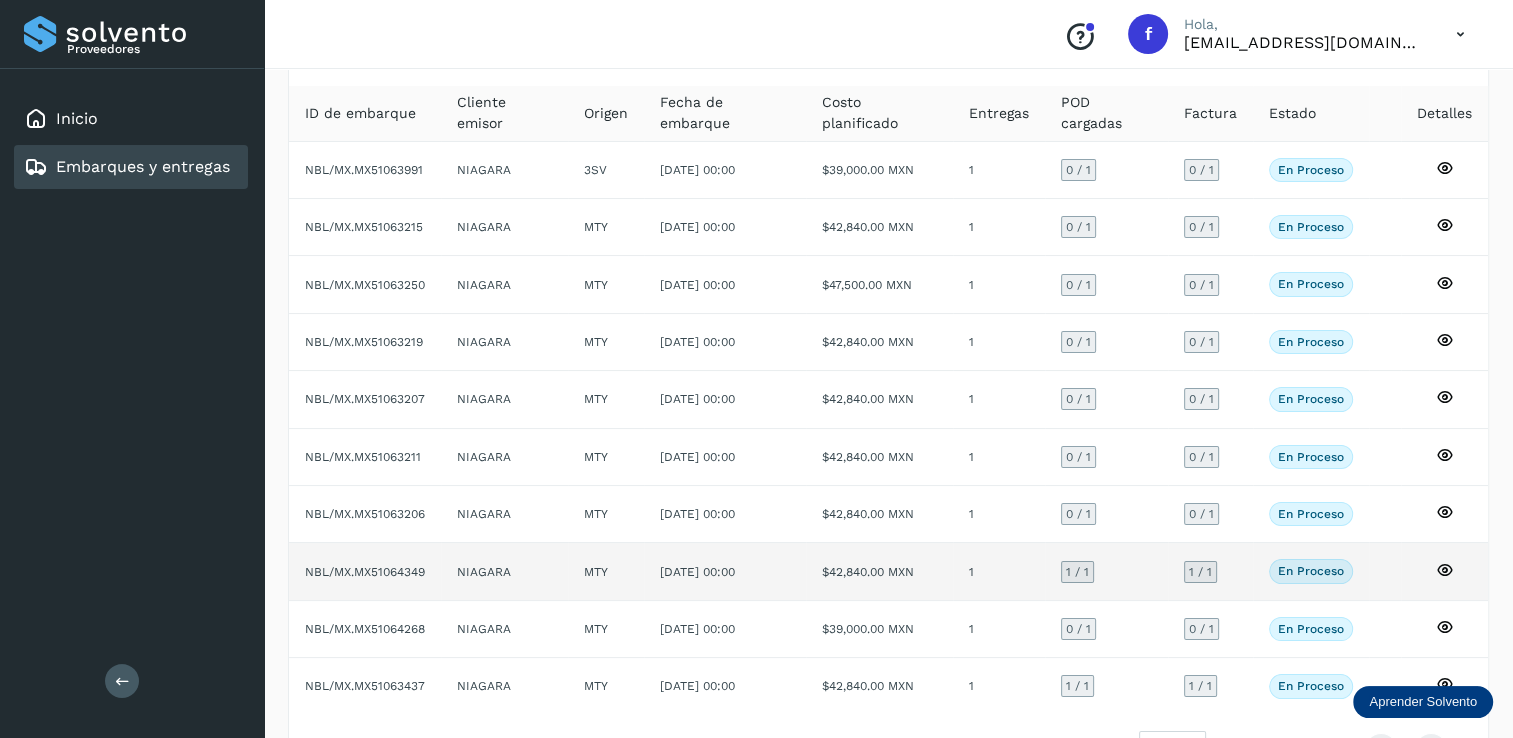 scroll, scrollTop: 80, scrollLeft: 0, axis: vertical 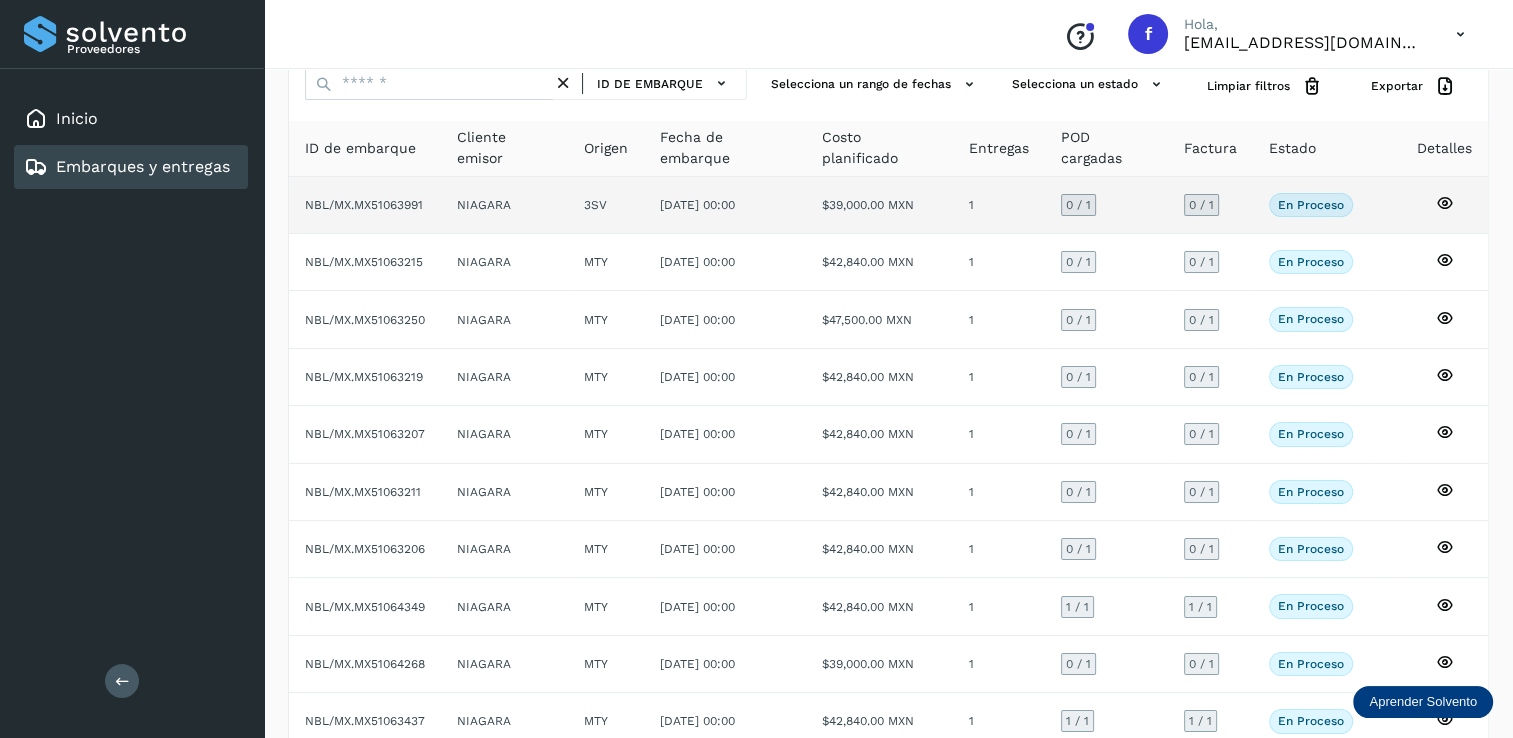 click on "0  / 1" at bounding box center [1078, 205] 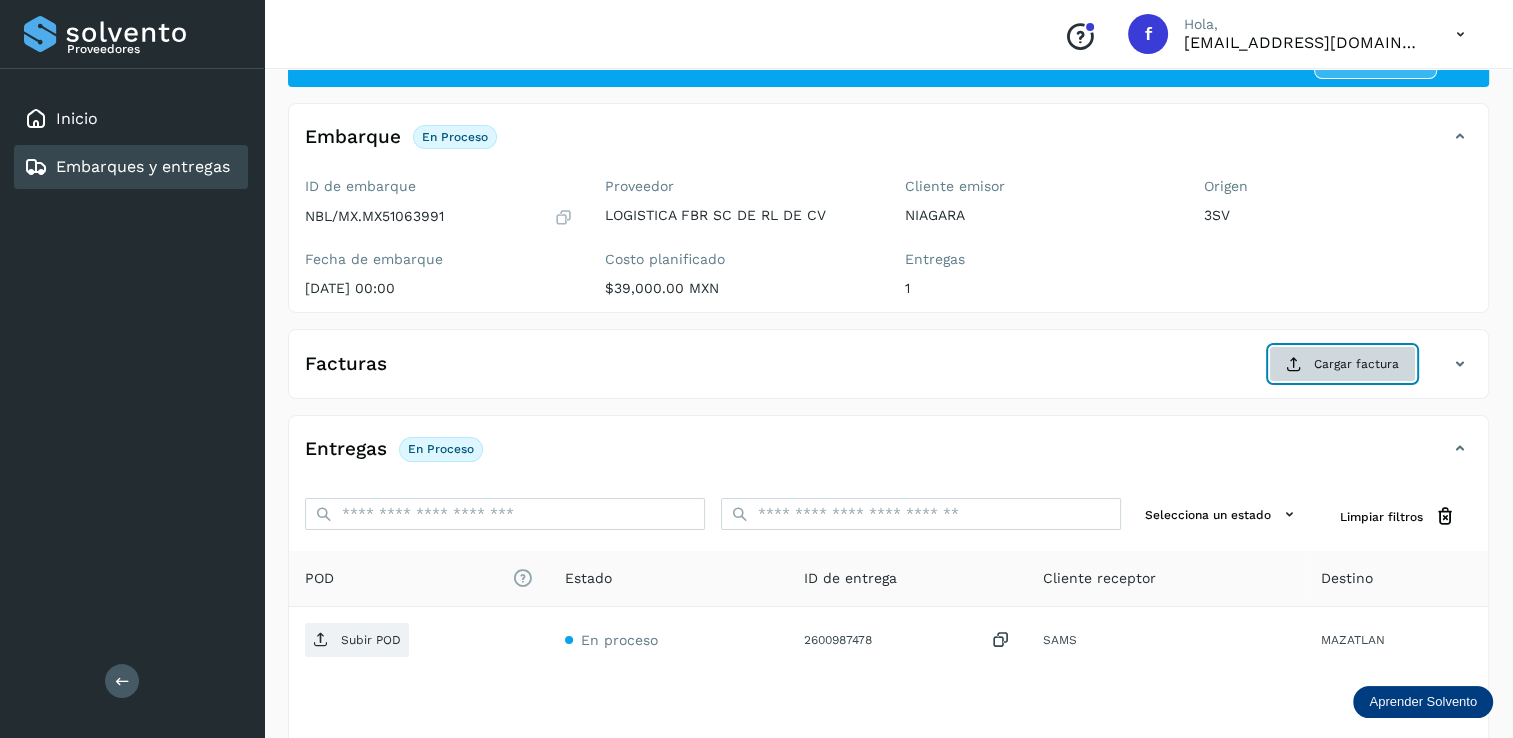 click on "Cargar factura" 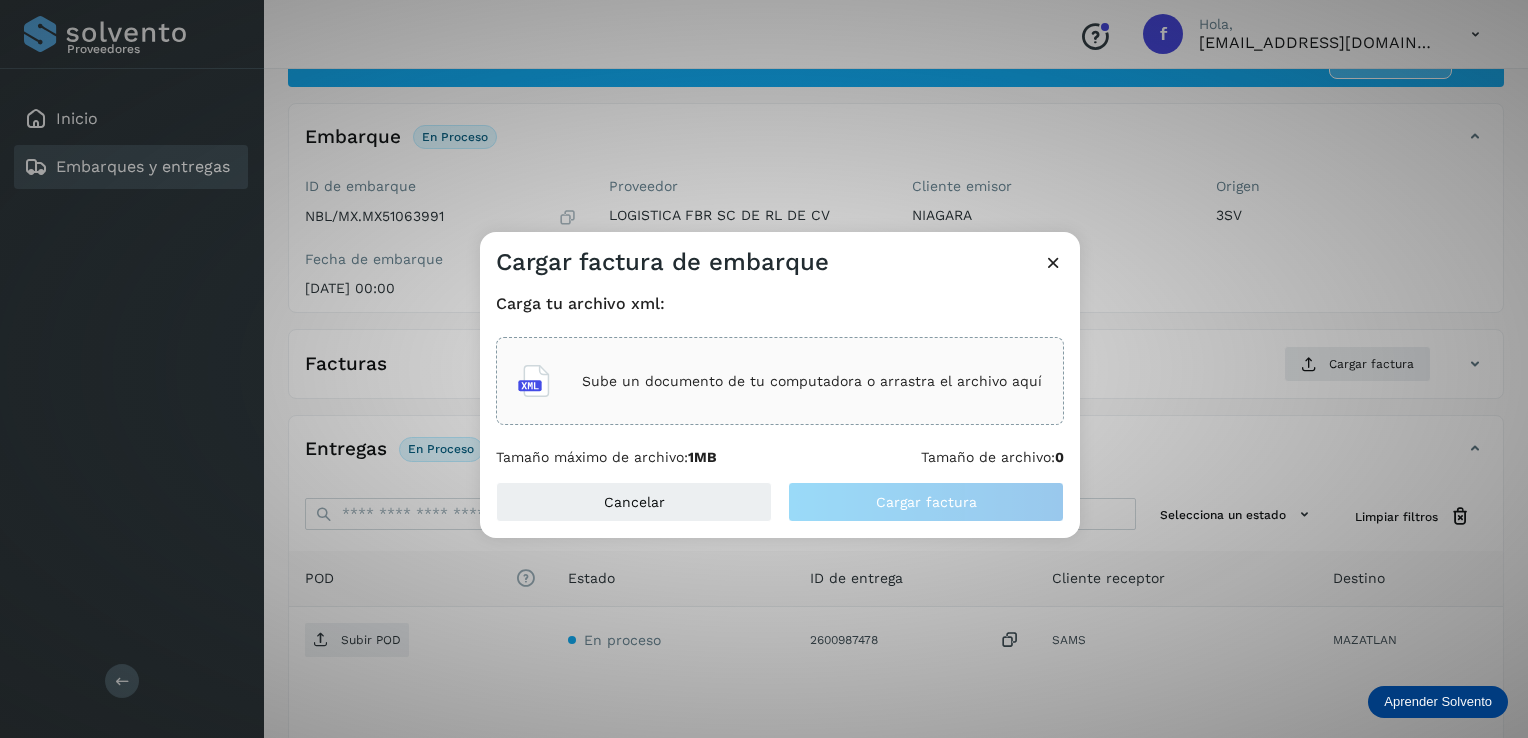 click on "Sube un documento de tu computadora o arrastra el archivo aquí" at bounding box center [812, 381] 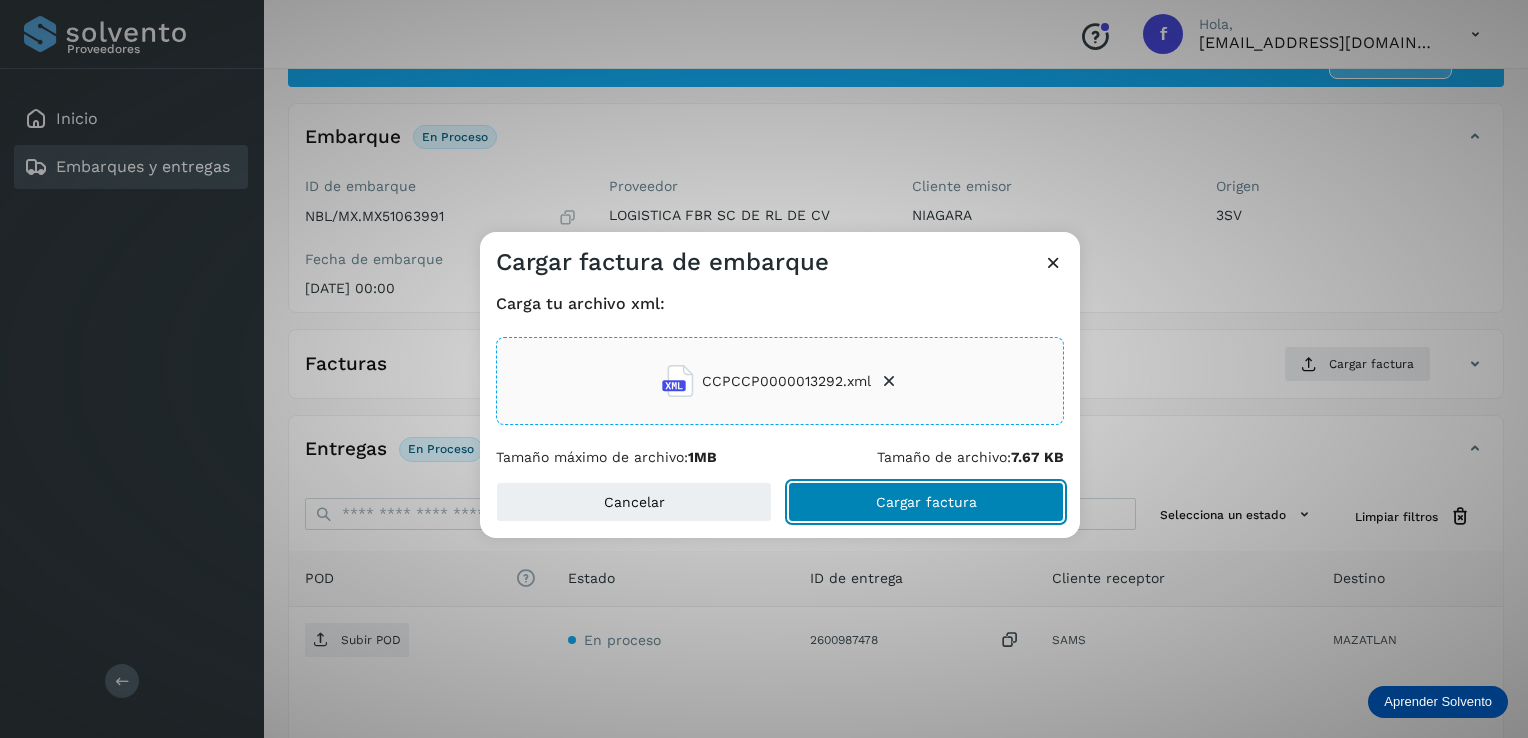 click on "Cargar factura" 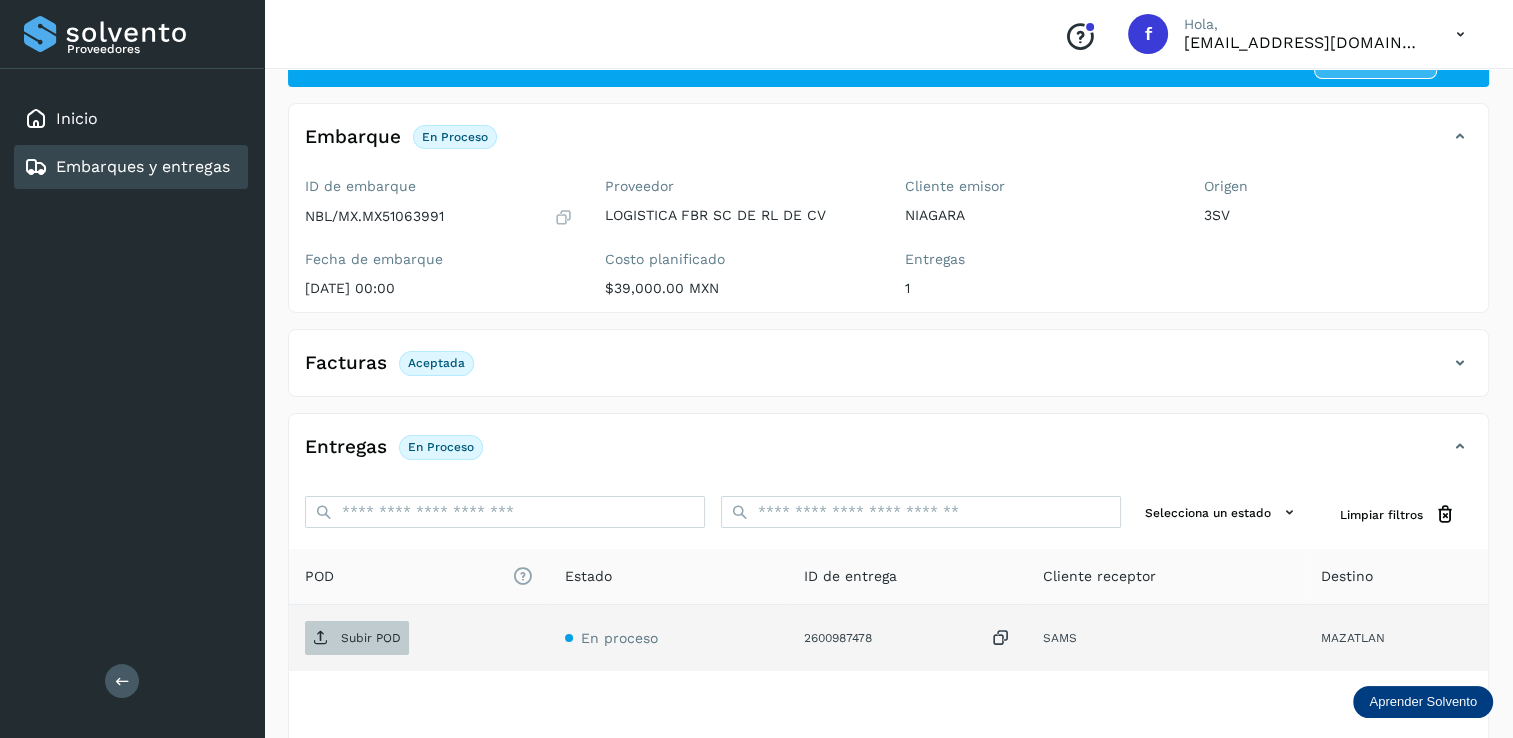 click on "Subir POD" at bounding box center [371, 638] 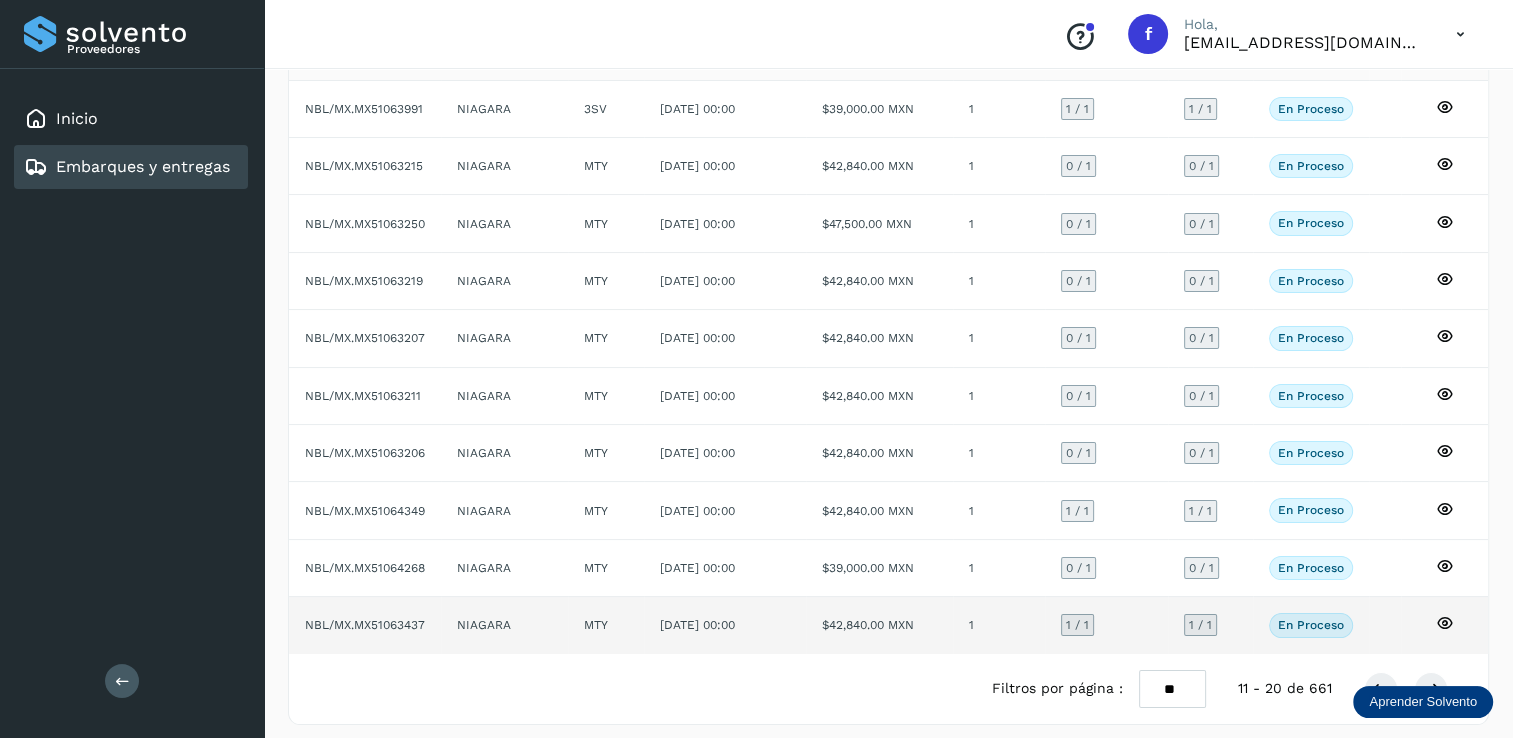 scroll, scrollTop: 180, scrollLeft: 0, axis: vertical 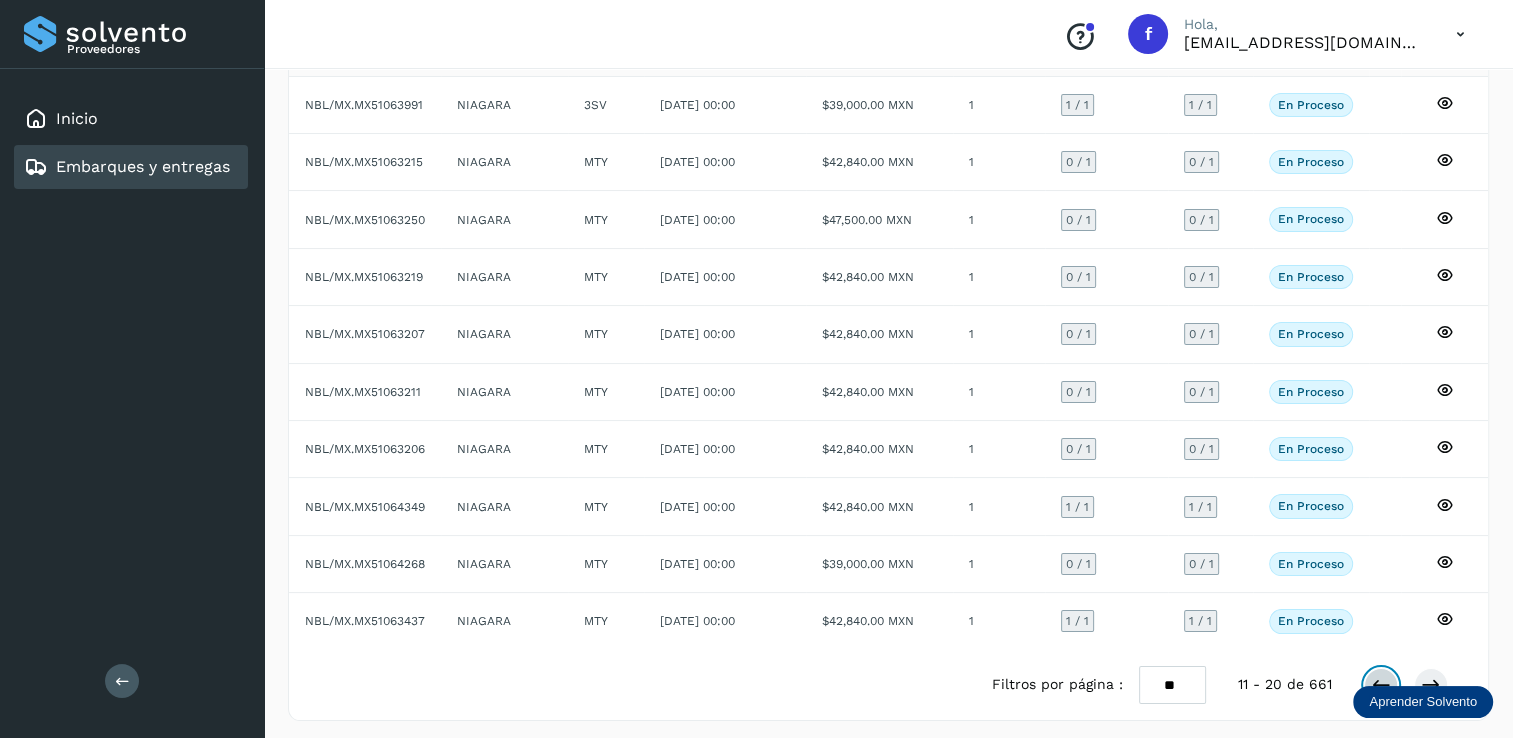 click at bounding box center (1381, 685) 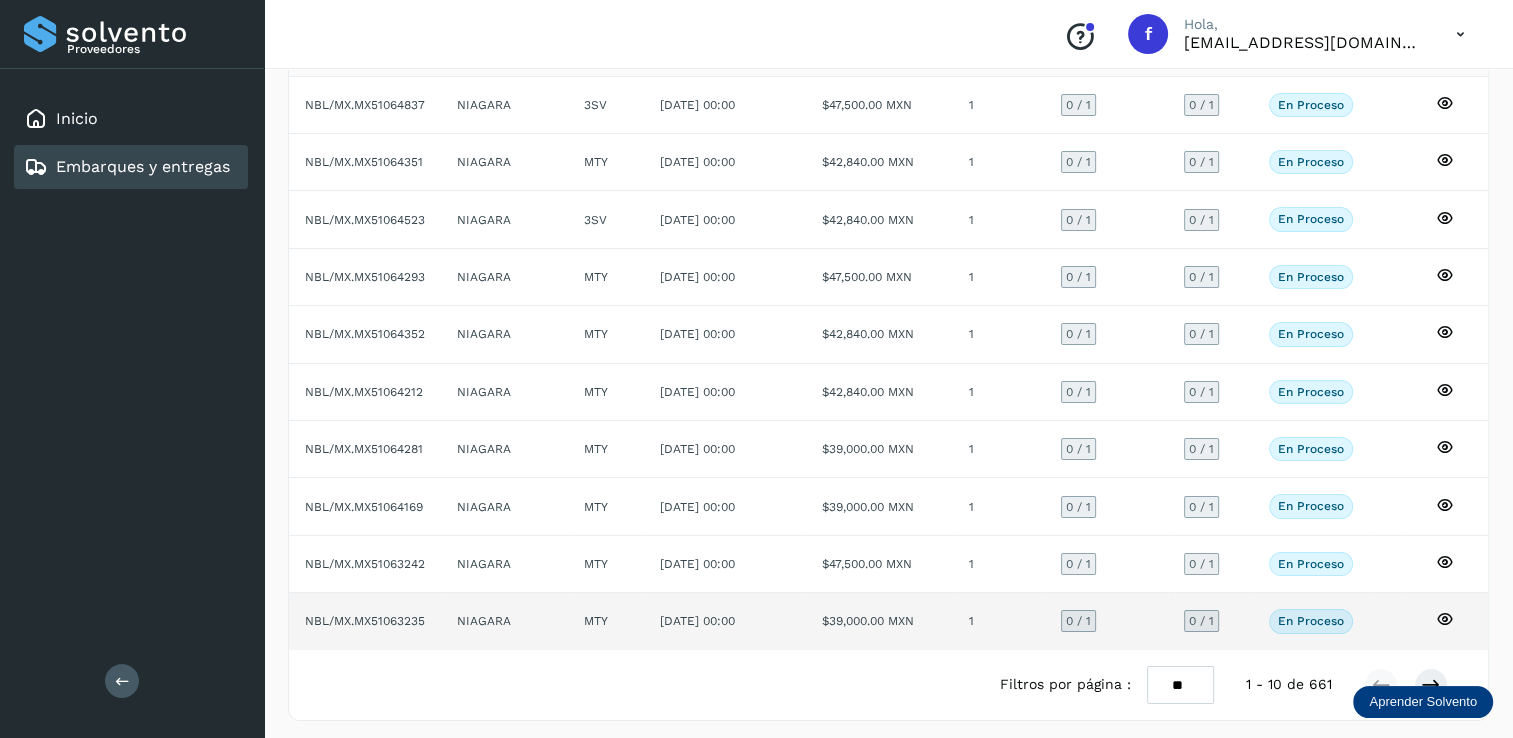 click on "0  / 1" at bounding box center [1078, 621] 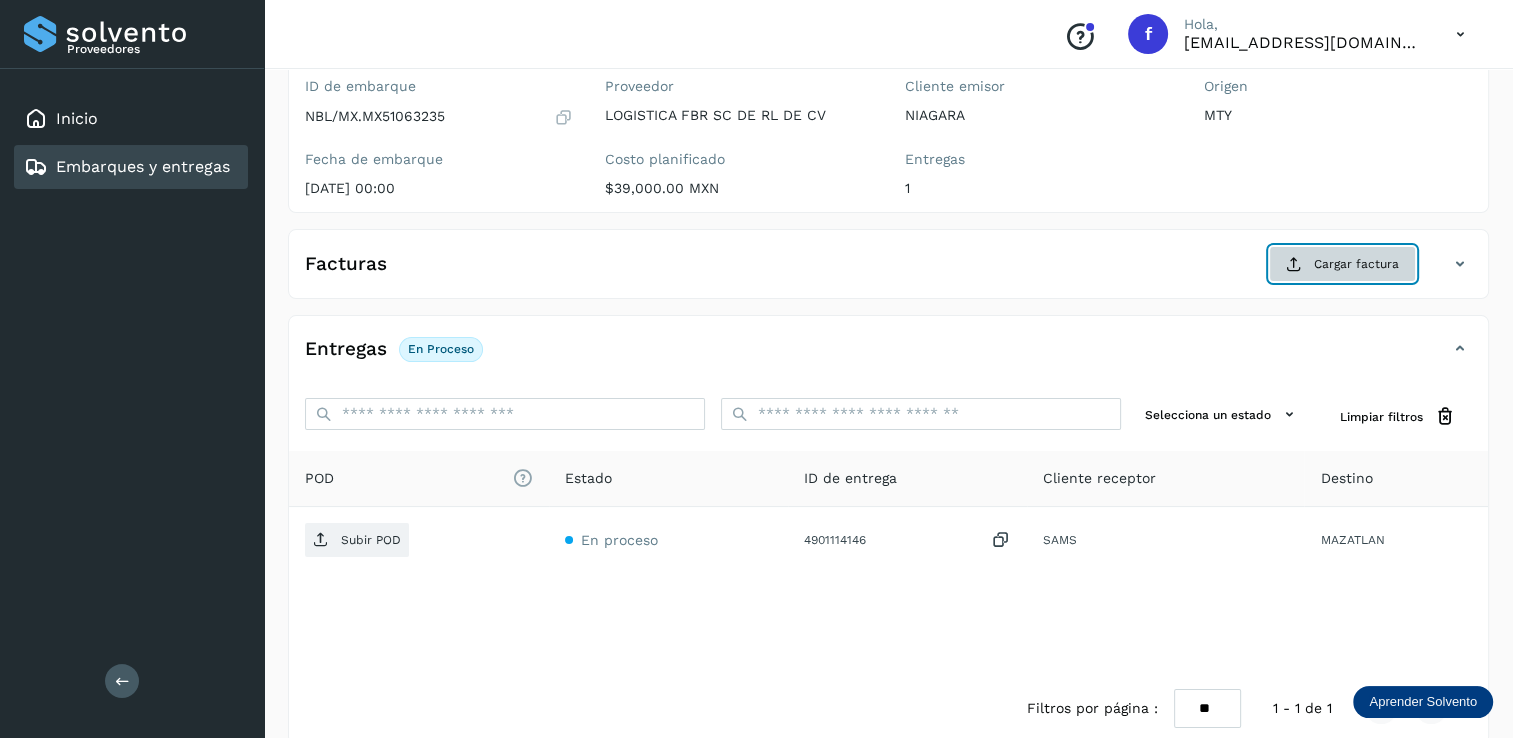 click on "Cargar factura" 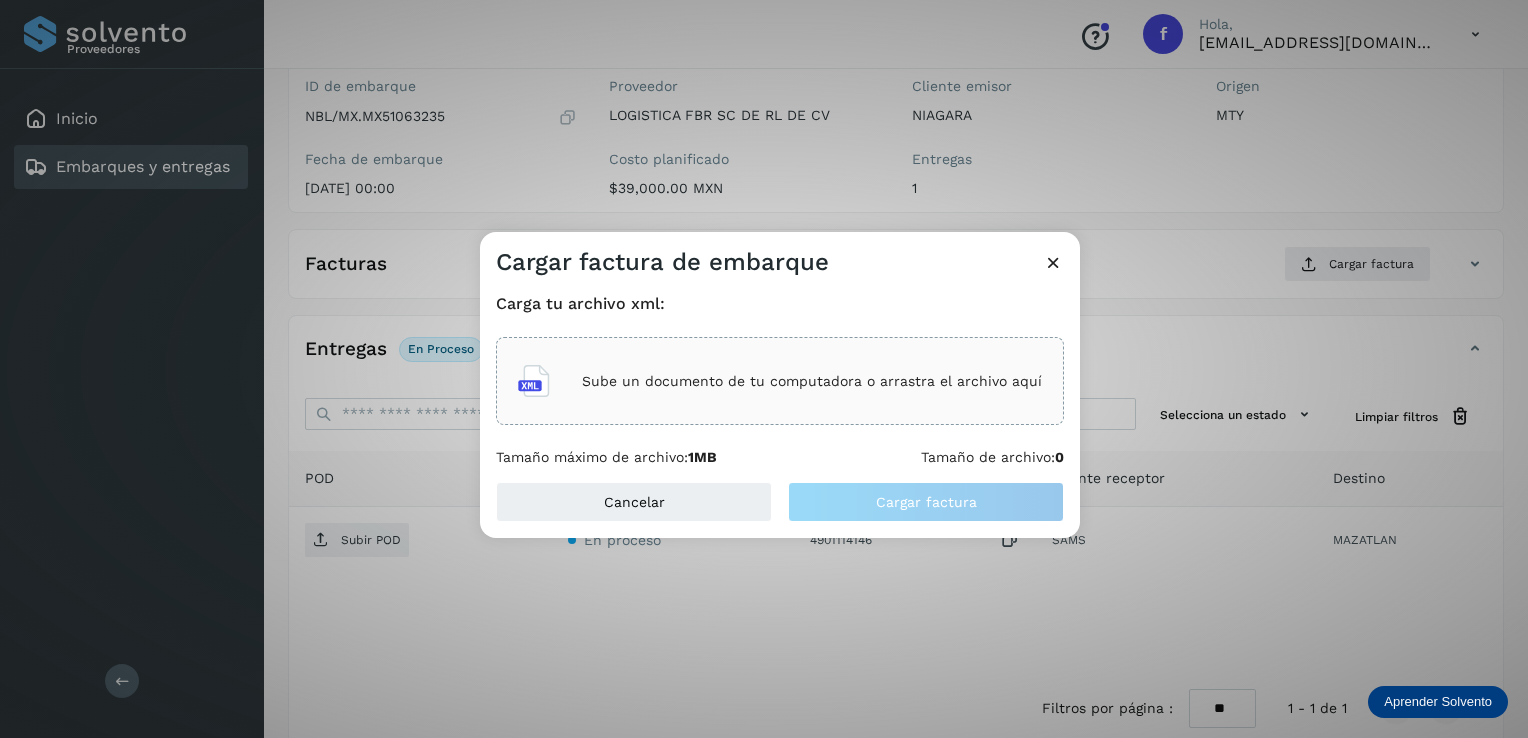 click on "Sube un documento de tu computadora o arrastra el archivo aquí" 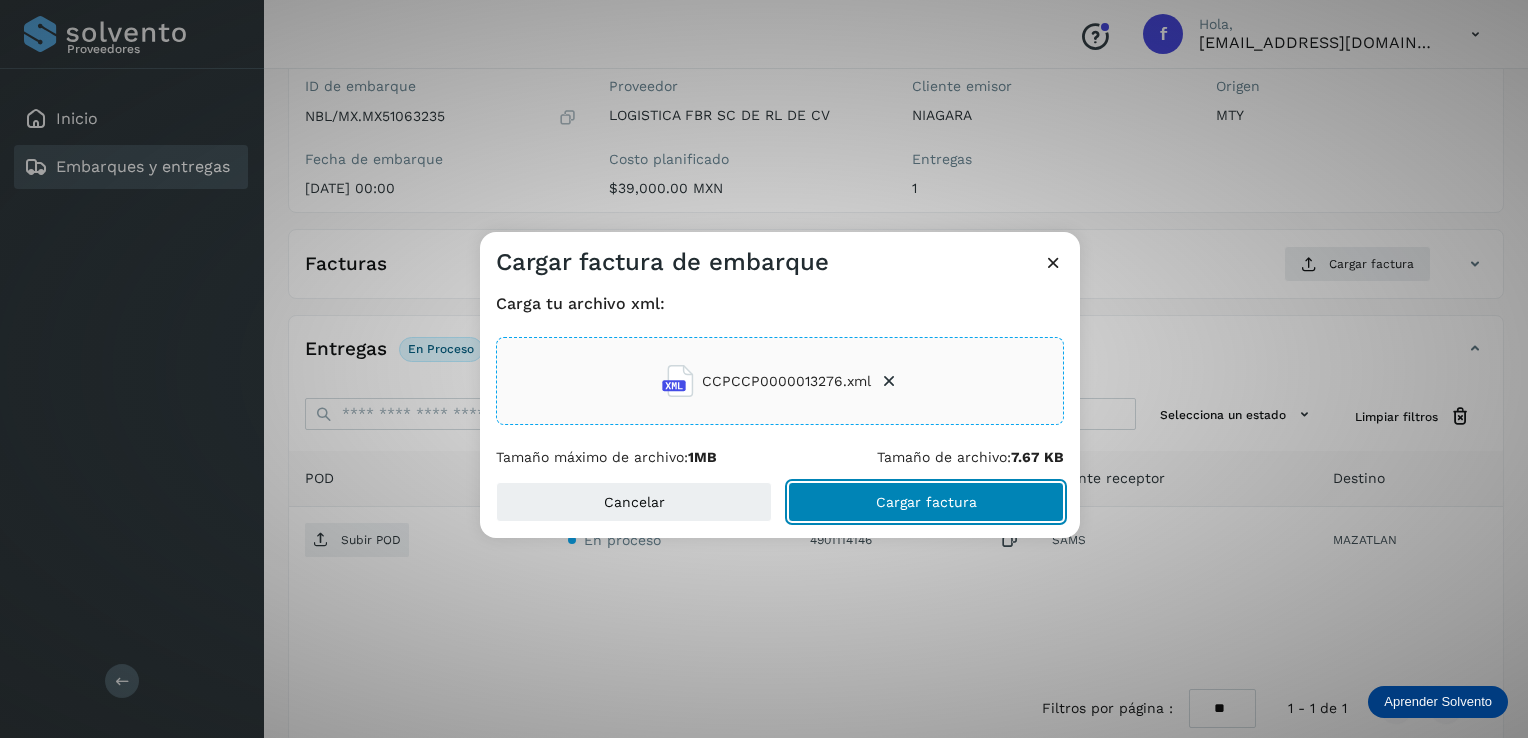 click on "Cargar factura" 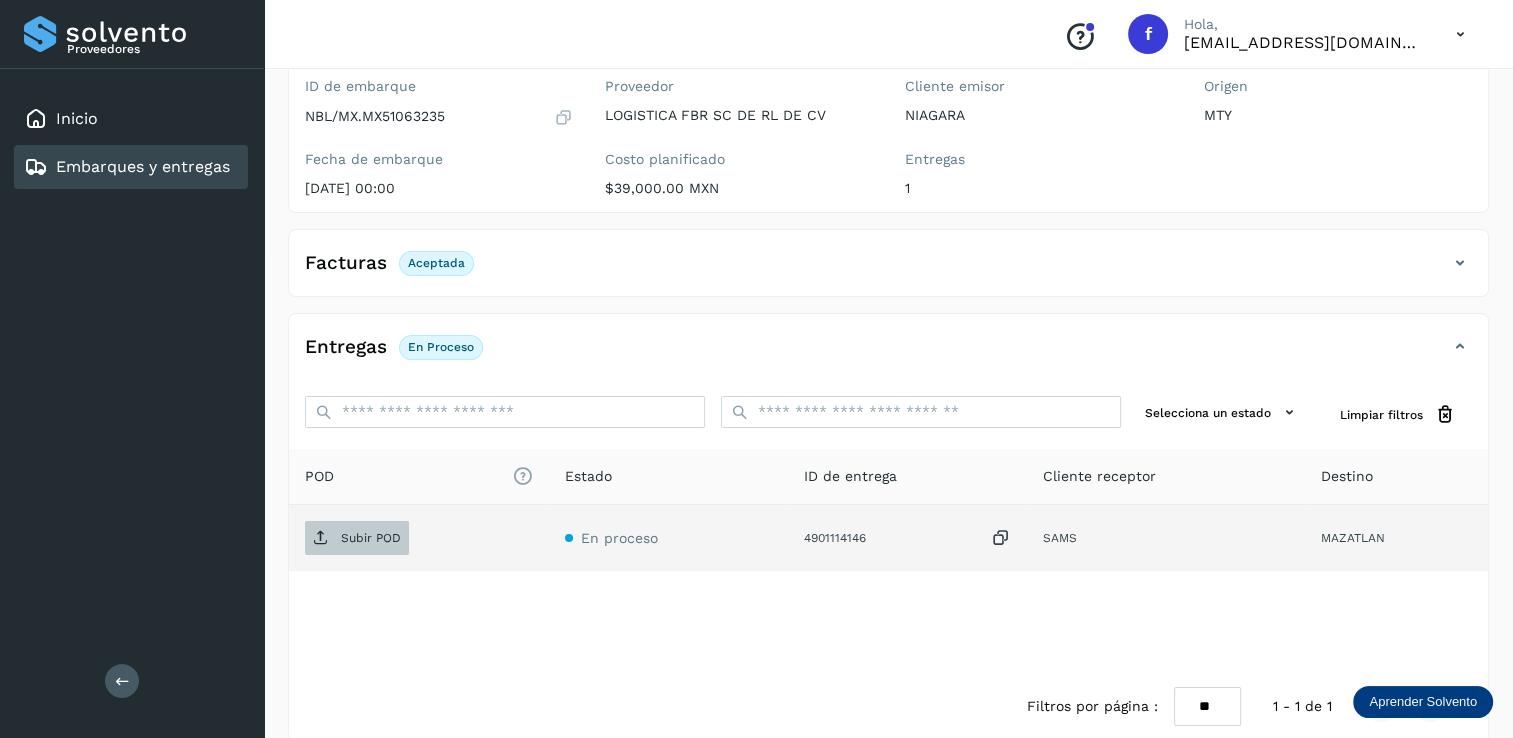 click on "Subir POD" at bounding box center [357, 538] 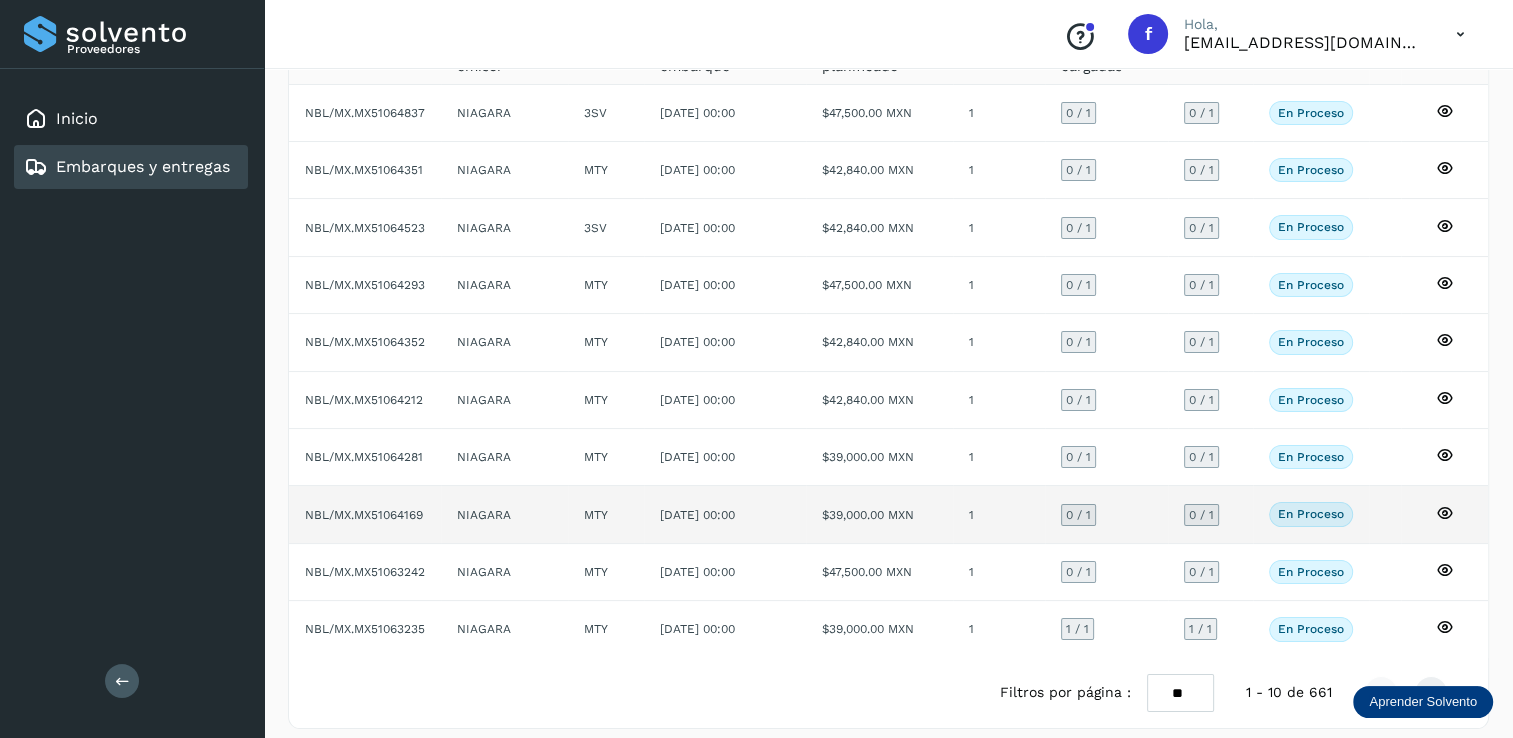 scroll, scrollTop: 180, scrollLeft: 0, axis: vertical 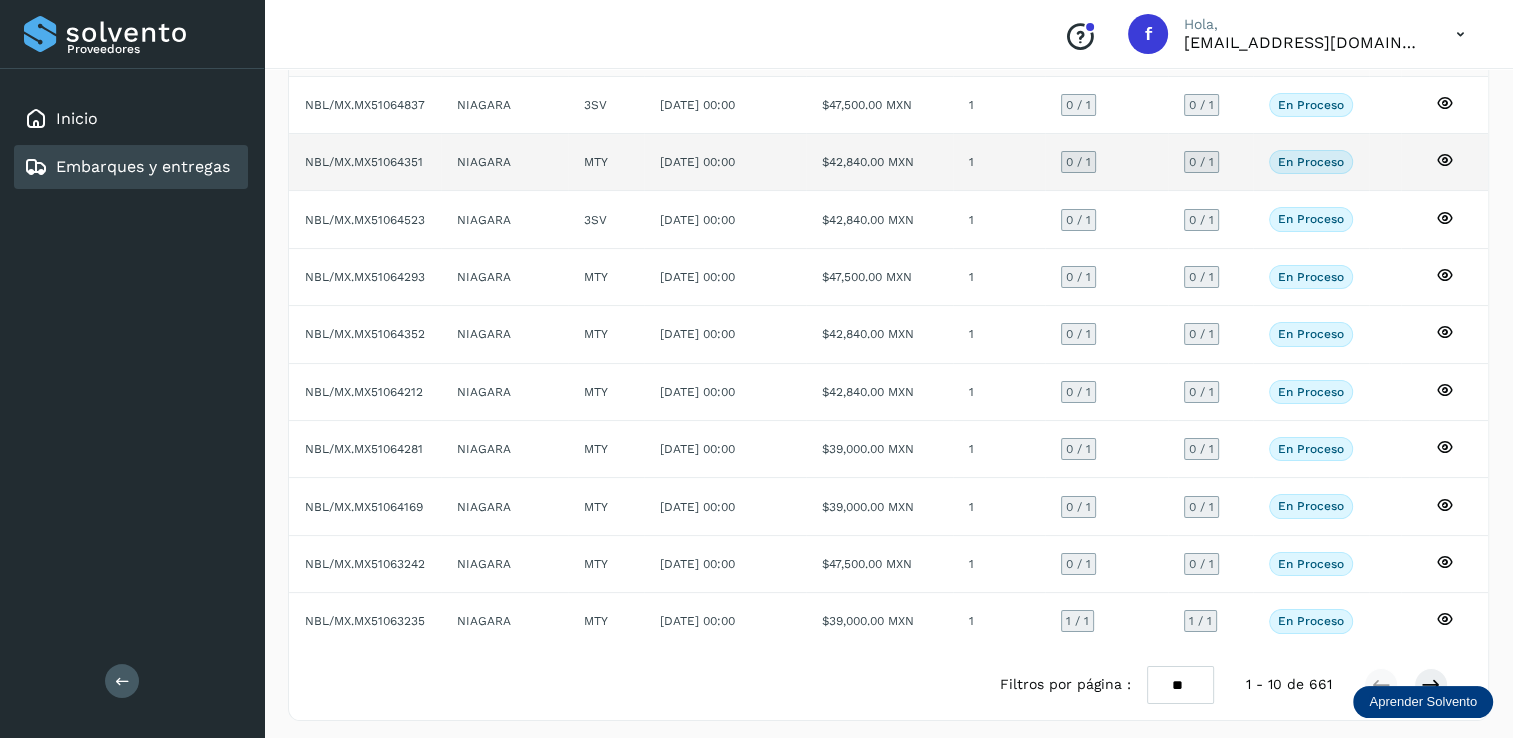 click on "0  / 1" at bounding box center (1078, 162) 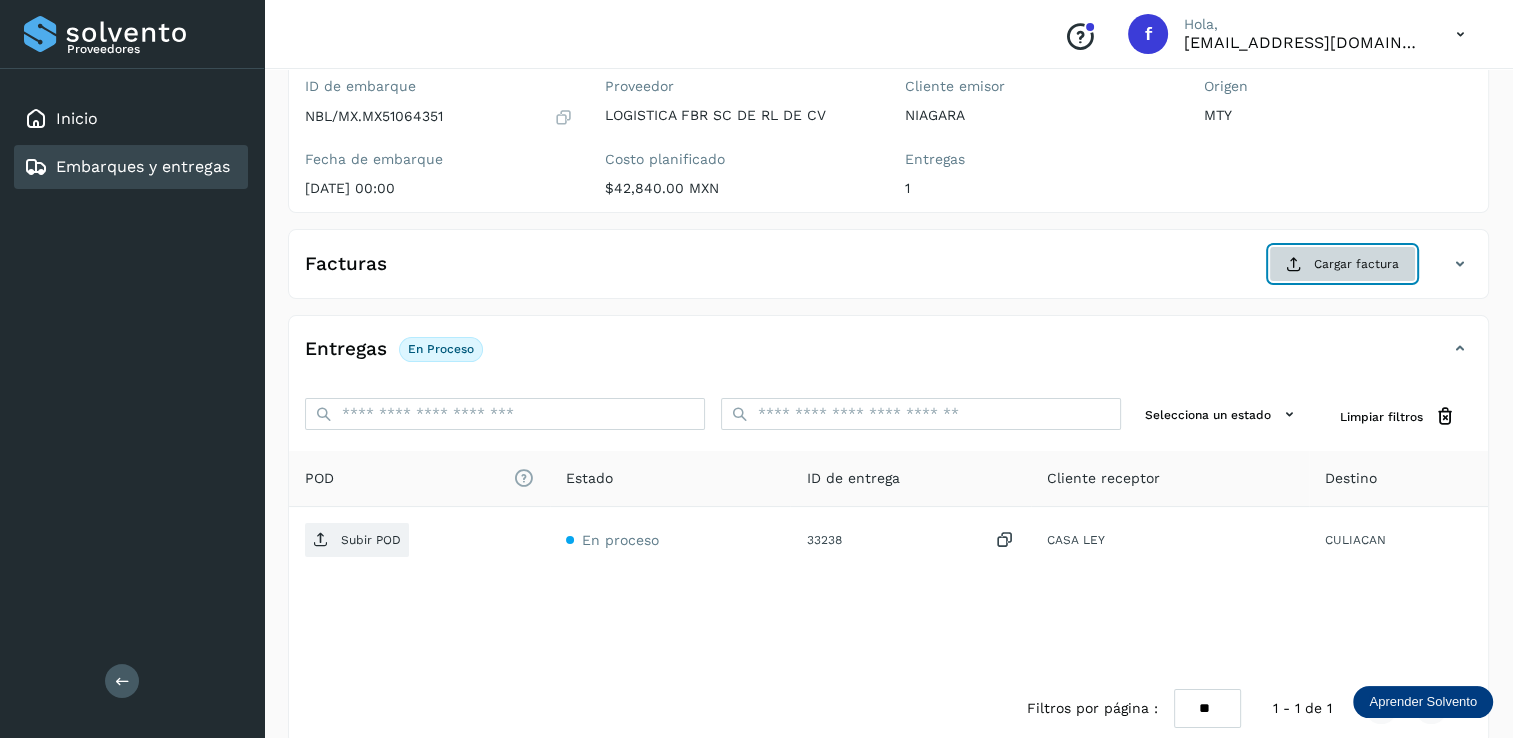 click on "Cargar factura" 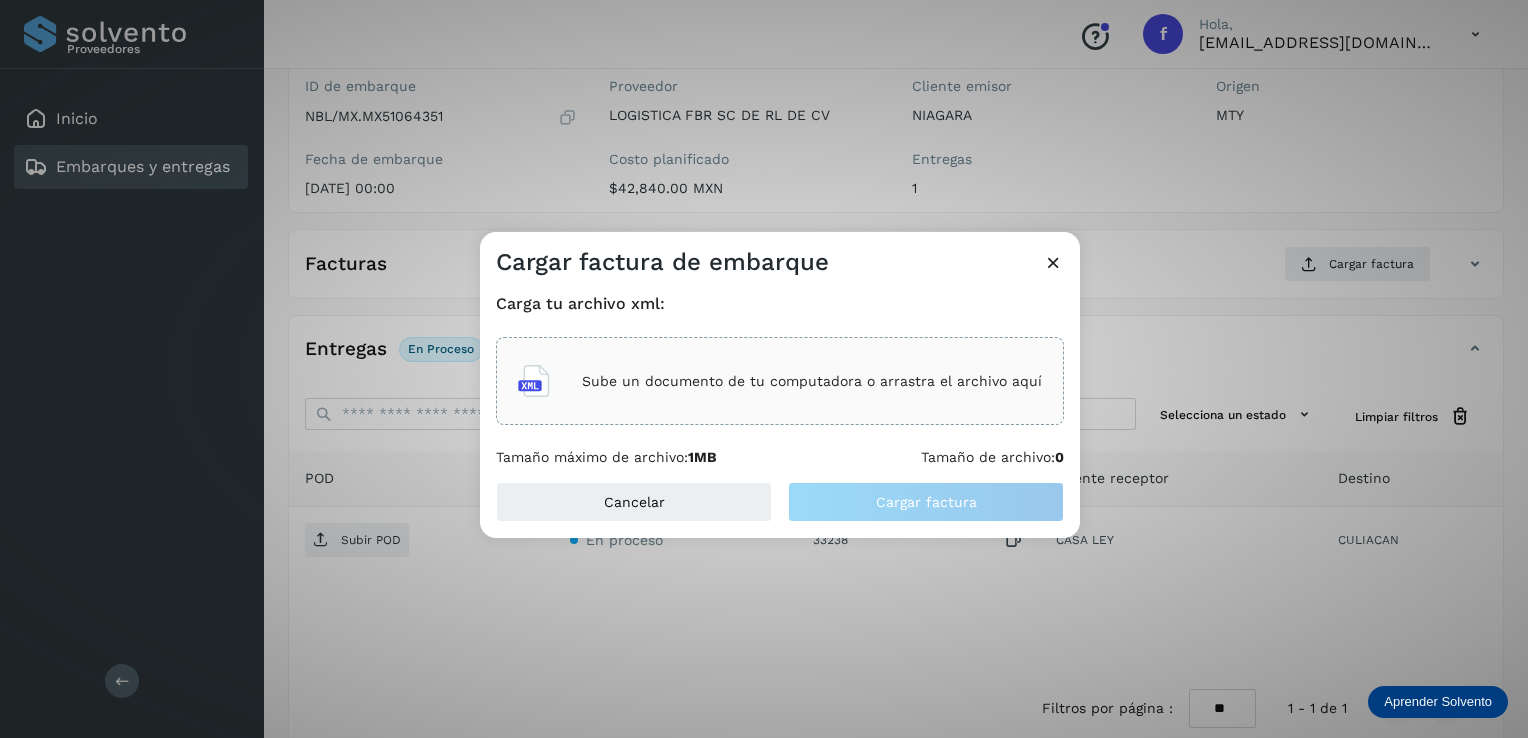 click on "Sube un documento de tu computadora o arrastra el archivo aquí" 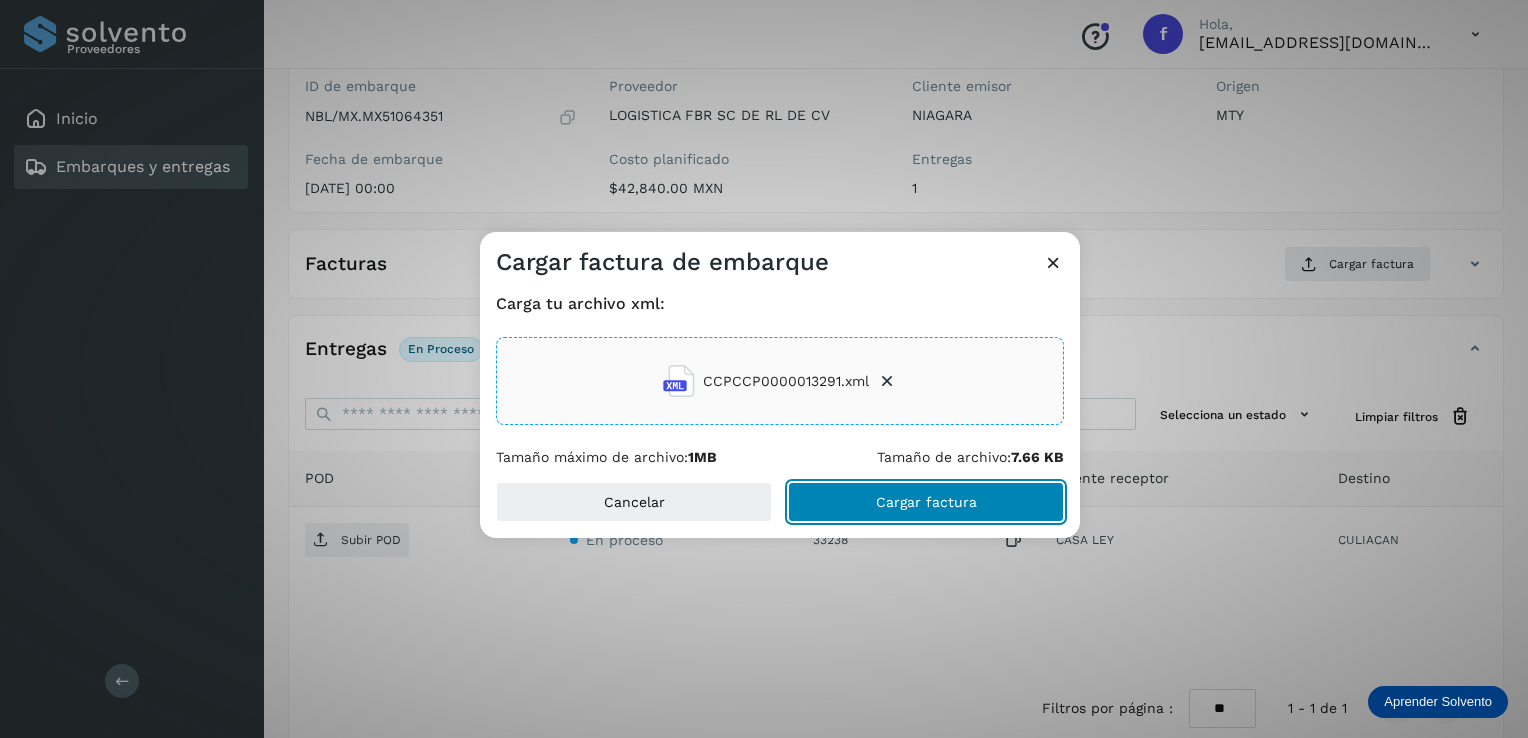 click on "Cargar factura" 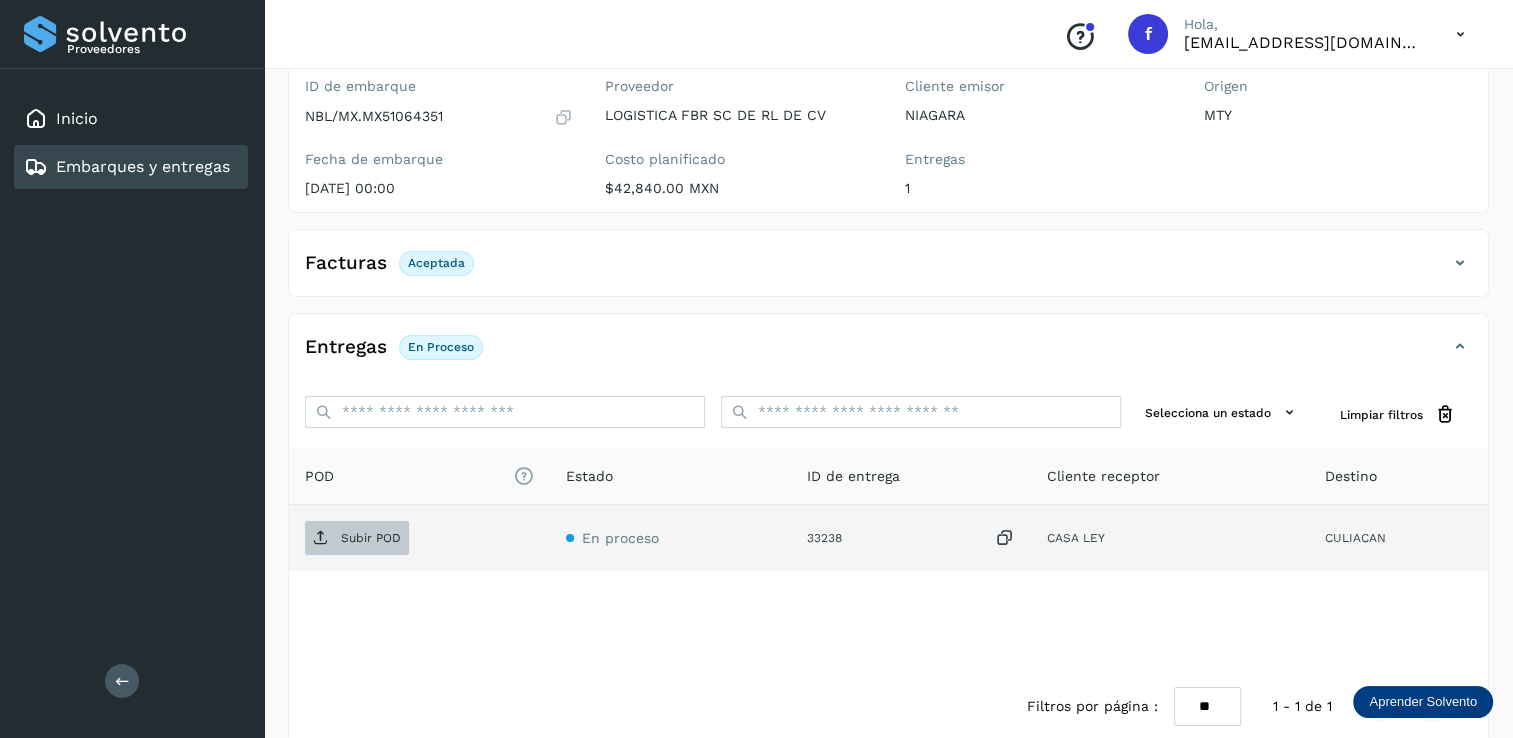 click on "Subir POD" at bounding box center (371, 538) 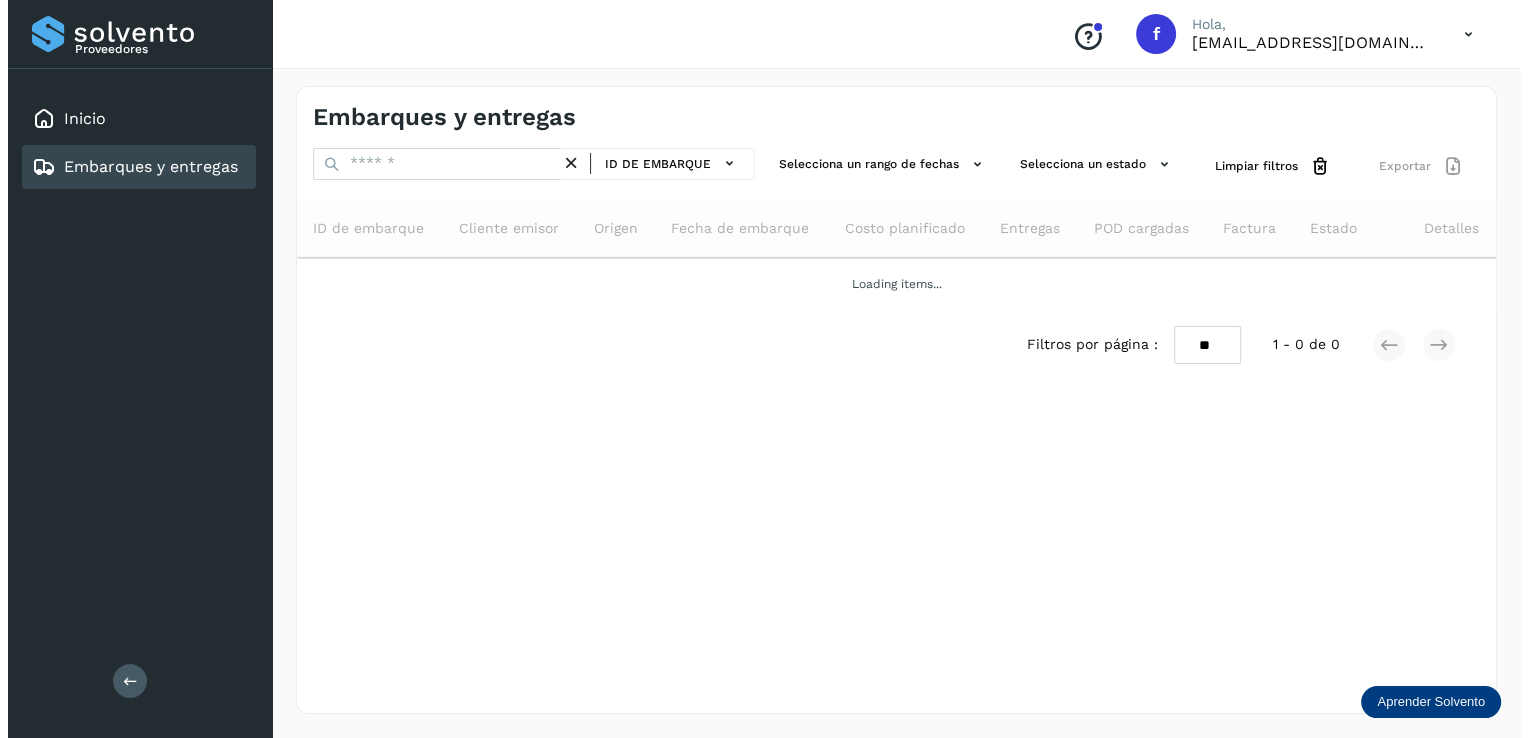 scroll, scrollTop: 0, scrollLeft: 0, axis: both 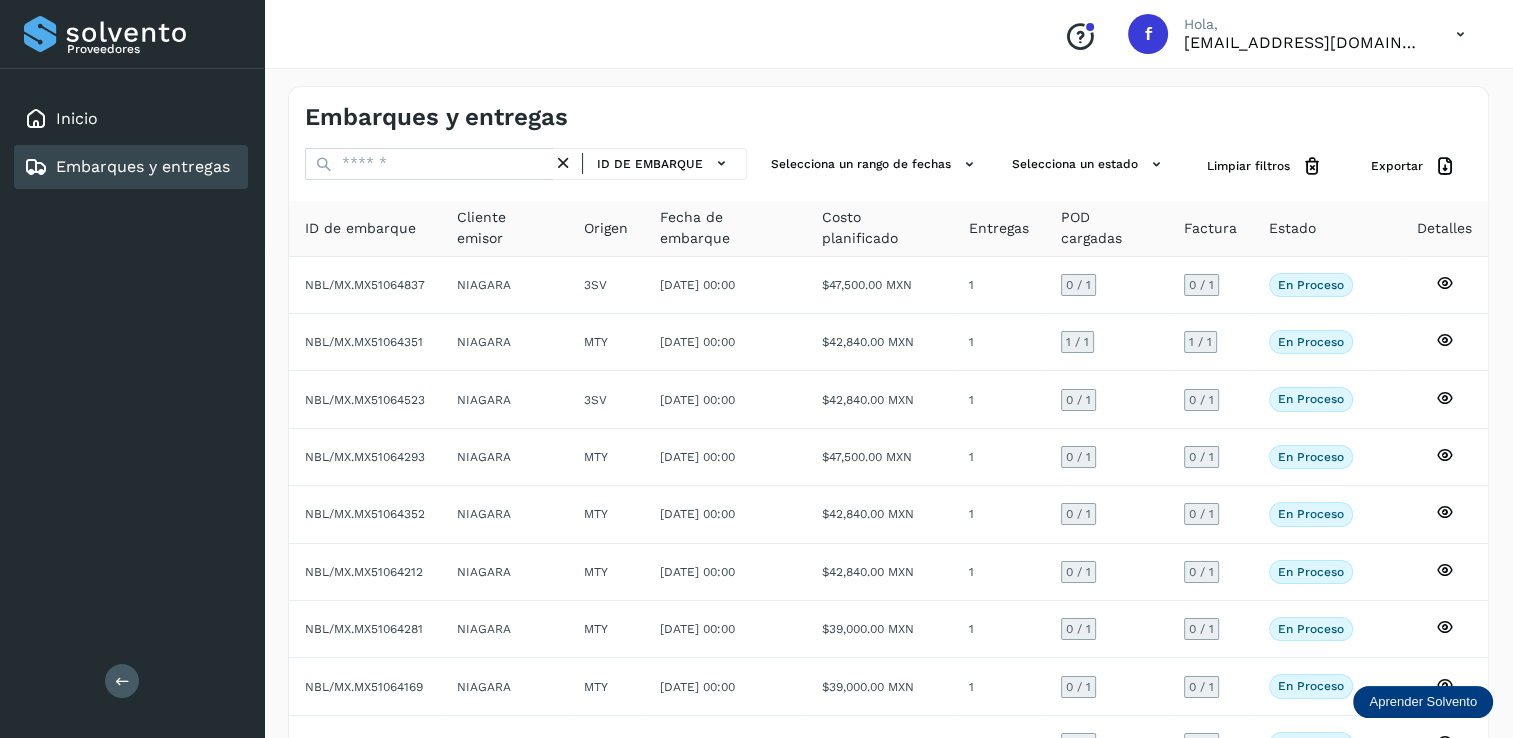 click at bounding box center [1460, 34] 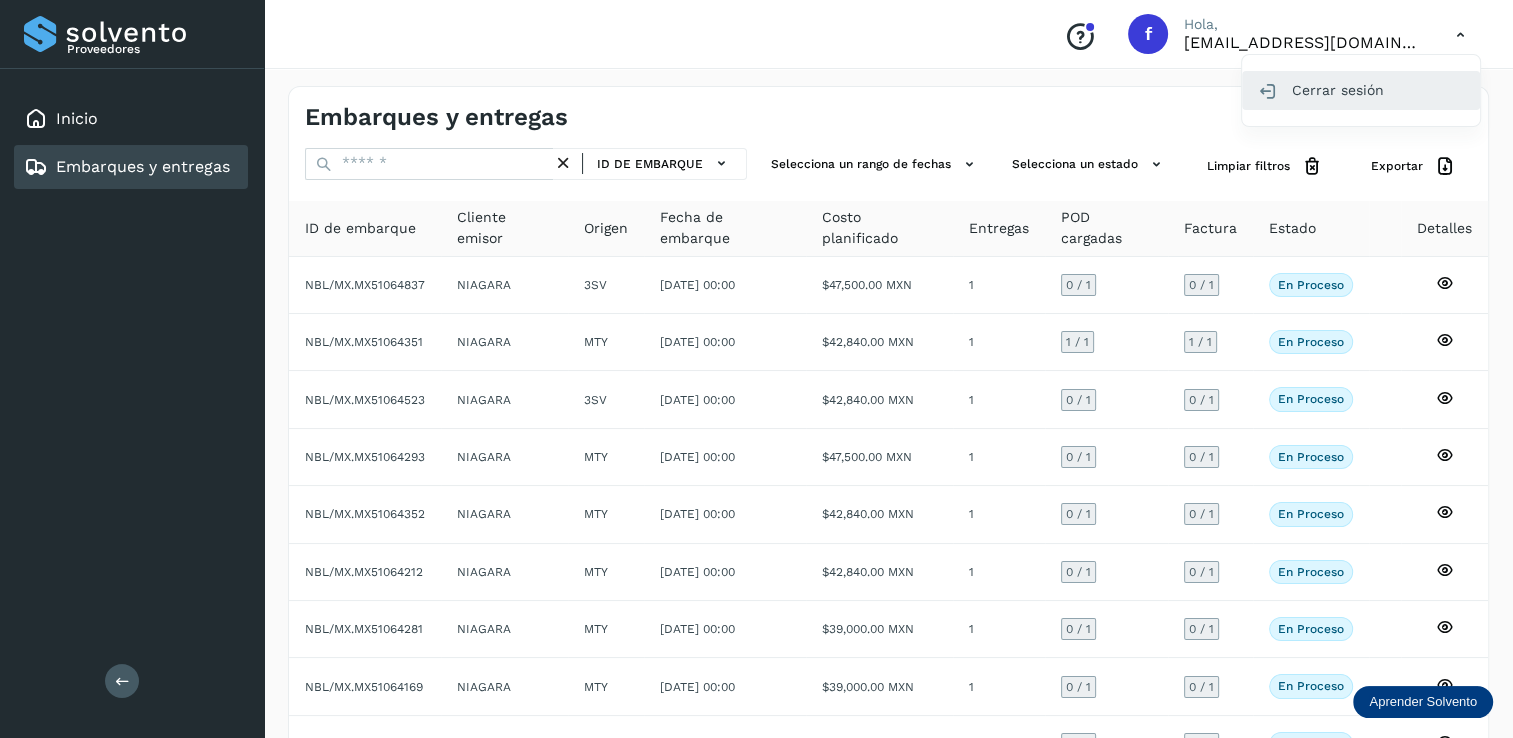click on "Cerrar sesión" 